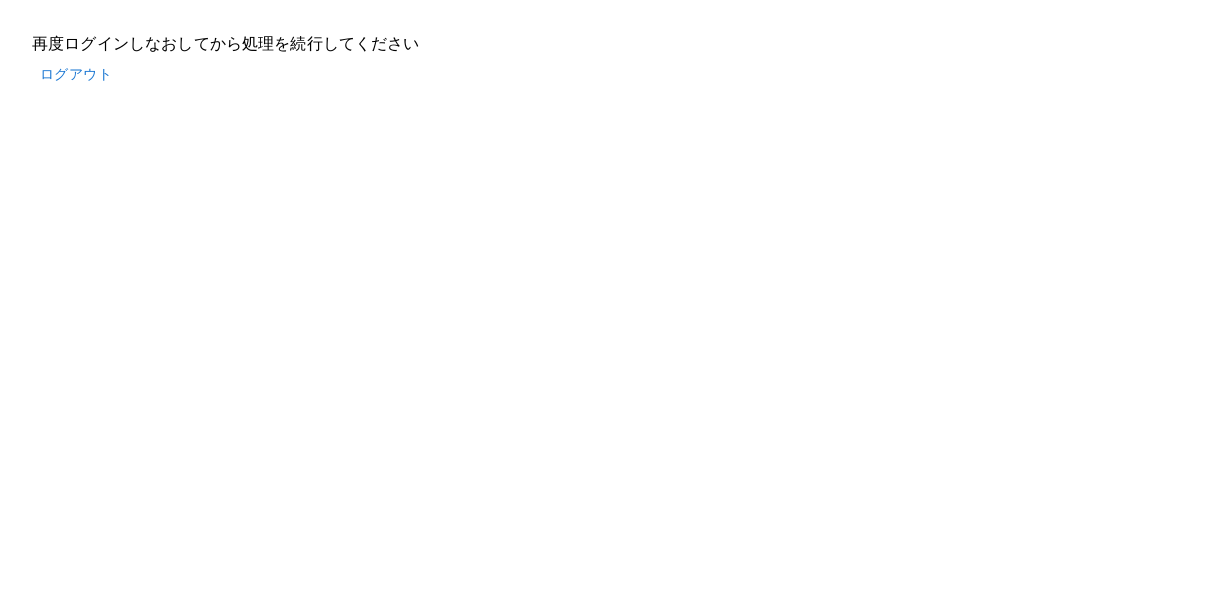 scroll, scrollTop: 0, scrollLeft: 0, axis: both 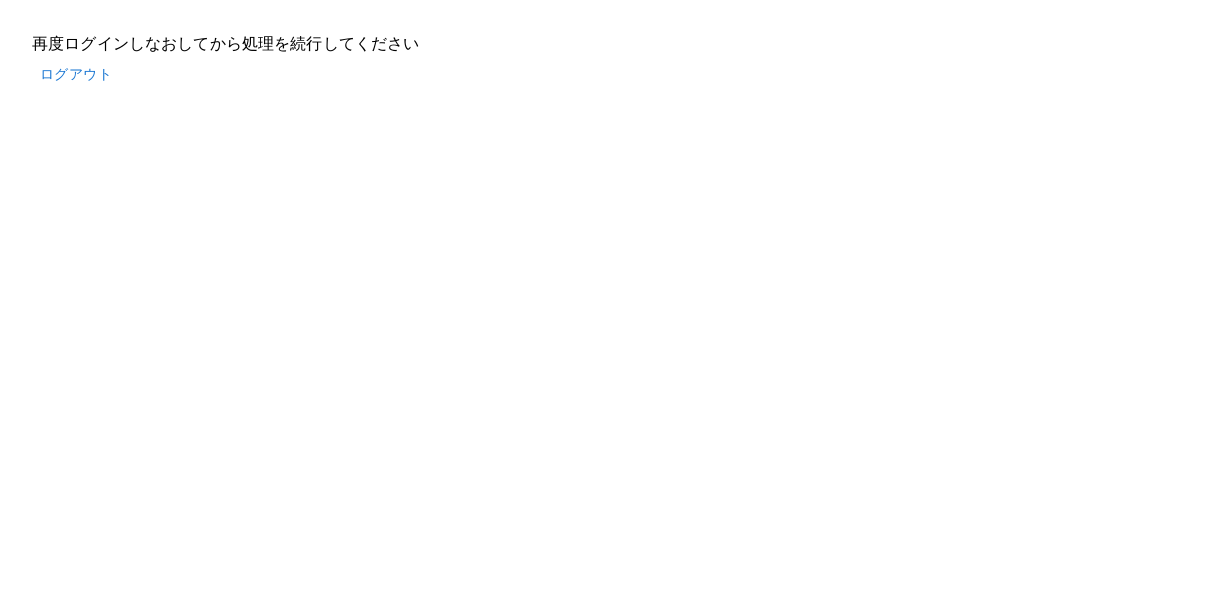 click on "ログアウト" at bounding box center (76, 74) 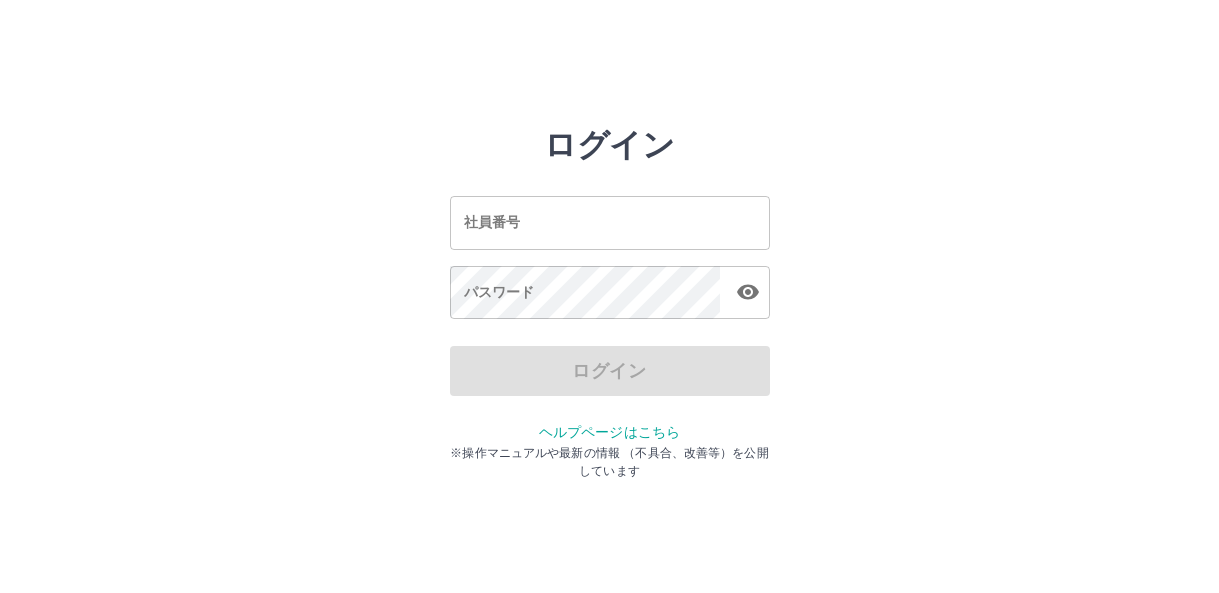 scroll, scrollTop: 0, scrollLeft: 0, axis: both 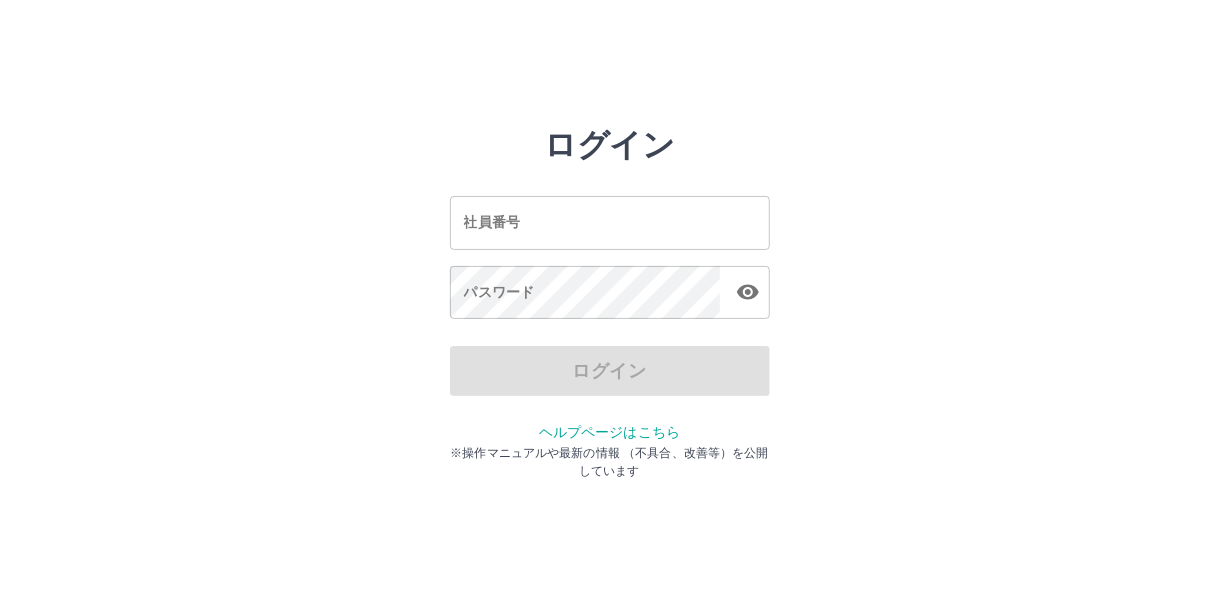 click on "社員番号" at bounding box center (610, 222) 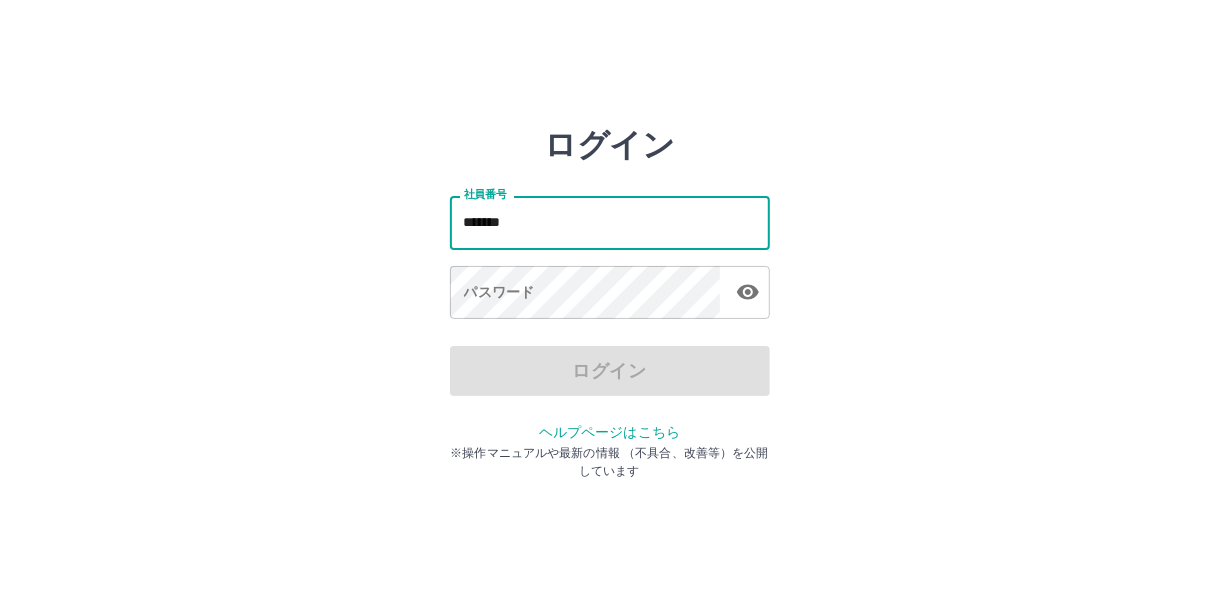 type on "*******" 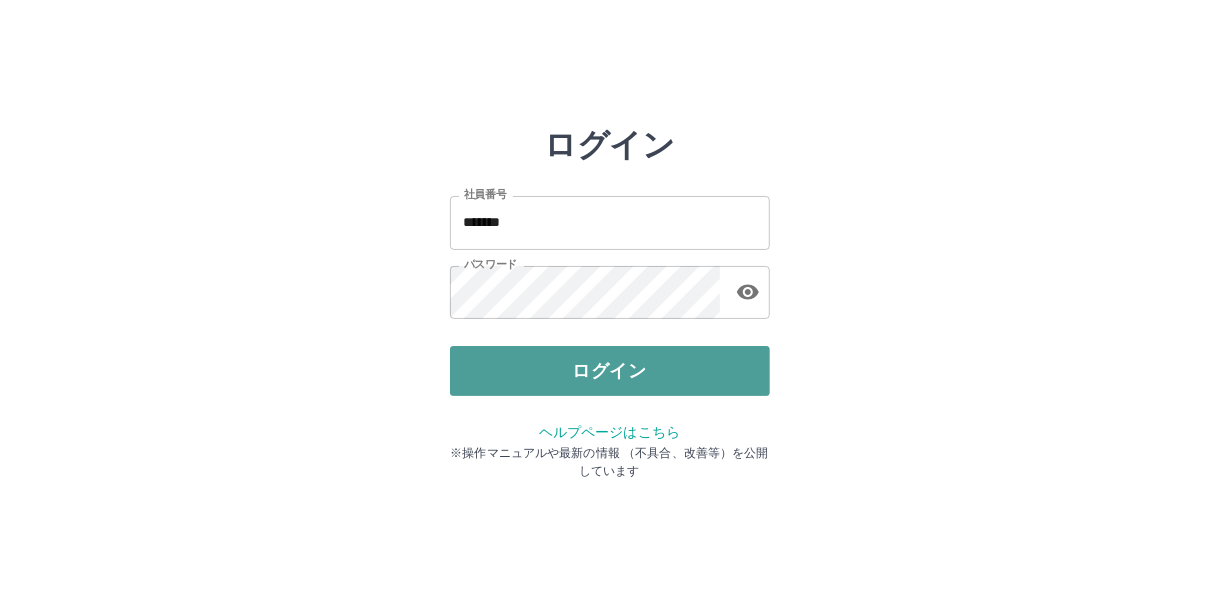 click on "ログイン" at bounding box center (610, 371) 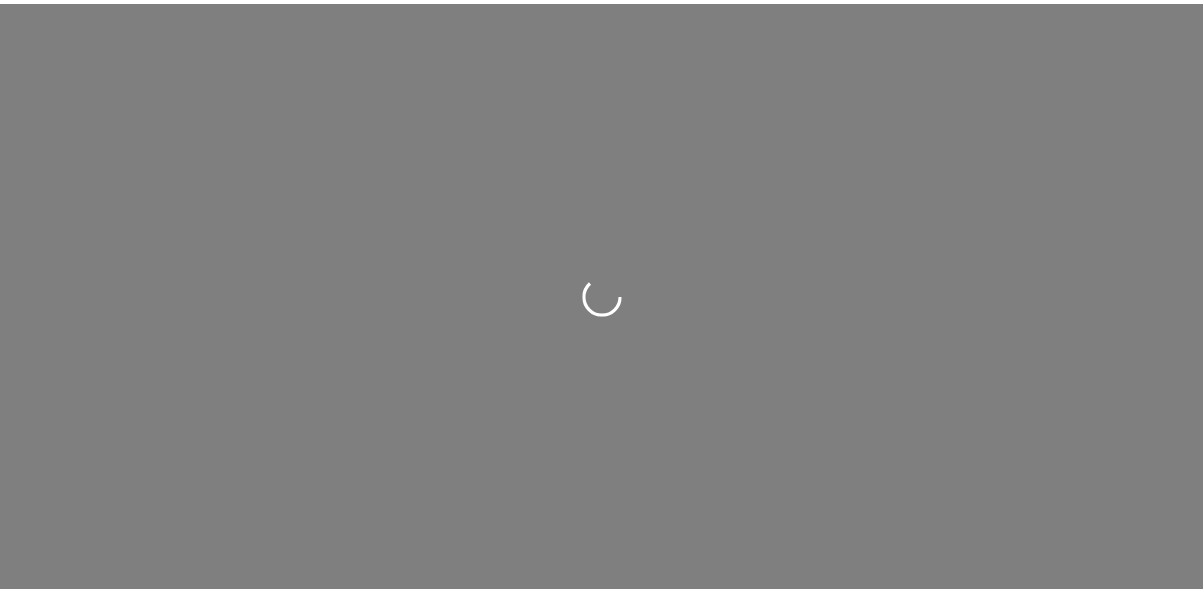 scroll, scrollTop: 0, scrollLeft: 0, axis: both 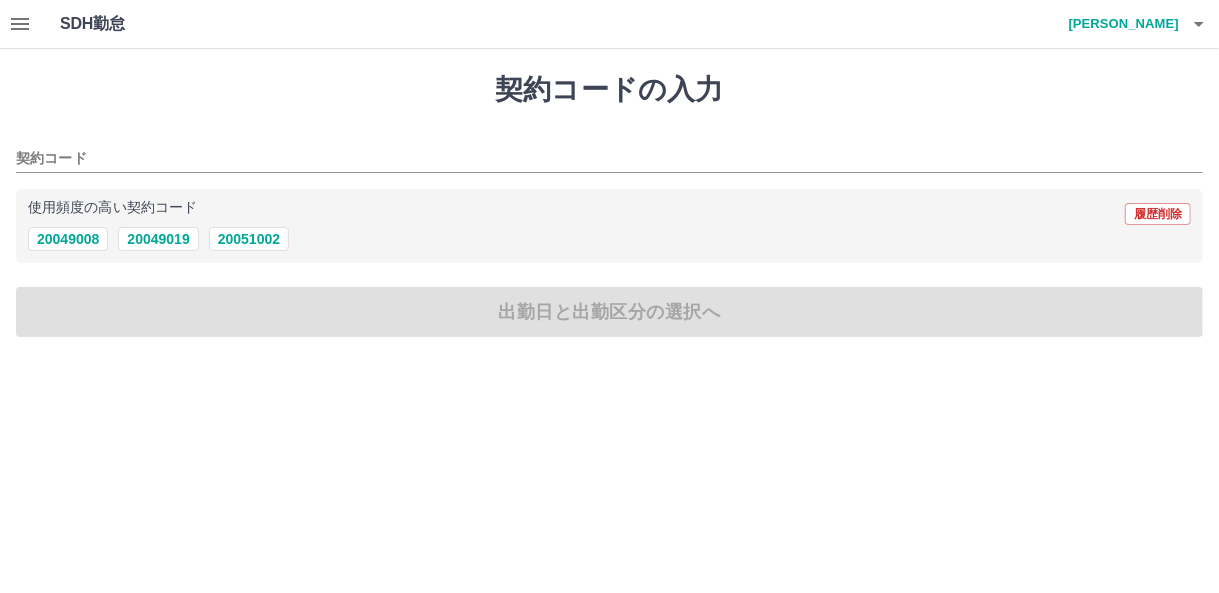 click 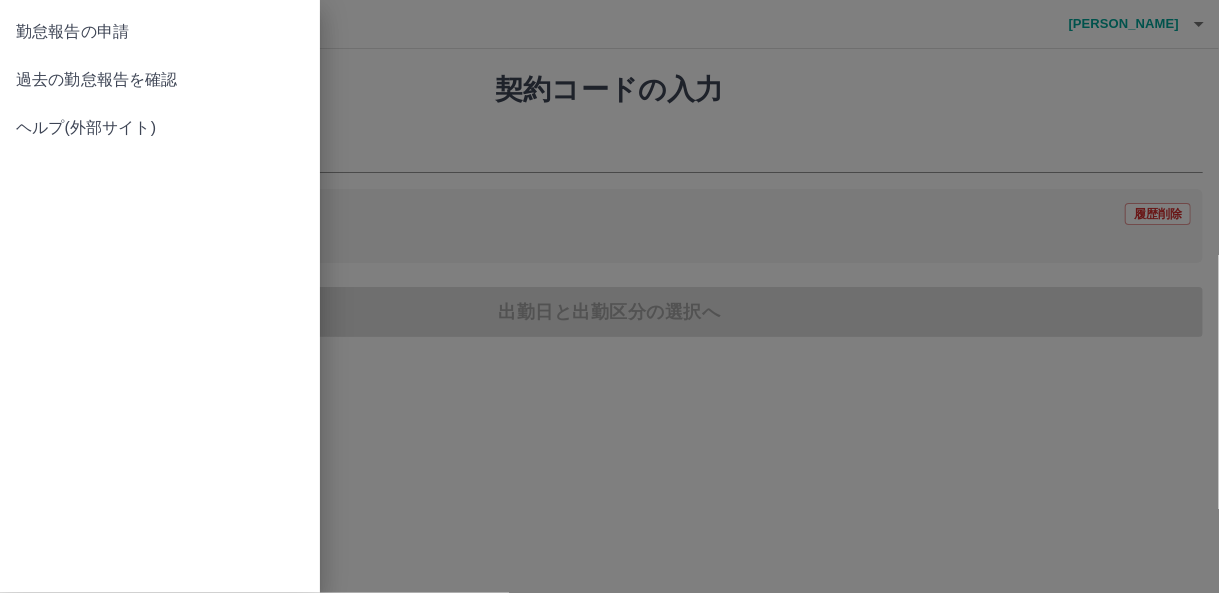 click on "過去の勤怠報告を確認" at bounding box center [160, 80] 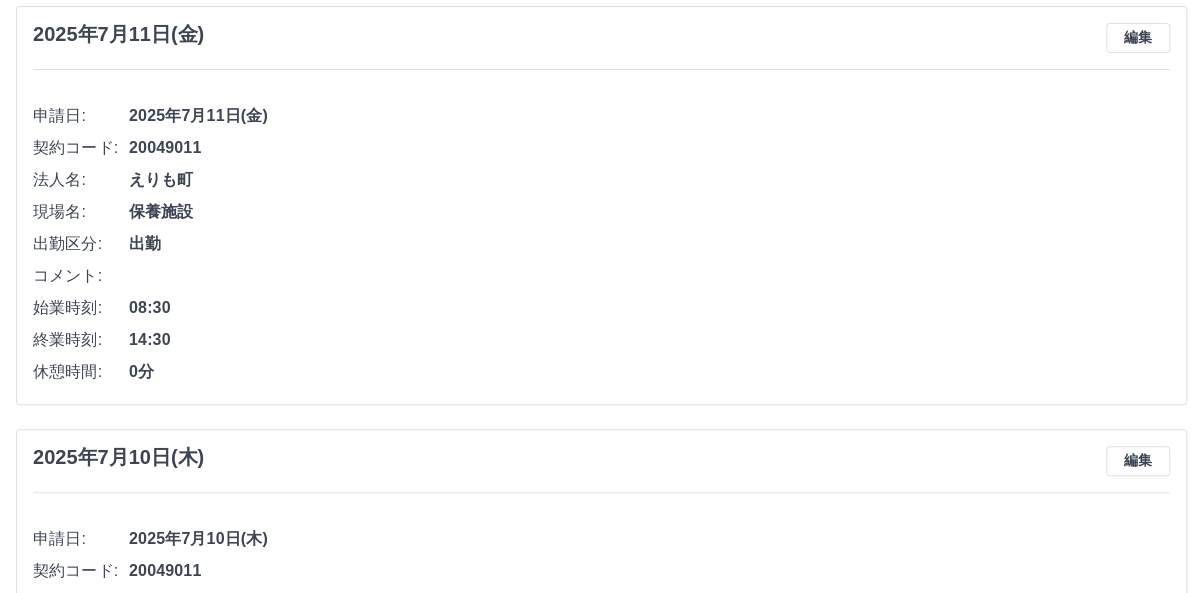 scroll, scrollTop: 178, scrollLeft: 0, axis: vertical 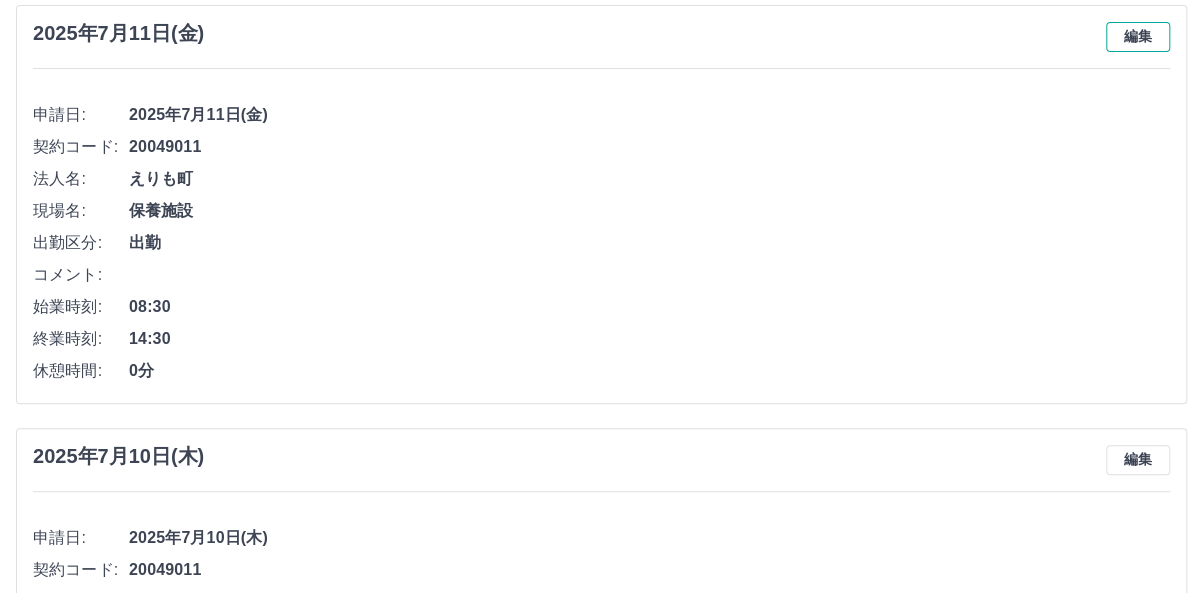 click on "編集" at bounding box center [1138, 37] 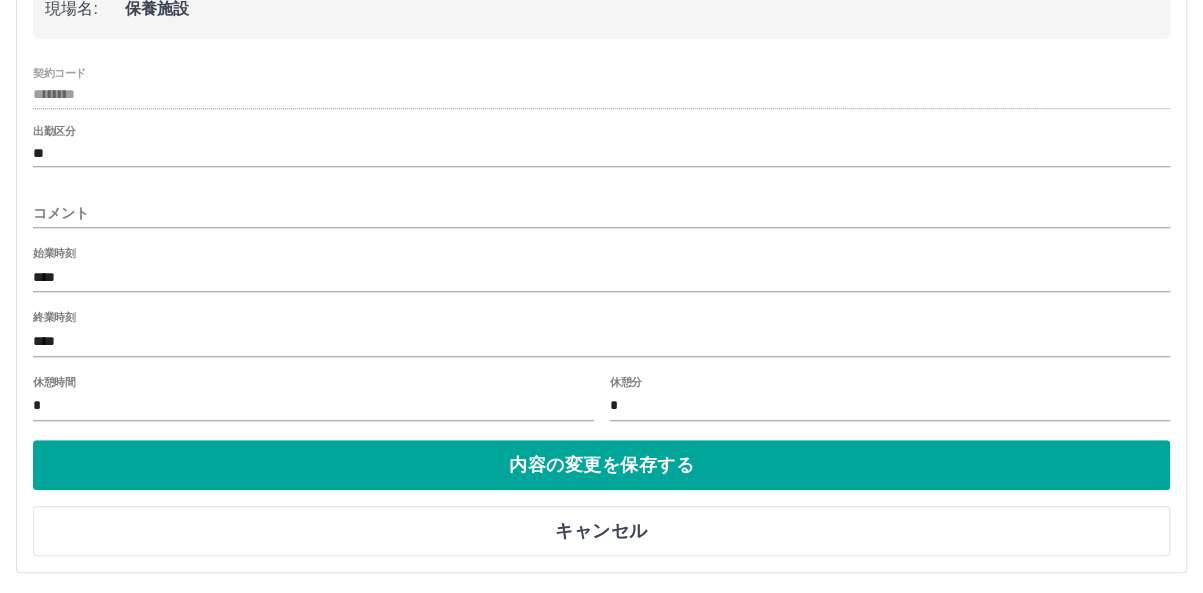scroll, scrollTop: 356, scrollLeft: 0, axis: vertical 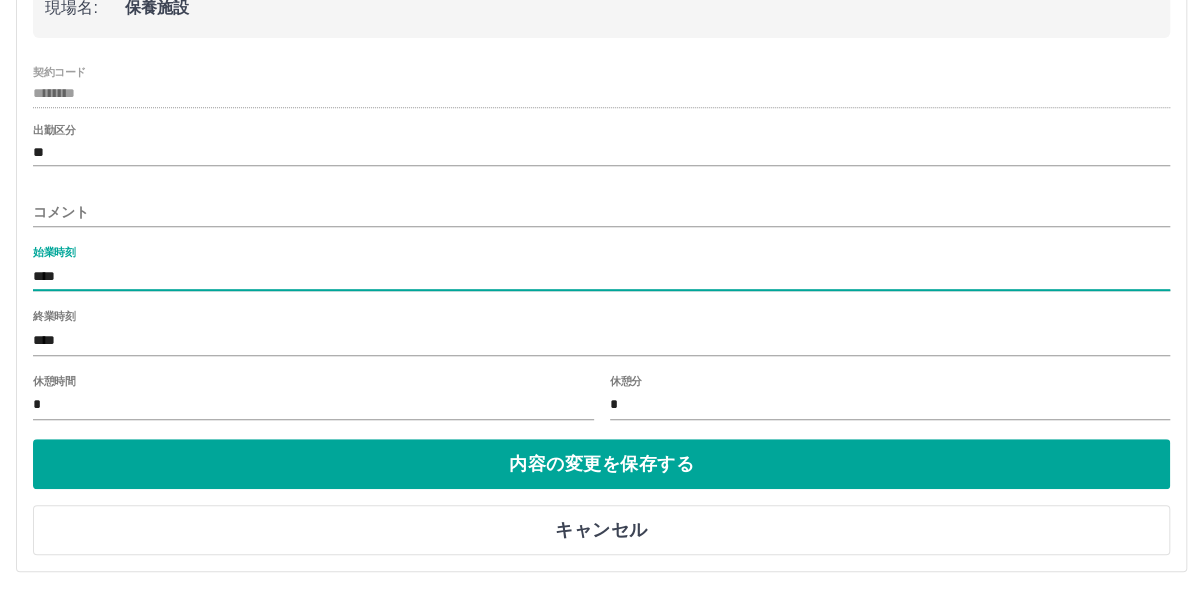 click on "****" at bounding box center [601, 276] 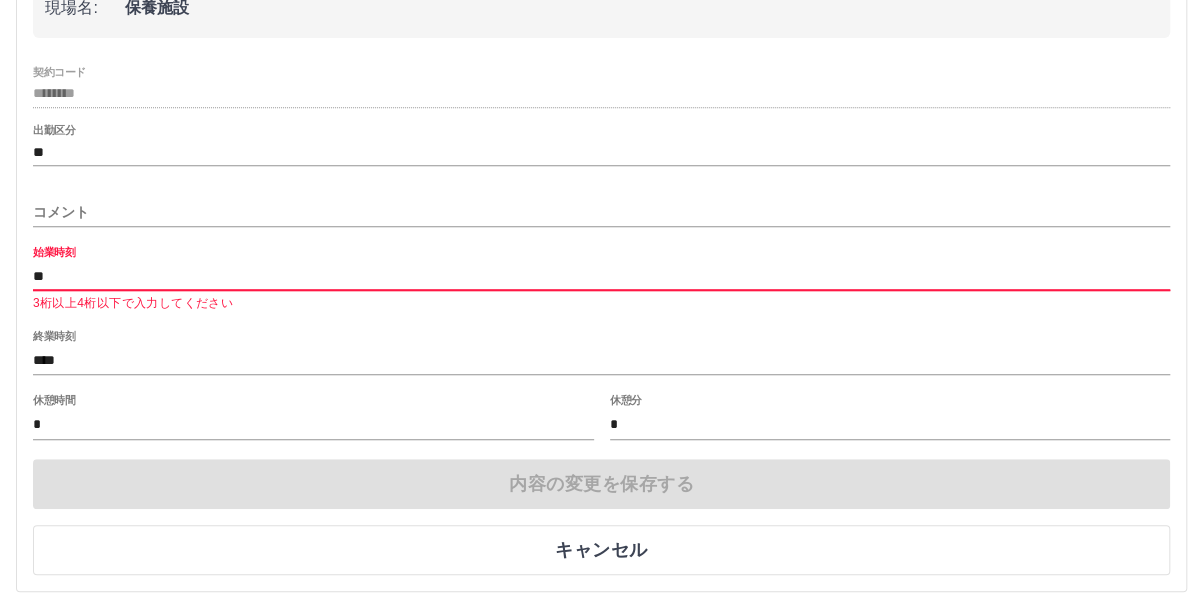 type on "*" 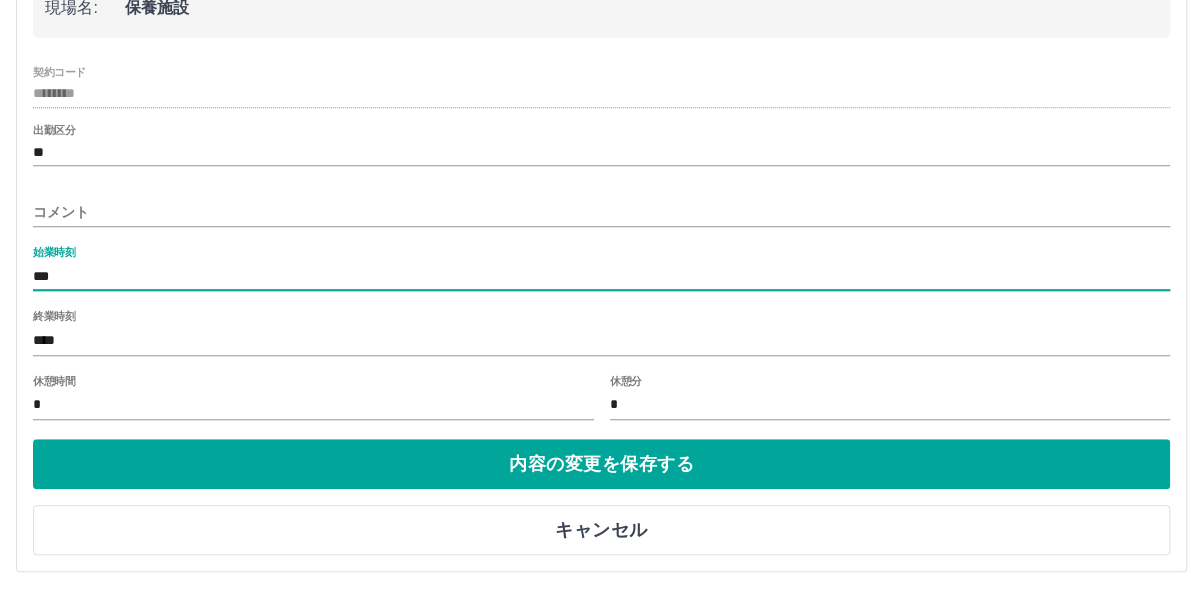 type on "***" 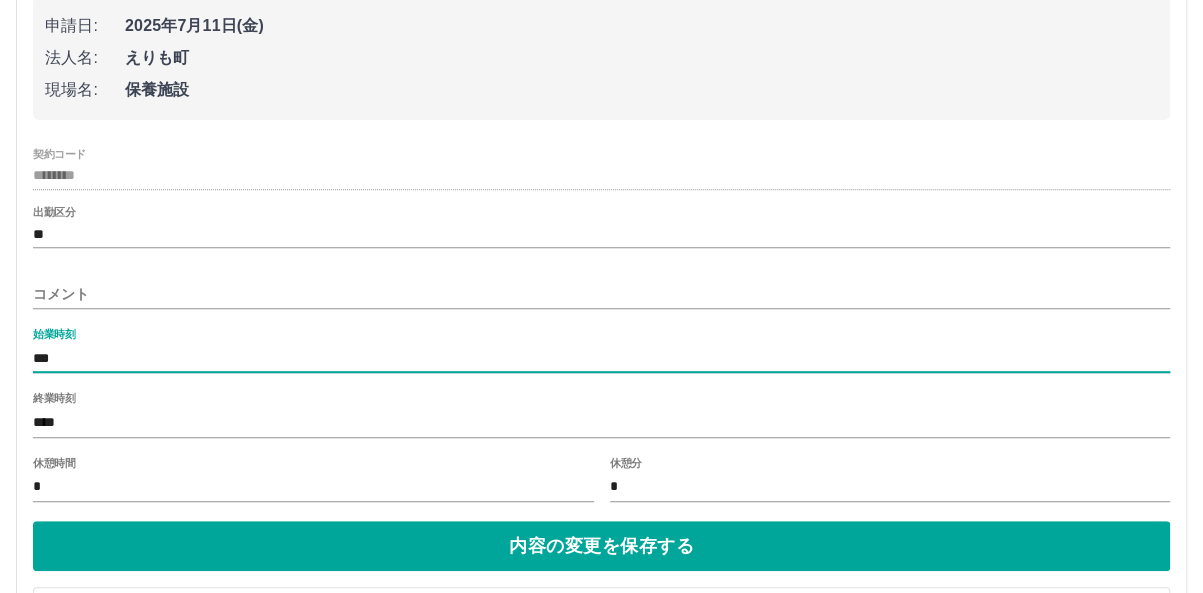 scroll, scrollTop: 267, scrollLeft: 0, axis: vertical 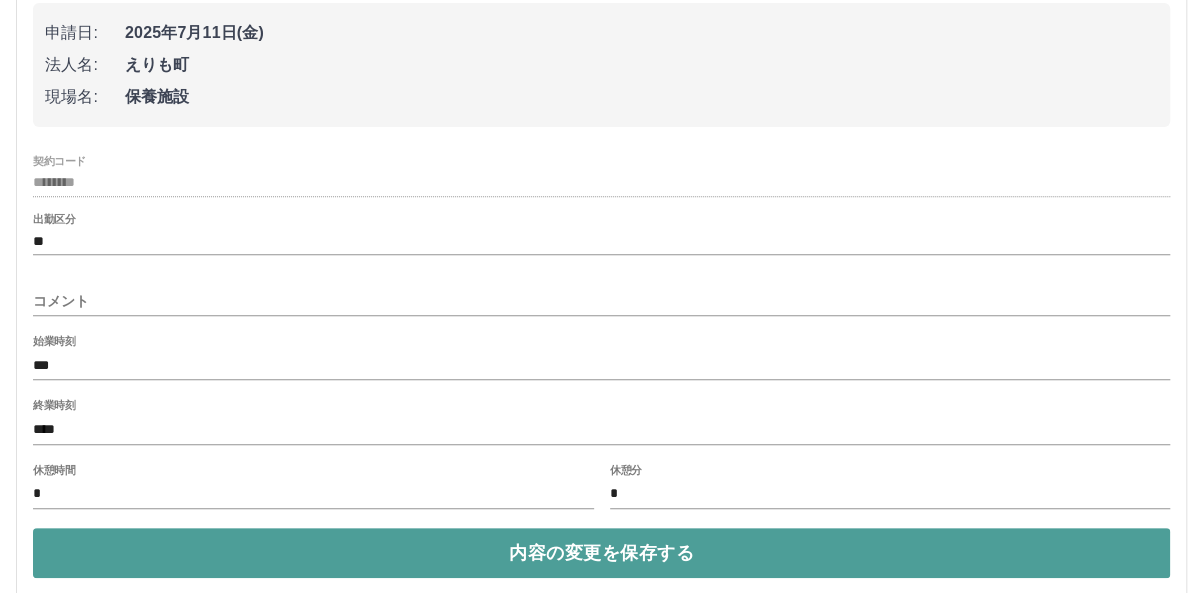 click on "内容の変更を保存する" at bounding box center (601, 553) 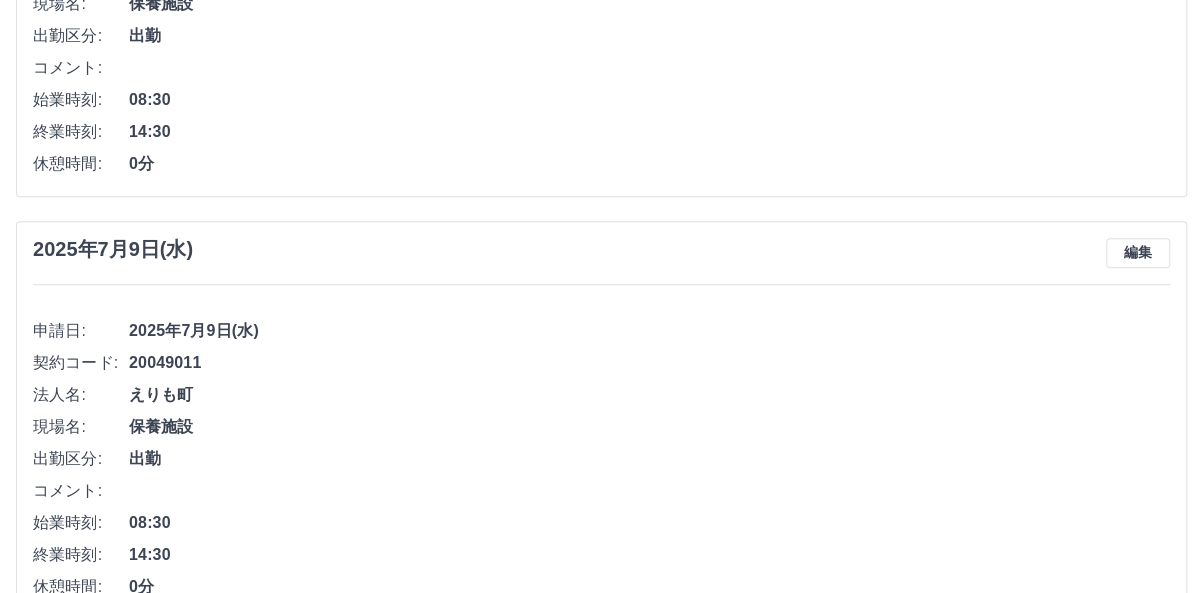 scroll, scrollTop: 896, scrollLeft: 0, axis: vertical 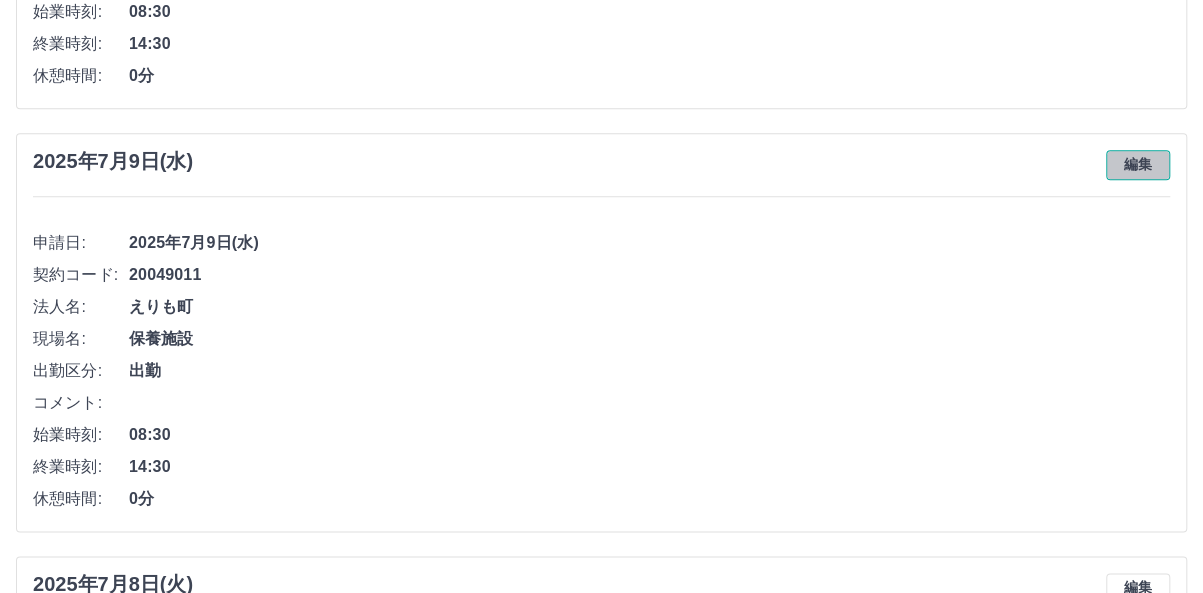 click on "編集" at bounding box center (1138, 165) 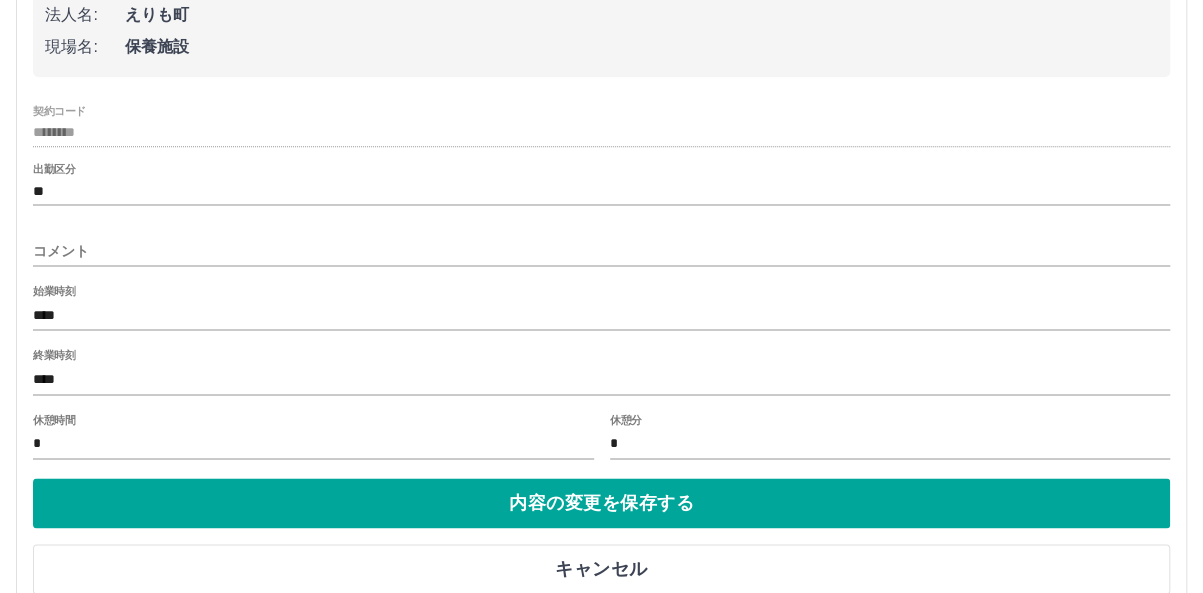 scroll, scrollTop: 1164, scrollLeft: 0, axis: vertical 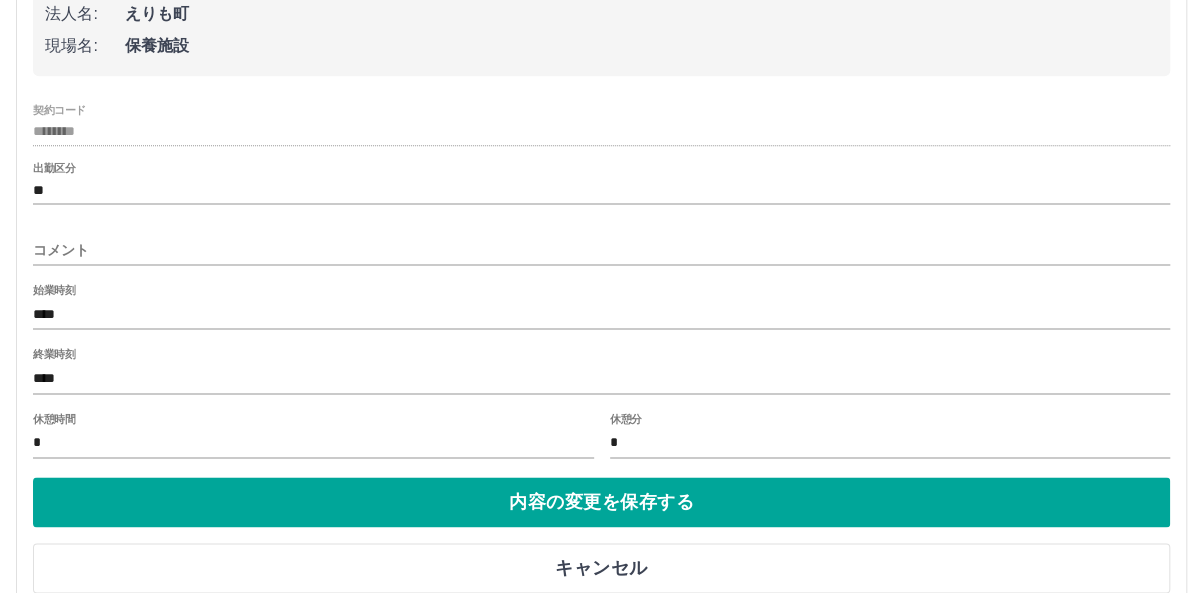 click on "****" at bounding box center [601, 314] 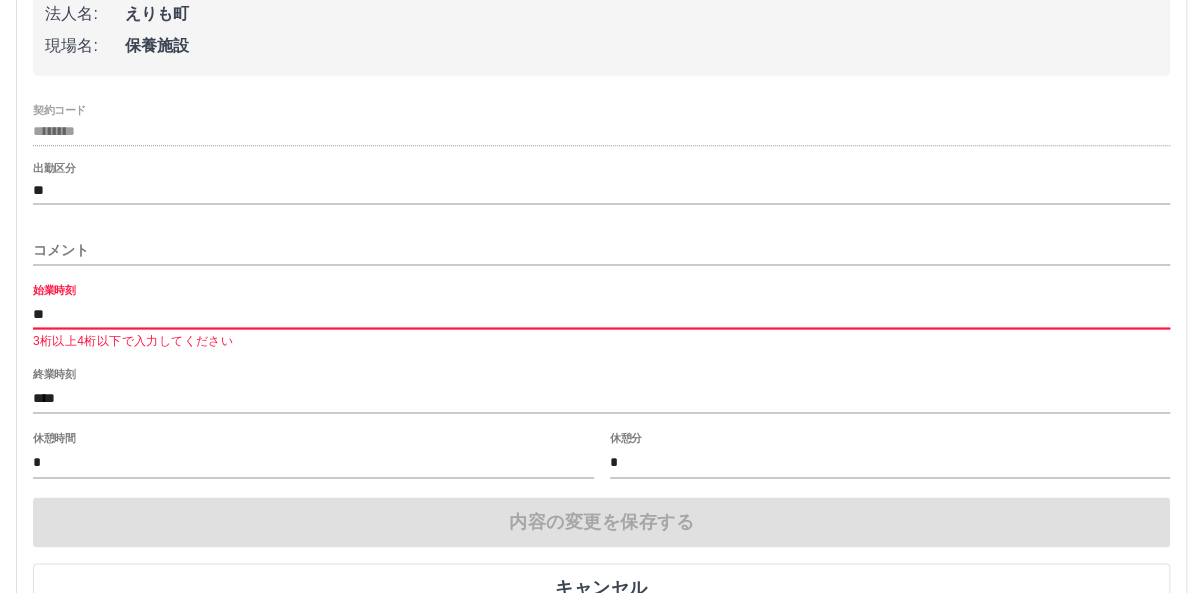 type on "*" 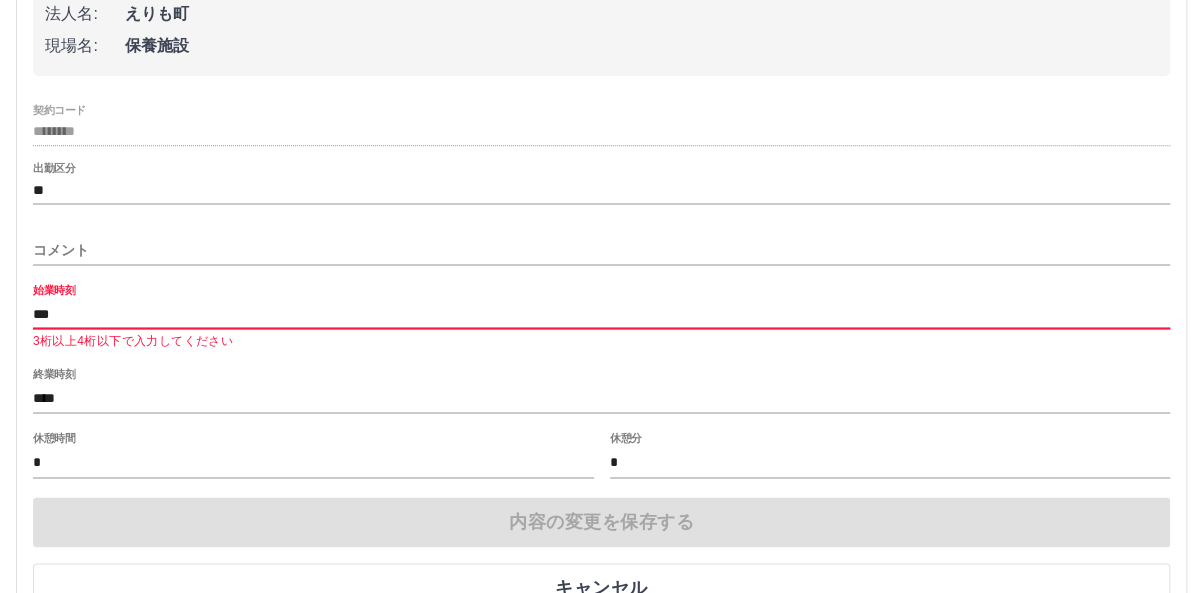 type on "***" 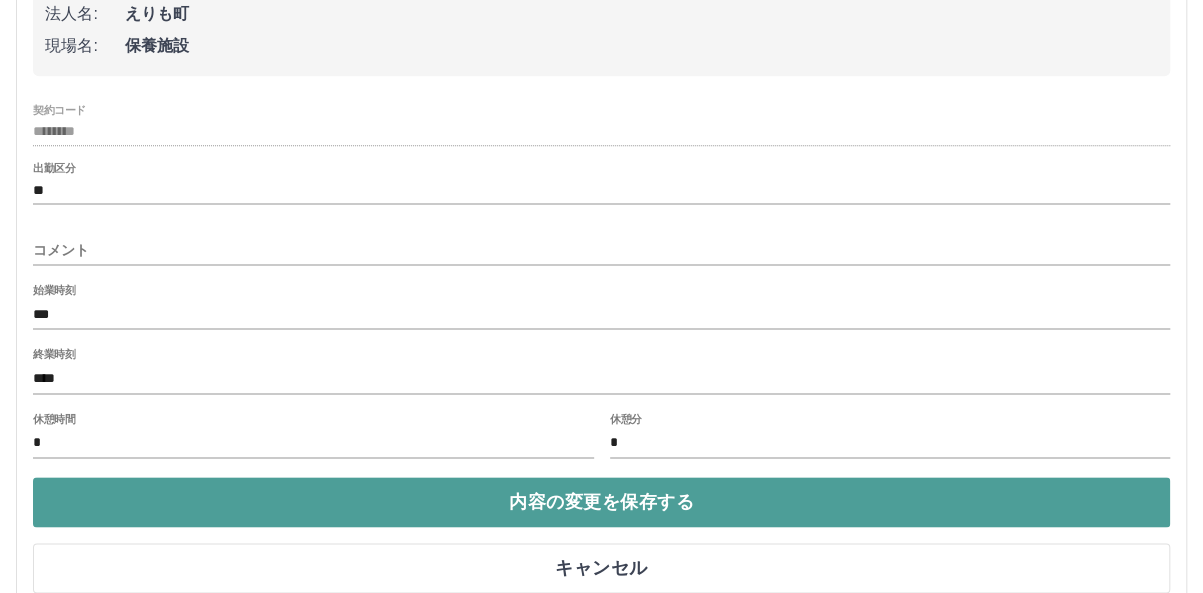 click on "内容の変更を保存する" at bounding box center [601, 502] 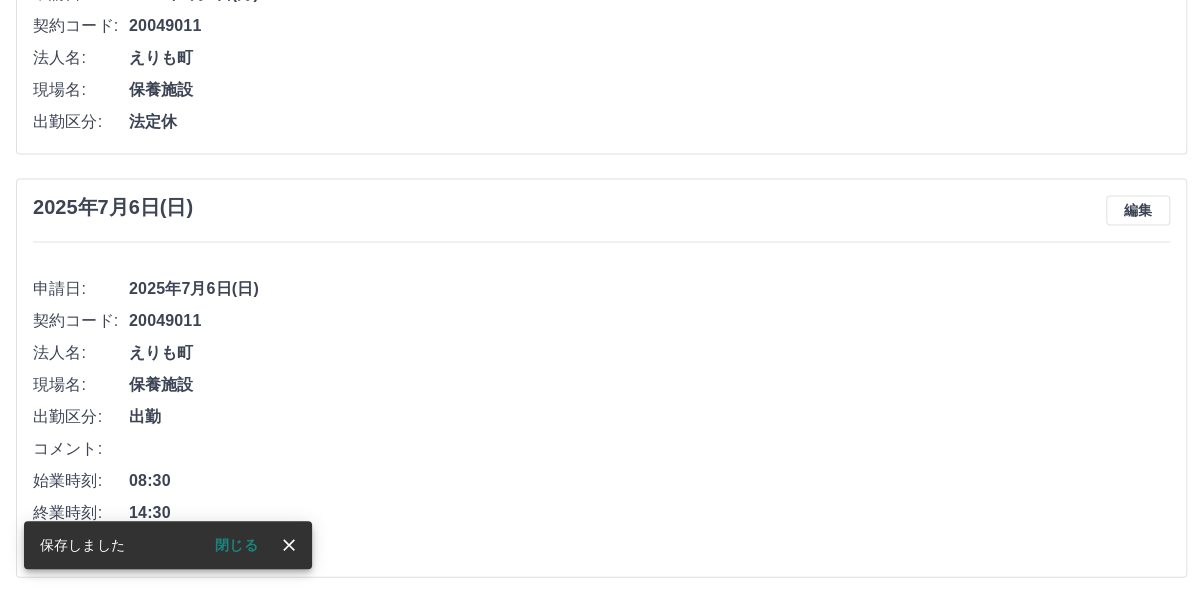 scroll, scrollTop: 2001, scrollLeft: 0, axis: vertical 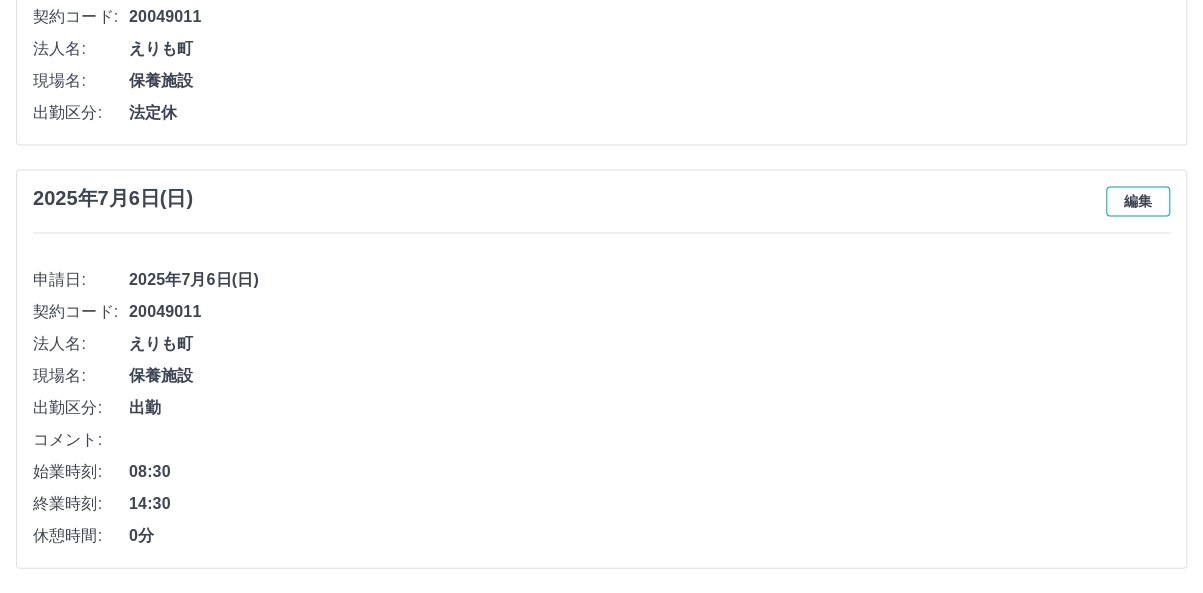 click on "編集" at bounding box center [1138, 202] 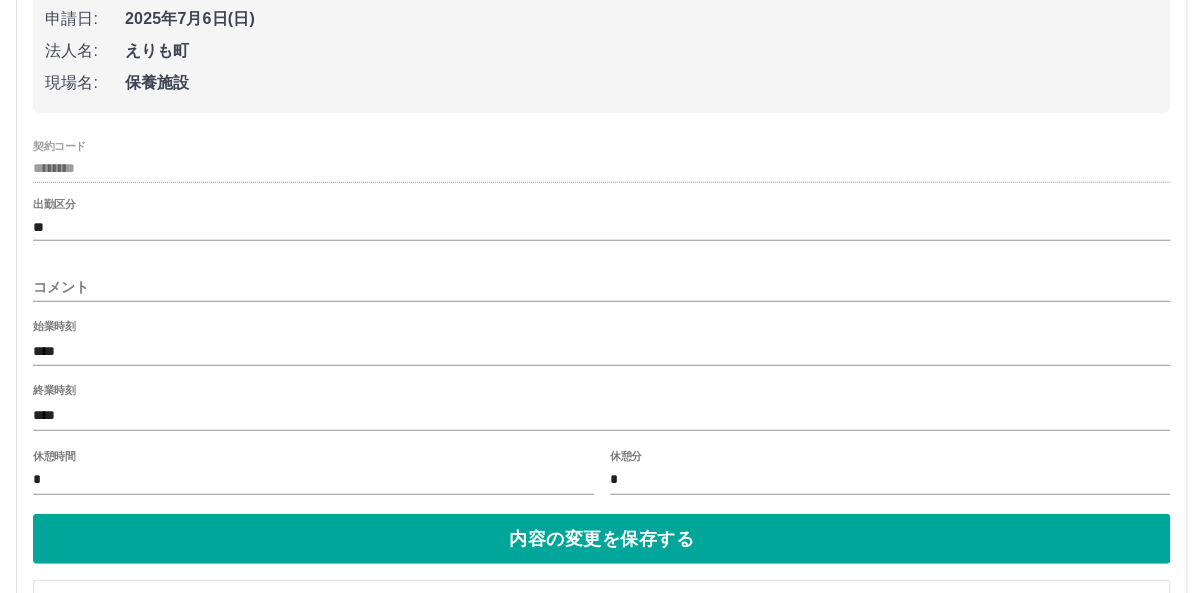 scroll, scrollTop: 2268, scrollLeft: 0, axis: vertical 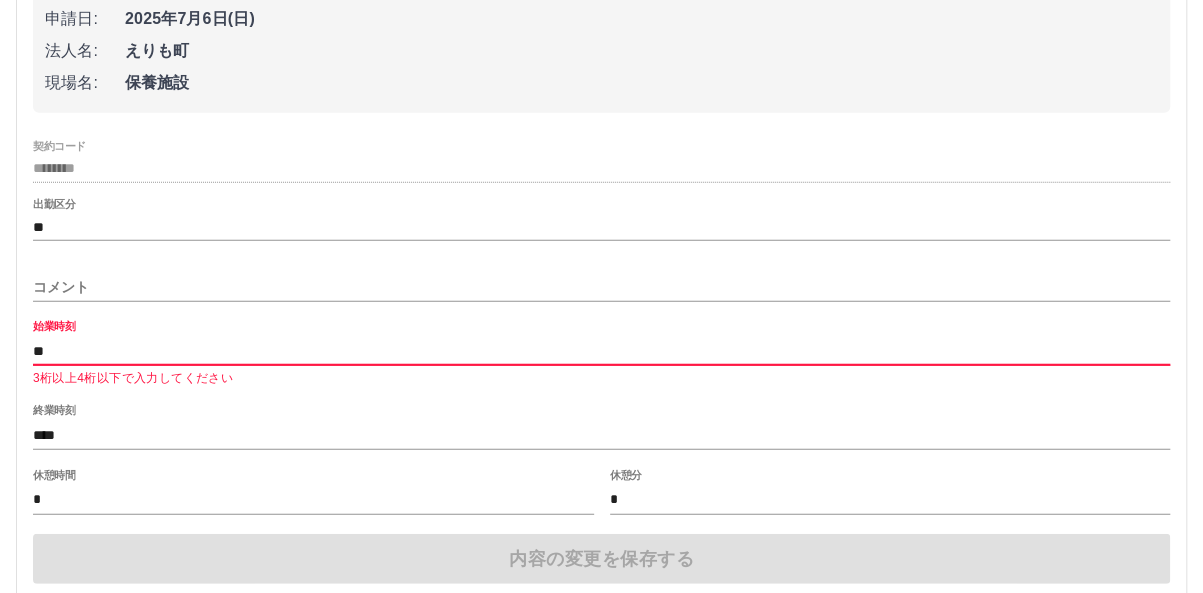 type on "*" 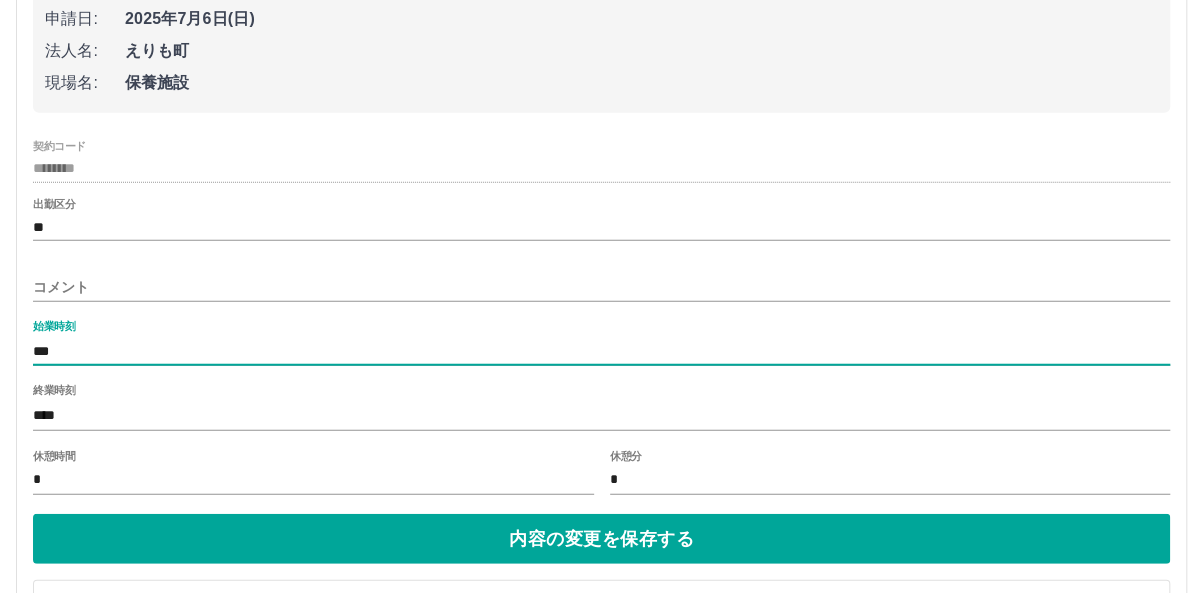 type on "***" 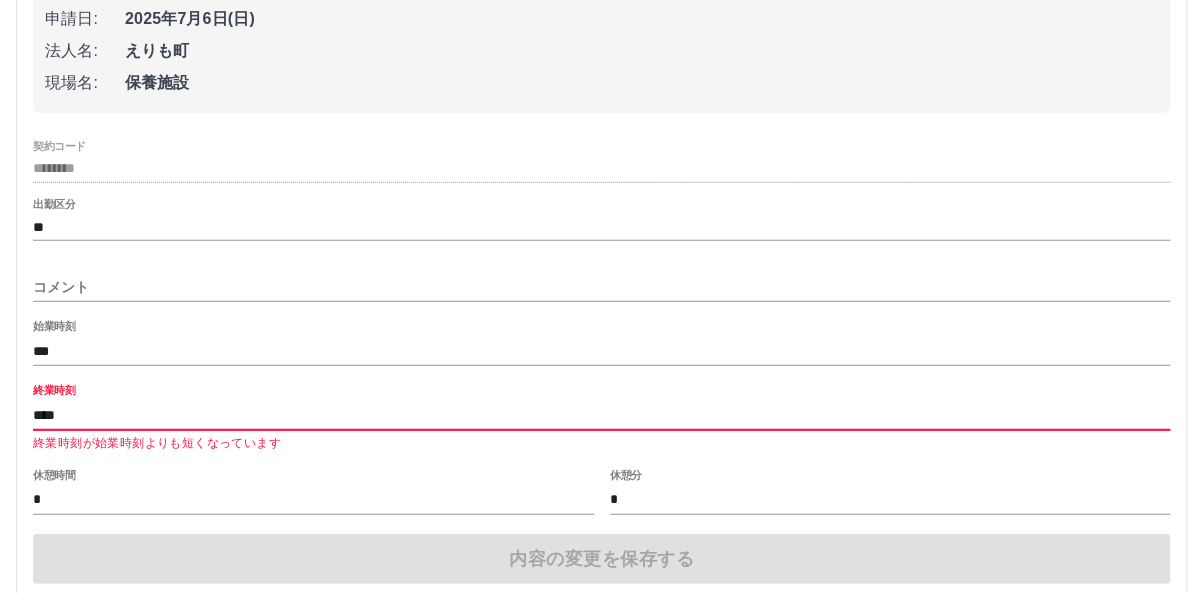type on "****" 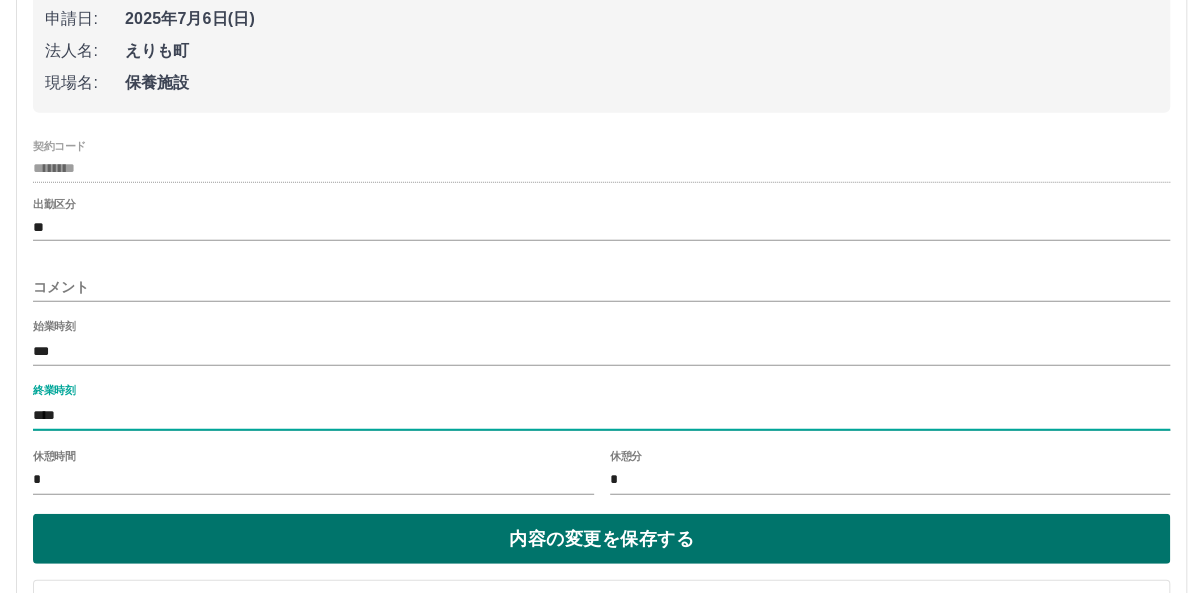 click on "内容の変更を保存する" at bounding box center (601, 539) 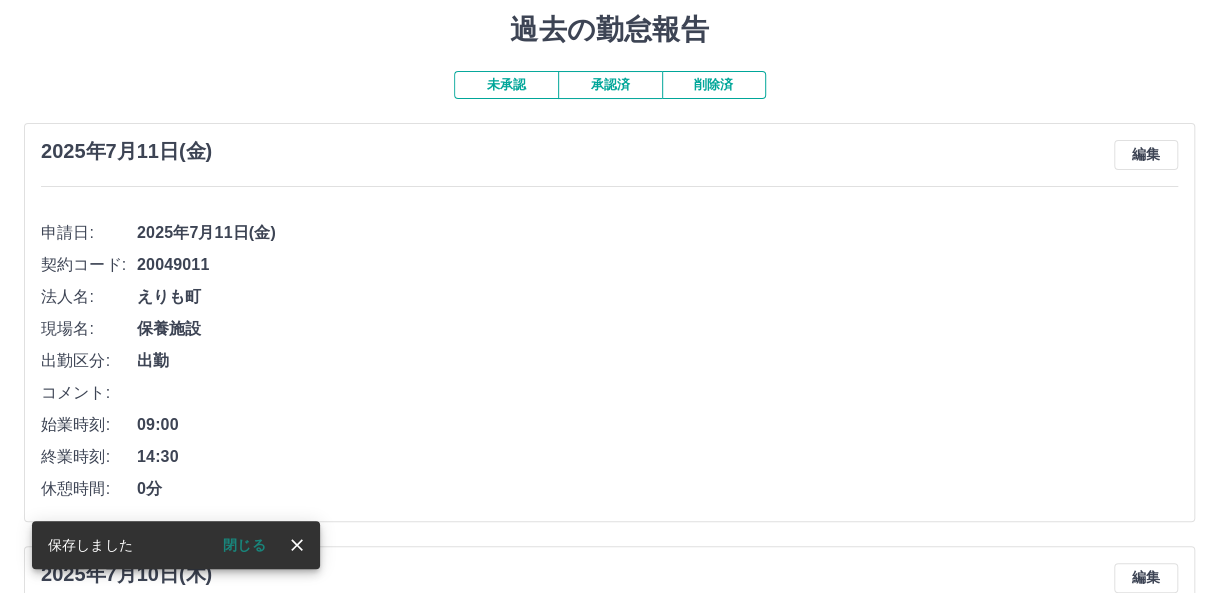 scroll, scrollTop: 0, scrollLeft: 0, axis: both 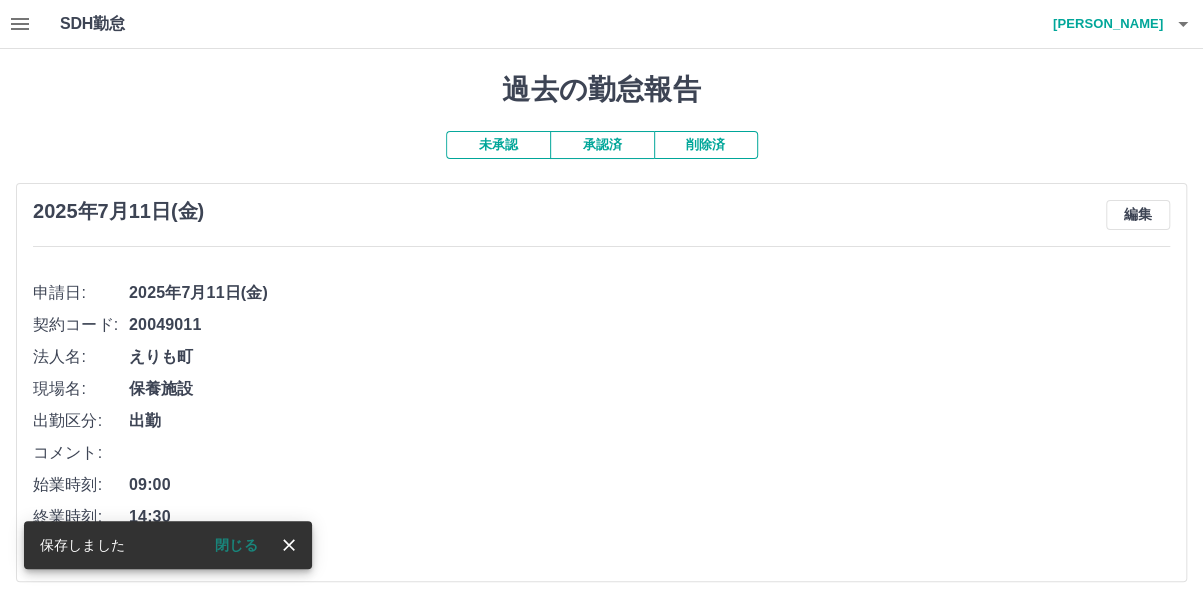 click on "工藤　明美" at bounding box center (1103, 24) 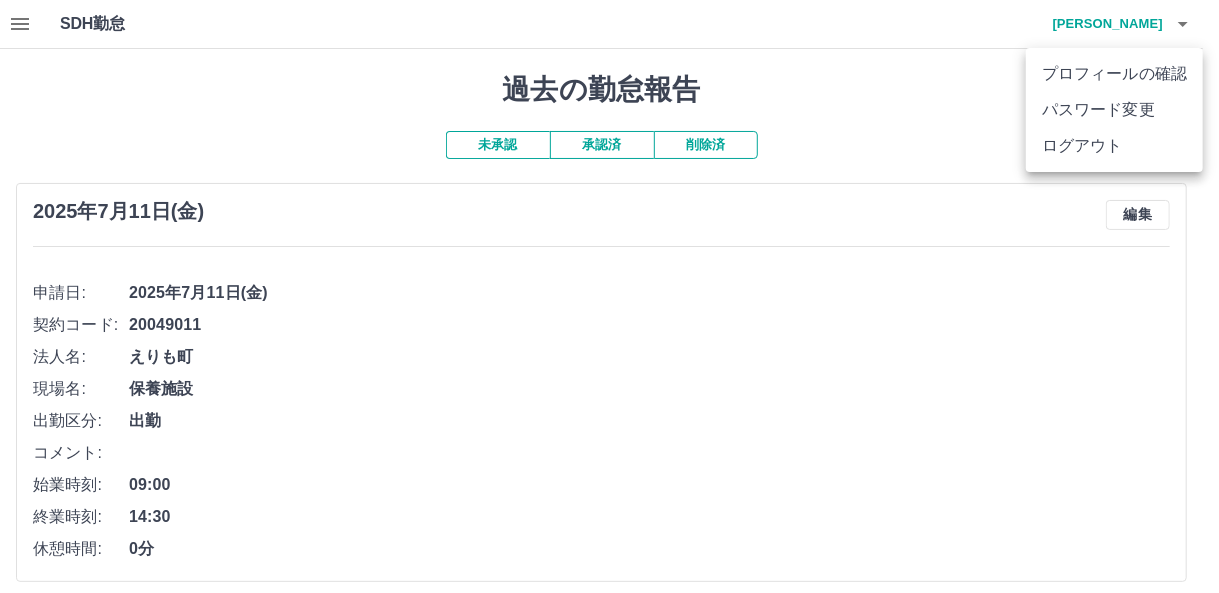 click on "ログアウト" at bounding box center [1114, 146] 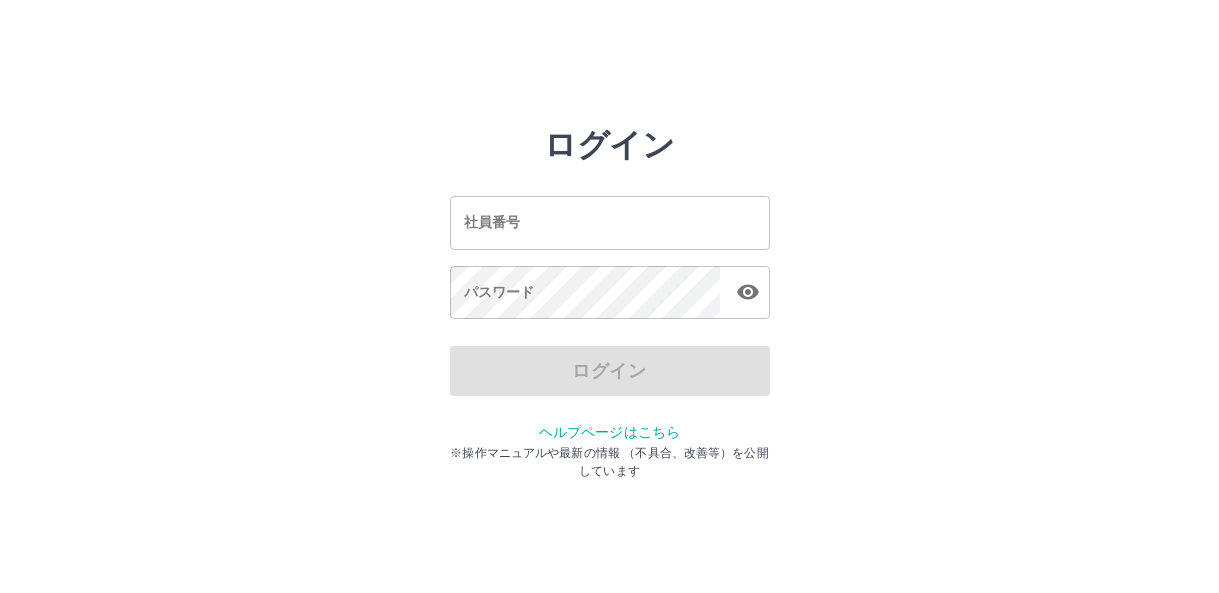 scroll, scrollTop: 0, scrollLeft: 0, axis: both 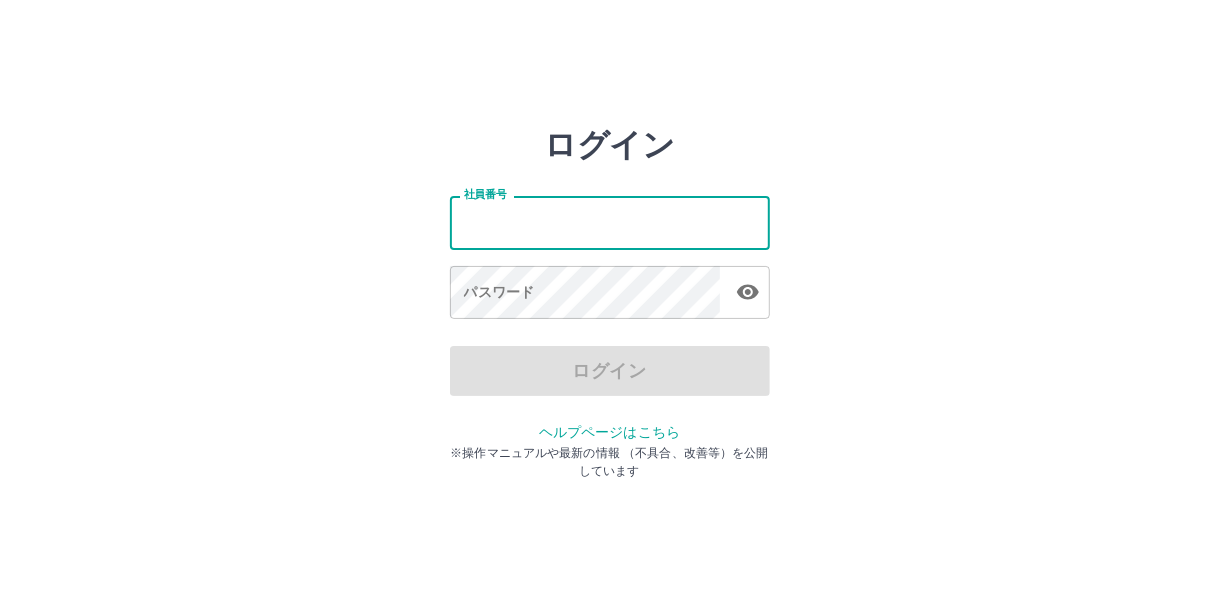 click on "社員番号" at bounding box center (610, 222) 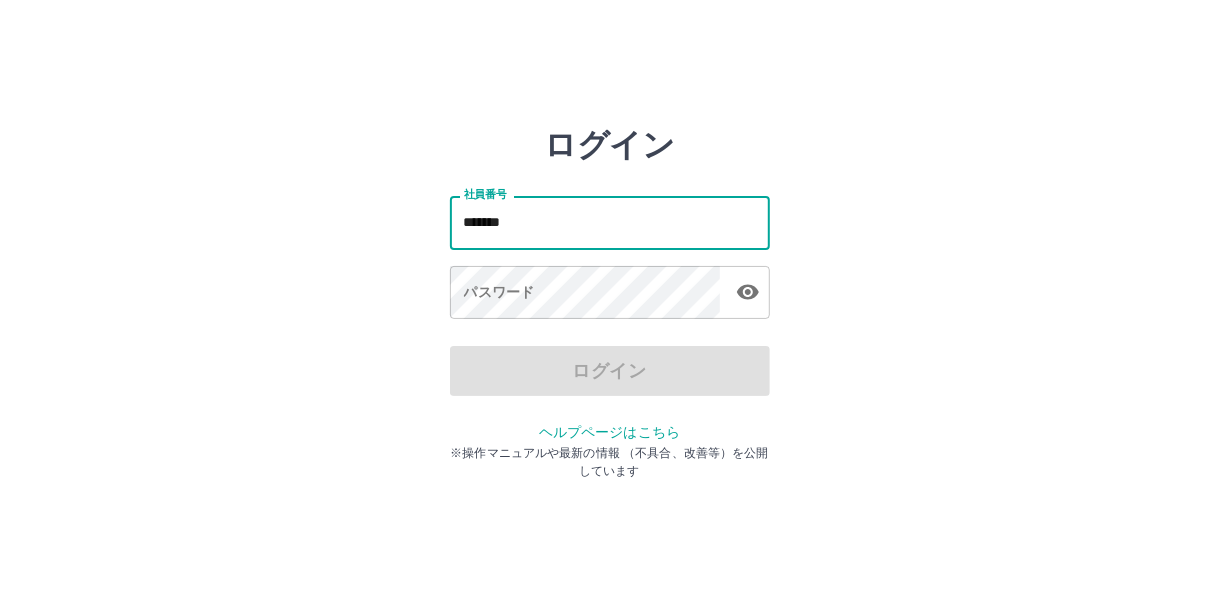 type on "*******" 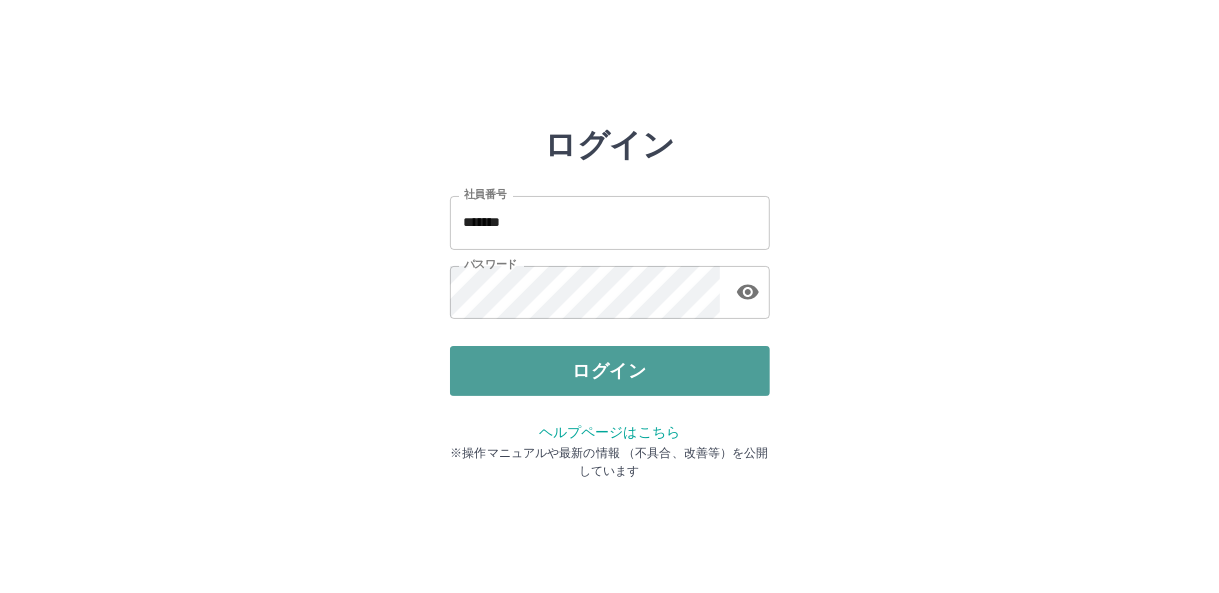click on "ログイン" at bounding box center (610, 371) 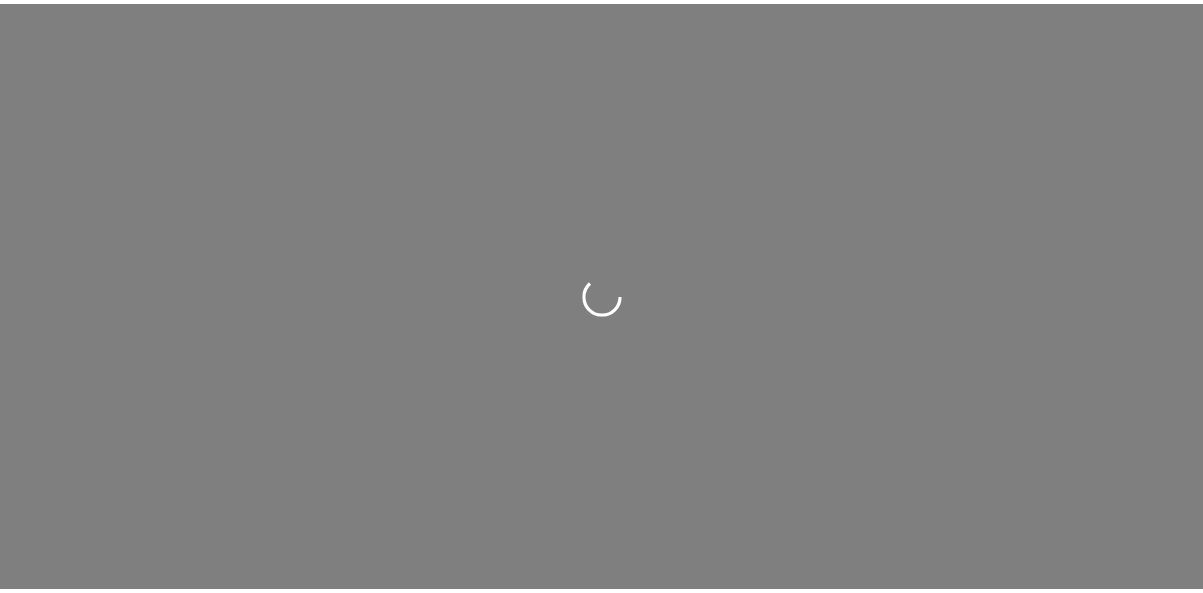 scroll, scrollTop: 0, scrollLeft: 0, axis: both 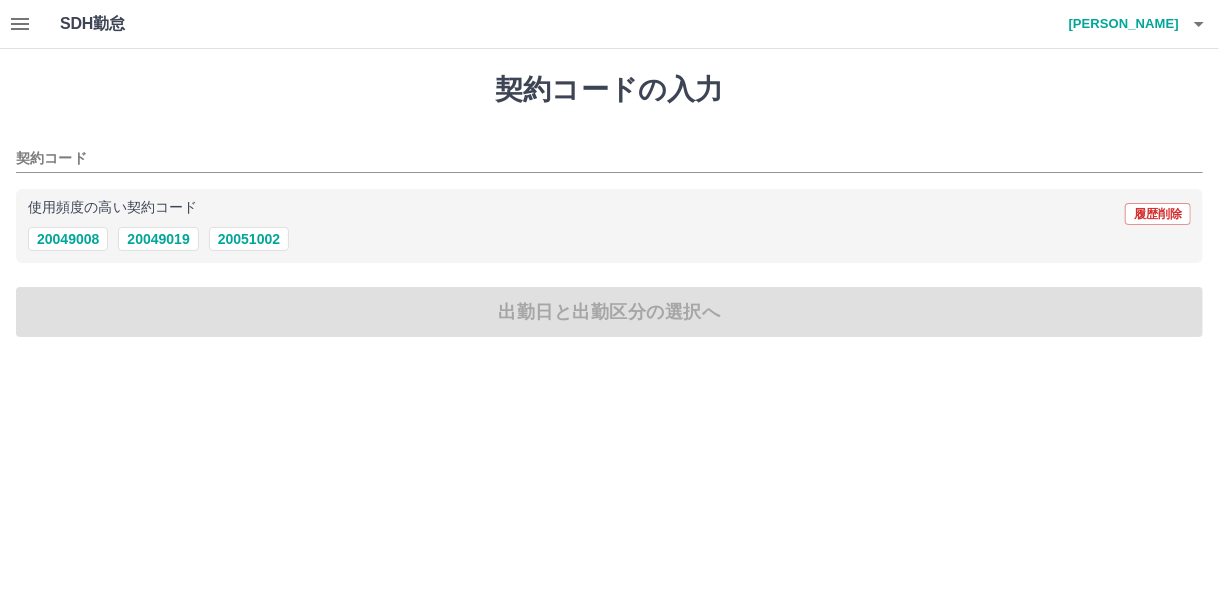 click 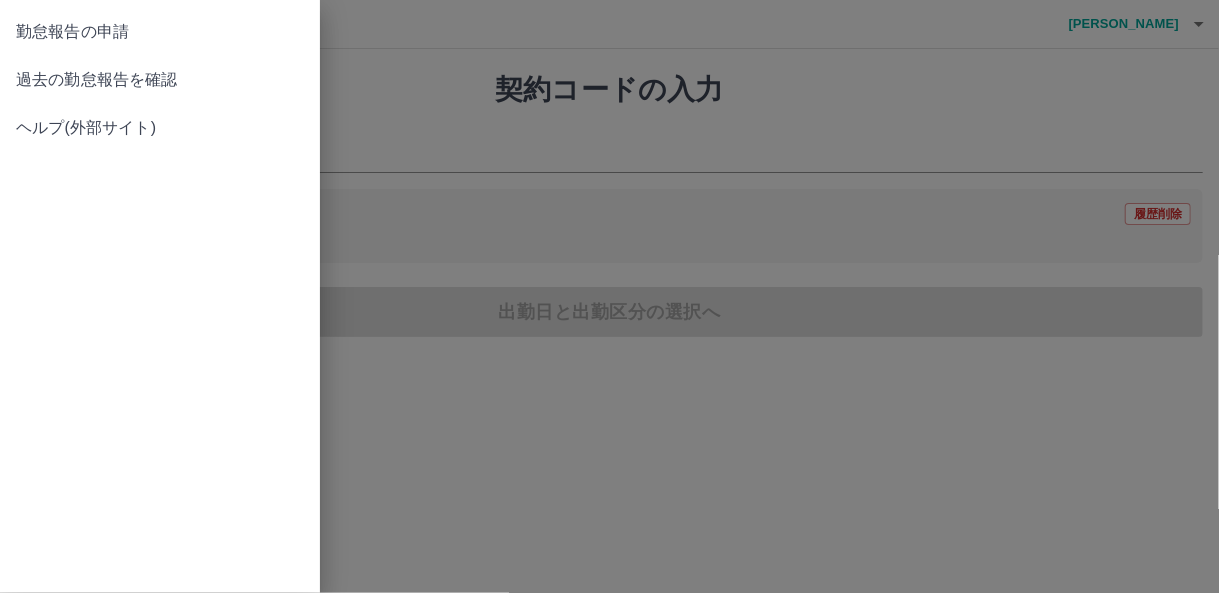 click on "過去の勤怠報告を確認" at bounding box center (160, 80) 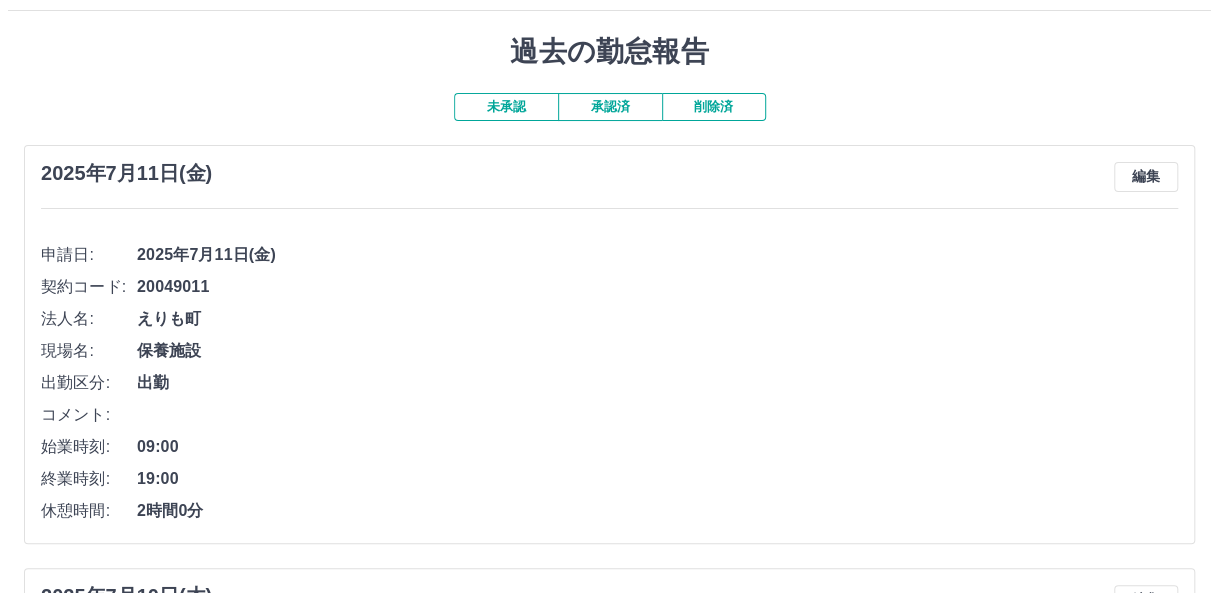 scroll, scrollTop: 0, scrollLeft: 0, axis: both 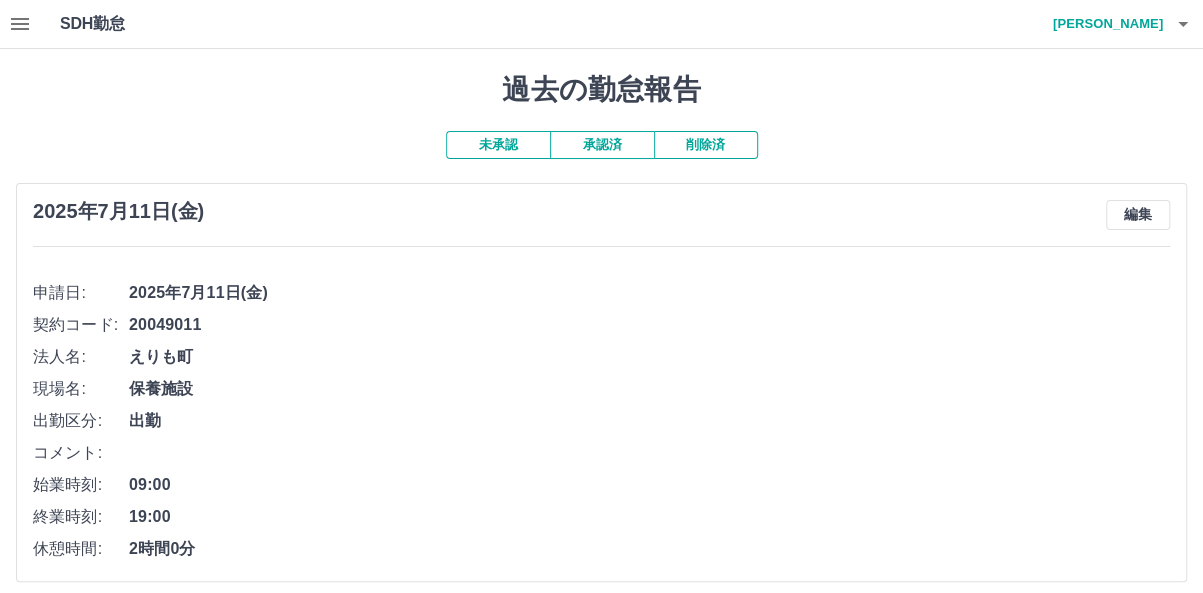 click 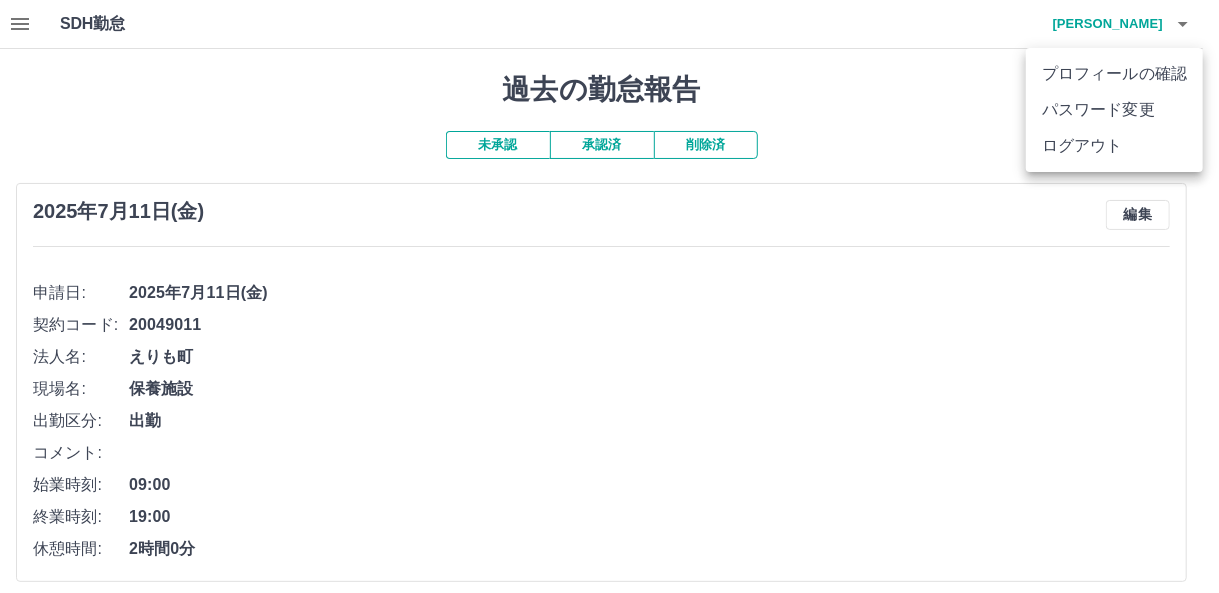 click on "ログアウト" at bounding box center (1114, 146) 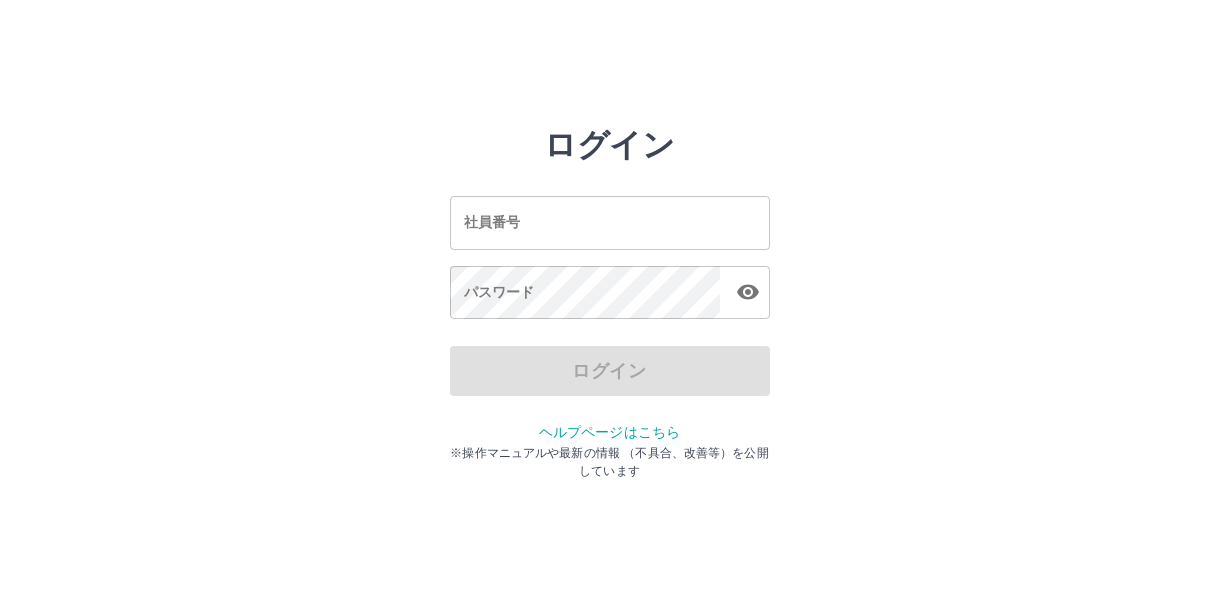 scroll, scrollTop: 0, scrollLeft: 0, axis: both 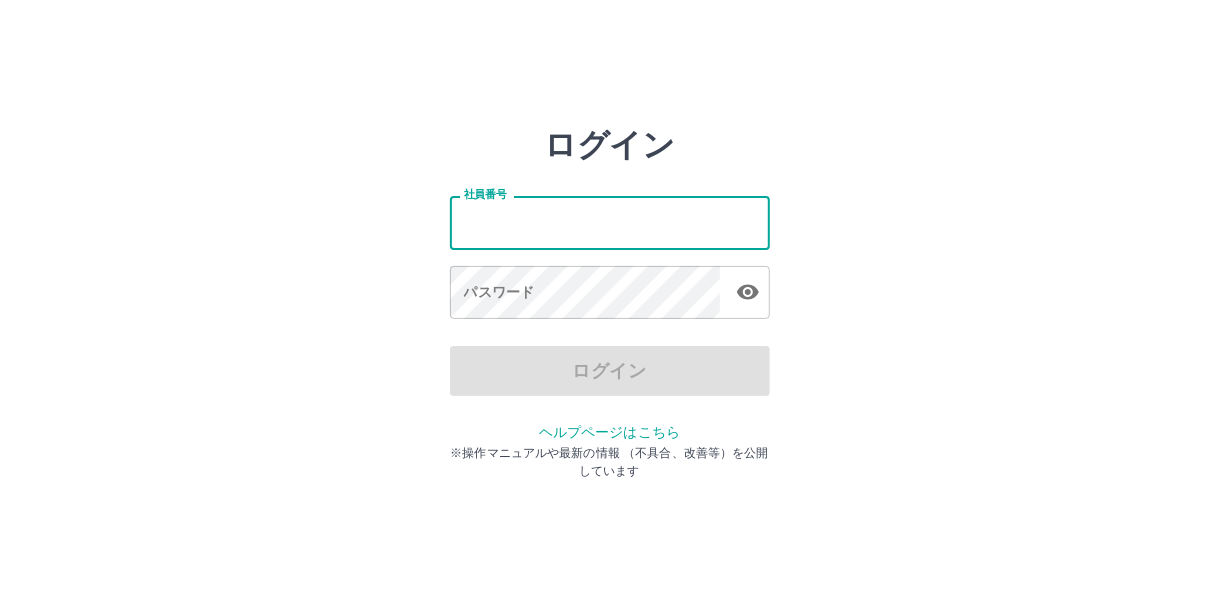 click on "社員番号" at bounding box center [610, 222] 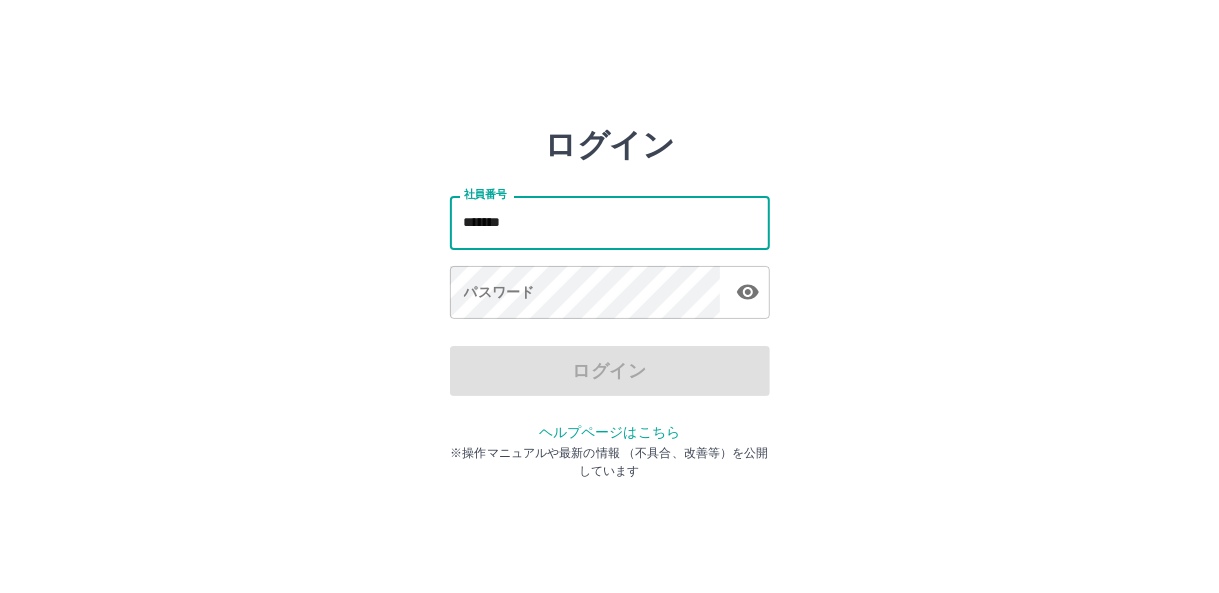 type on "*******" 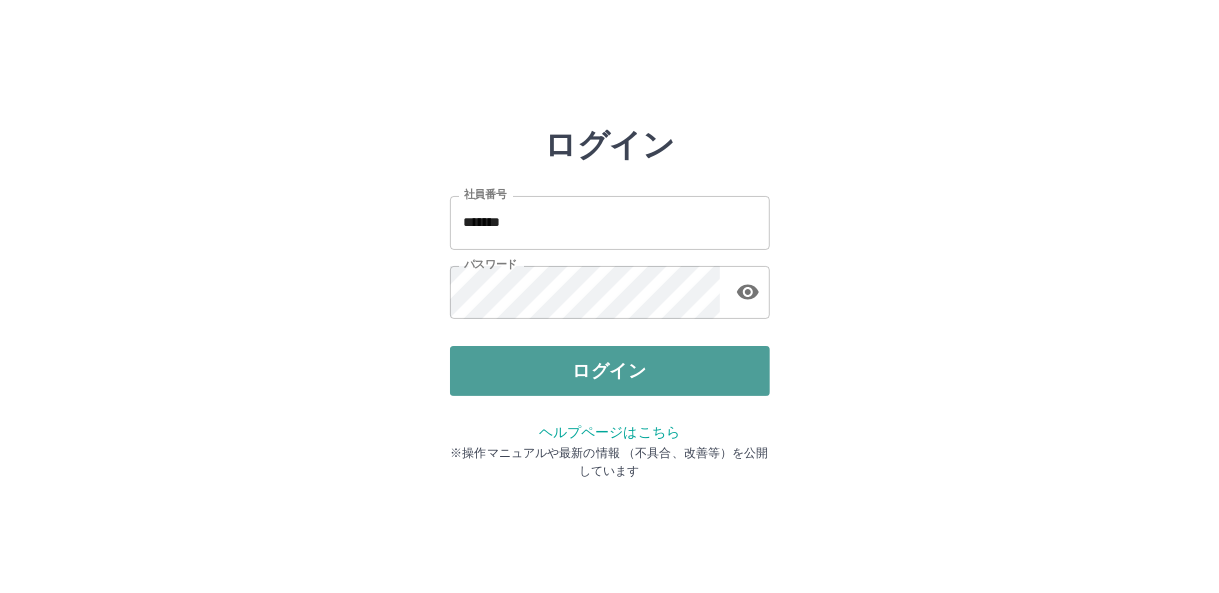 click on "ログイン" at bounding box center [610, 371] 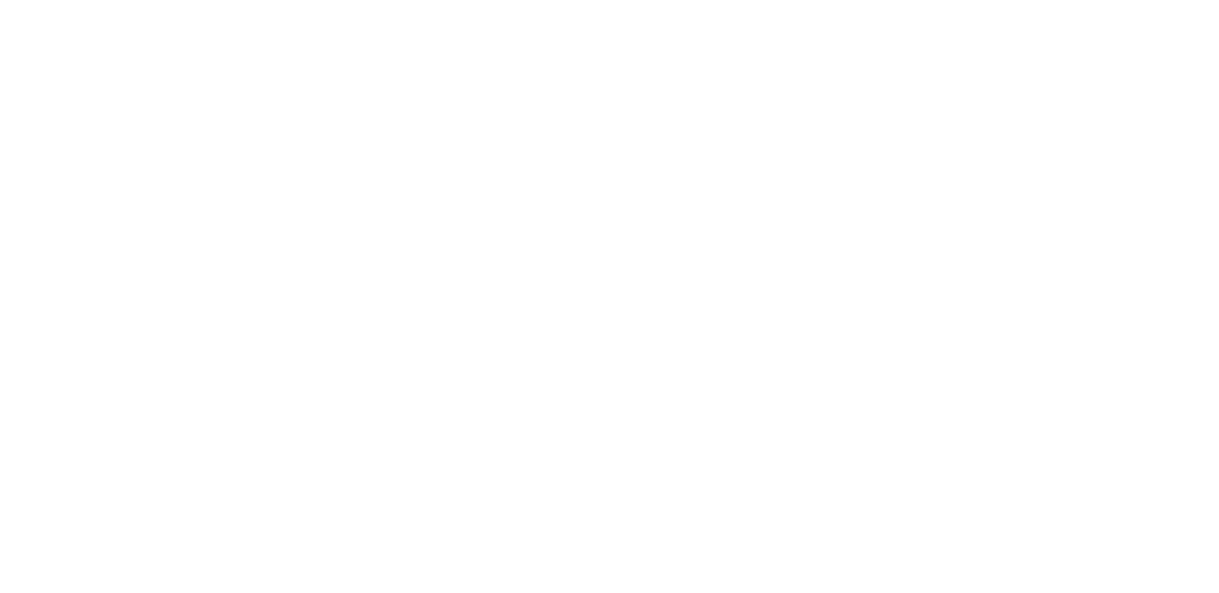 scroll, scrollTop: 0, scrollLeft: 0, axis: both 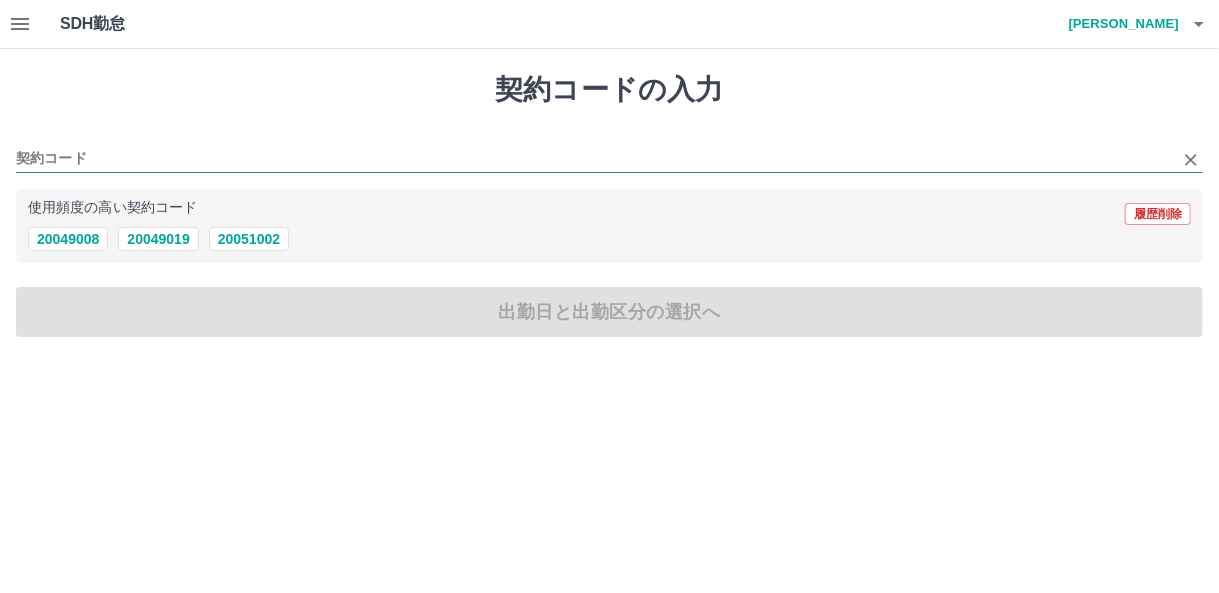 click on "契約コード" at bounding box center [594, 159] 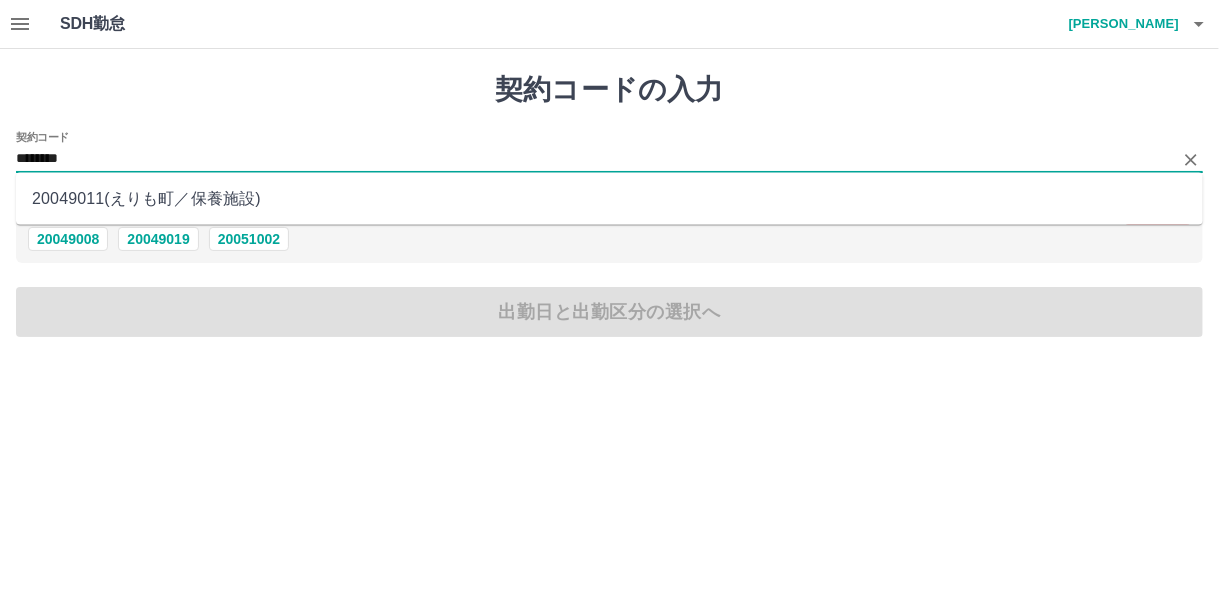 click on "20049011  ( えりも町 ／ 保養施設 )" at bounding box center (609, 199) 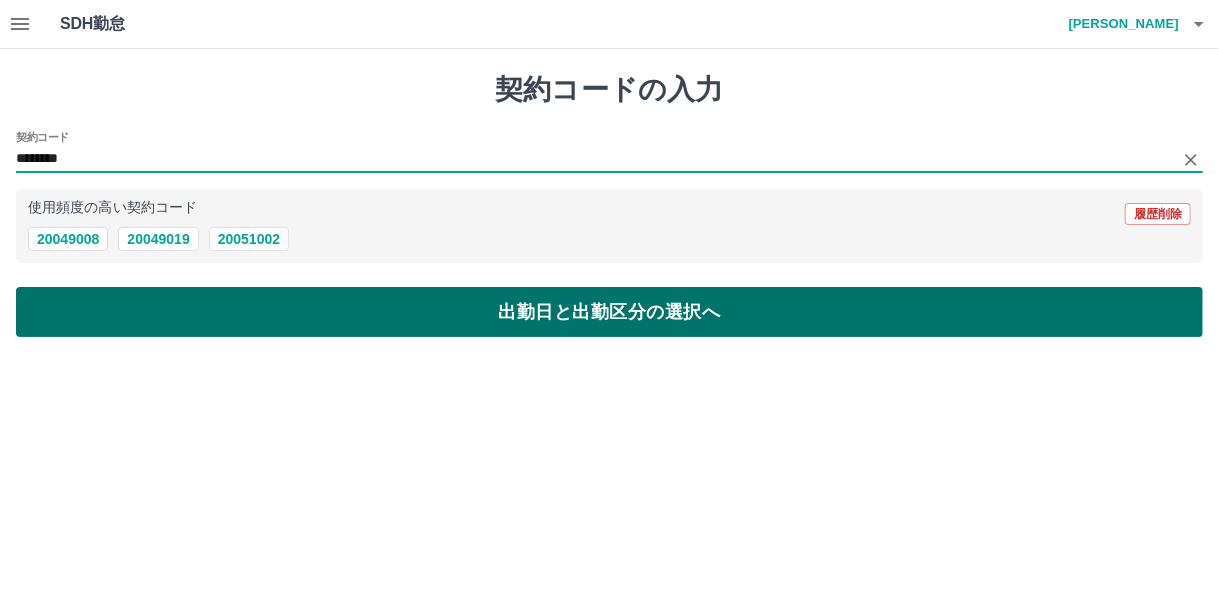 type on "********" 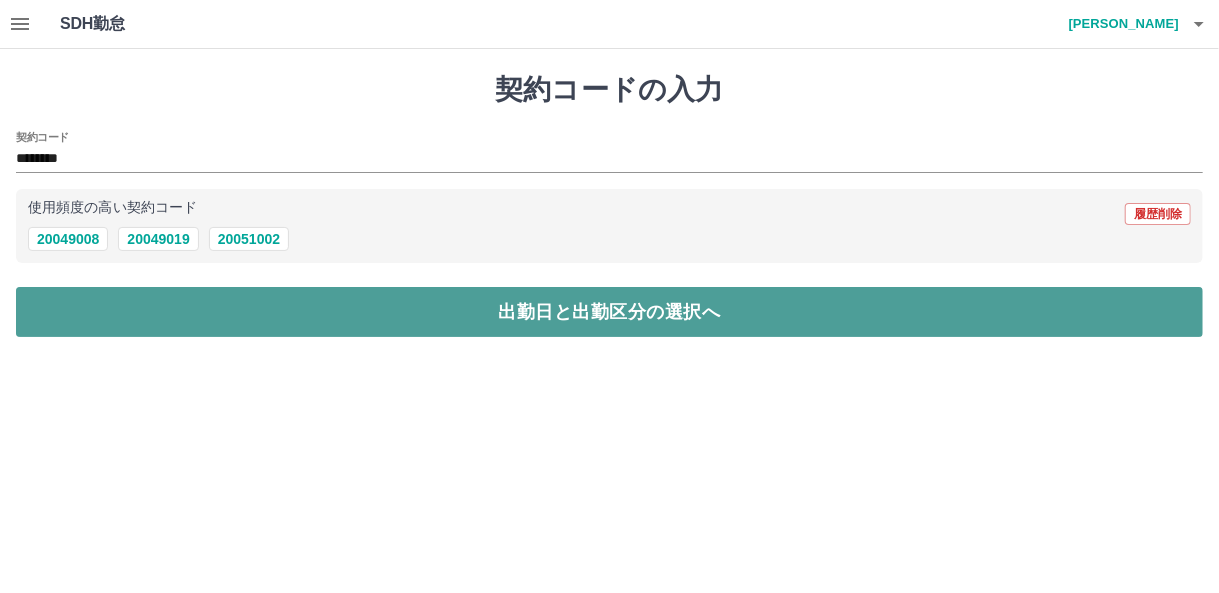 click on "出勤日と出勤区分の選択へ" at bounding box center [609, 312] 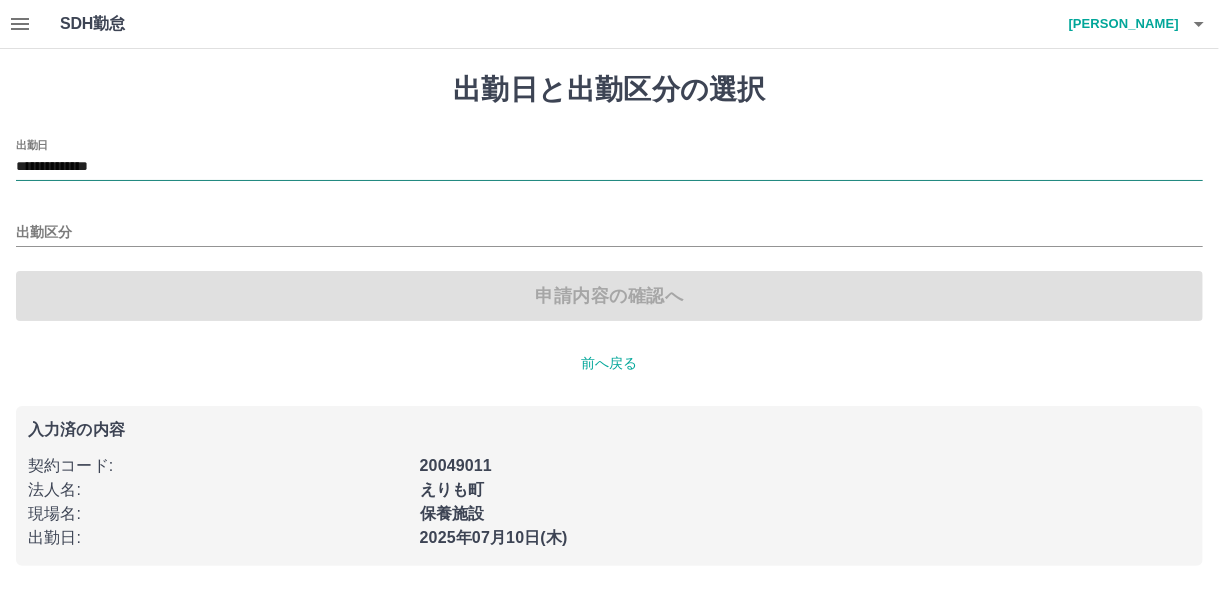 click on "**********" at bounding box center (609, 167) 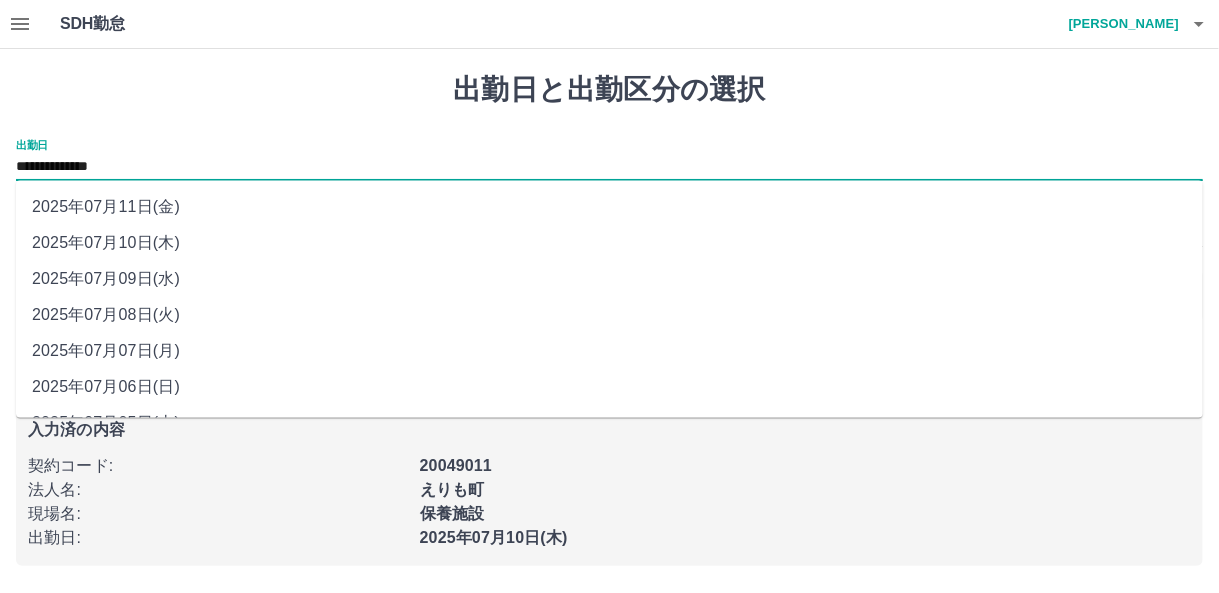 click on "2025年07月06日(日)" at bounding box center (609, 387) 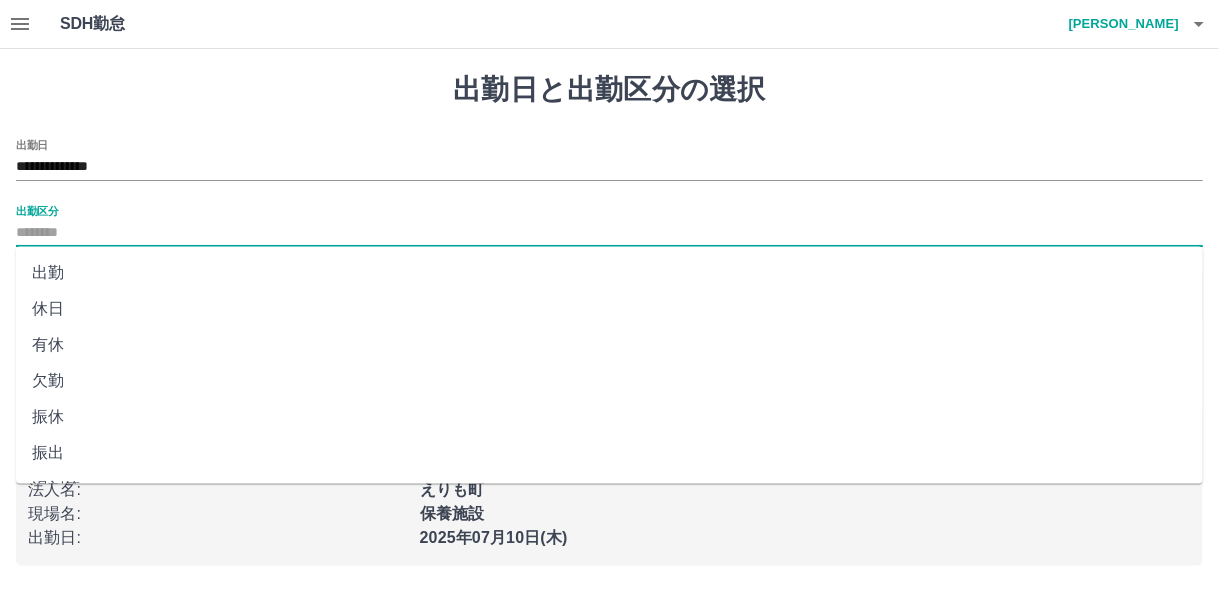 click on "出勤区分" at bounding box center [609, 233] 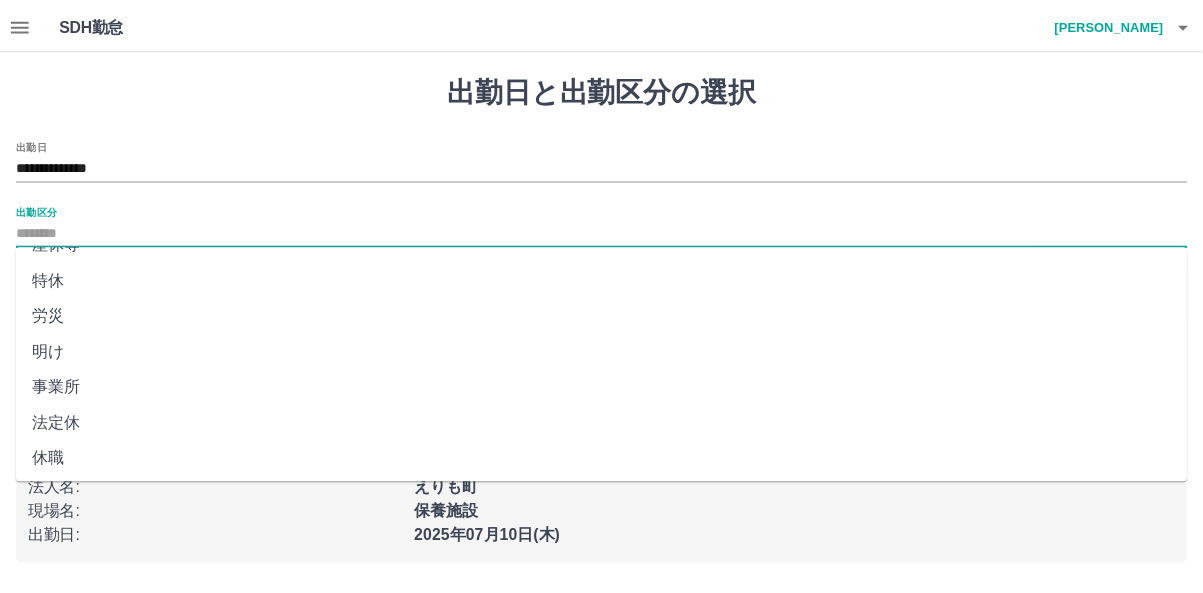 scroll, scrollTop: 426, scrollLeft: 0, axis: vertical 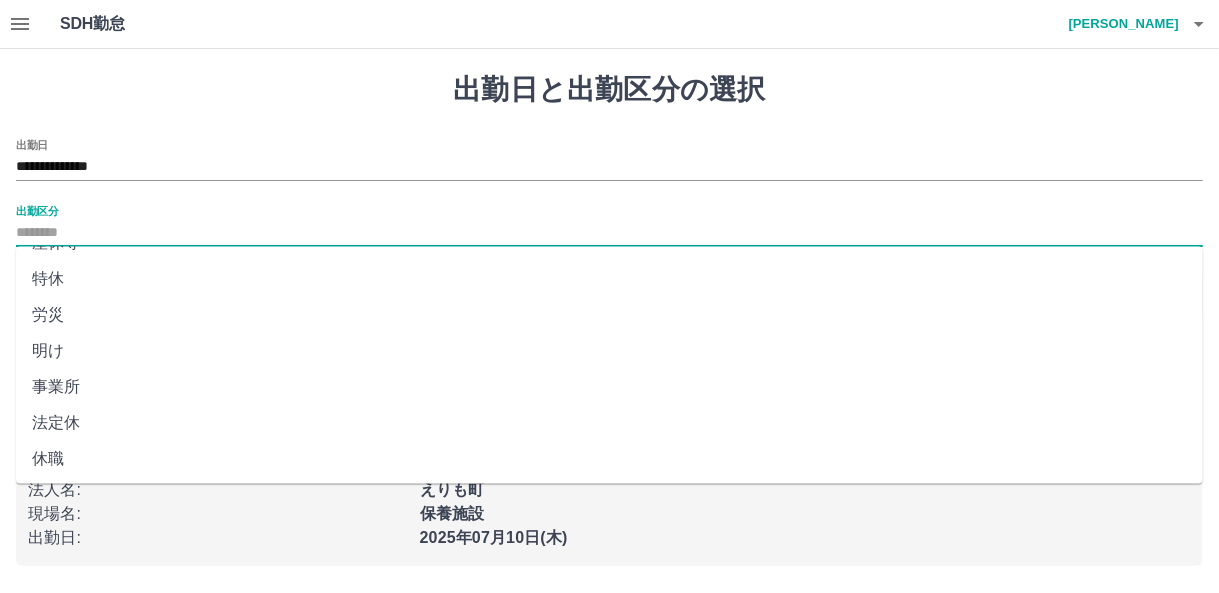click on "法定休" at bounding box center [609, 423] 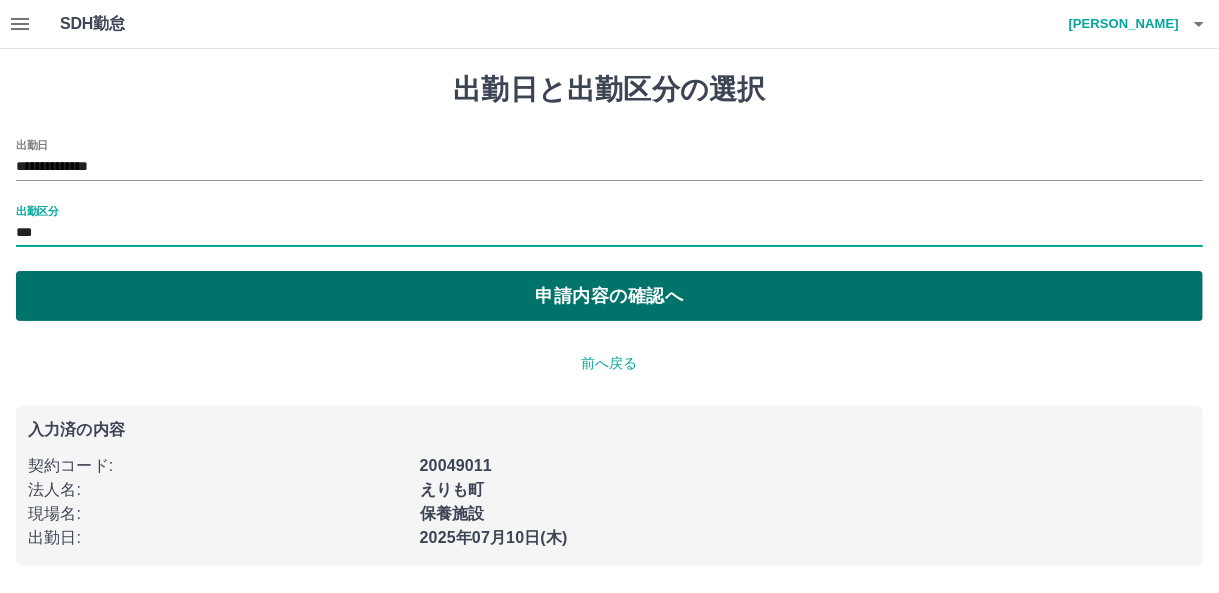 click on "申請内容の確認へ" at bounding box center (609, 296) 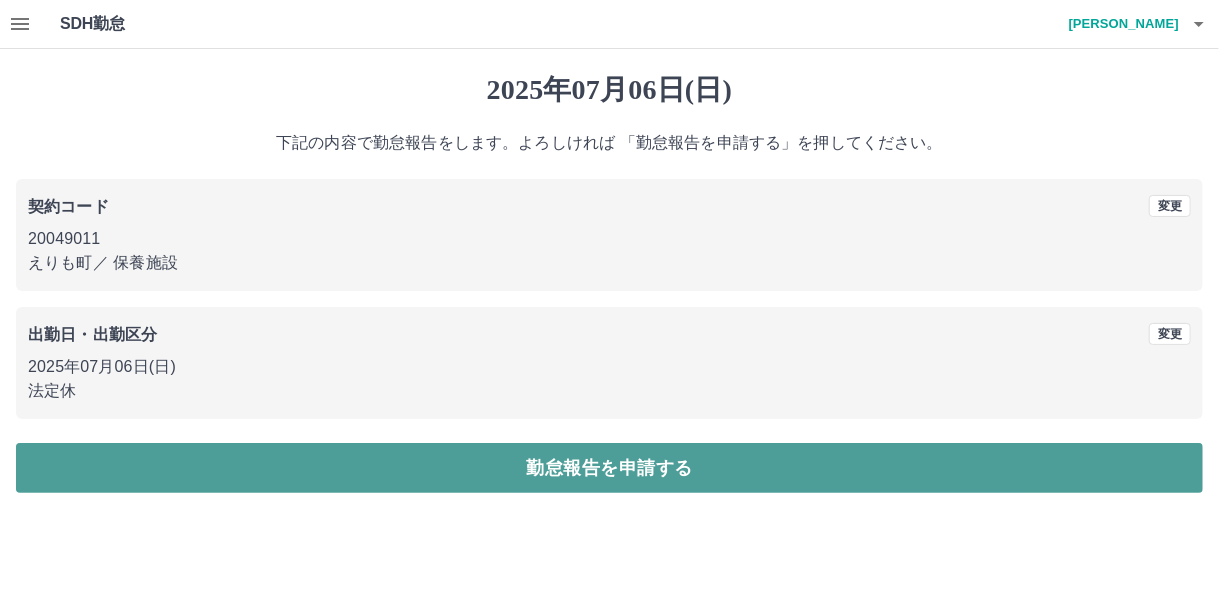 click on "勤怠報告を申請する" at bounding box center [609, 468] 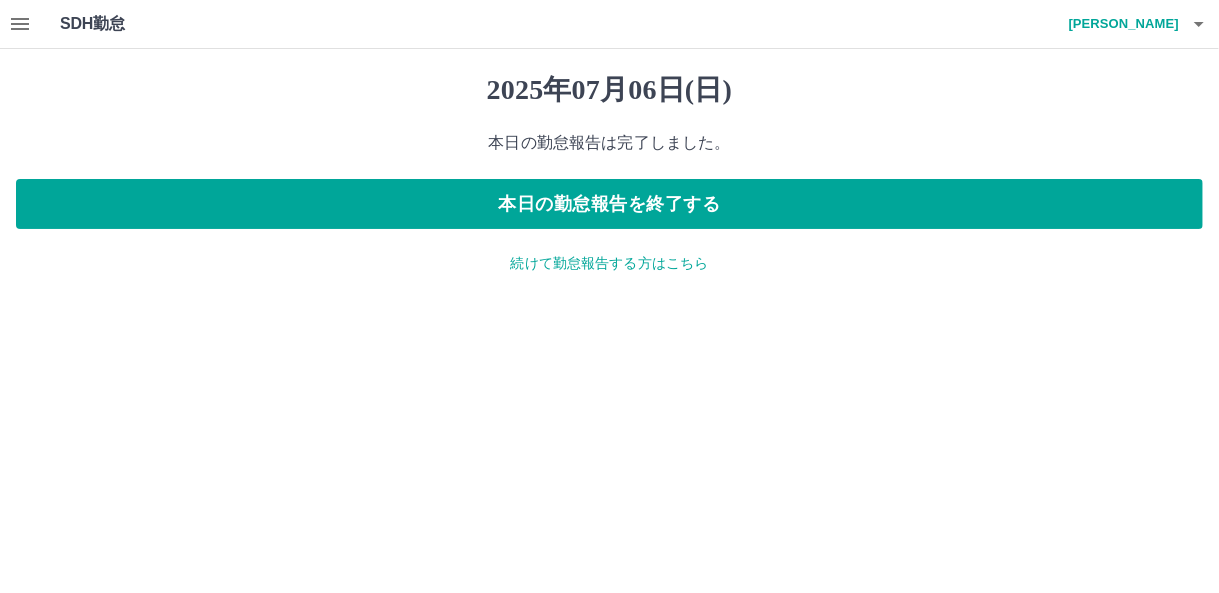 click on "続けて勤怠報告する方はこちら" at bounding box center [609, 263] 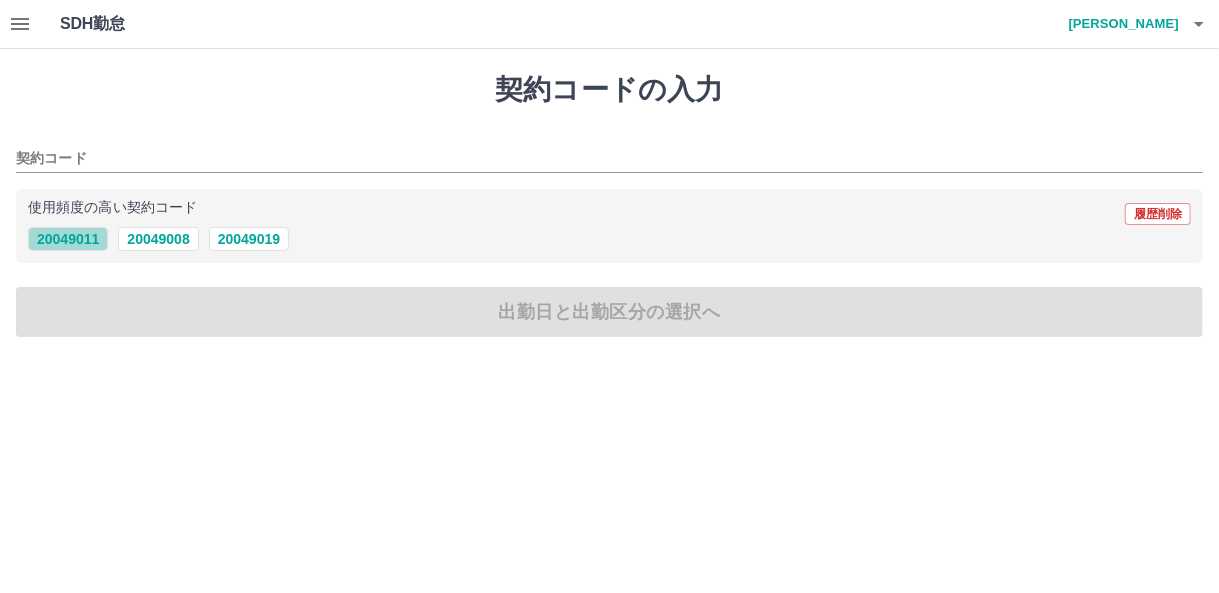 click on "20049011" at bounding box center (68, 239) 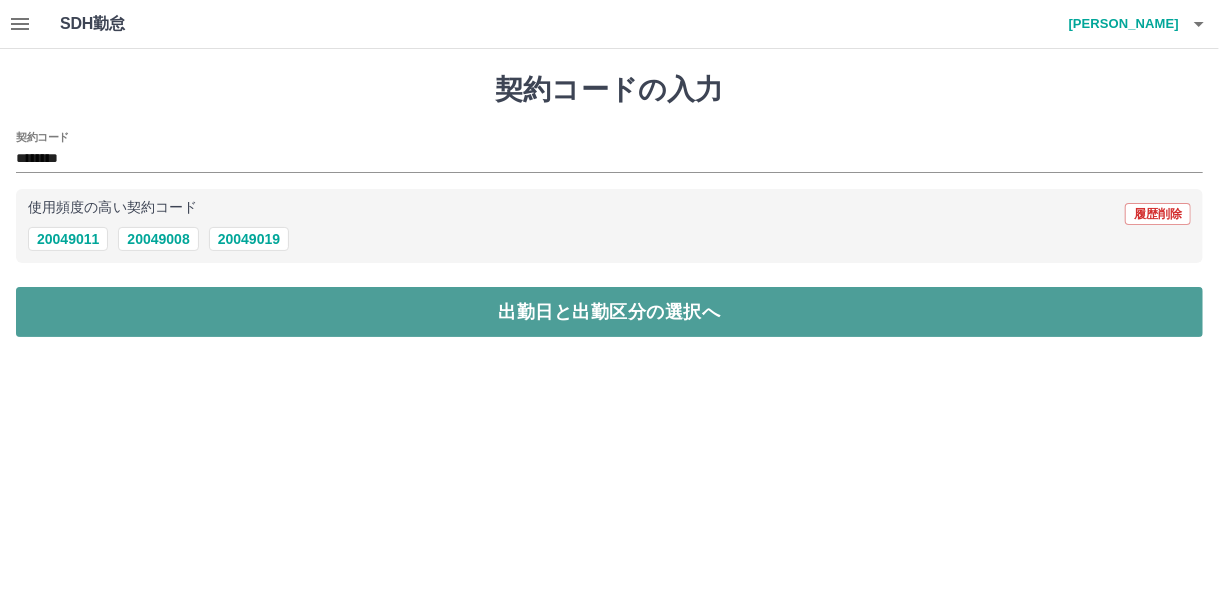 click on "出勤日と出勤区分の選択へ" at bounding box center (609, 312) 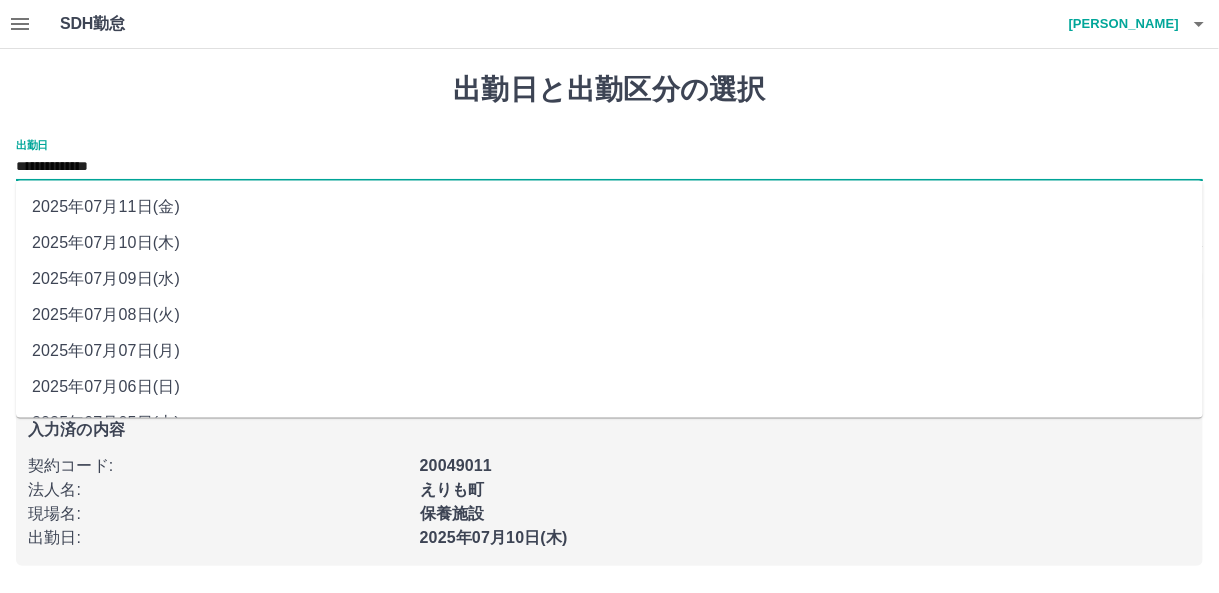 click on "**********" at bounding box center [609, 167] 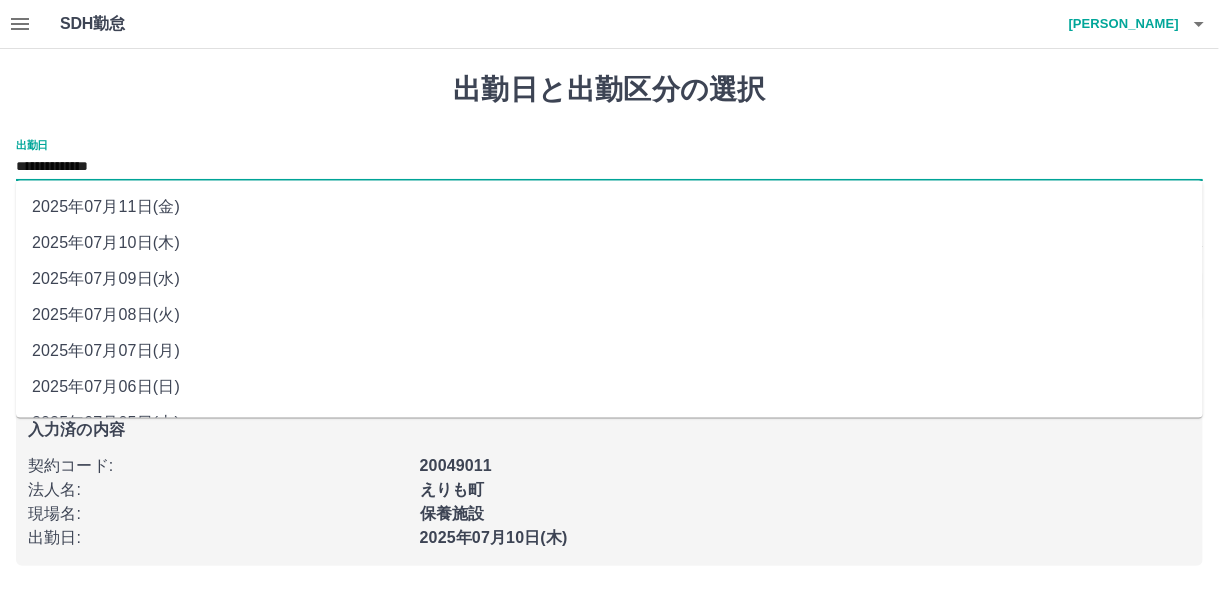 click on "2025年07月07日(月)" at bounding box center [609, 351] 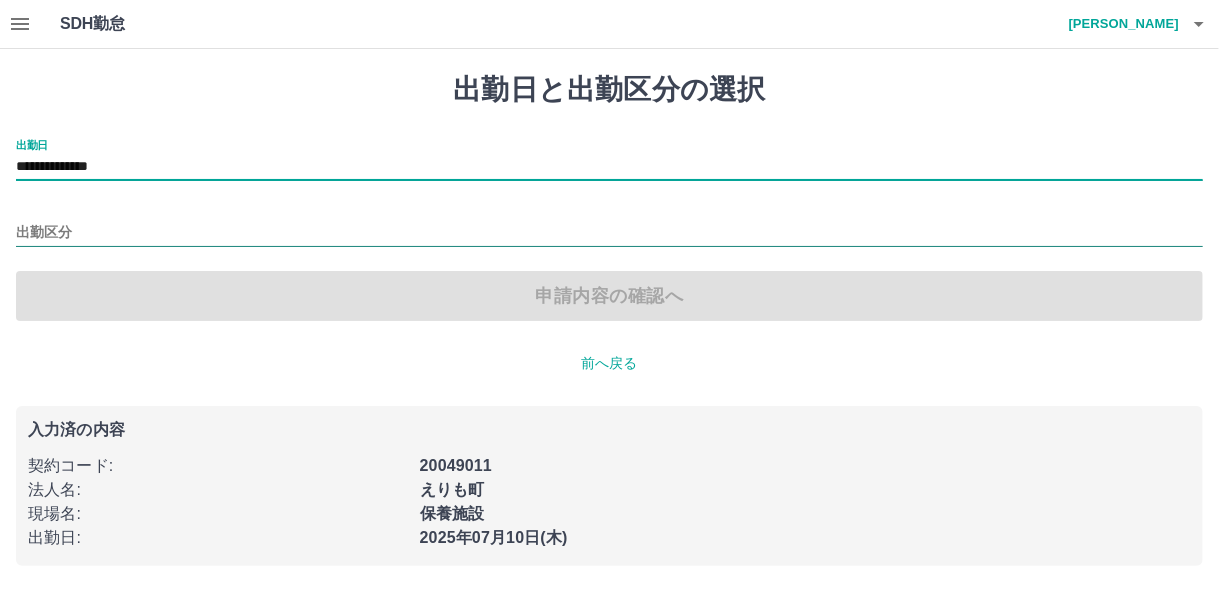 click on "出勤区分" at bounding box center [609, 233] 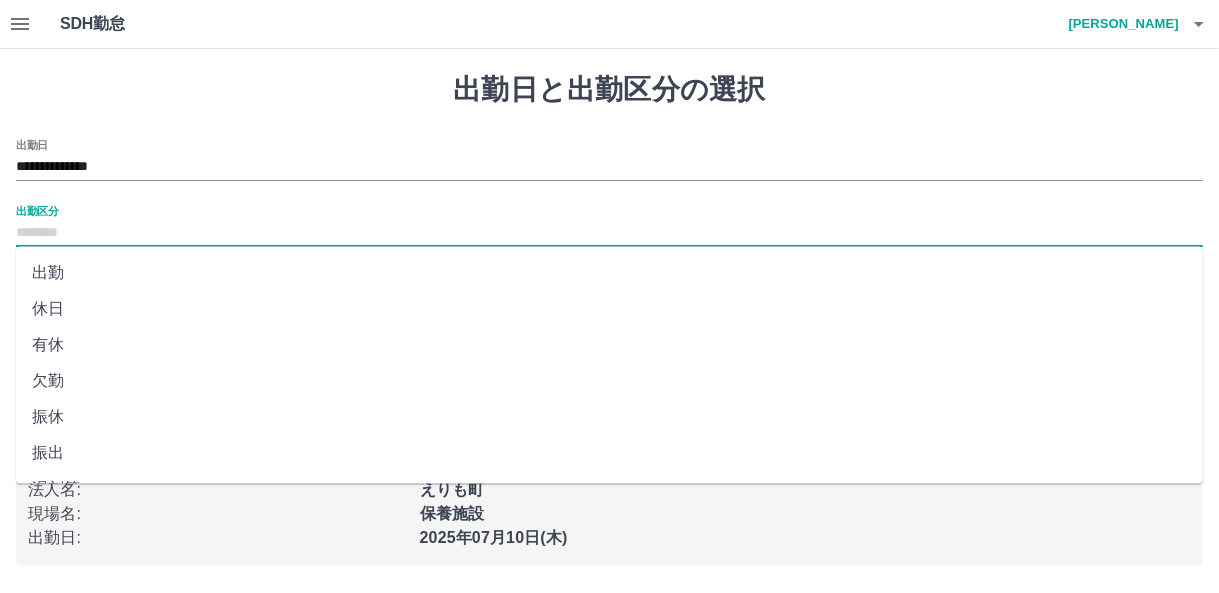 click on "休日" at bounding box center [609, 309] 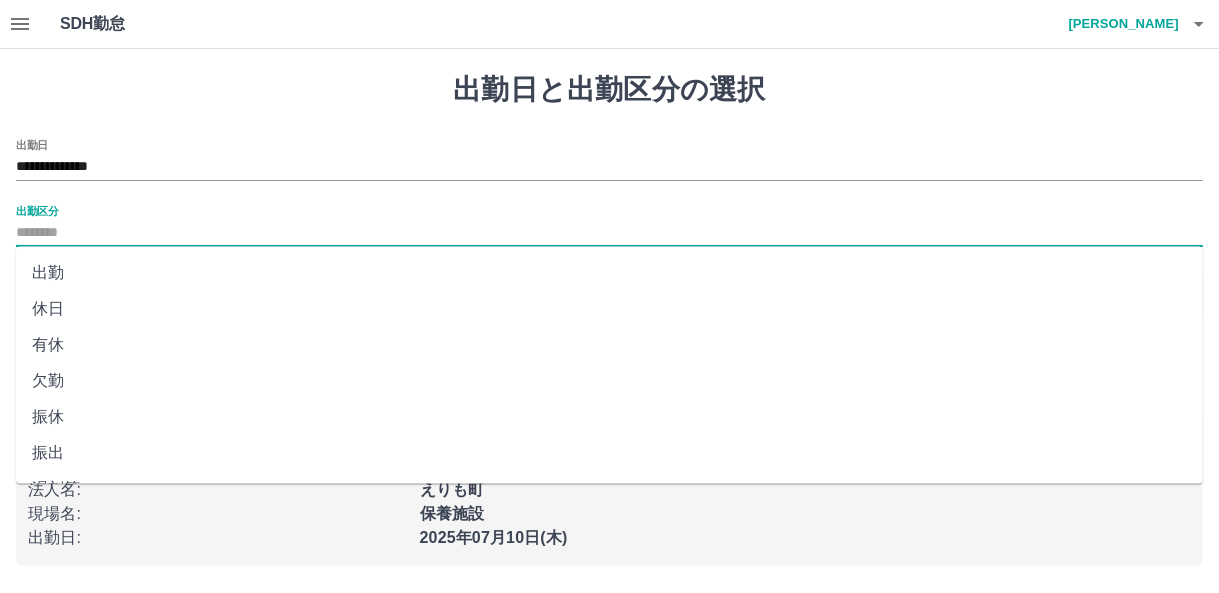 type on "**" 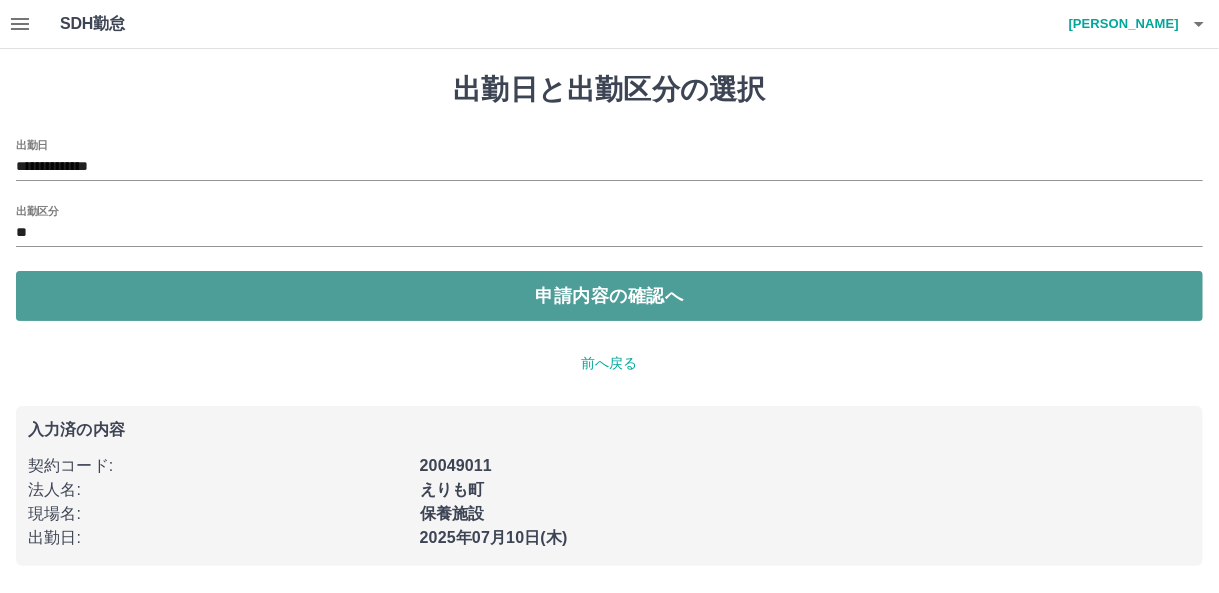 click on "申請内容の確認へ" at bounding box center (609, 296) 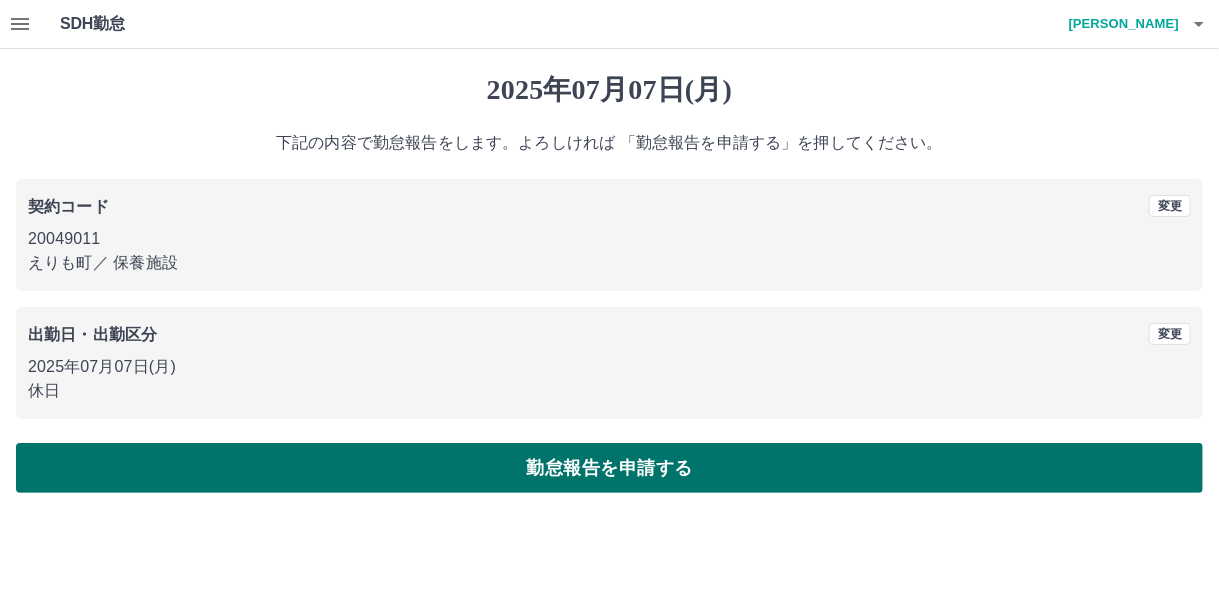 click on "勤怠報告を申請する" at bounding box center (609, 468) 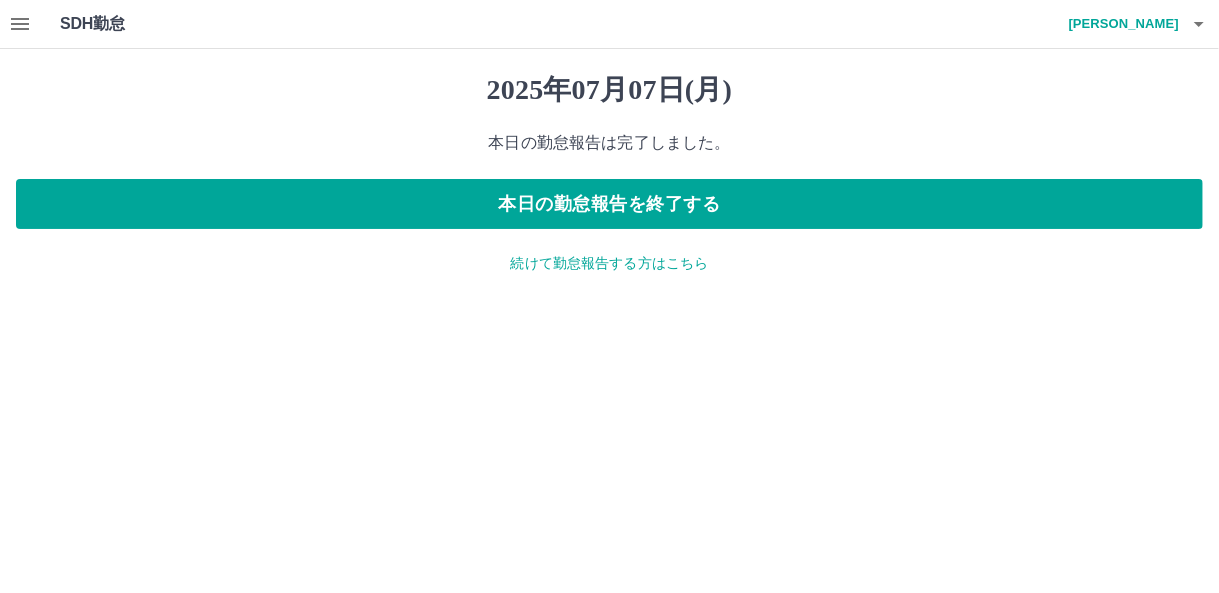 click on "続けて勤怠報告する方はこちら" at bounding box center (609, 263) 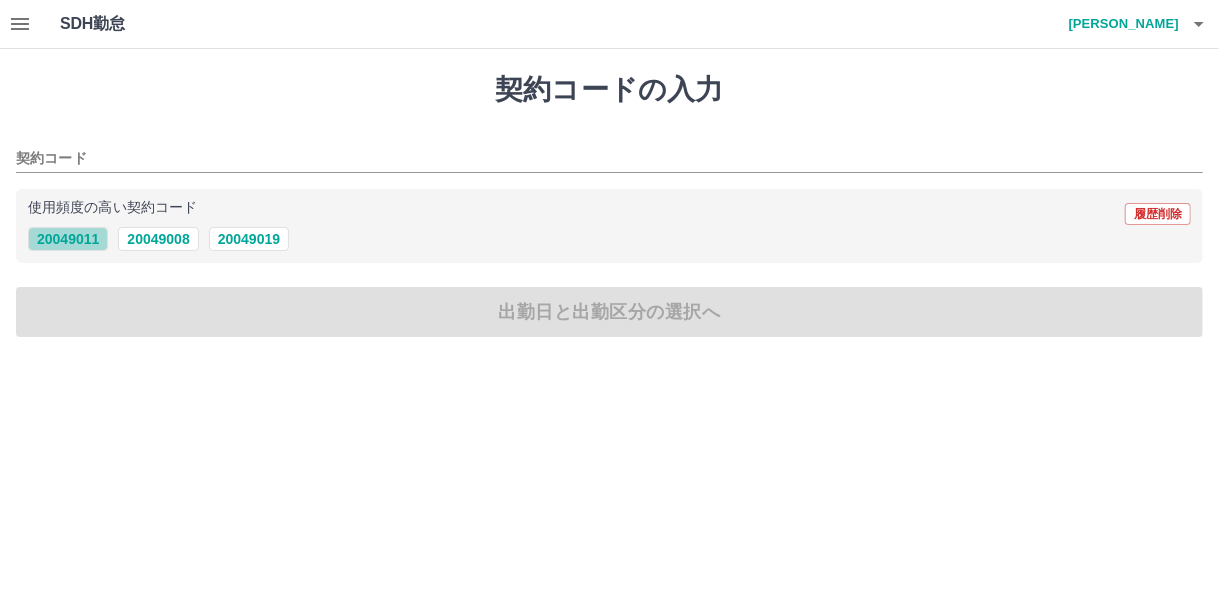 click on "20049011" at bounding box center (68, 239) 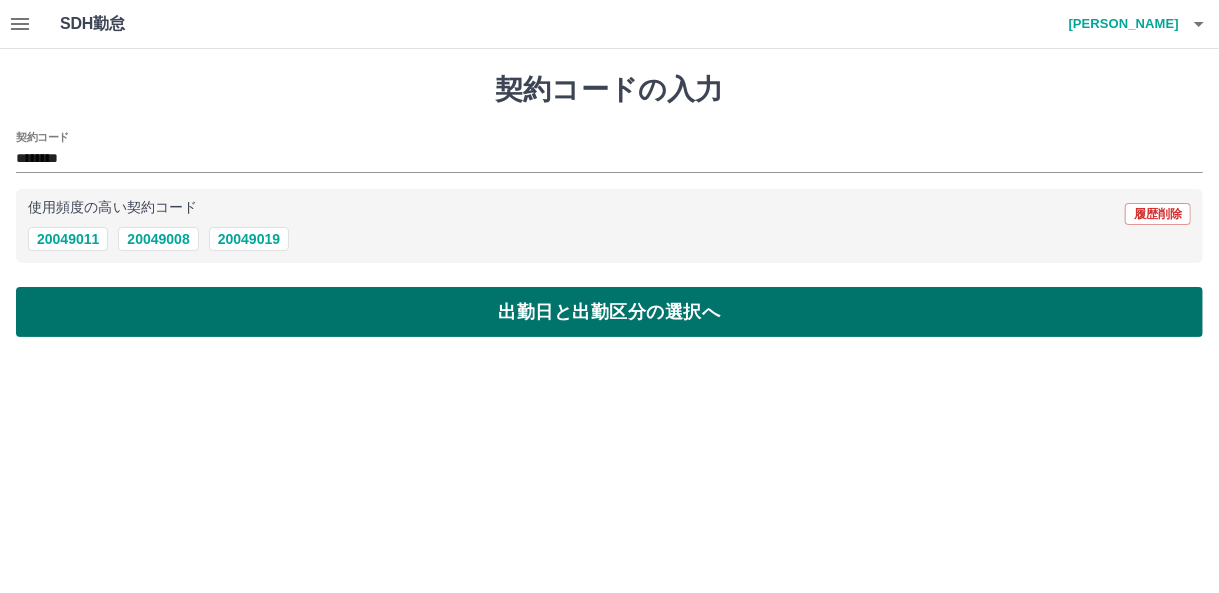 click on "出勤日と出勤区分の選択へ" at bounding box center [609, 312] 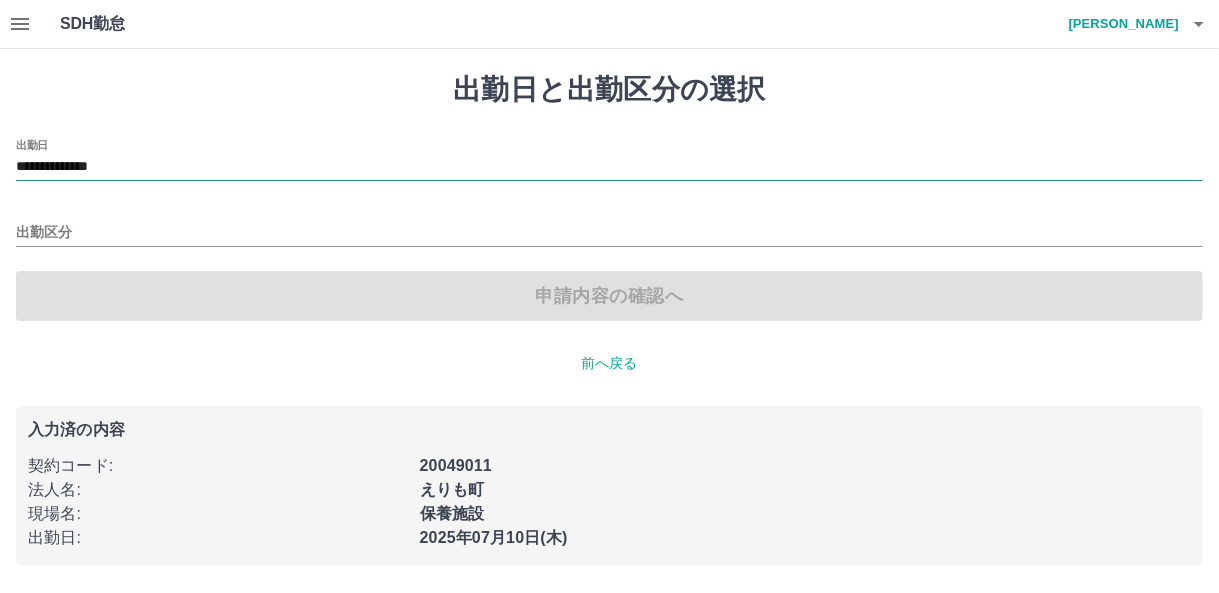 click on "**********" at bounding box center (609, 167) 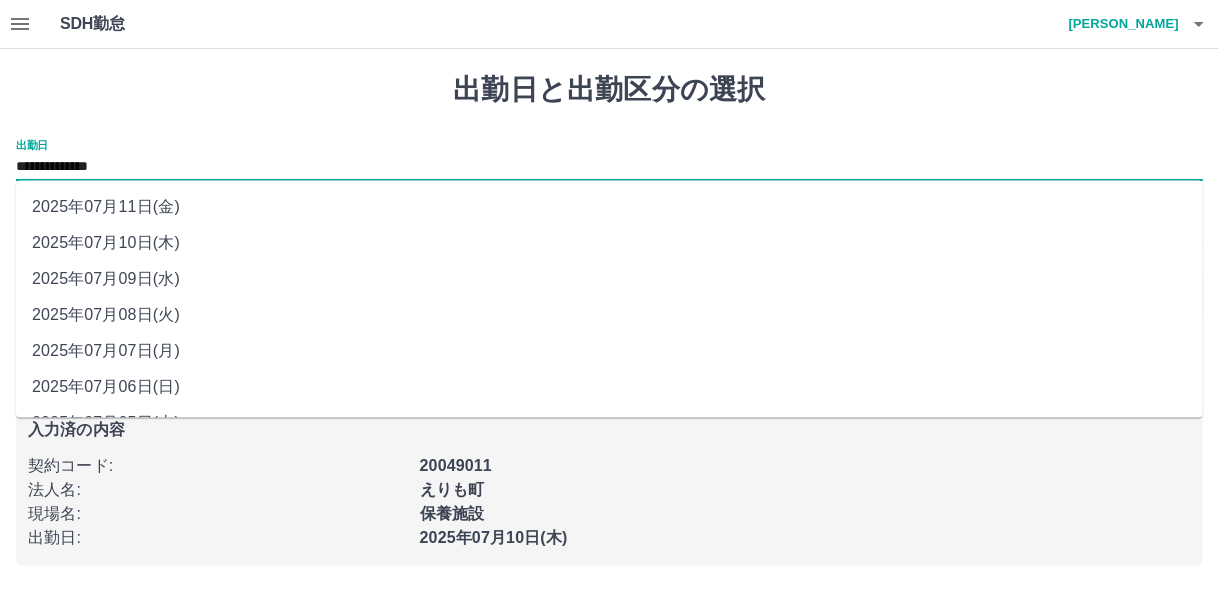 drag, startPoint x: 77, startPoint y: 170, endPoint x: 88, endPoint y: 310, distance: 140.43147 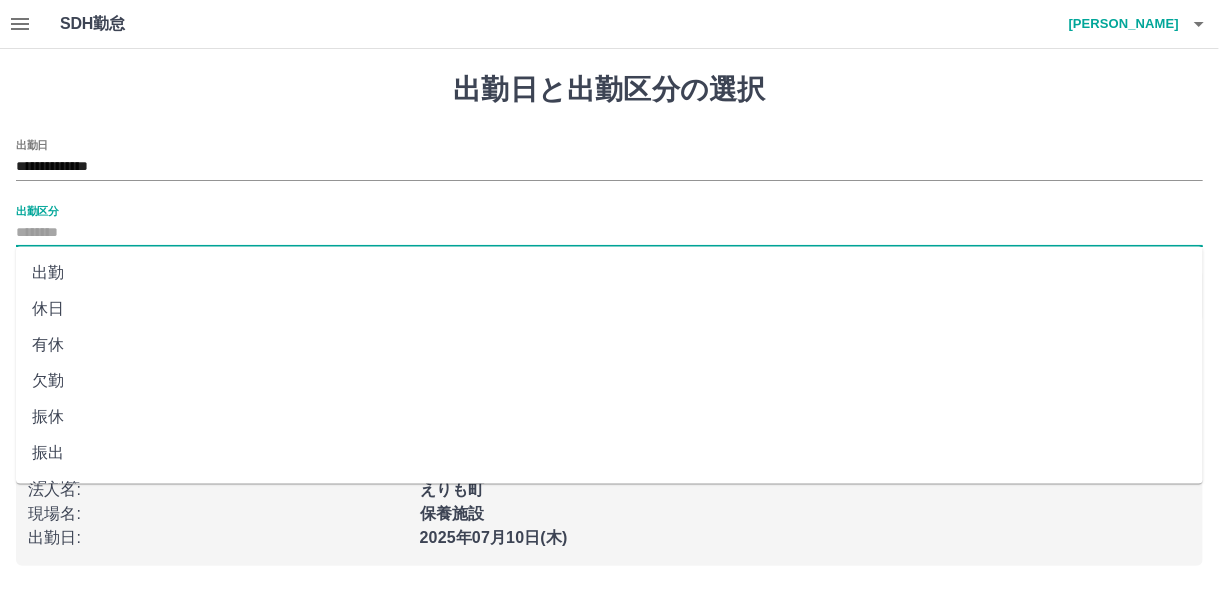 click on "出勤区分" at bounding box center [609, 233] 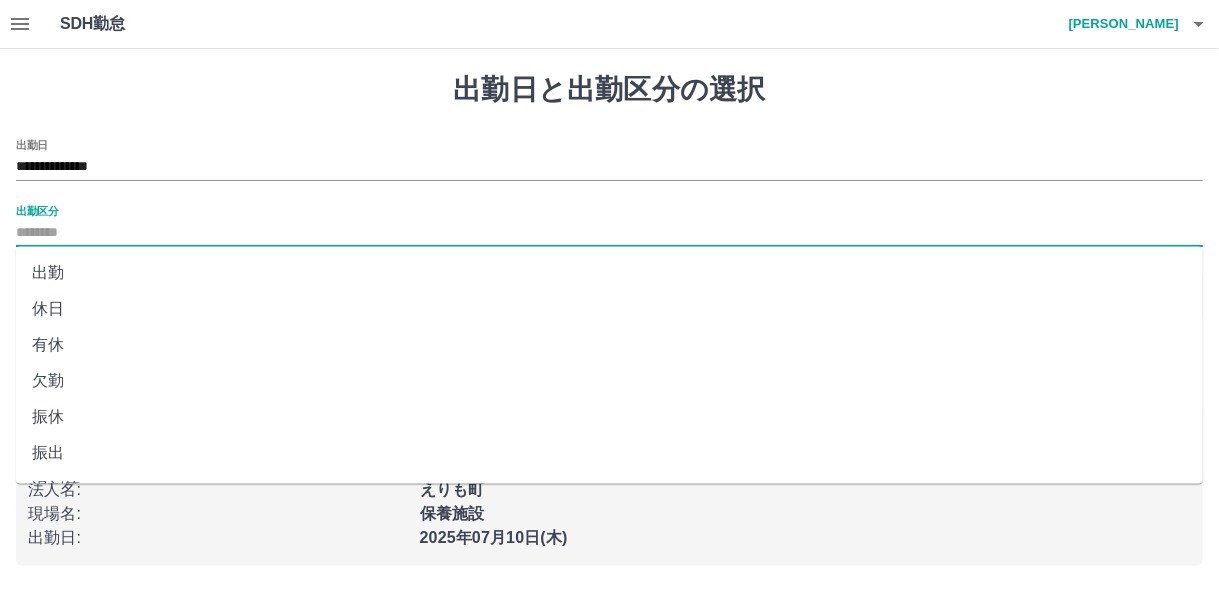 click on "出勤" at bounding box center [609, 273] 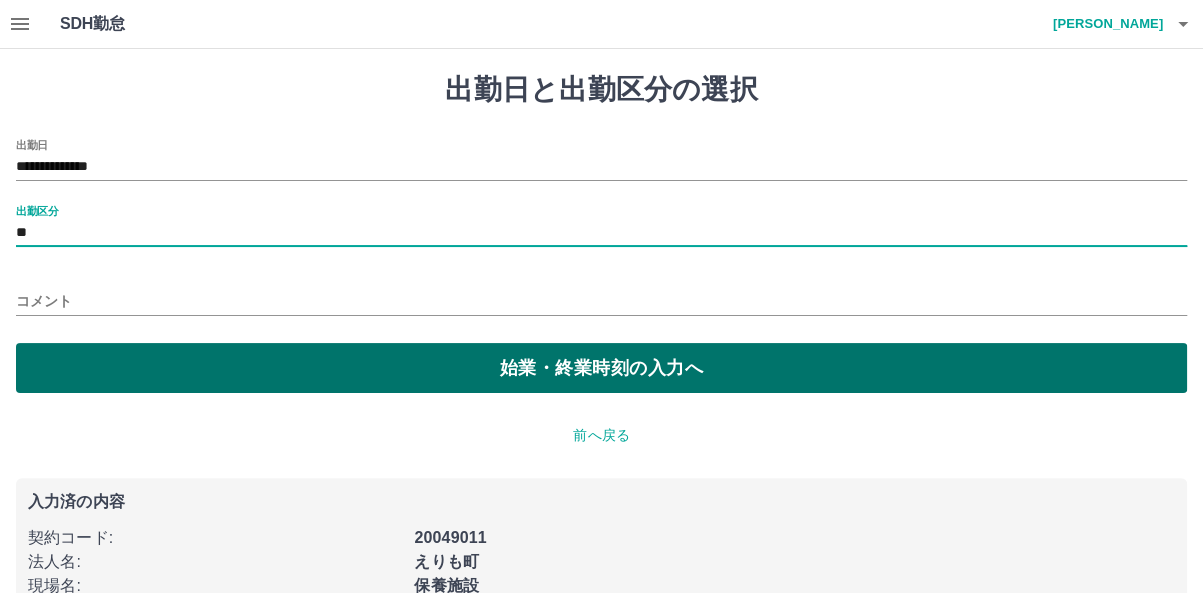 click on "始業・終業時刻の入力へ" at bounding box center (601, 368) 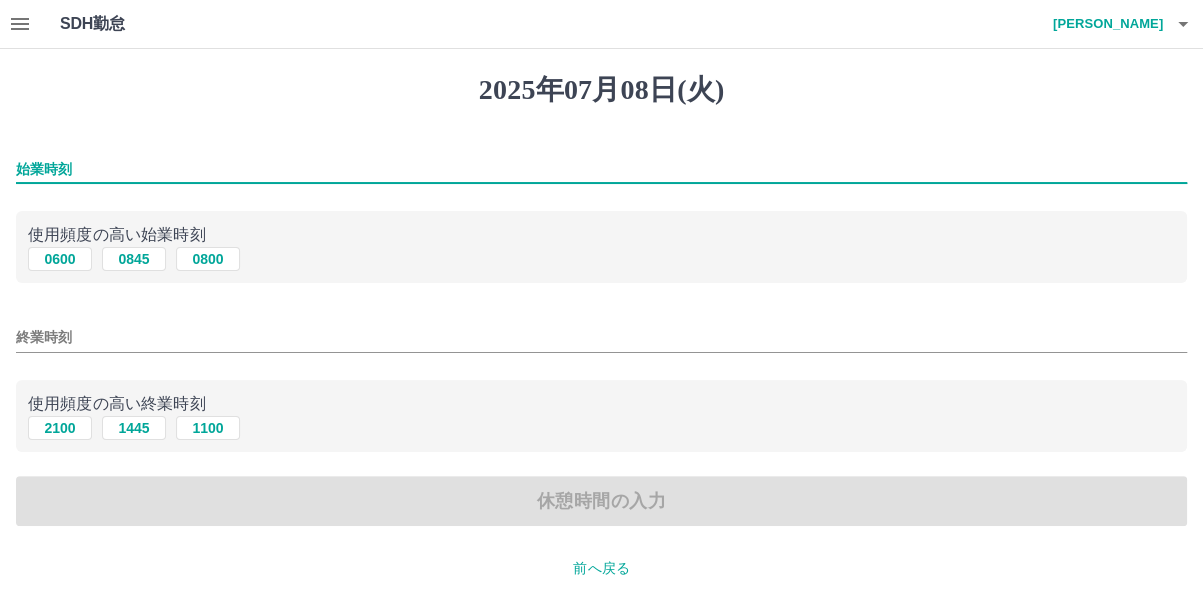 click on "始業時刻" at bounding box center (601, 169) 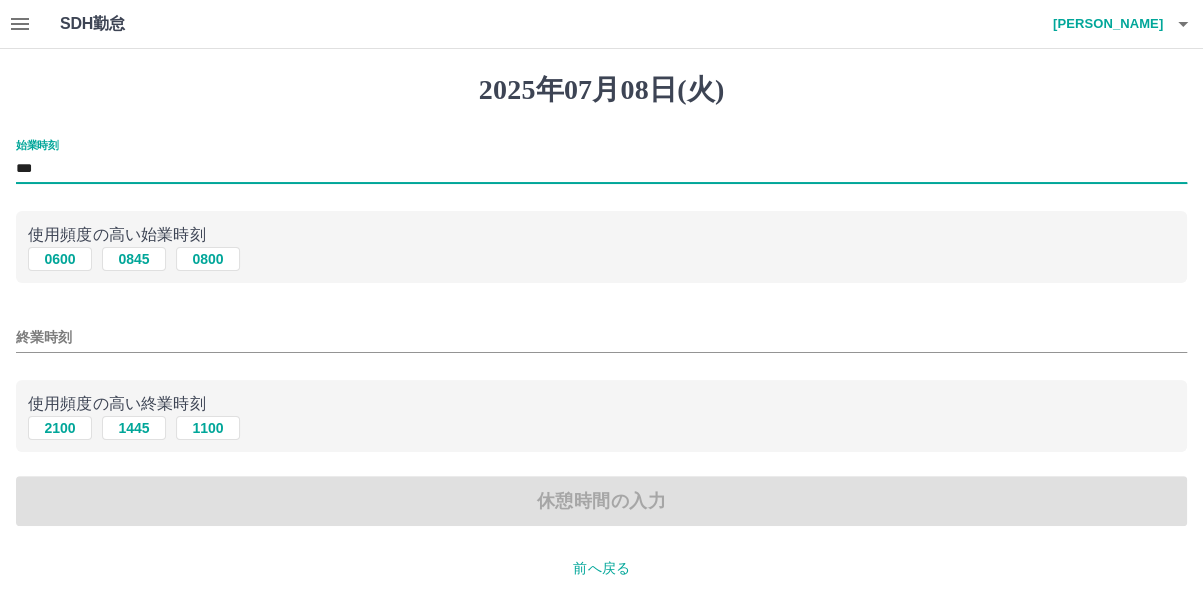 type on "***" 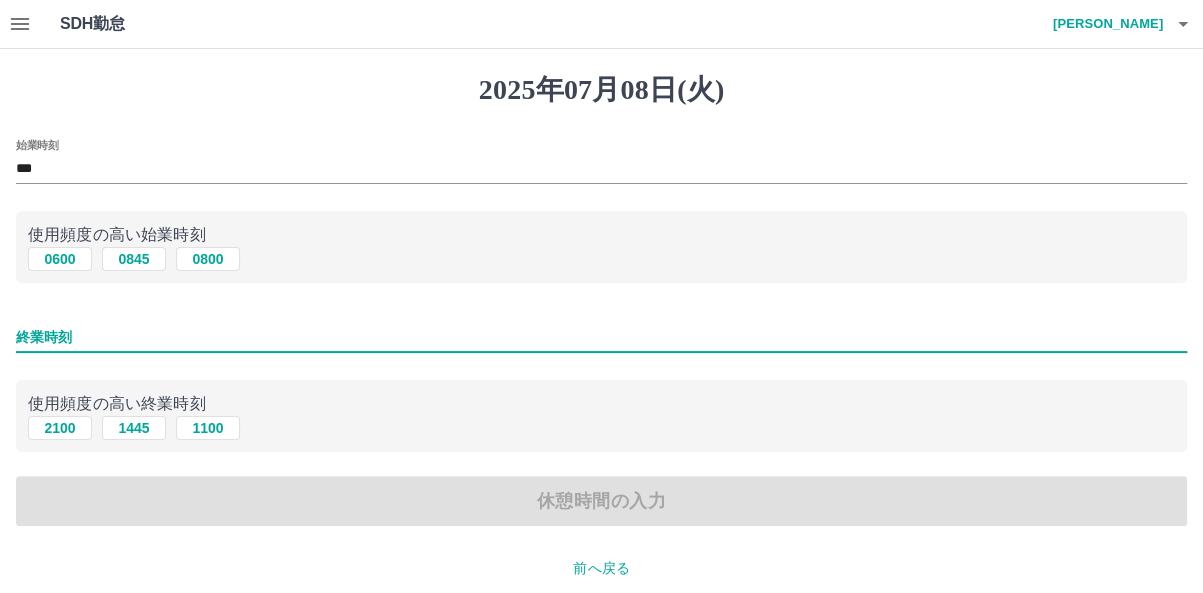 click on "終業時刻" at bounding box center (601, 337) 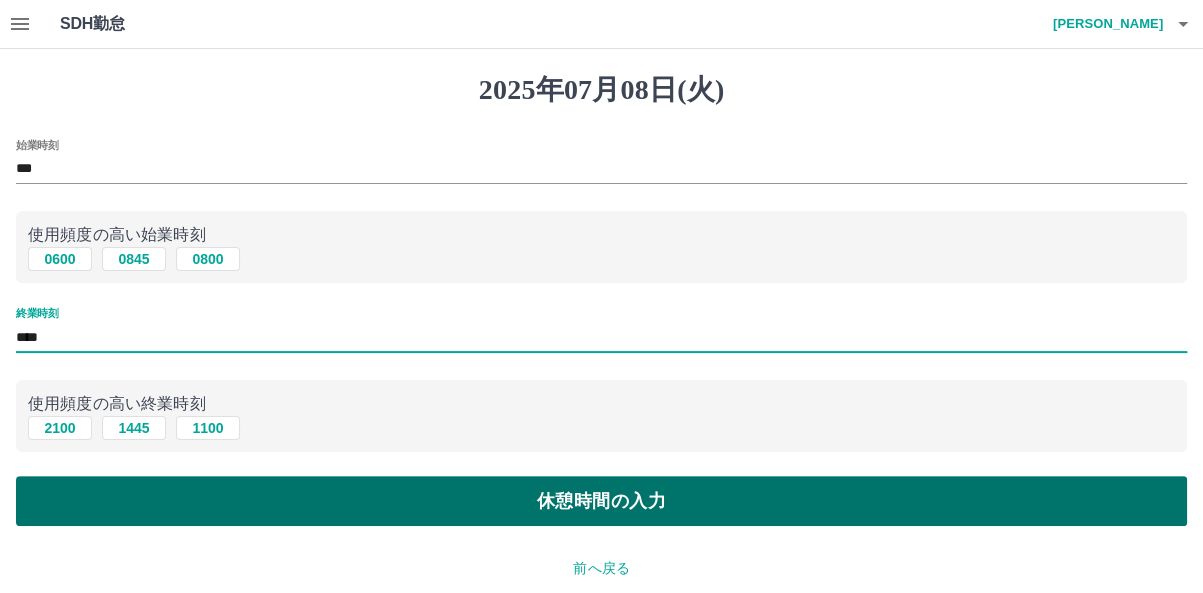 type on "****" 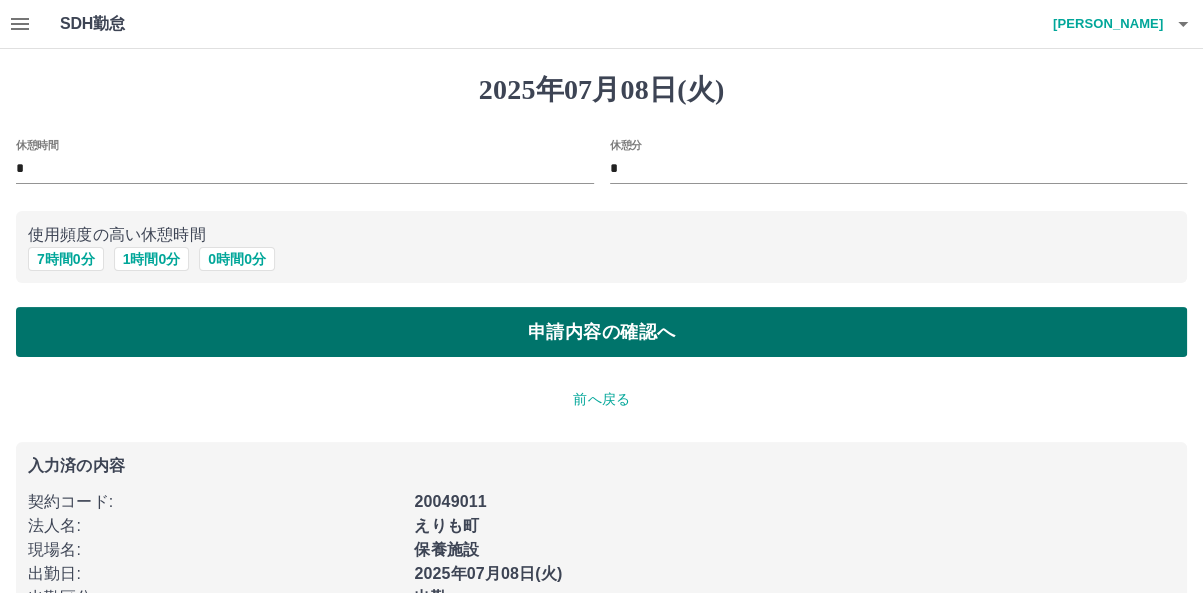 click on "申請内容の確認へ" at bounding box center [601, 332] 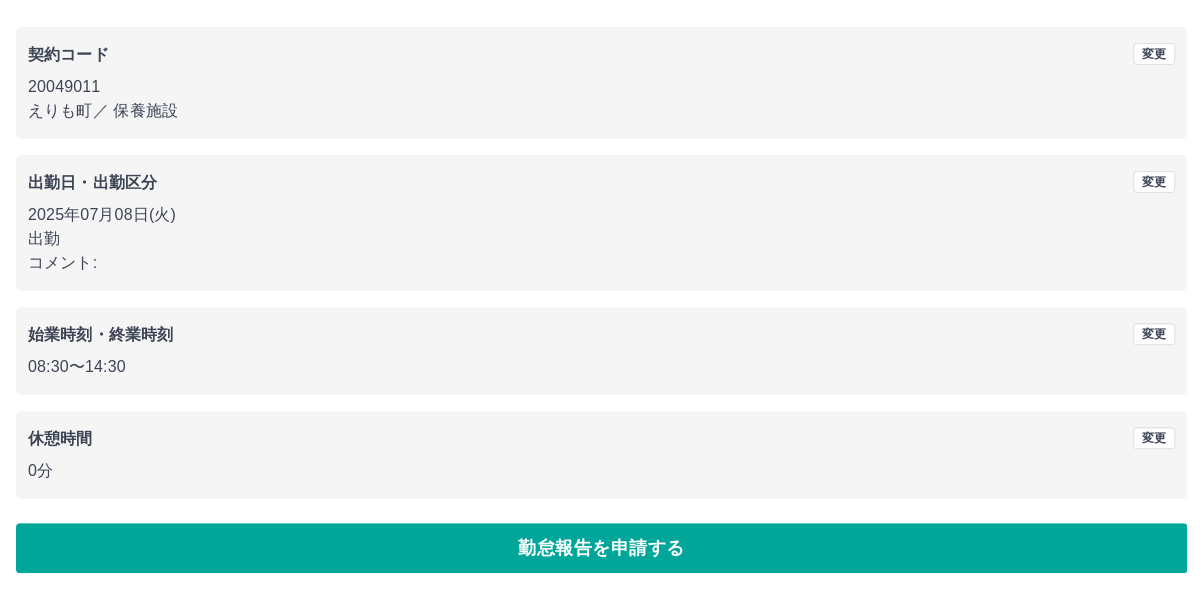 scroll, scrollTop: 155, scrollLeft: 0, axis: vertical 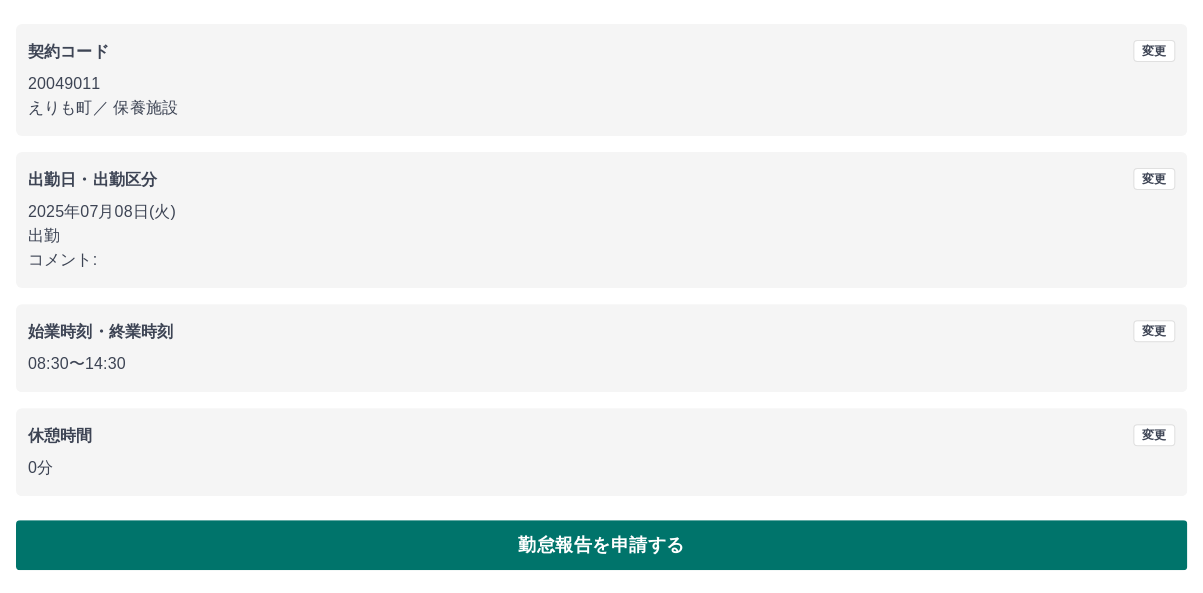 click on "勤怠報告を申請する" at bounding box center (601, 545) 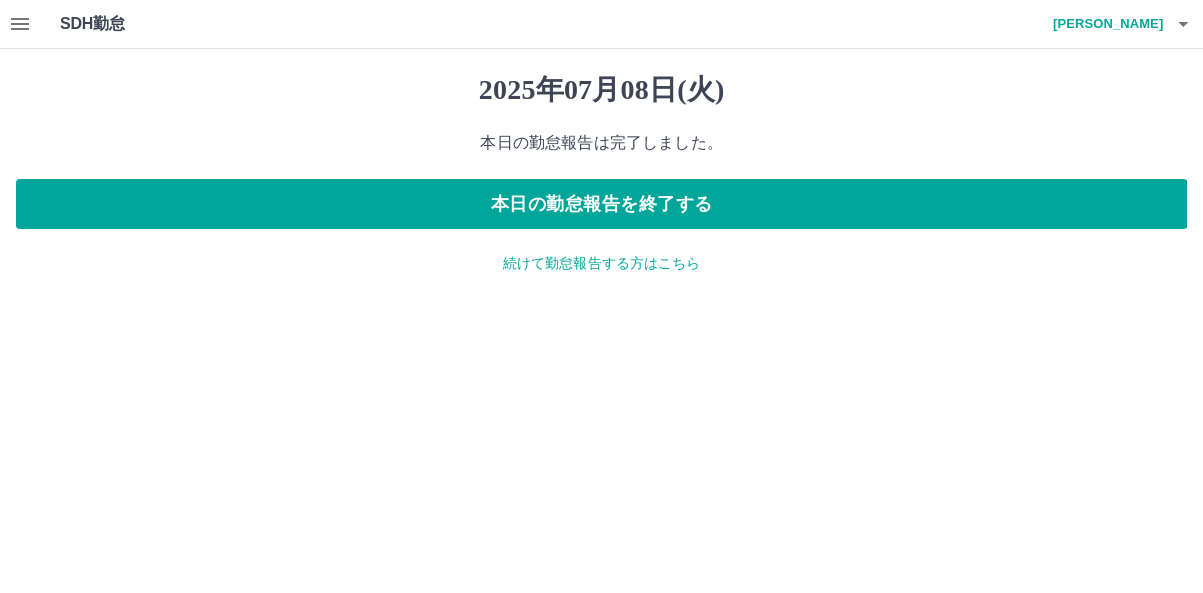 scroll, scrollTop: 0, scrollLeft: 0, axis: both 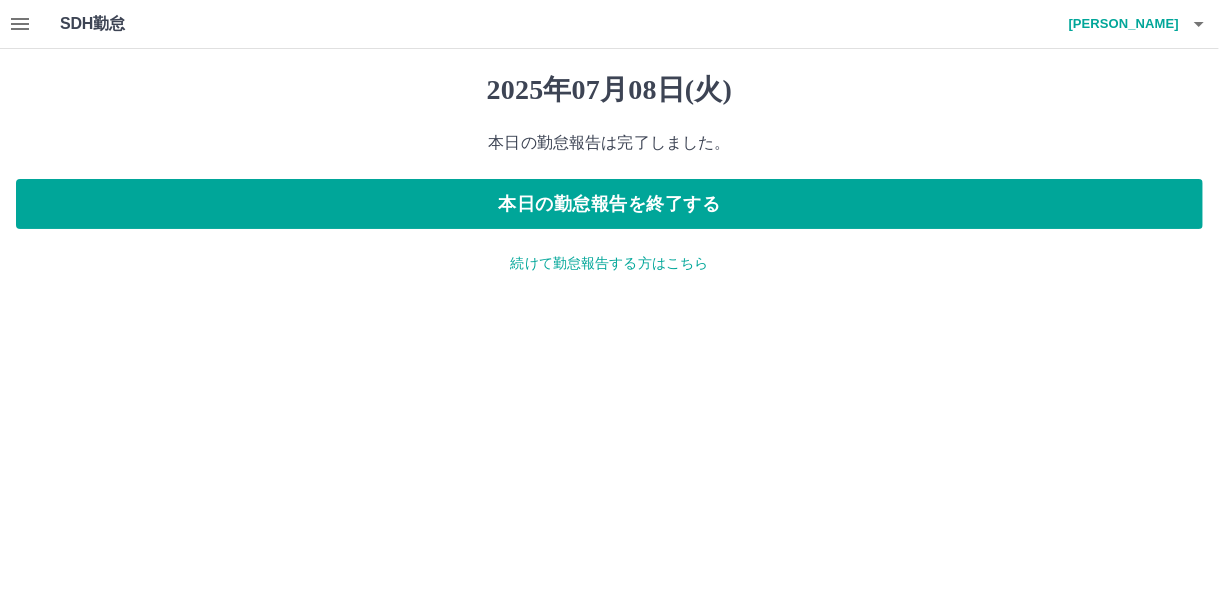 click on "続けて勤怠報告する方はこちら" at bounding box center [609, 263] 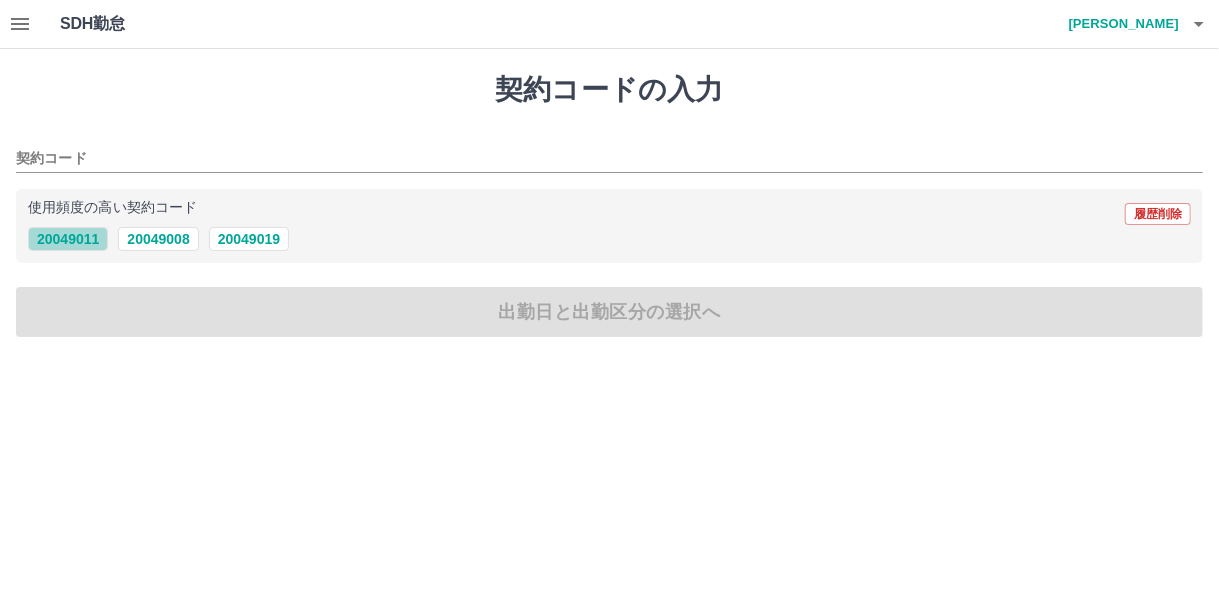 click on "20049011" at bounding box center [68, 239] 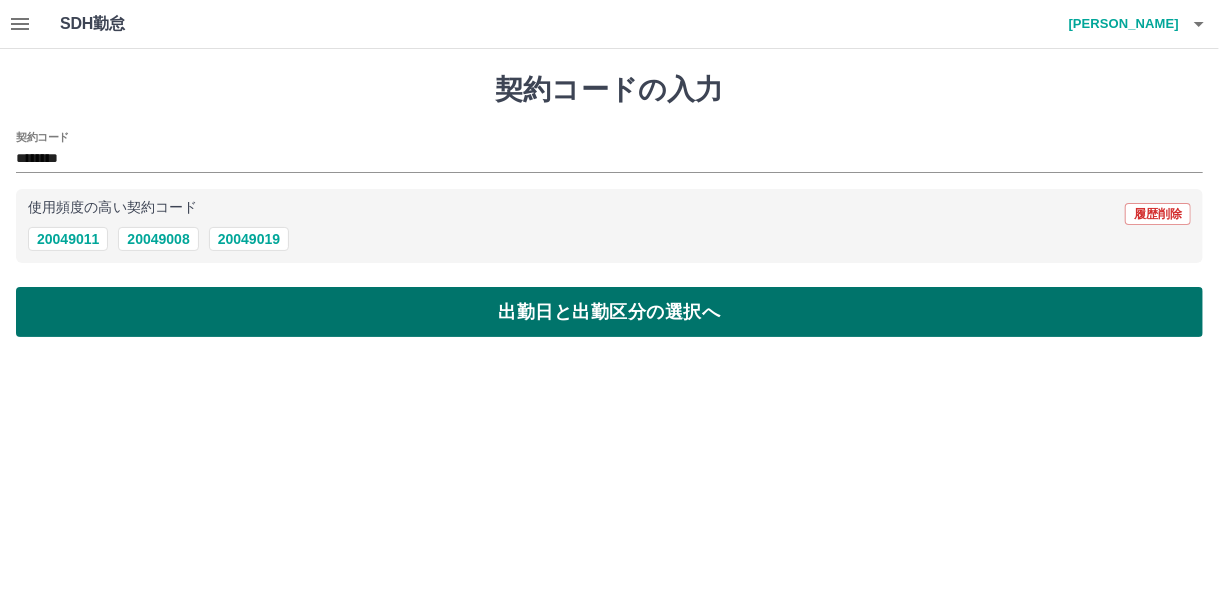 click on "出勤日と出勤区分の選択へ" at bounding box center [609, 312] 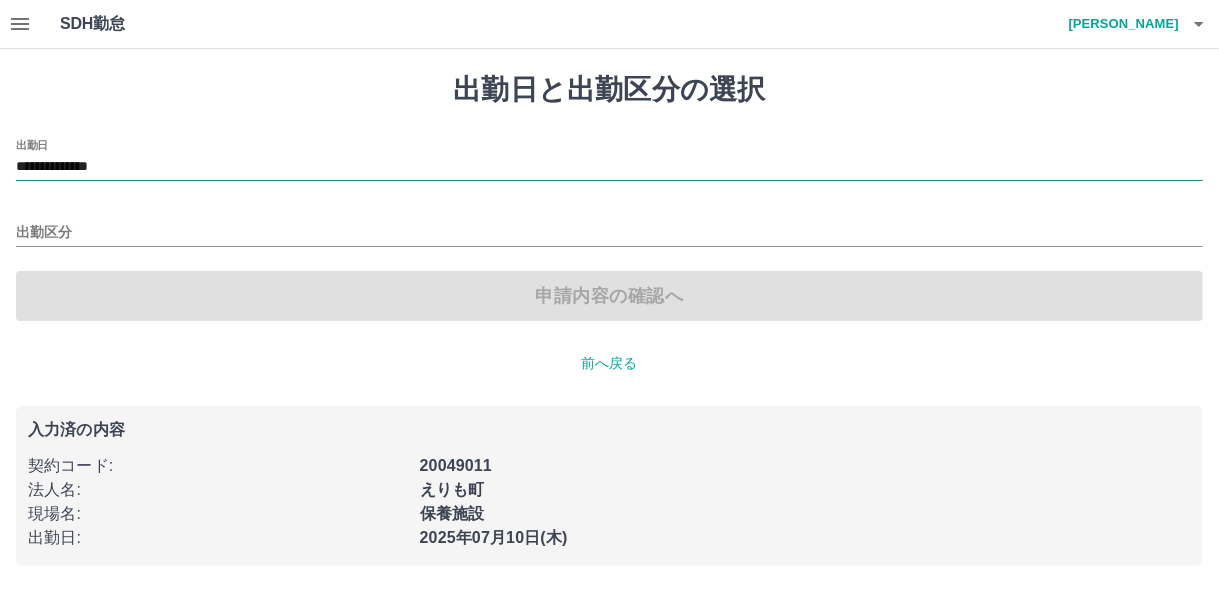 click on "**********" at bounding box center (609, 167) 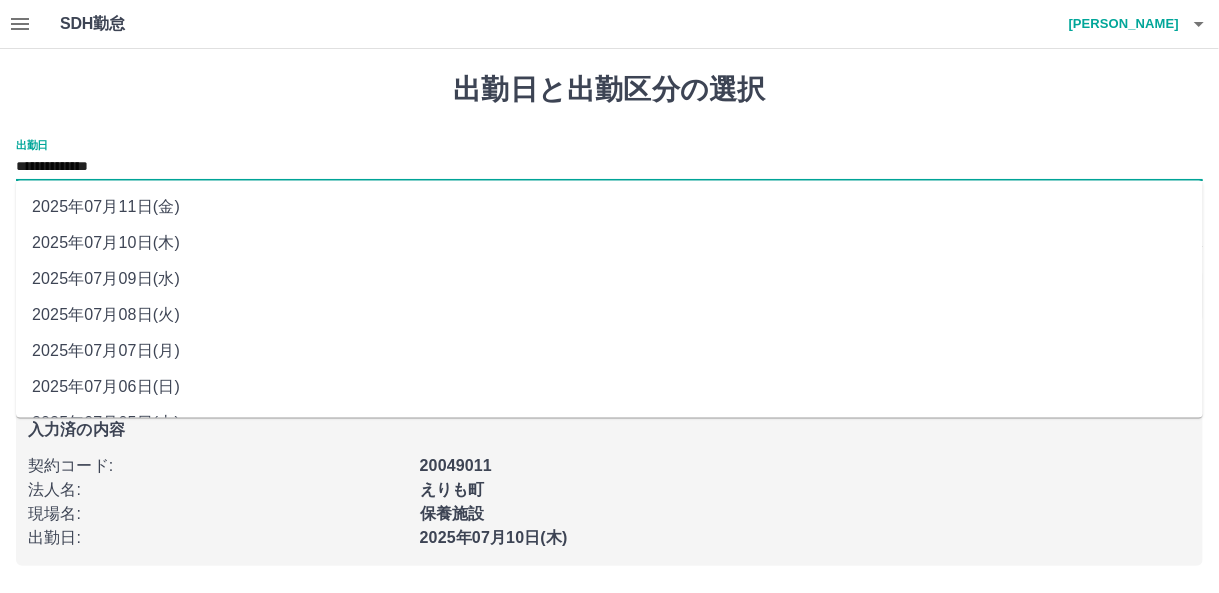 drag, startPoint x: 102, startPoint y: 172, endPoint x: 122, endPoint y: 280, distance: 109.83624 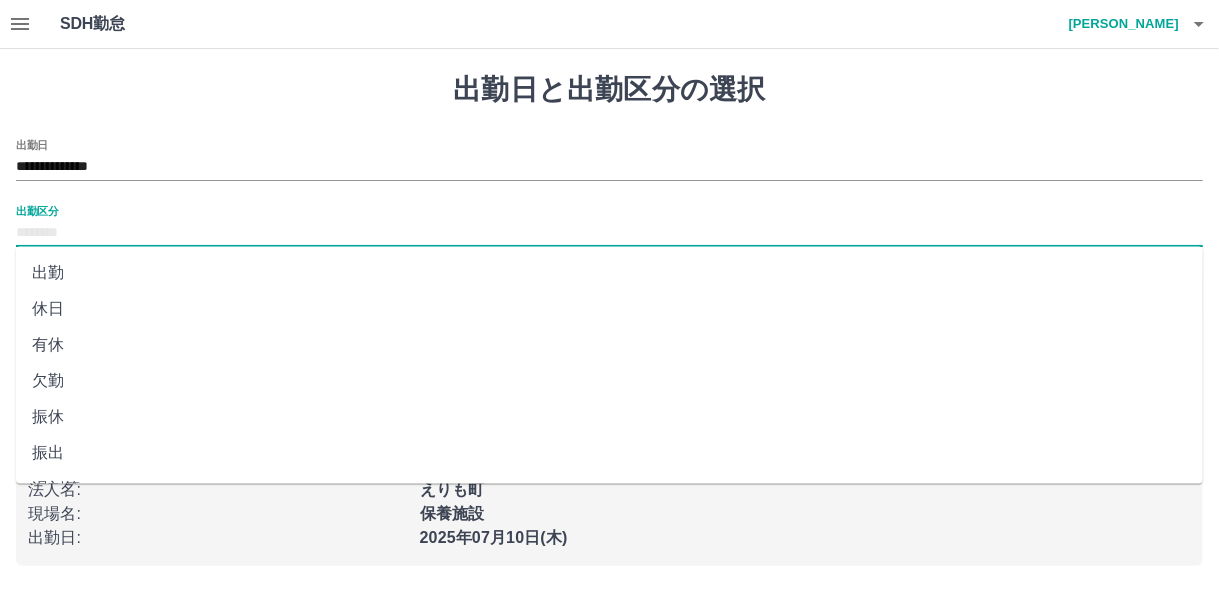 click on "出勤区分" at bounding box center [609, 233] 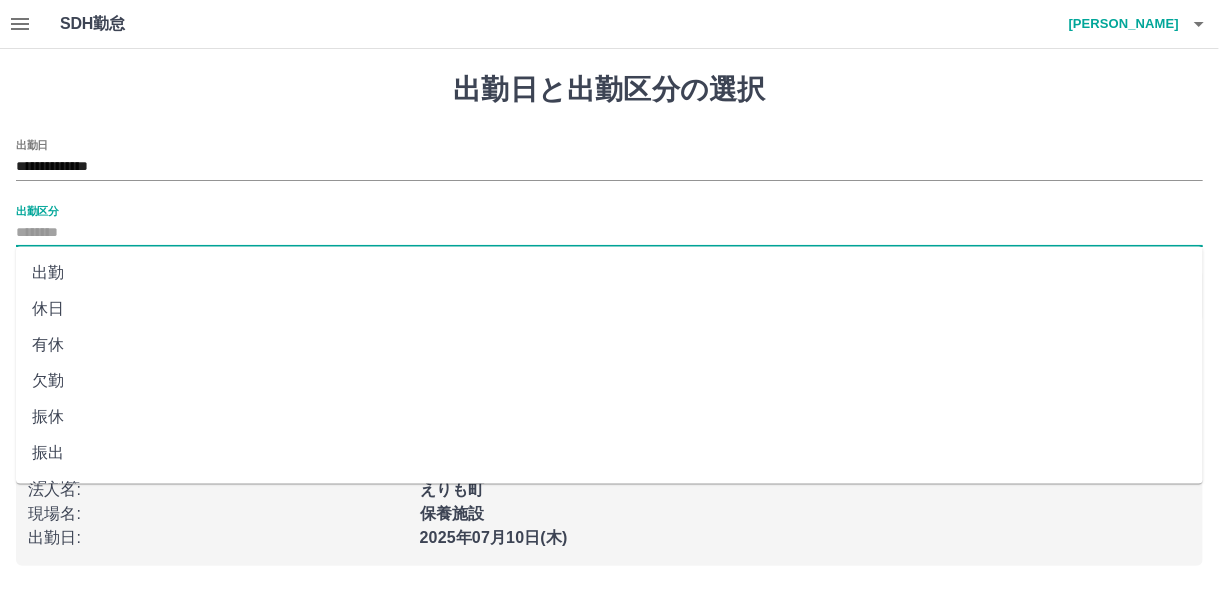 click on "出勤" at bounding box center [609, 273] 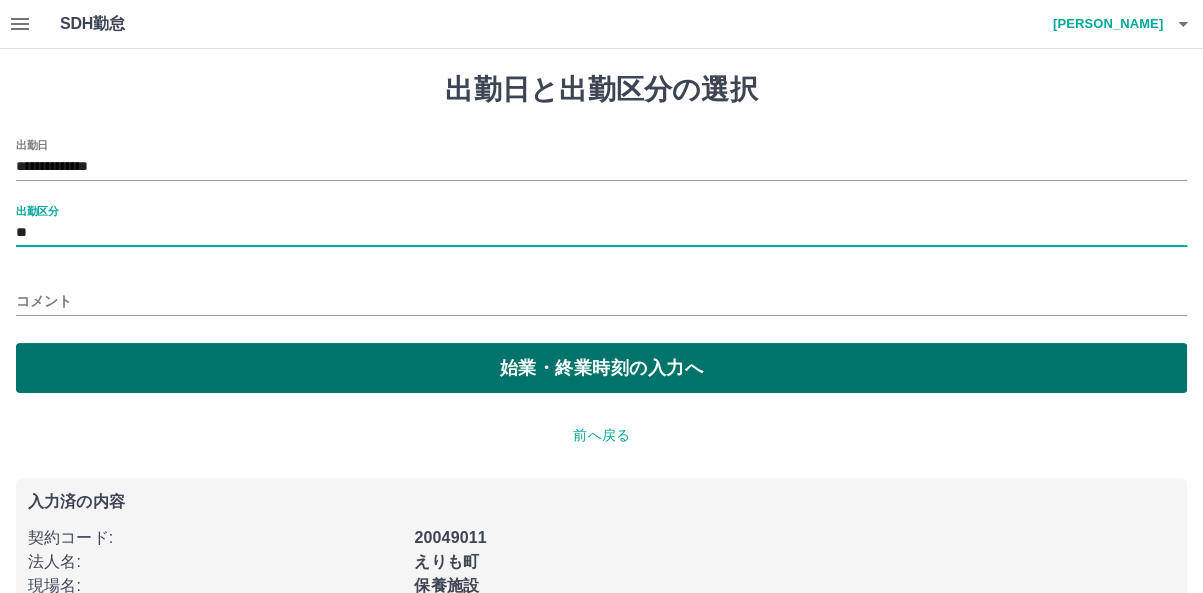 click on "始業・終業時刻の入力へ" at bounding box center (601, 368) 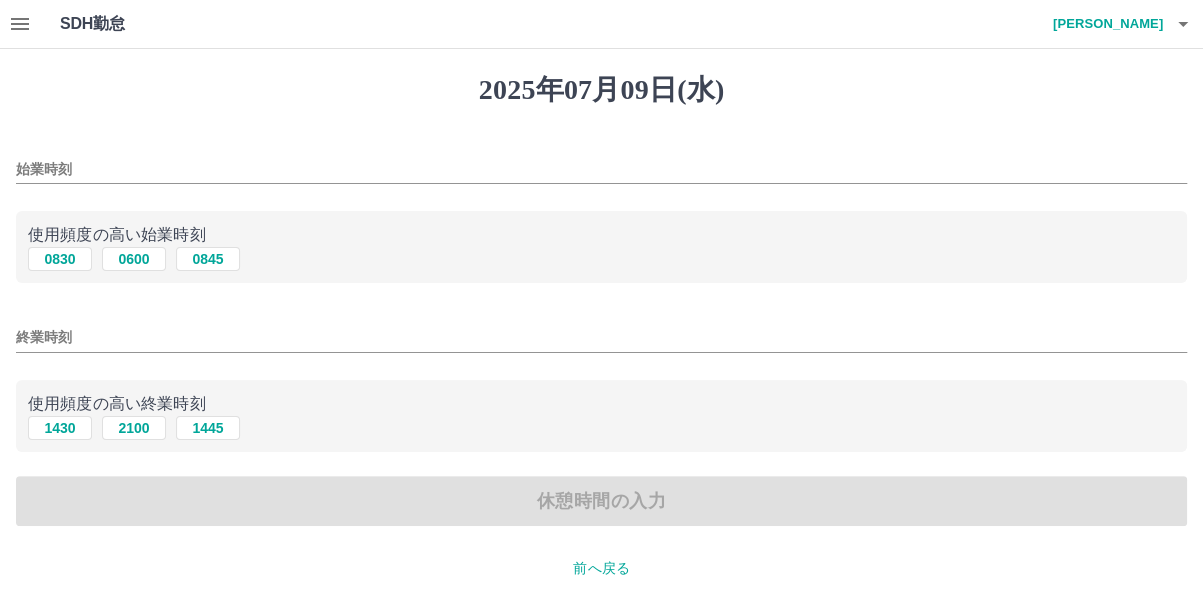 click on "始業時刻" at bounding box center [601, 169] 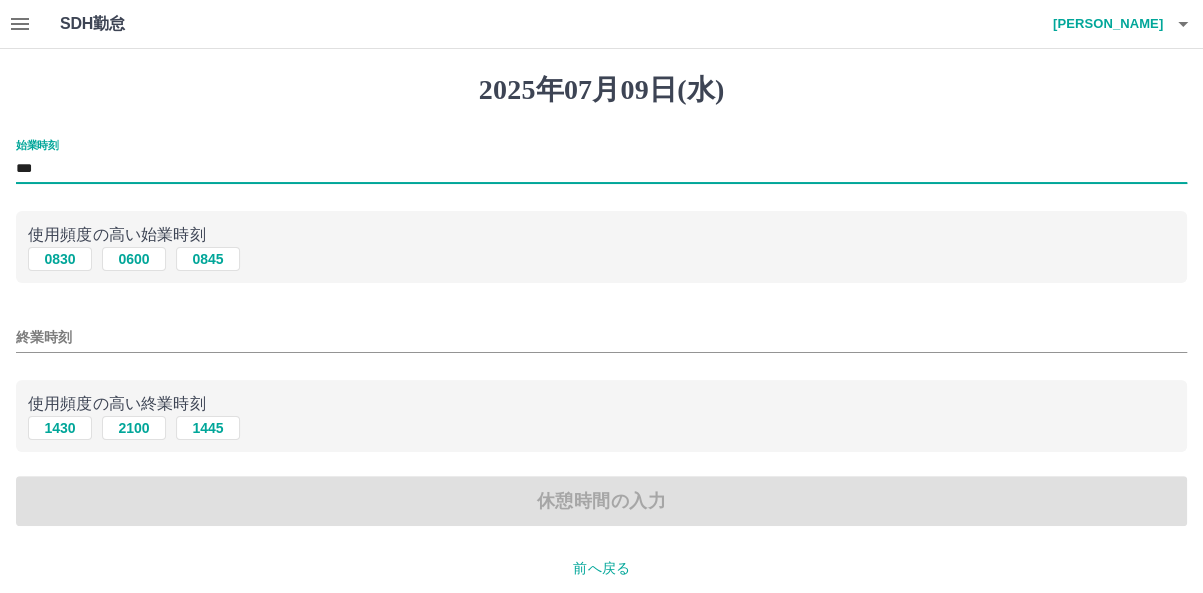 type on "***" 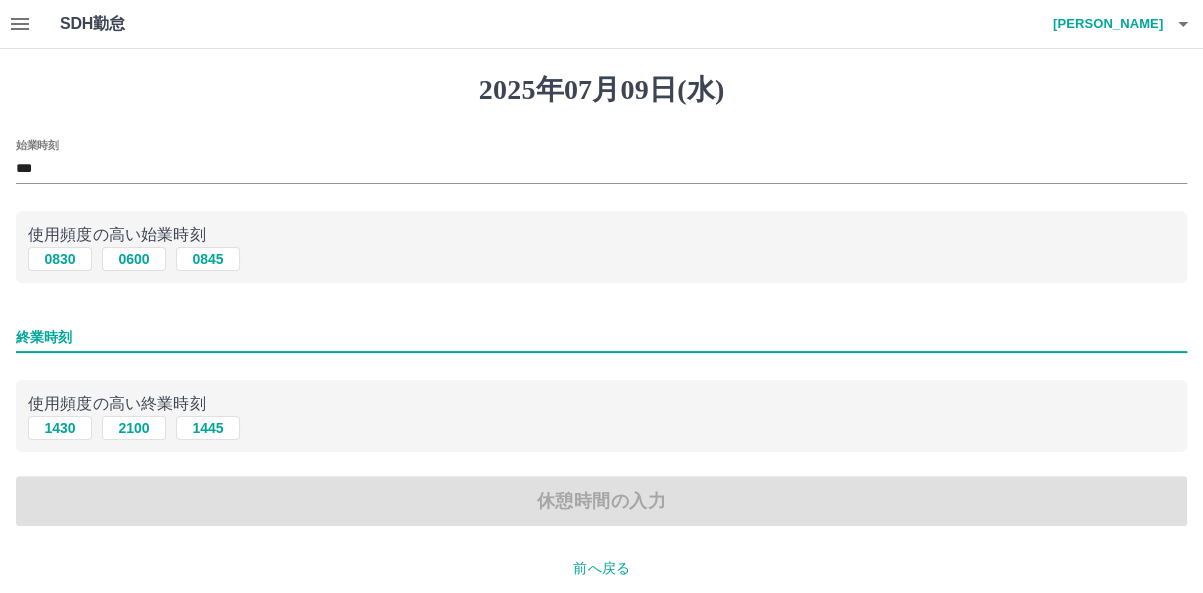 click on "終業時刻" at bounding box center [601, 337] 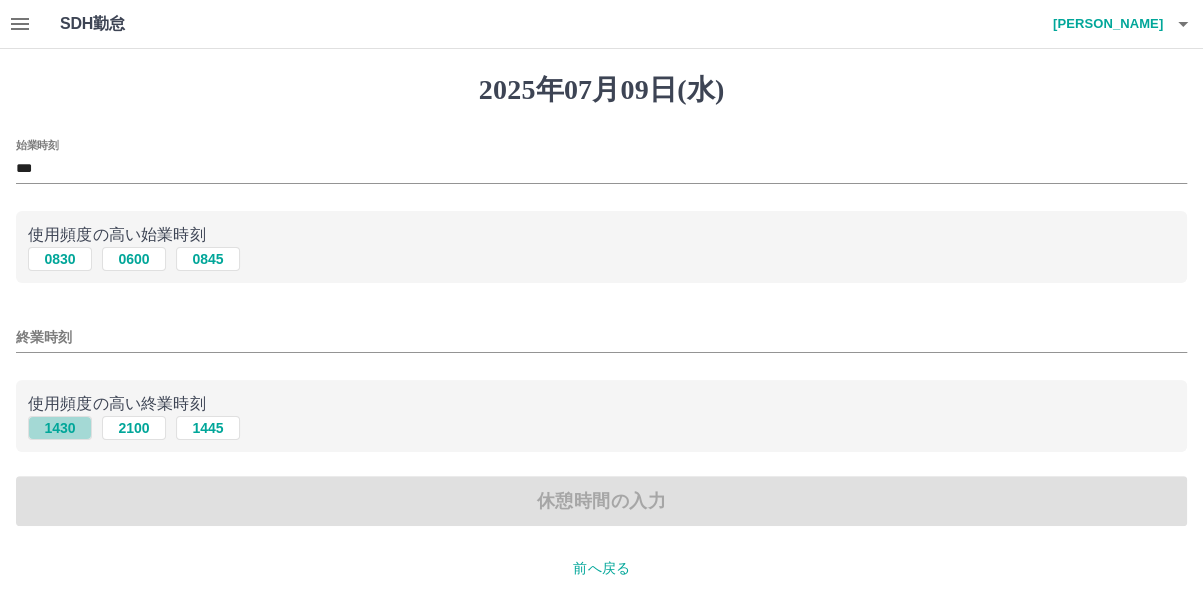 click on "1430" at bounding box center [60, 428] 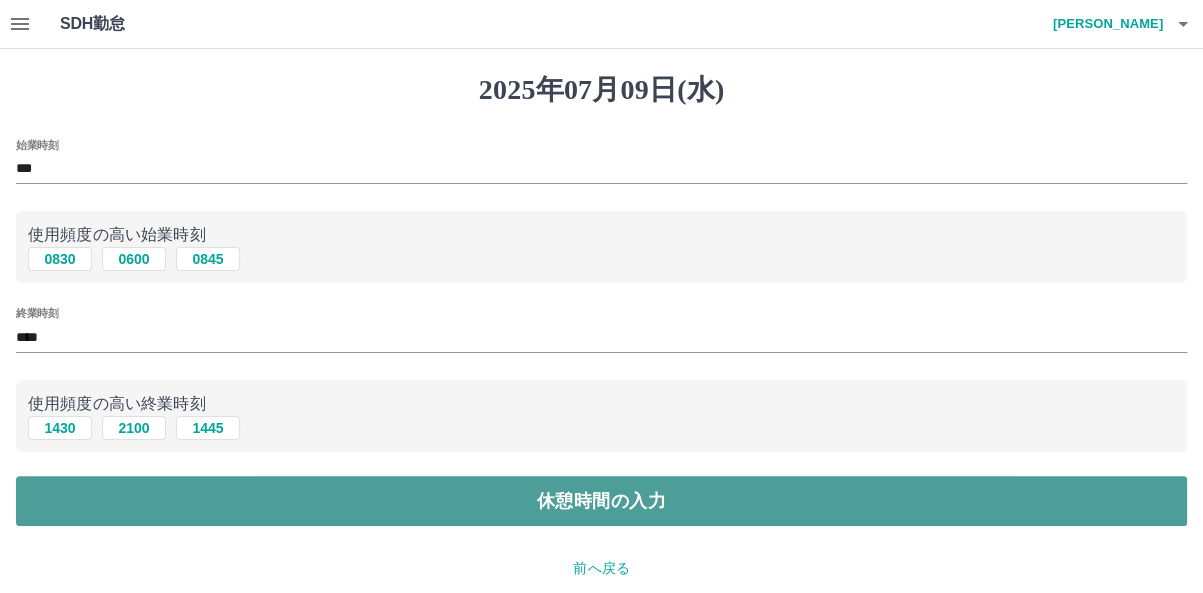 click on "休憩時間の入力" at bounding box center [601, 501] 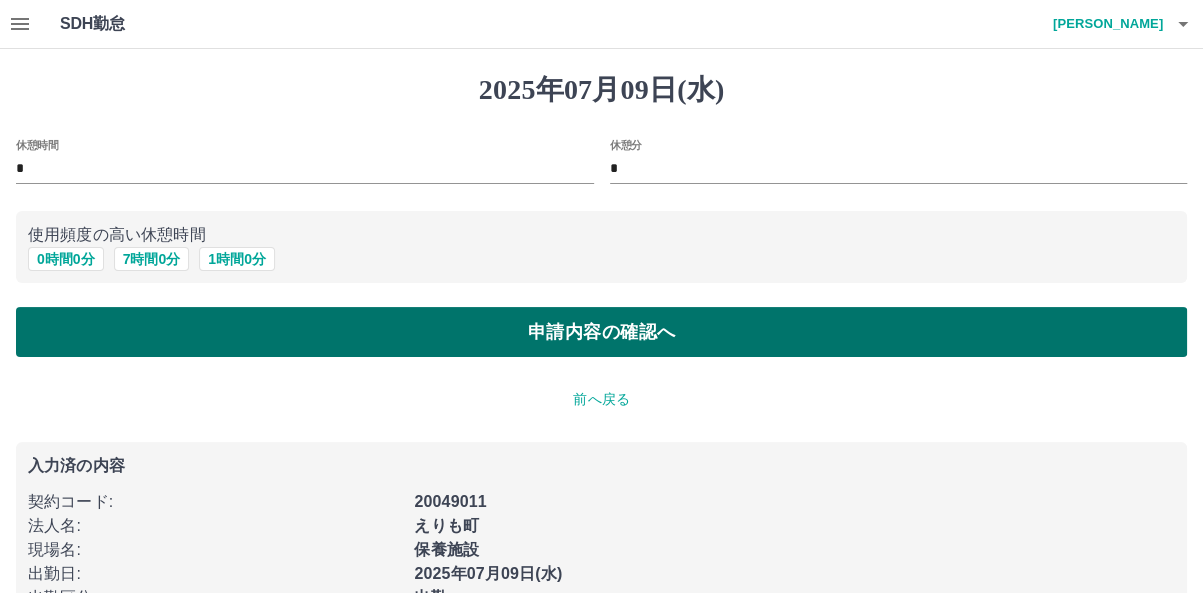 click on "申請内容の確認へ" at bounding box center (601, 332) 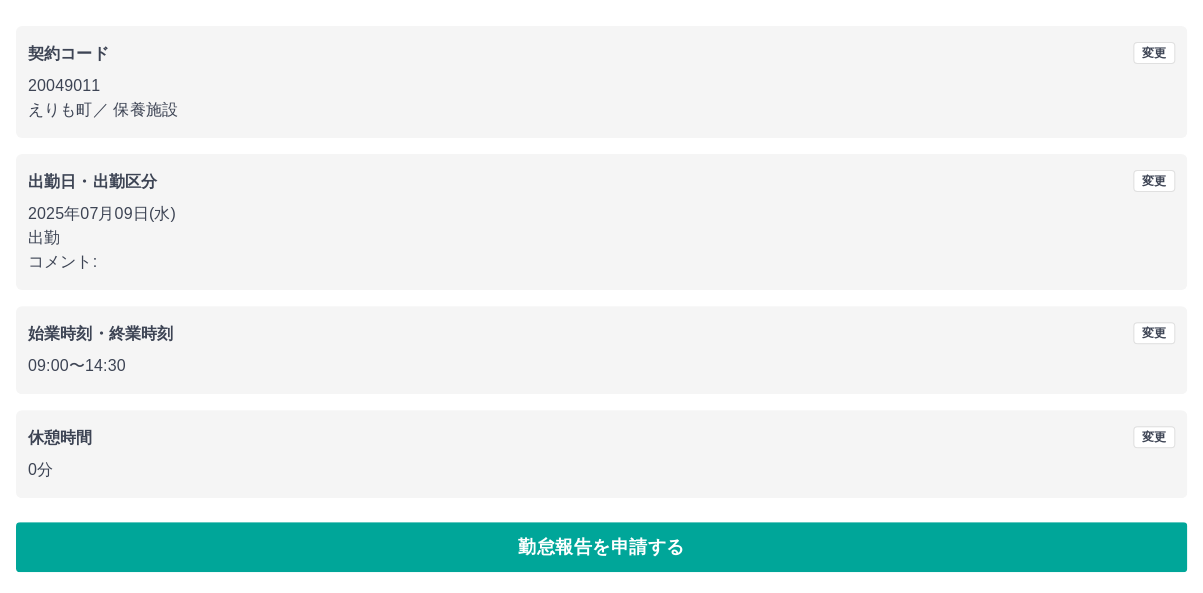 scroll, scrollTop: 155, scrollLeft: 0, axis: vertical 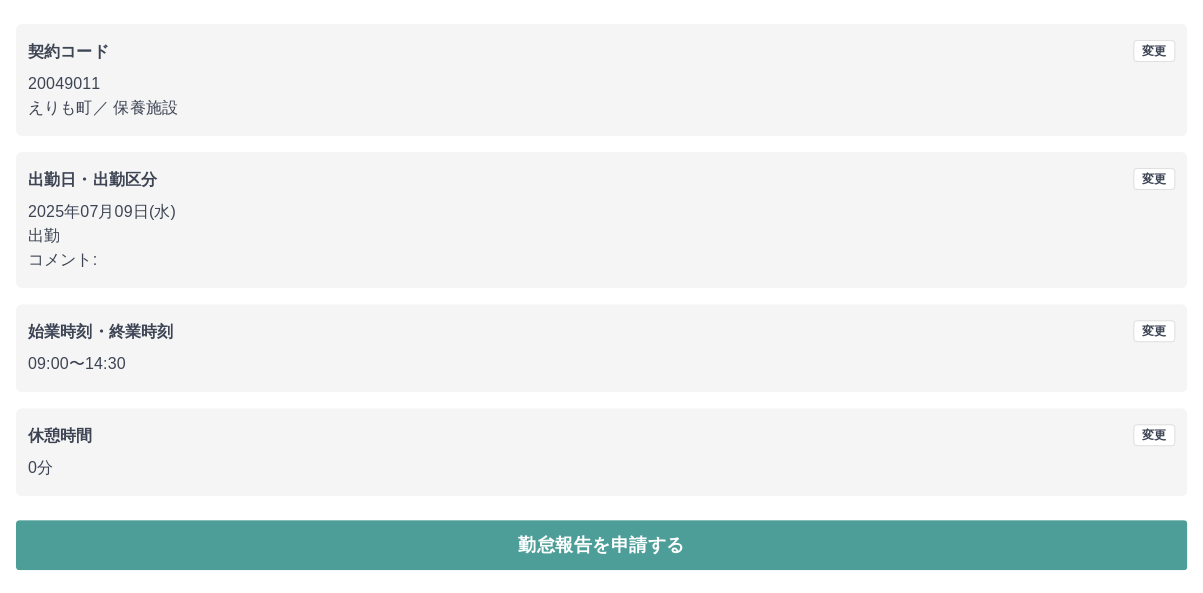 click on "勤怠報告を申請する" at bounding box center (601, 545) 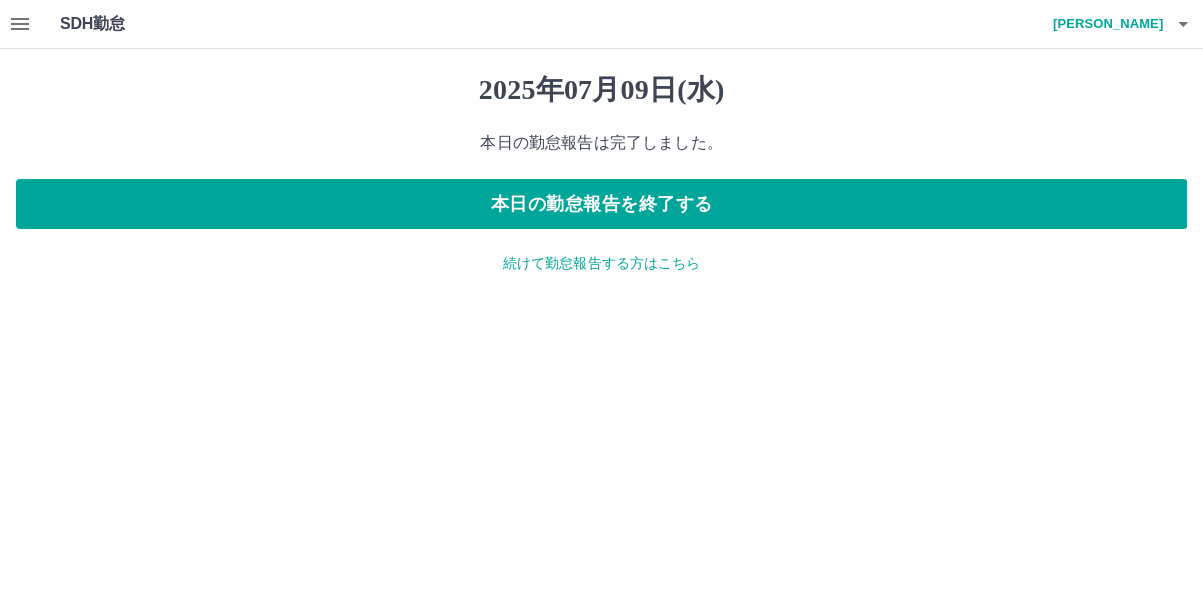 scroll, scrollTop: 0, scrollLeft: 0, axis: both 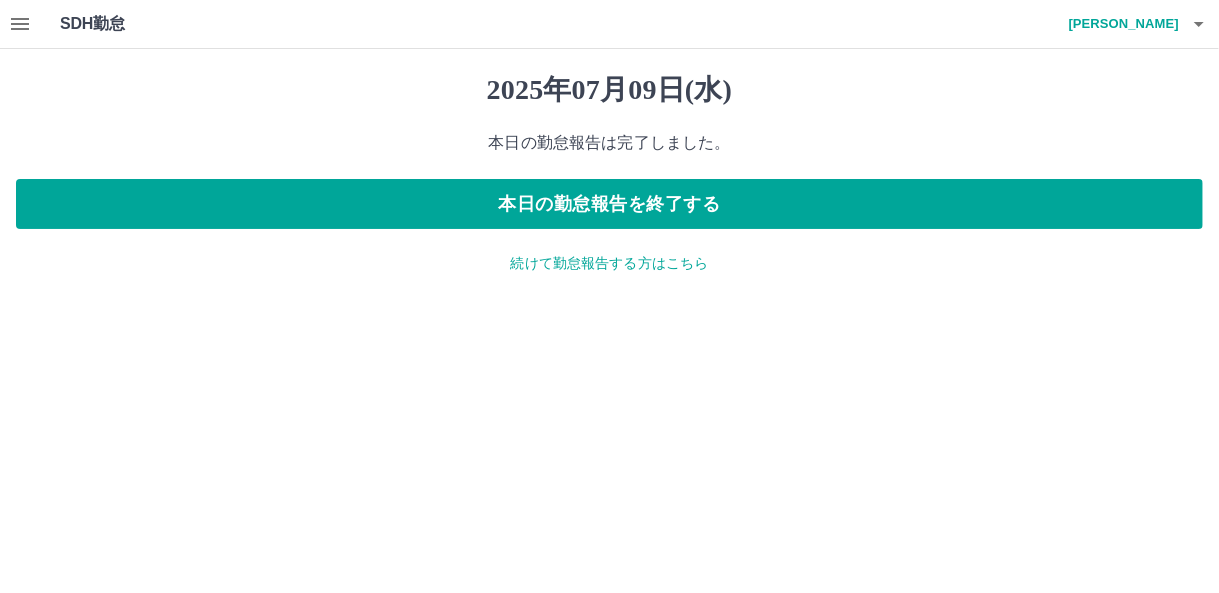 click on "続けて勤怠報告する方はこちら" at bounding box center [609, 263] 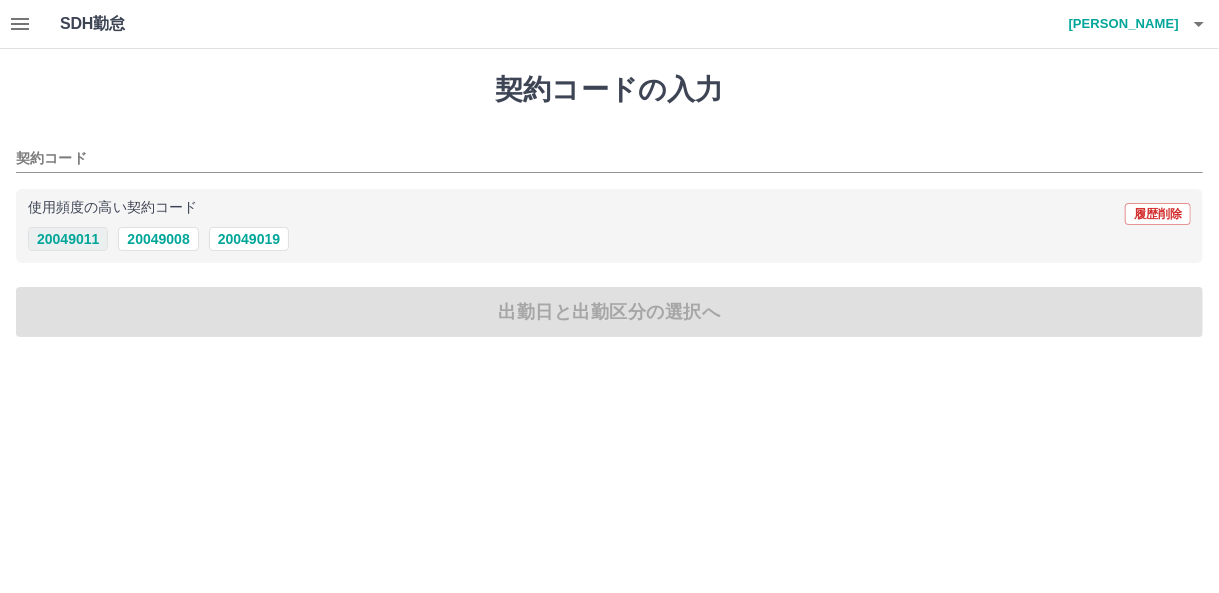 click on "20049011" at bounding box center (68, 239) 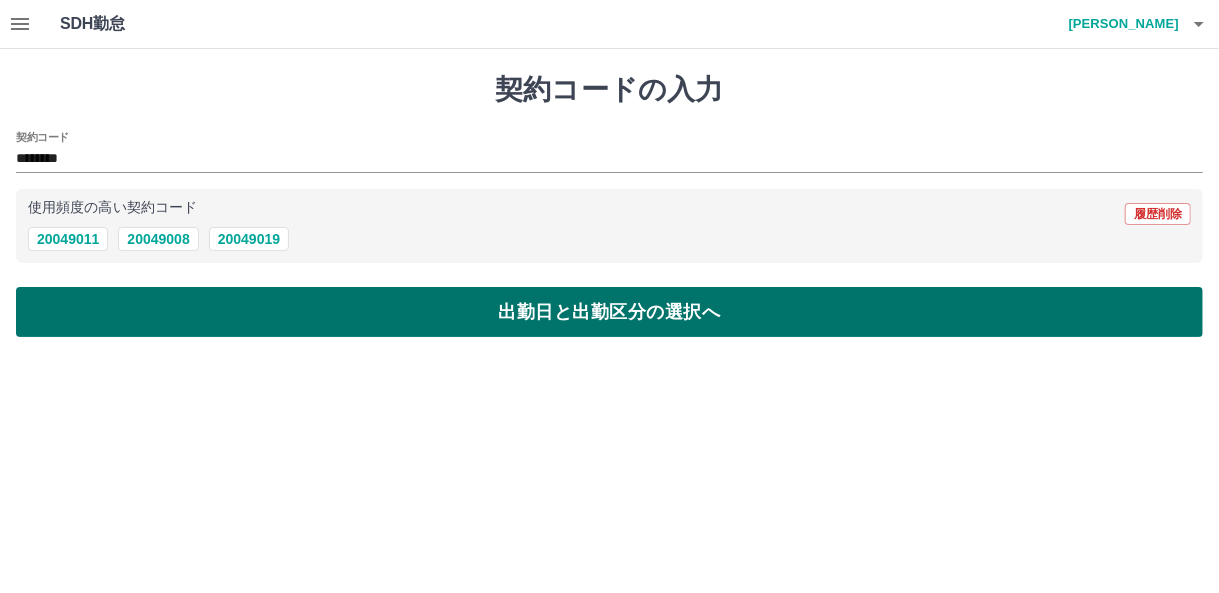 click on "出勤日と出勤区分の選択へ" at bounding box center (609, 312) 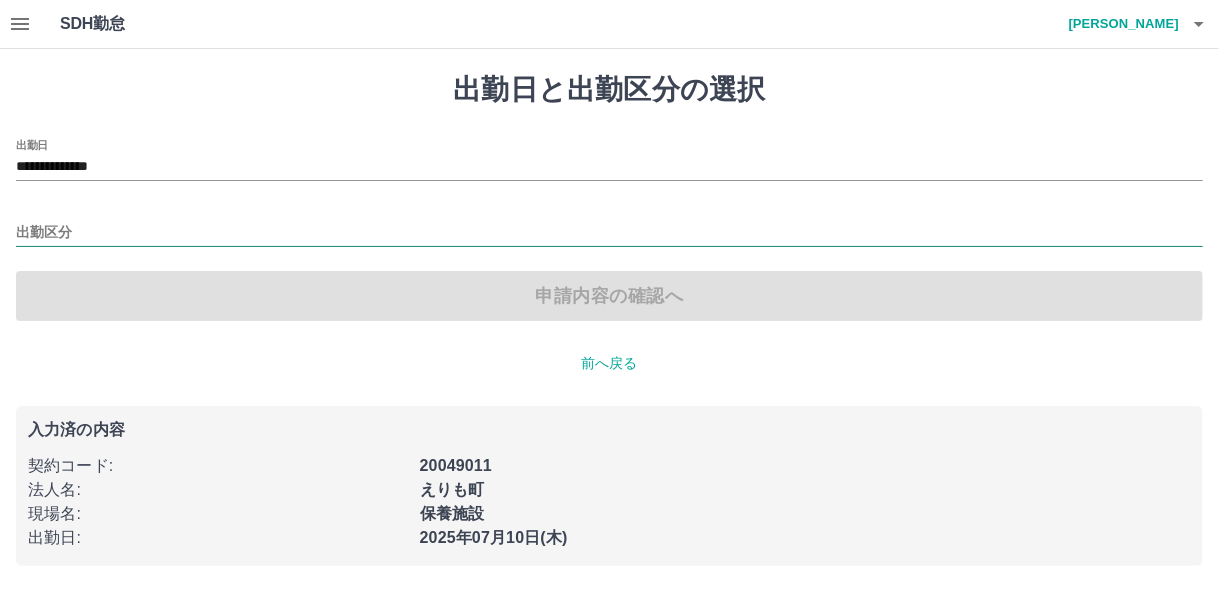 click on "出勤区分" at bounding box center (609, 233) 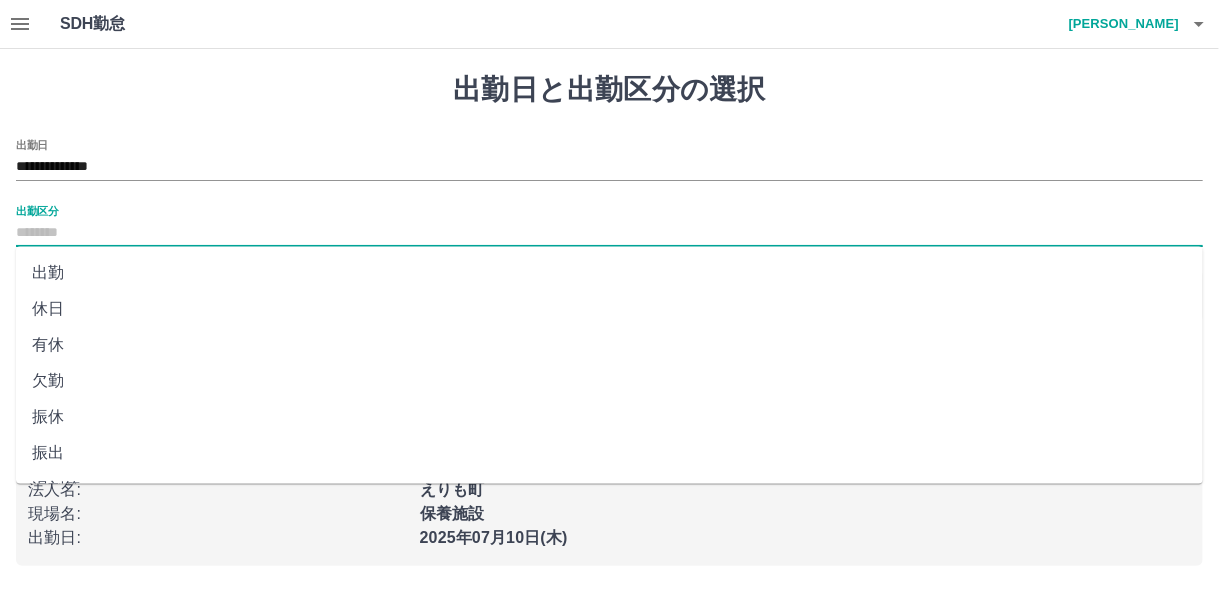 click on "休日" at bounding box center (609, 309) 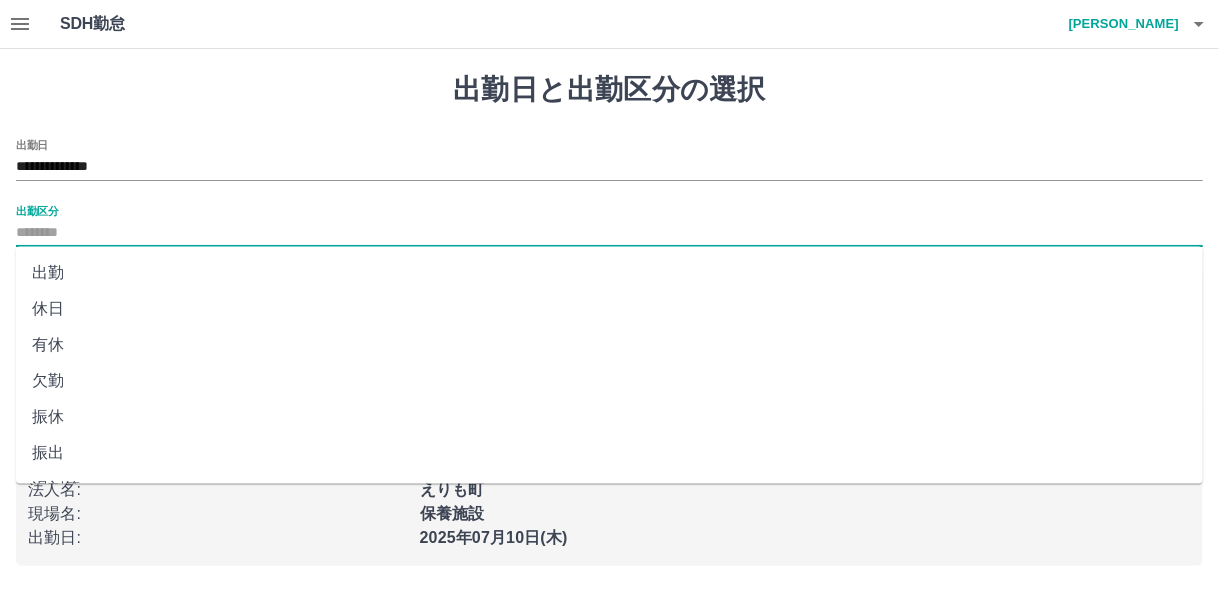 type on "**" 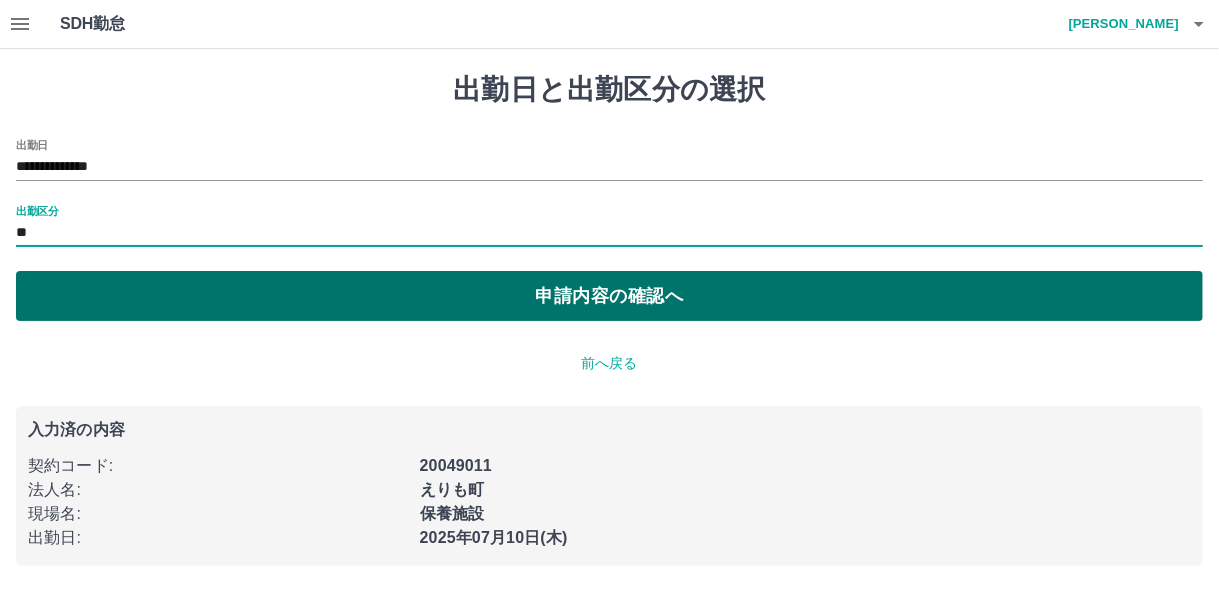 click on "申請内容の確認へ" at bounding box center (609, 296) 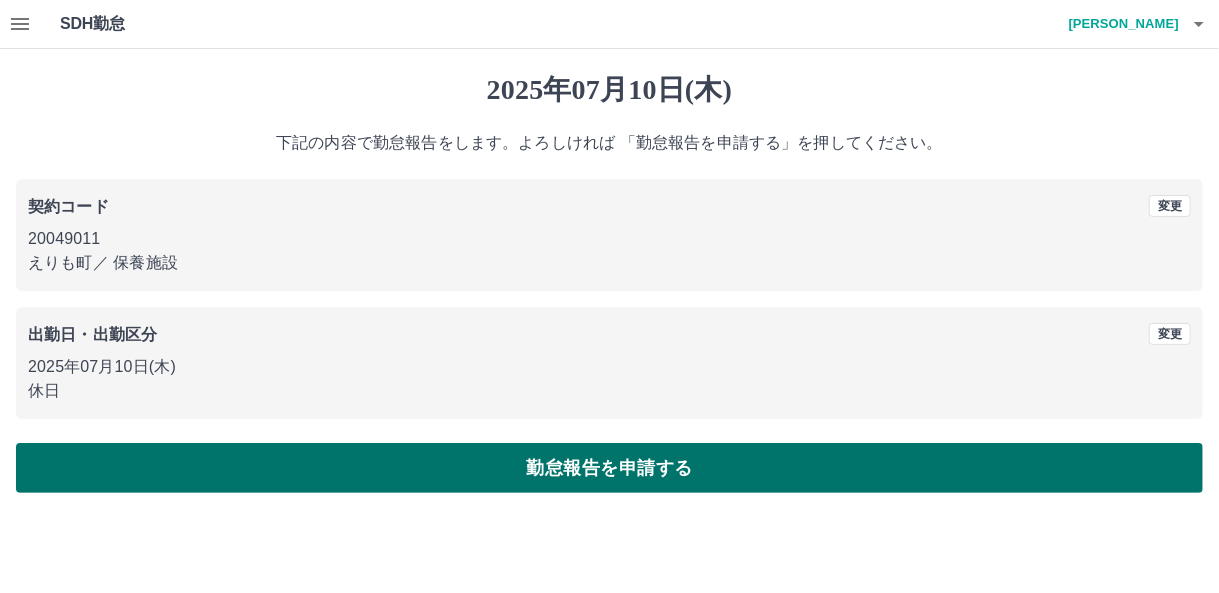 click on "勤怠報告を申請する" at bounding box center [609, 468] 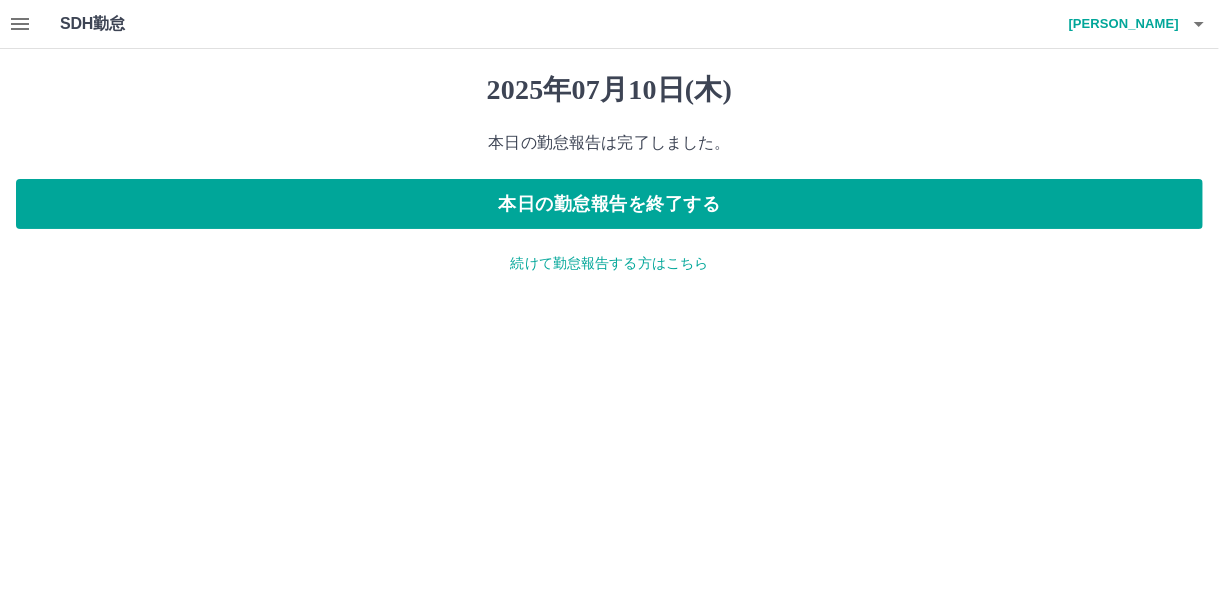 click on "続けて勤怠報告する方はこちら" at bounding box center [609, 263] 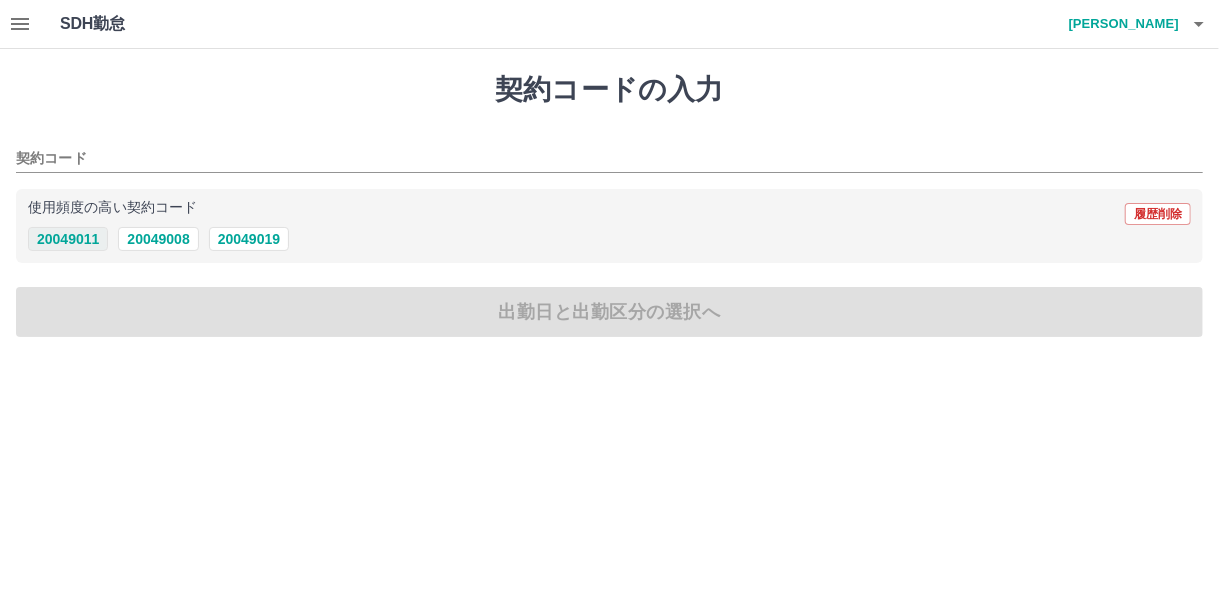 click on "20049011" at bounding box center [68, 239] 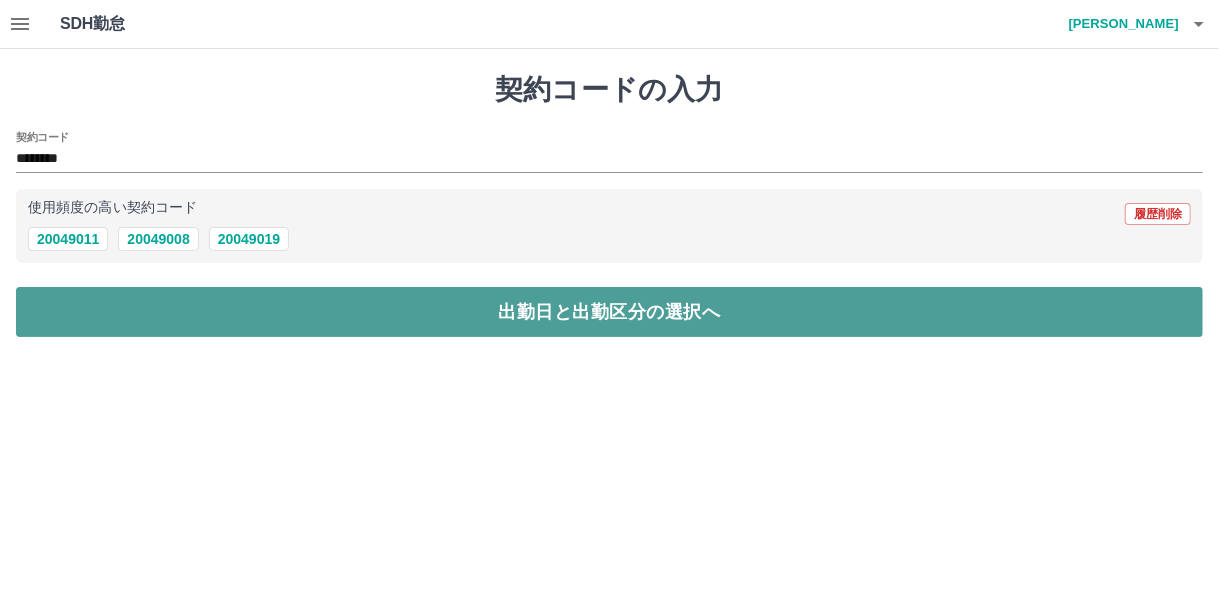 click on "出勤日と出勤区分の選択へ" at bounding box center [609, 312] 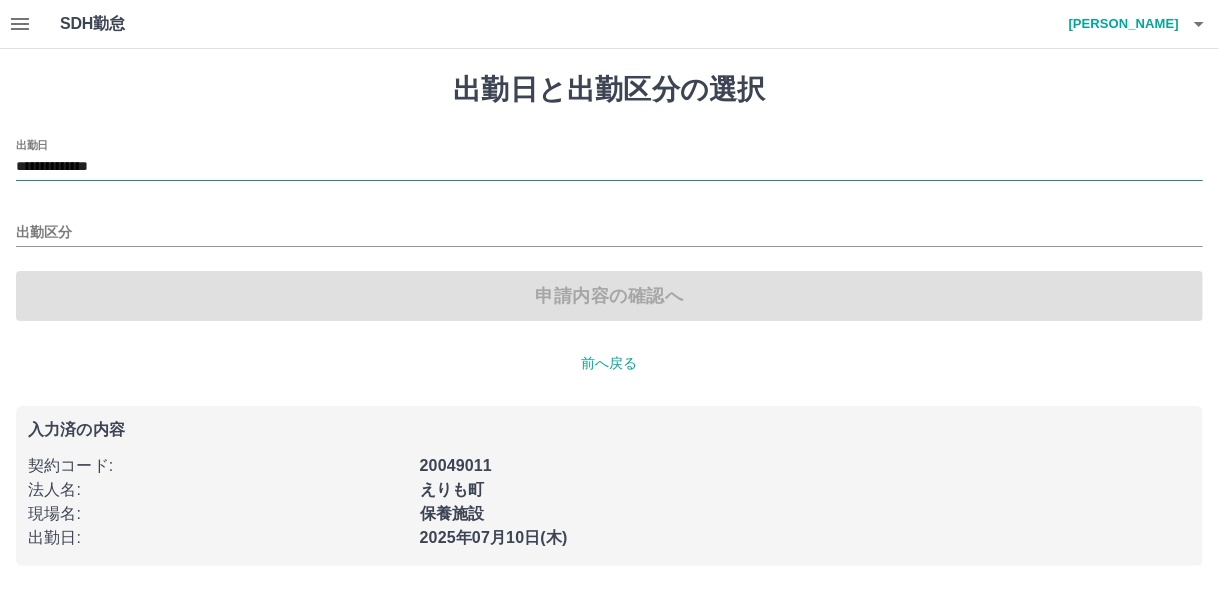 click on "**********" at bounding box center [609, 167] 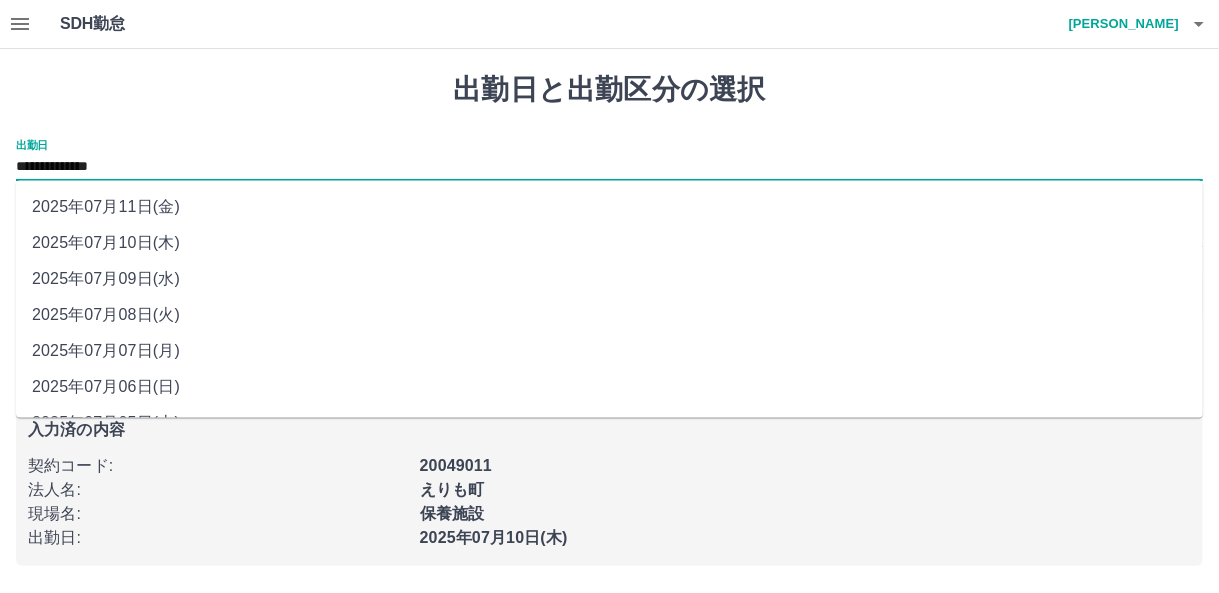 drag, startPoint x: 78, startPoint y: 166, endPoint x: 78, endPoint y: 201, distance: 35 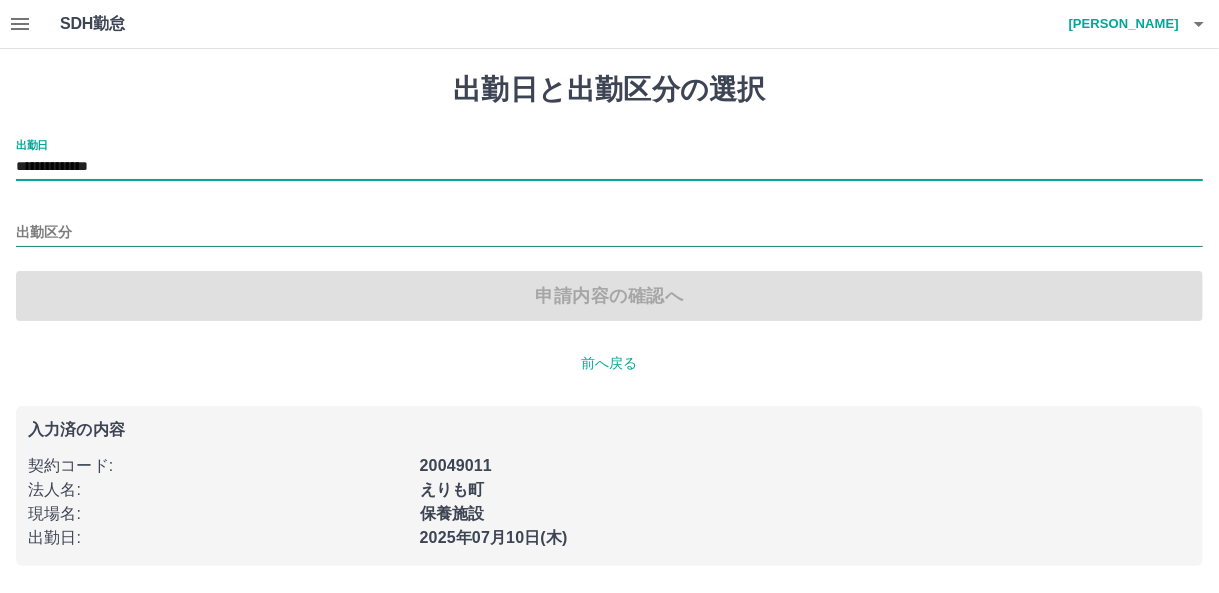click on "出勤区分" at bounding box center (609, 233) 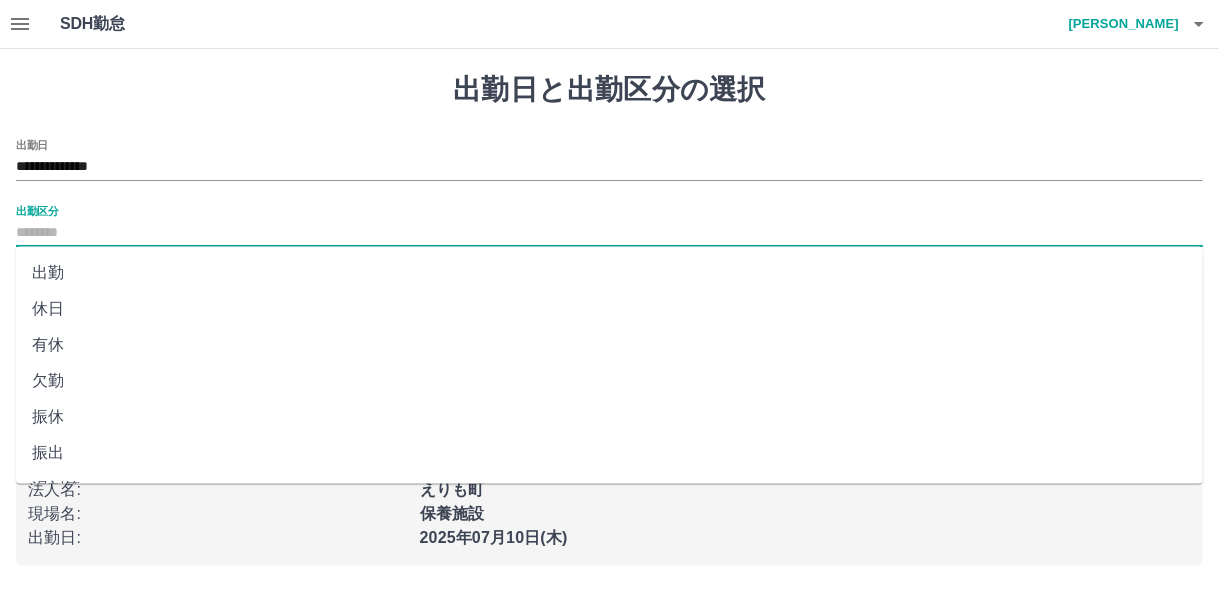 click on "出勤" at bounding box center [609, 273] 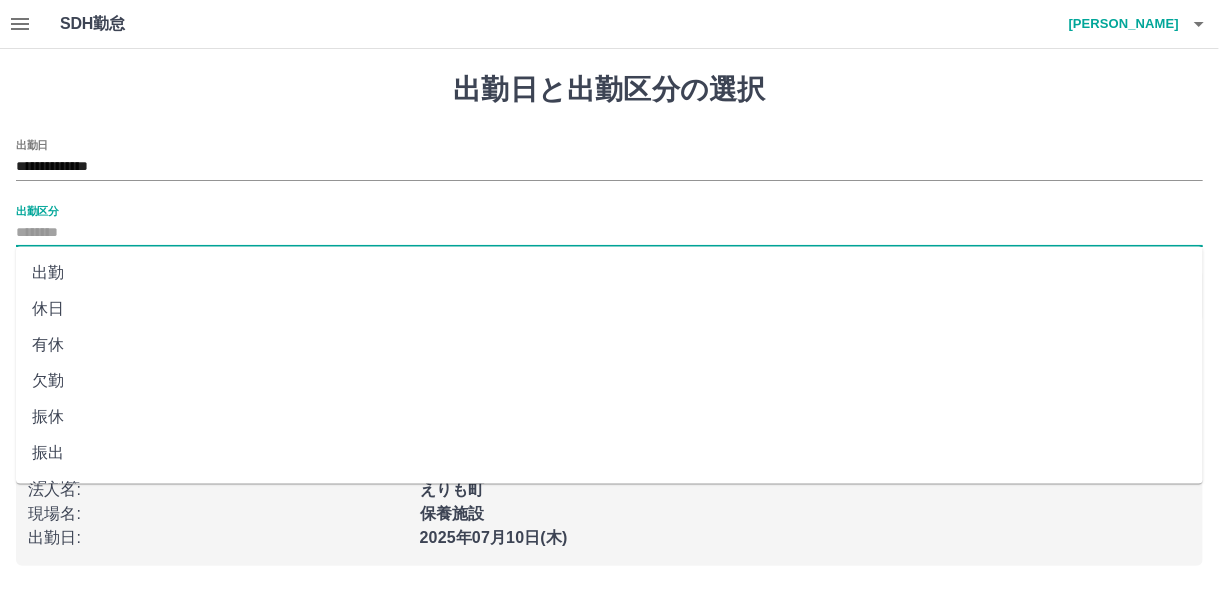 type on "**" 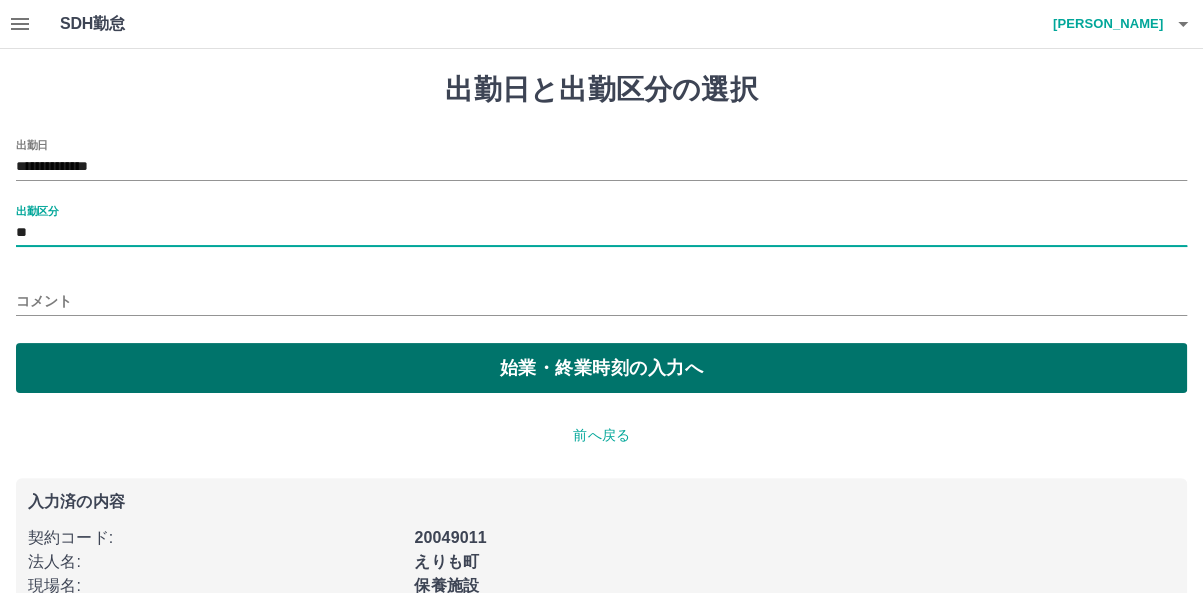 click on "始業・終業時刻の入力へ" at bounding box center (601, 368) 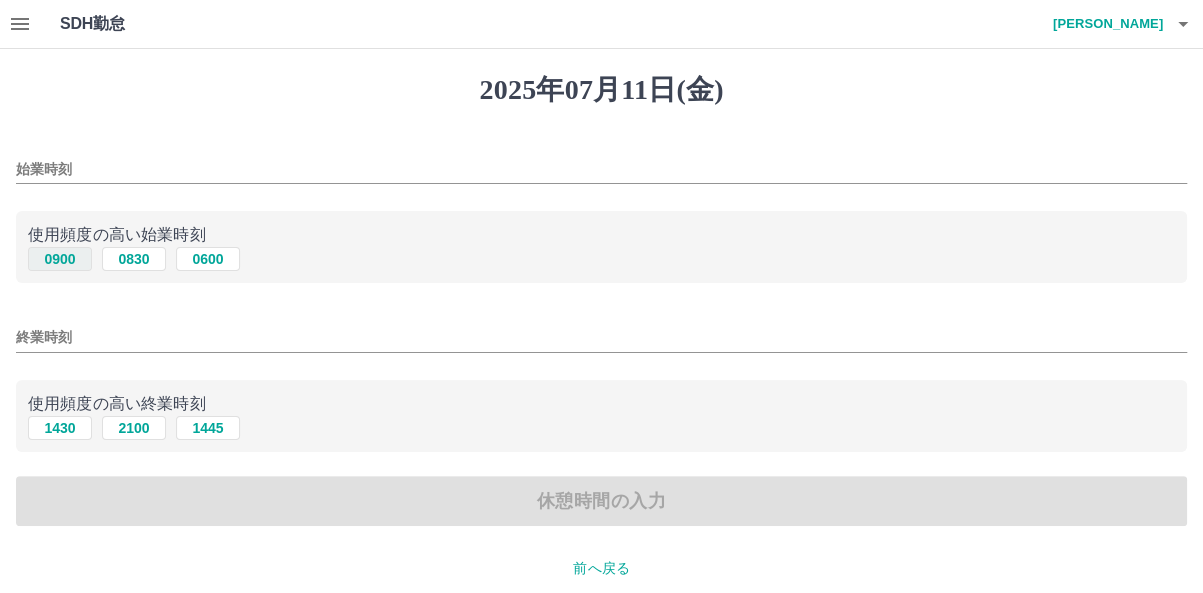click on "0900" at bounding box center (60, 259) 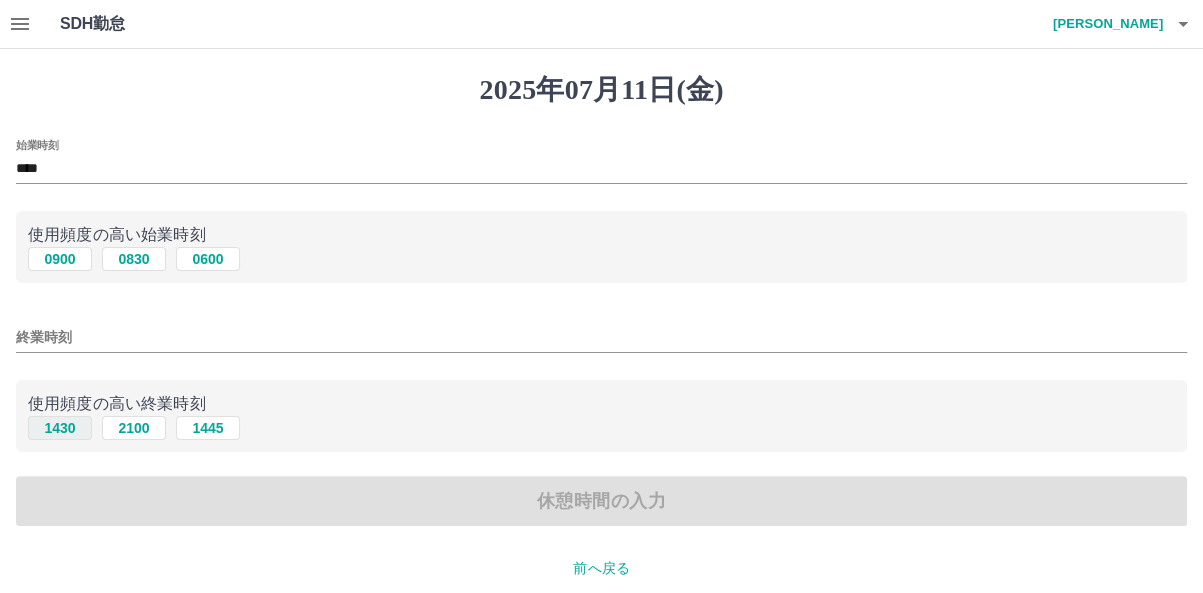 click on "1430" at bounding box center [60, 428] 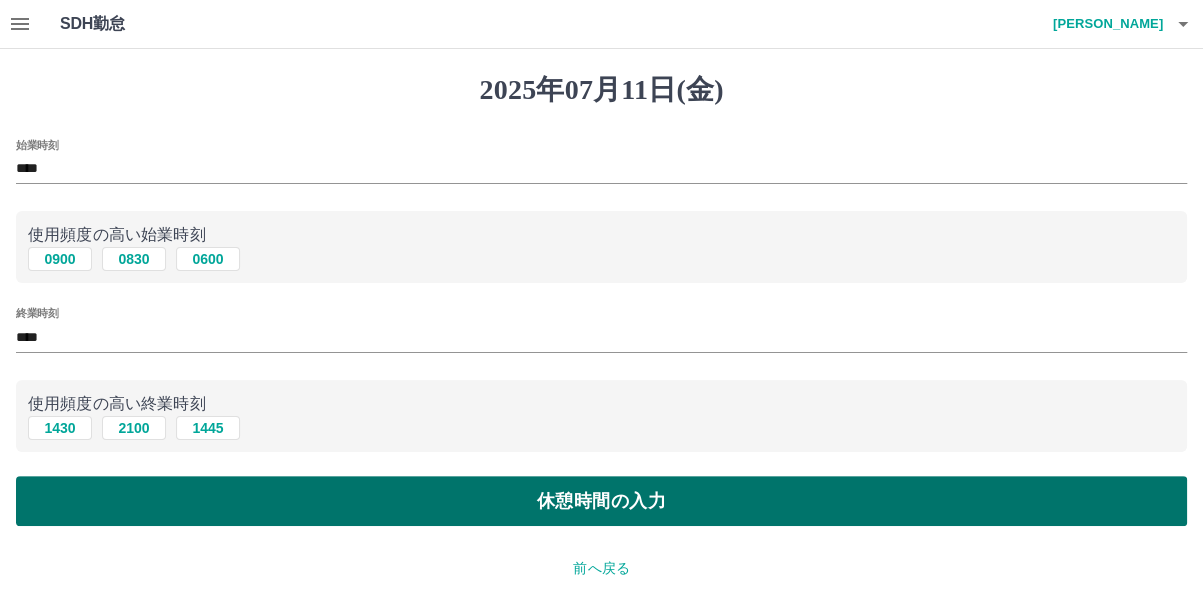 click on "休憩時間の入力" at bounding box center (601, 501) 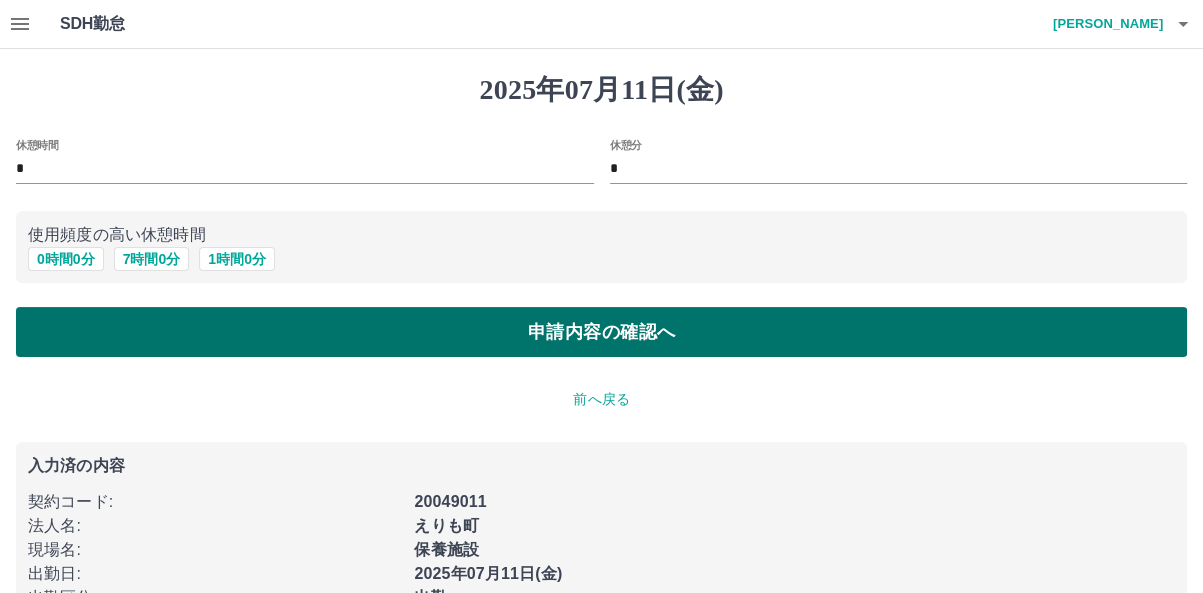 click on "申請内容の確認へ" at bounding box center (601, 332) 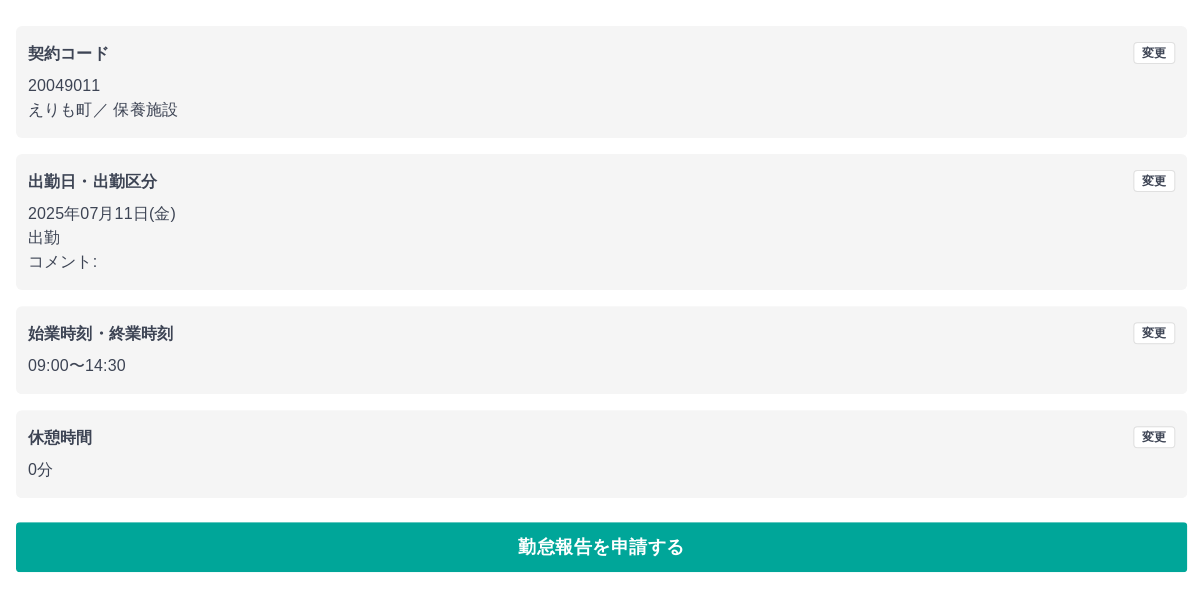 scroll, scrollTop: 155, scrollLeft: 0, axis: vertical 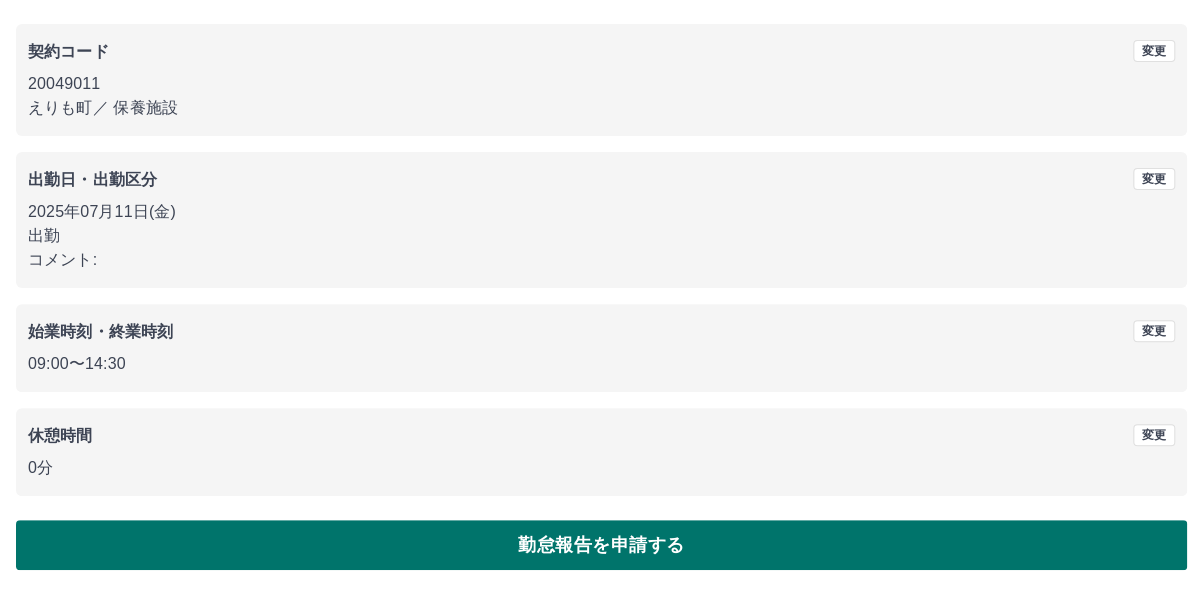 click on "勤怠報告を申請する" at bounding box center (601, 545) 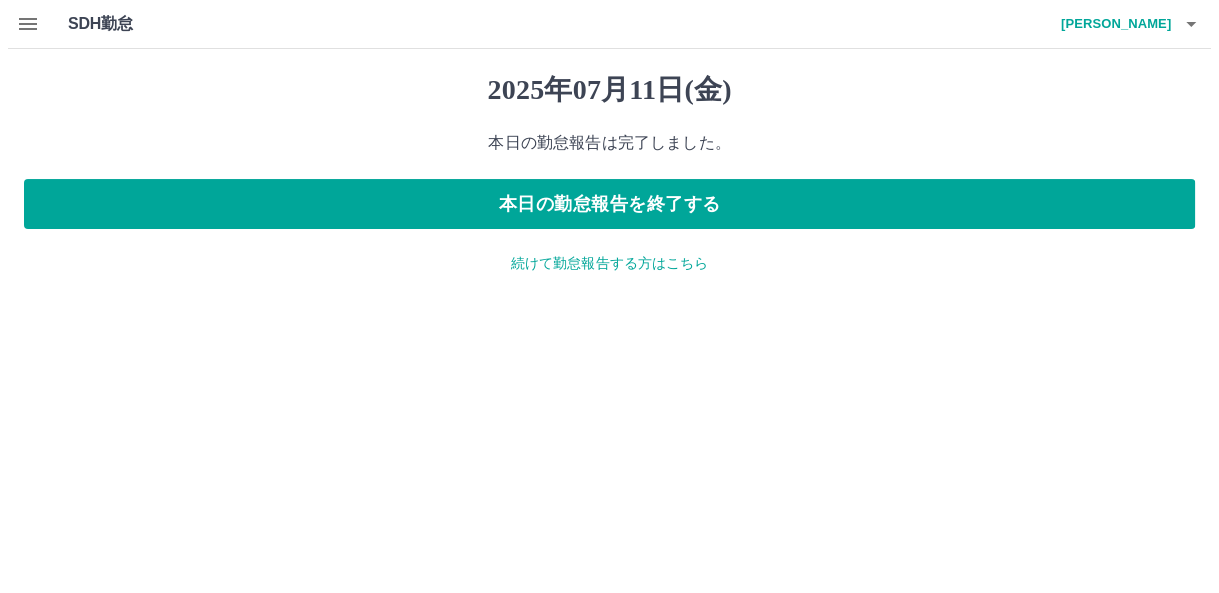 scroll, scrollTop: 0, scrollLeft: 0, axis: both 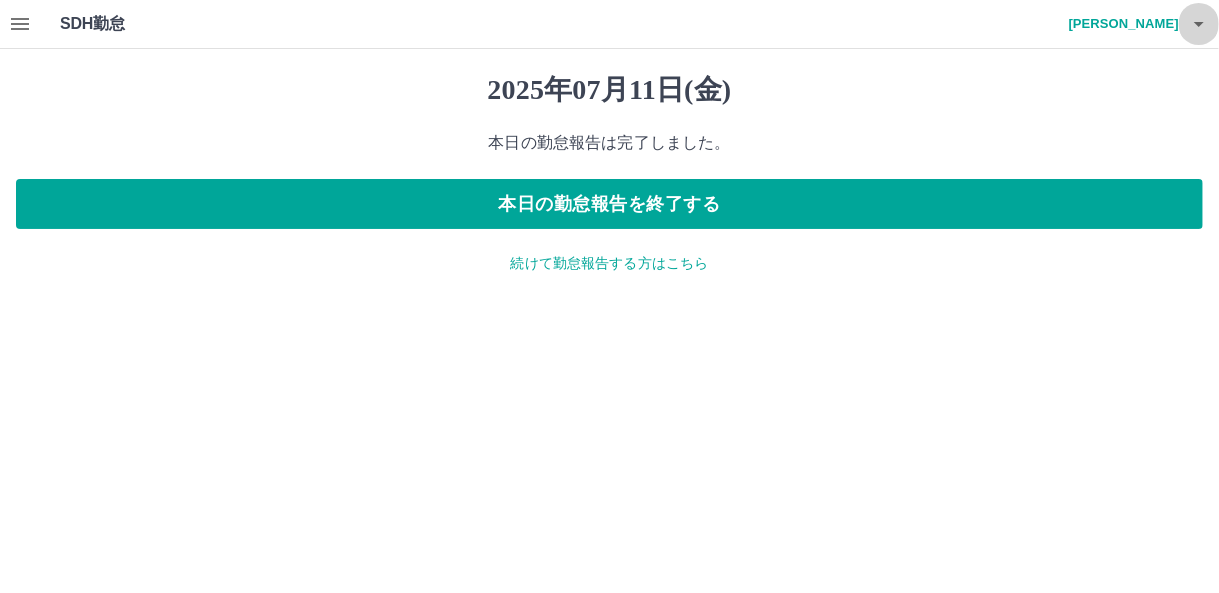 click 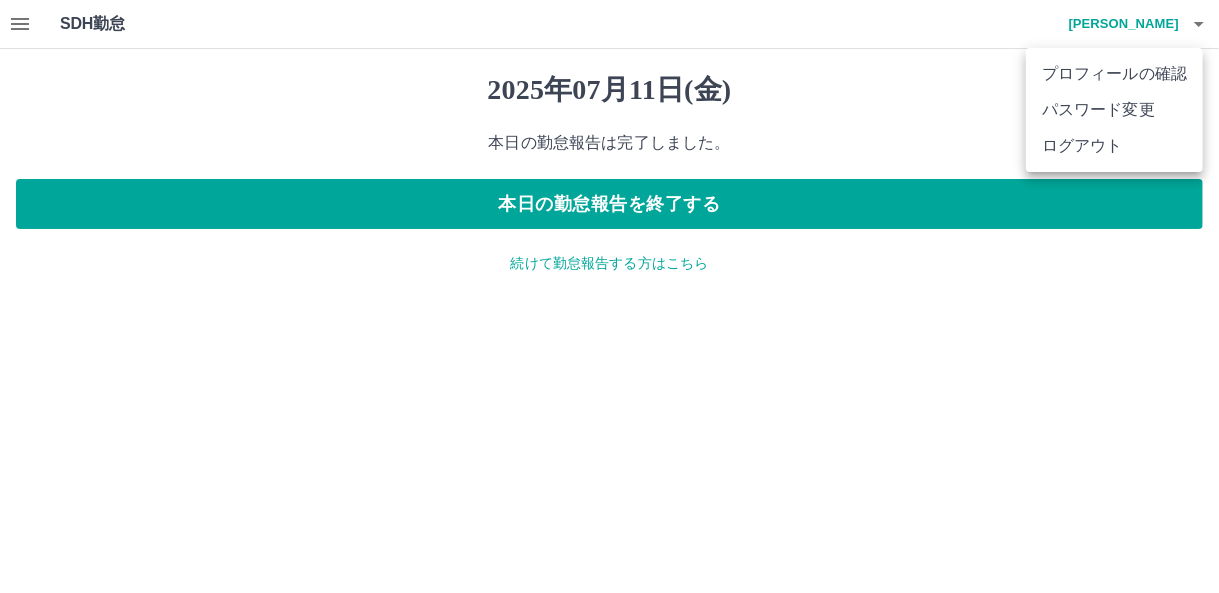 click on "ログアウト" at bounding box center [1114, 146] 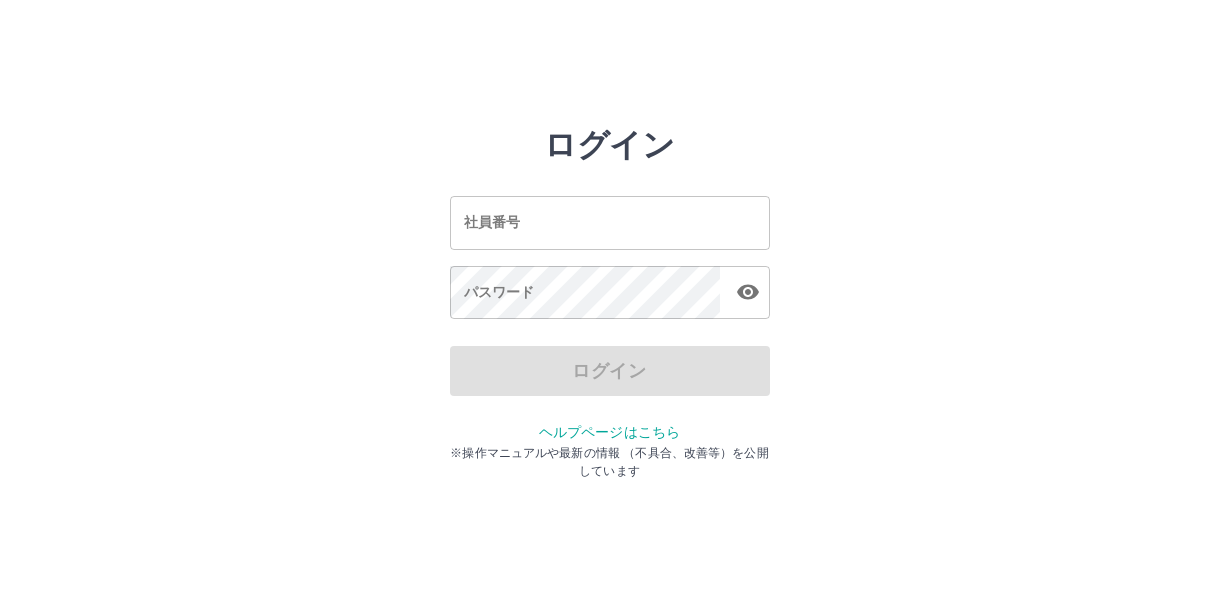 scroll, scrollTop: 0, scrollLeft: 0, axis: both 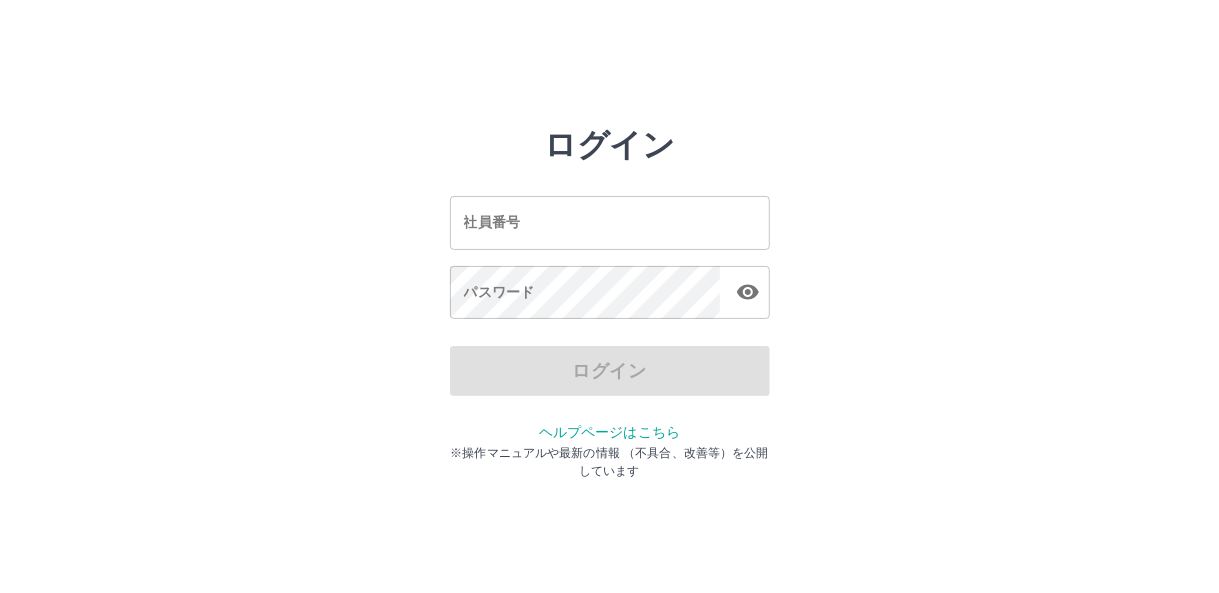 click on "社員番号" at bounding box center [610, 222] 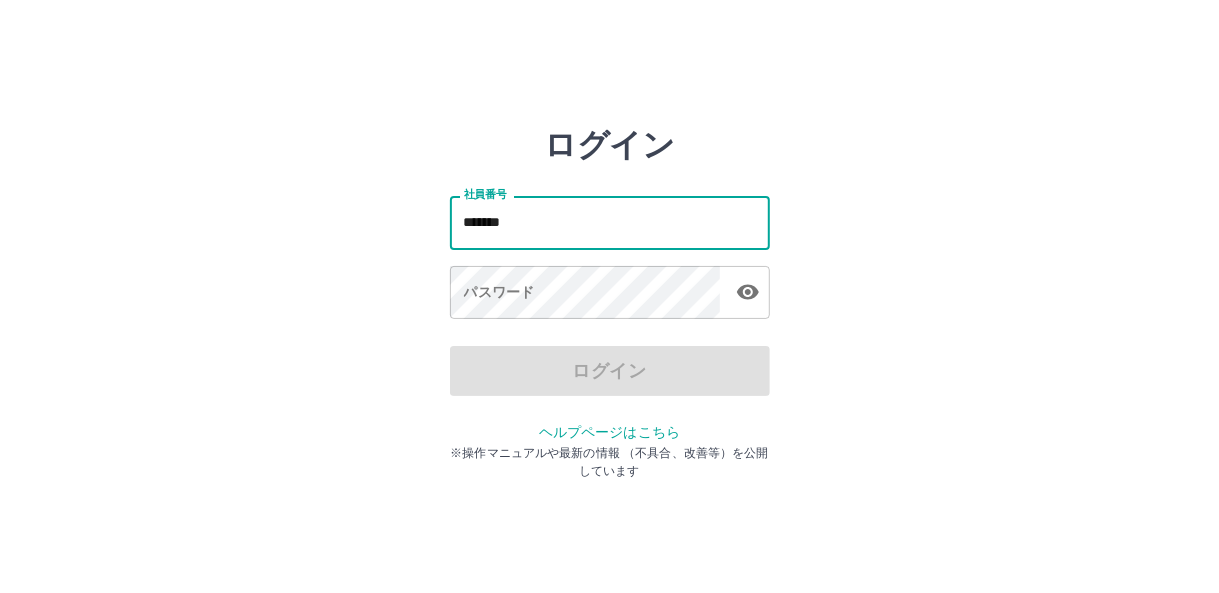 type on "*******" 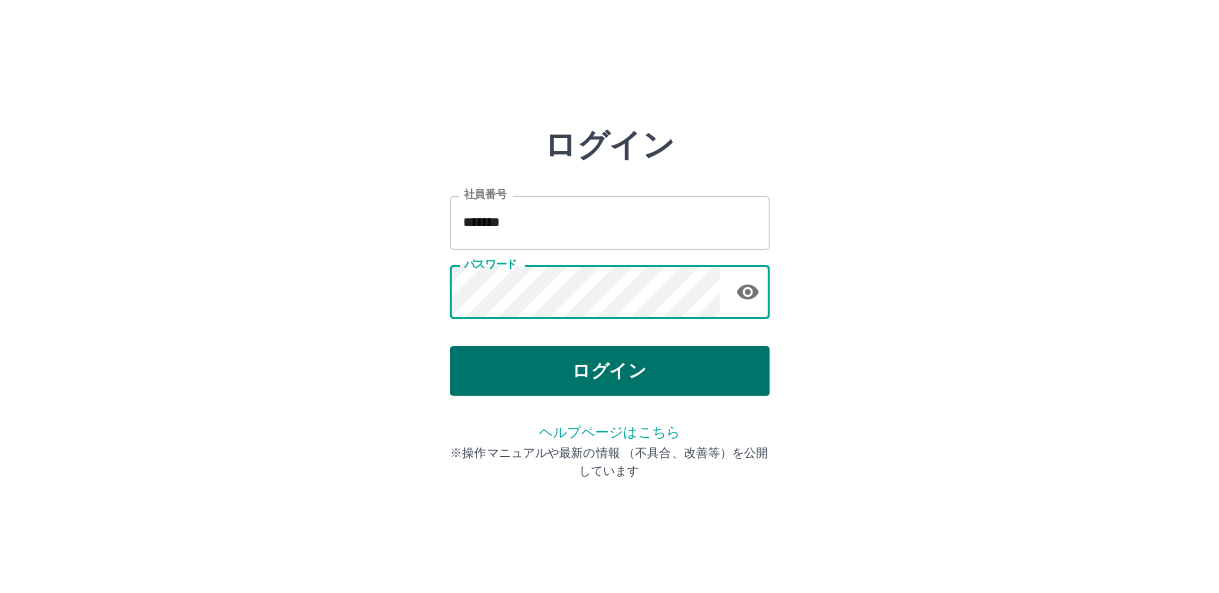 click on "ログイン" at bounding box center [610, 371] 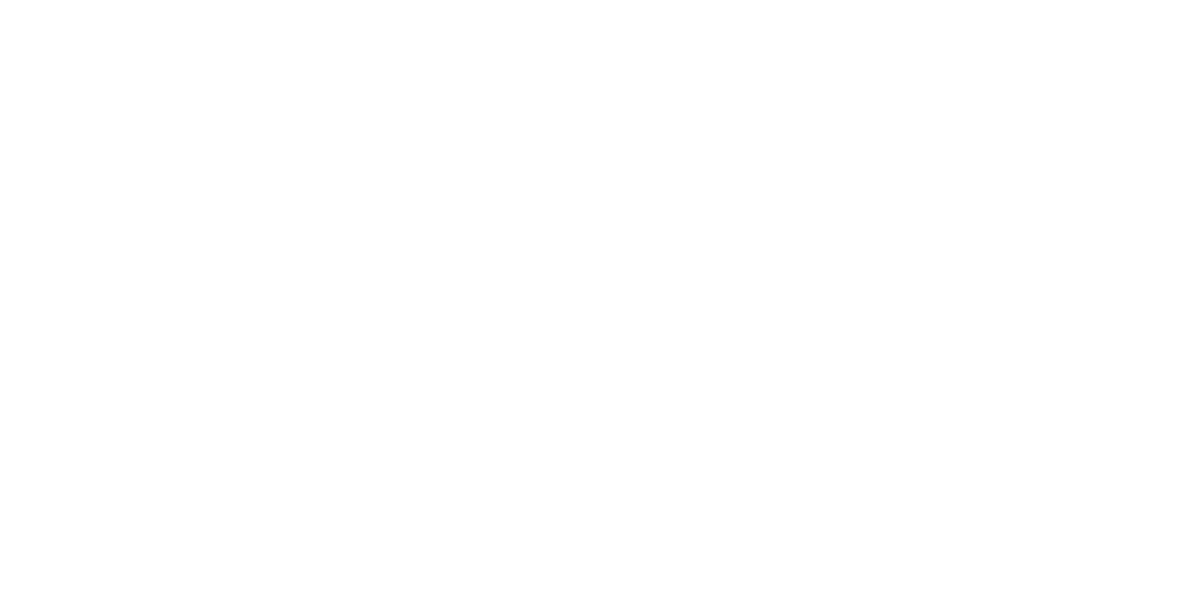 scroll, scrollTop: 0, scrollLeft: 0, axis: both 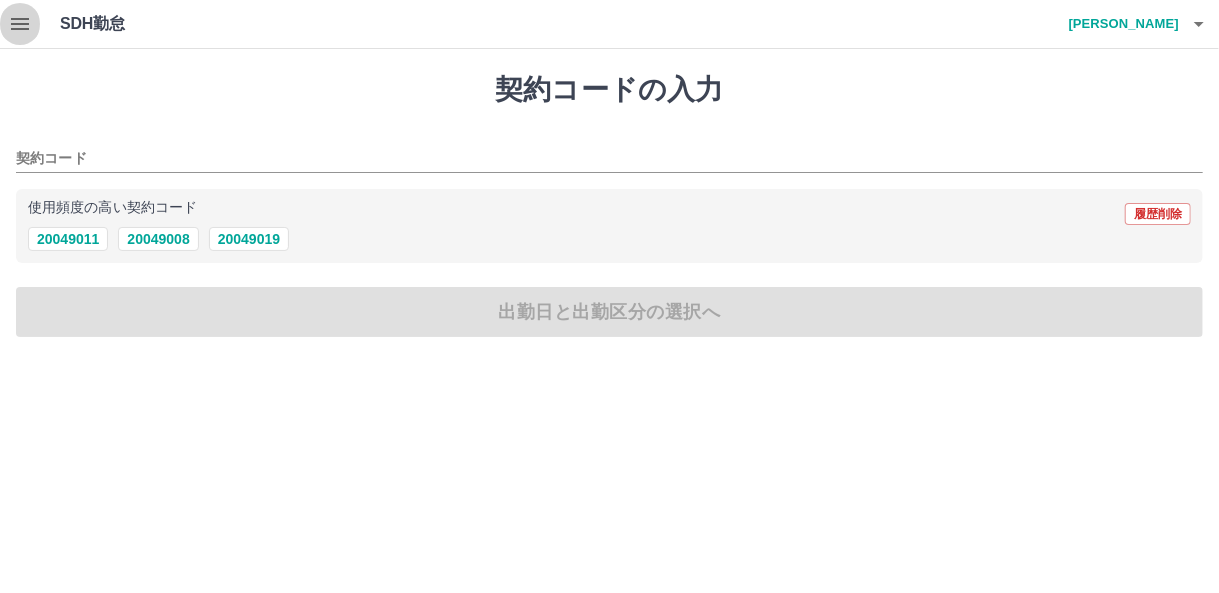 click at bounding box center (20, 24) 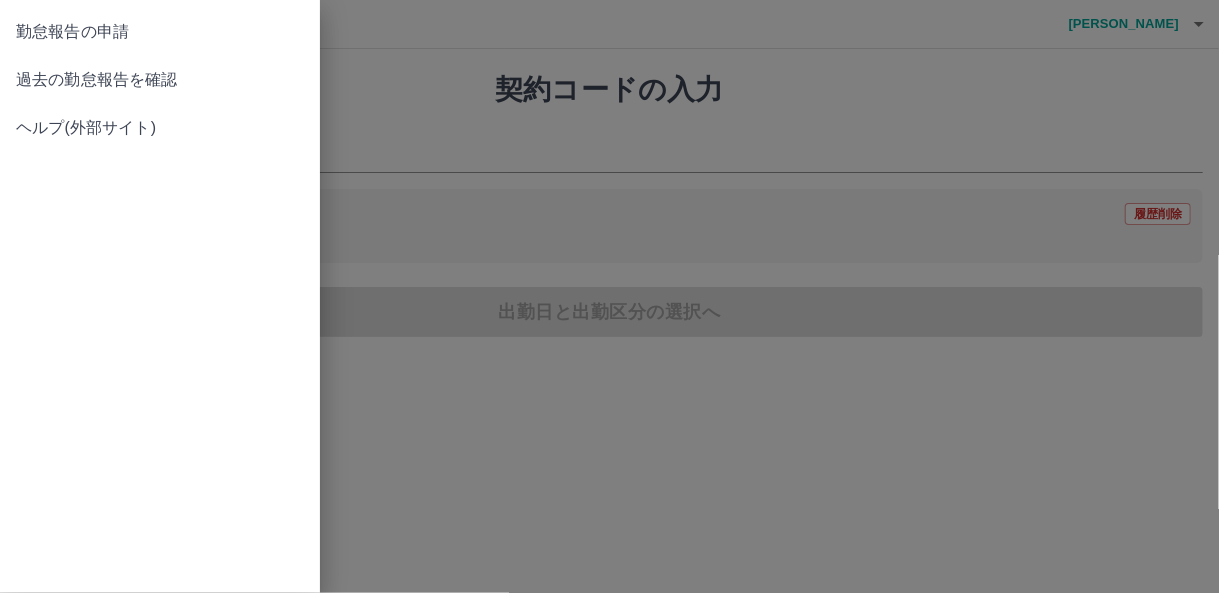 click on "過去の勤怠報告を確認" at bounding box center (160, 80) 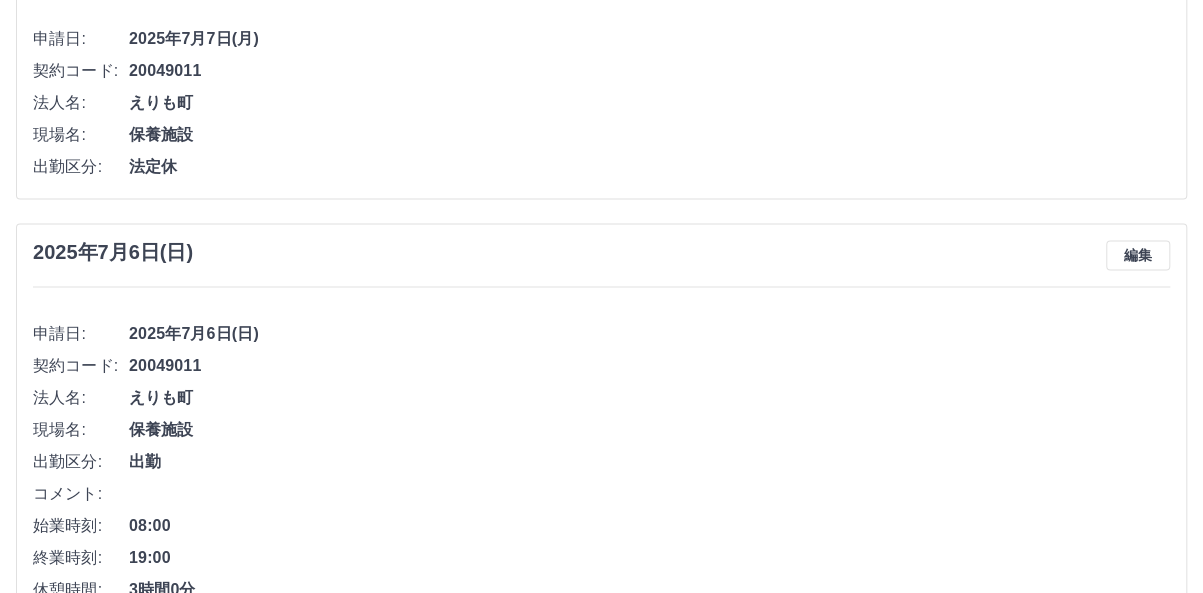 scroll, scrollTop: 2001, scrollLeft: 0, axis: vertical 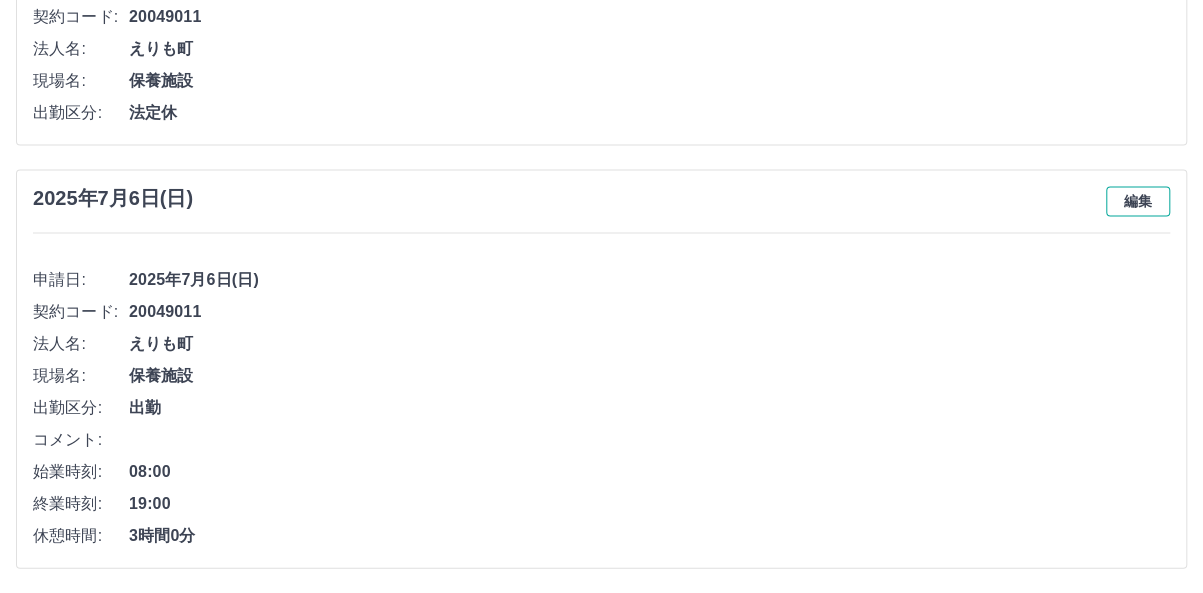 click on "編集" at bounding box center (1138, 202) 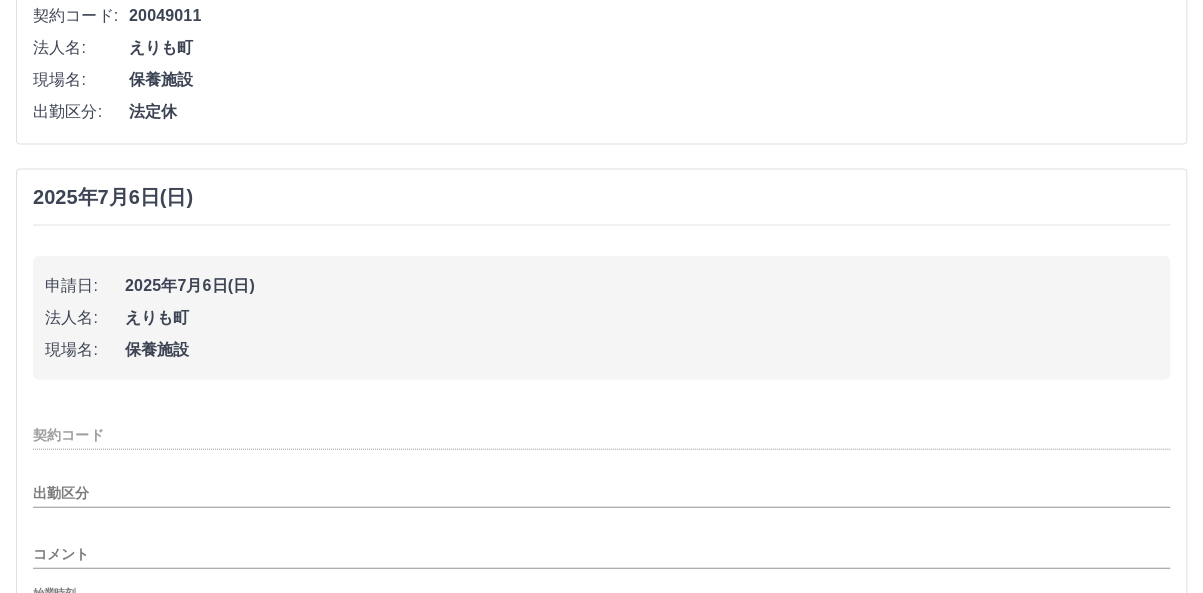 type on "********" 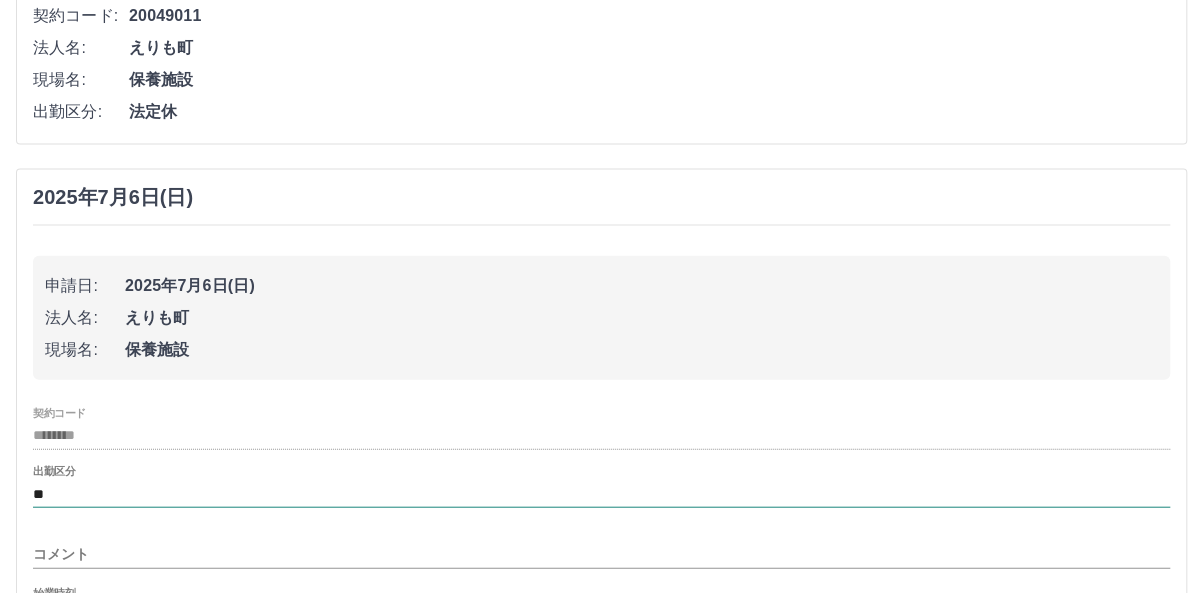 click on "**" at bounding box center [601, 494] 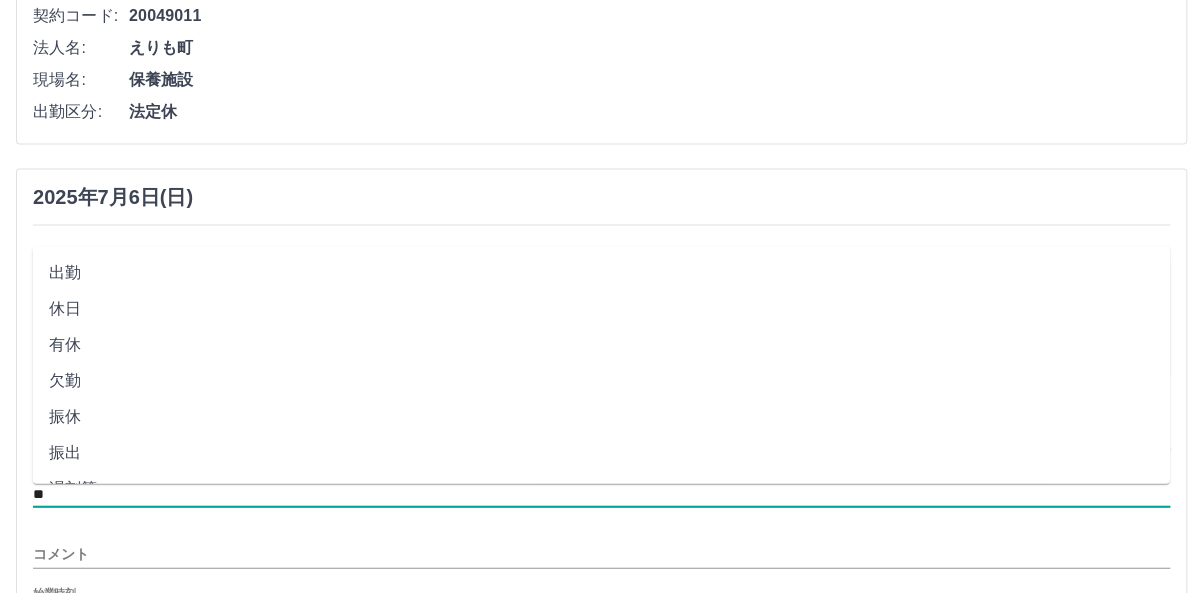 drag, startPoint x: 46, startPoint y: 487, endPoint x: 58, endPoint y: 307, distance: 180.39955 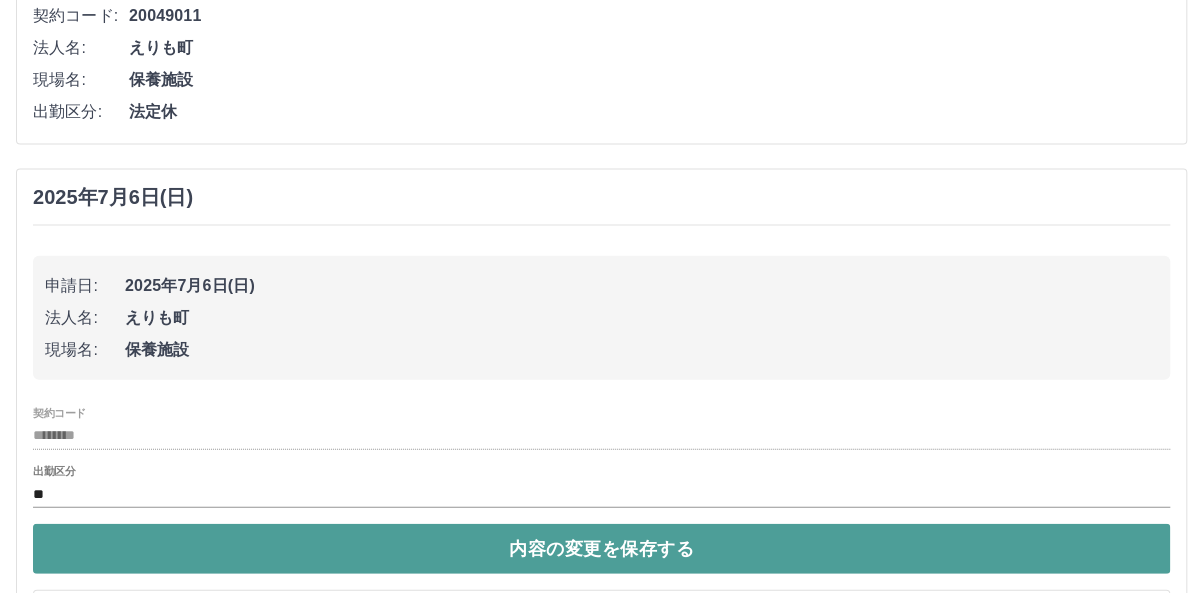 click on "内容の変更を保存する" at bounding box center [601, 549] 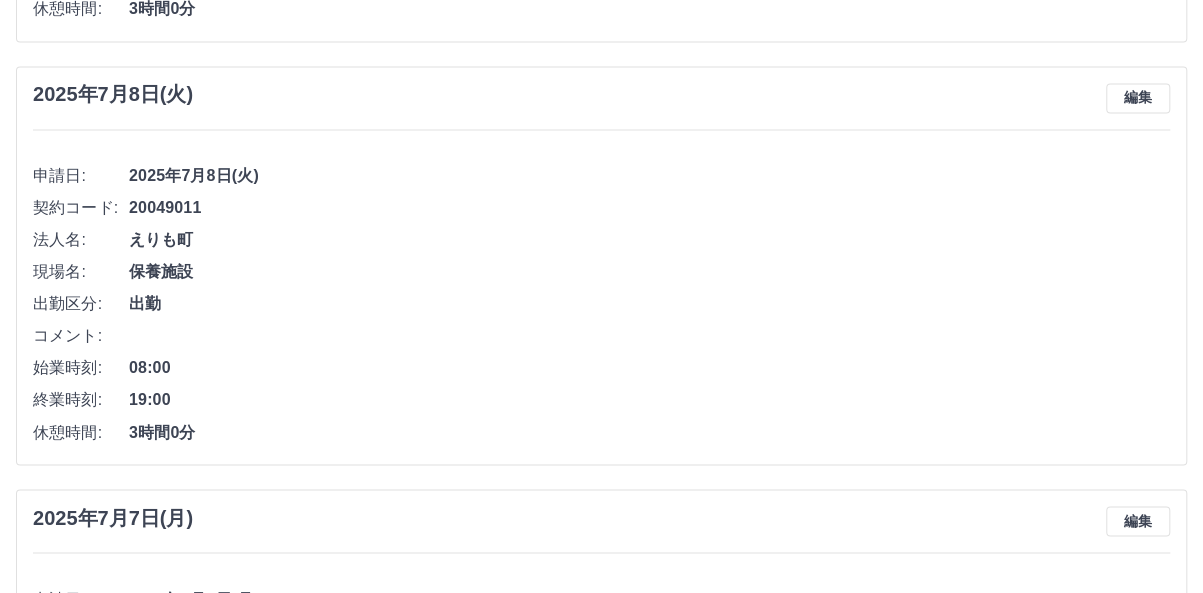 scroll, scrollTop: 1339, scrollLeft: 0, axis: vertical 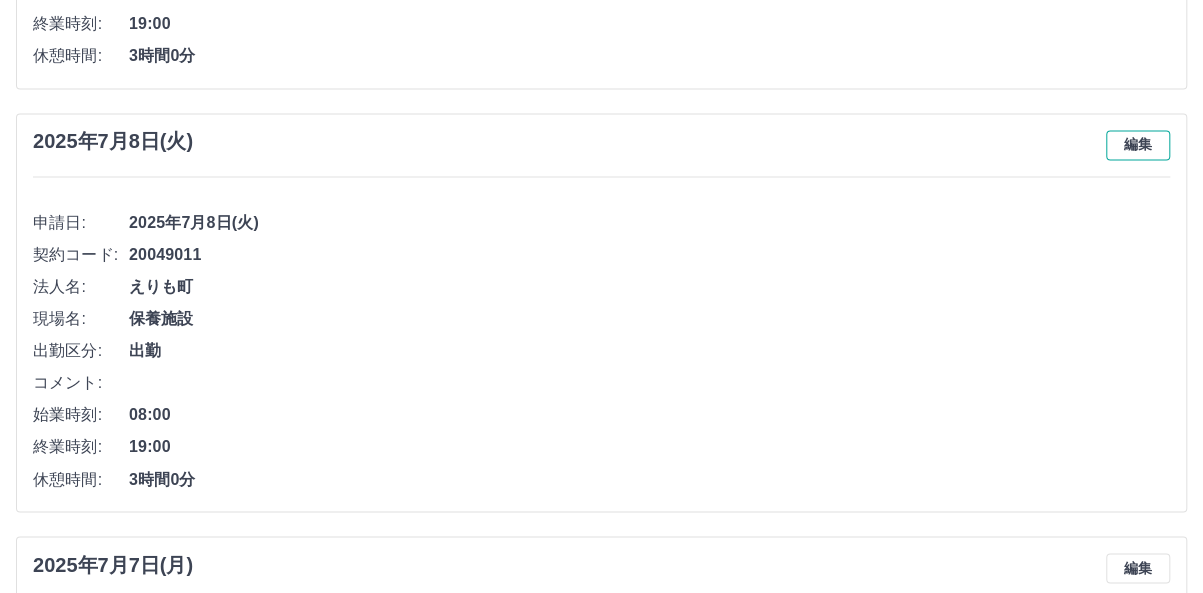click on "編集" at bounding box center [1138, 145] 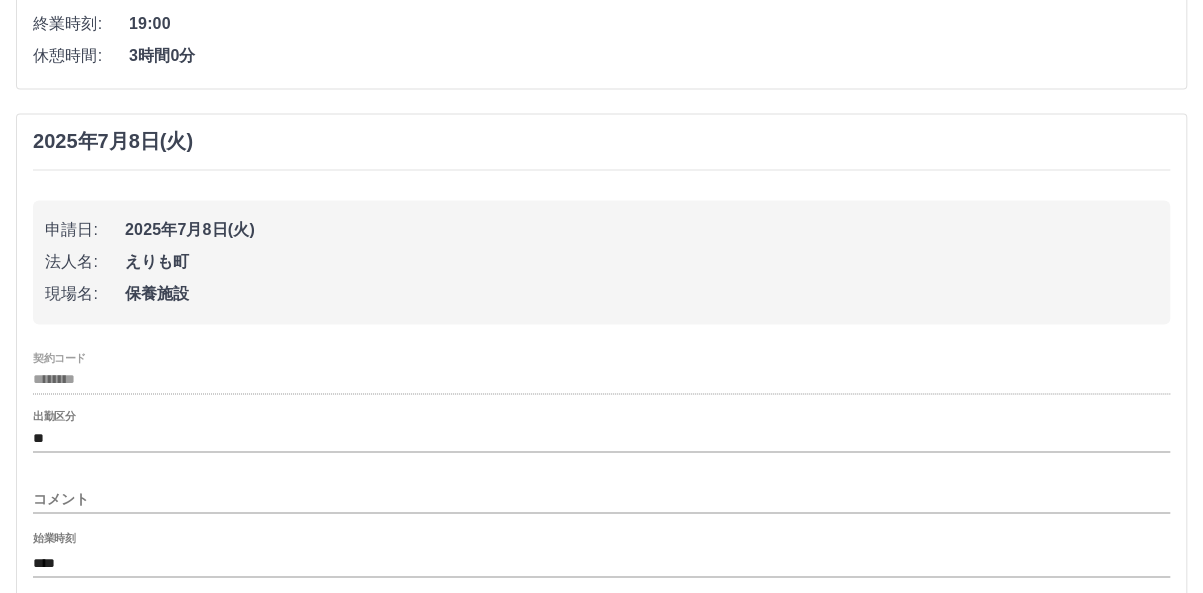click on "********" at bounding box center [601, 380] 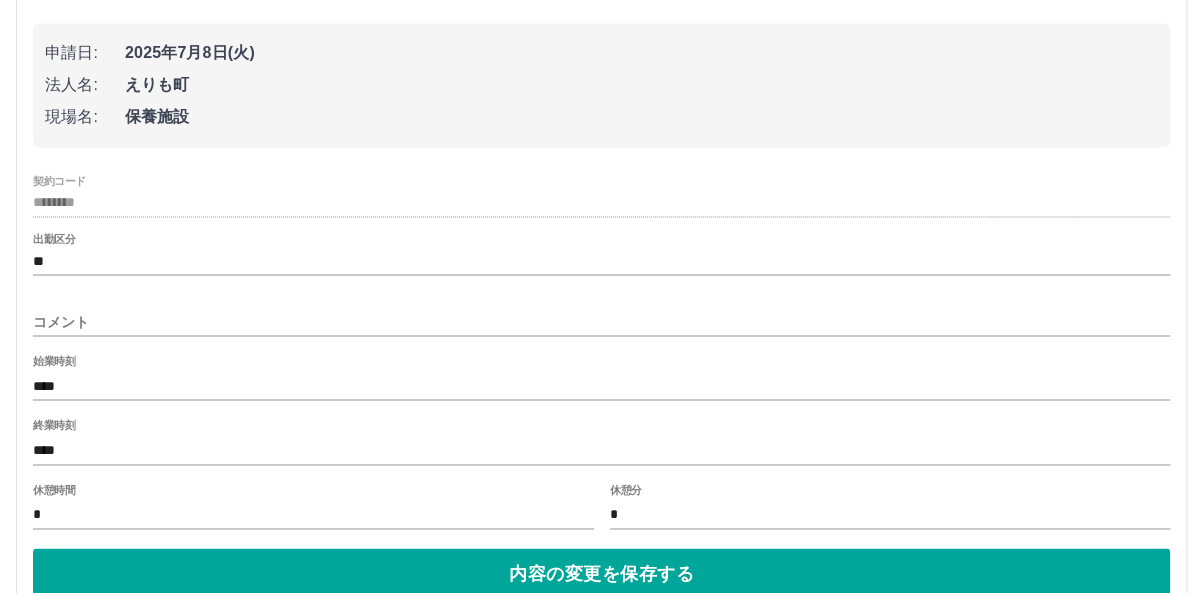 scroll, scrollTop: 1517, scrollLeft: 0, axis: vertical 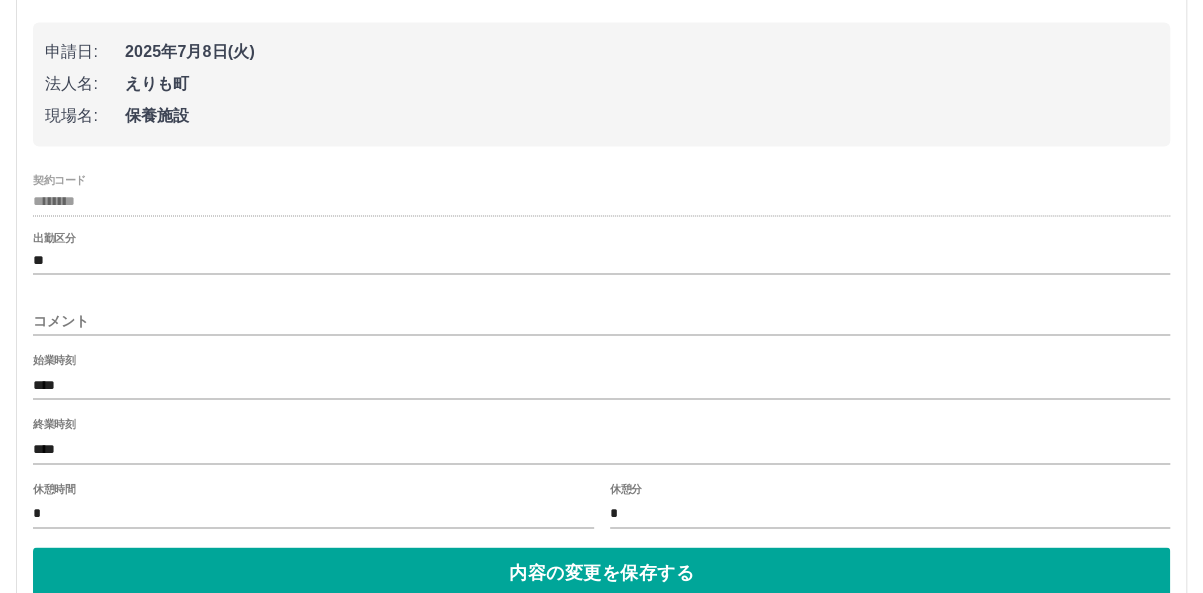 click on "********" at bounding box center [601, 202] 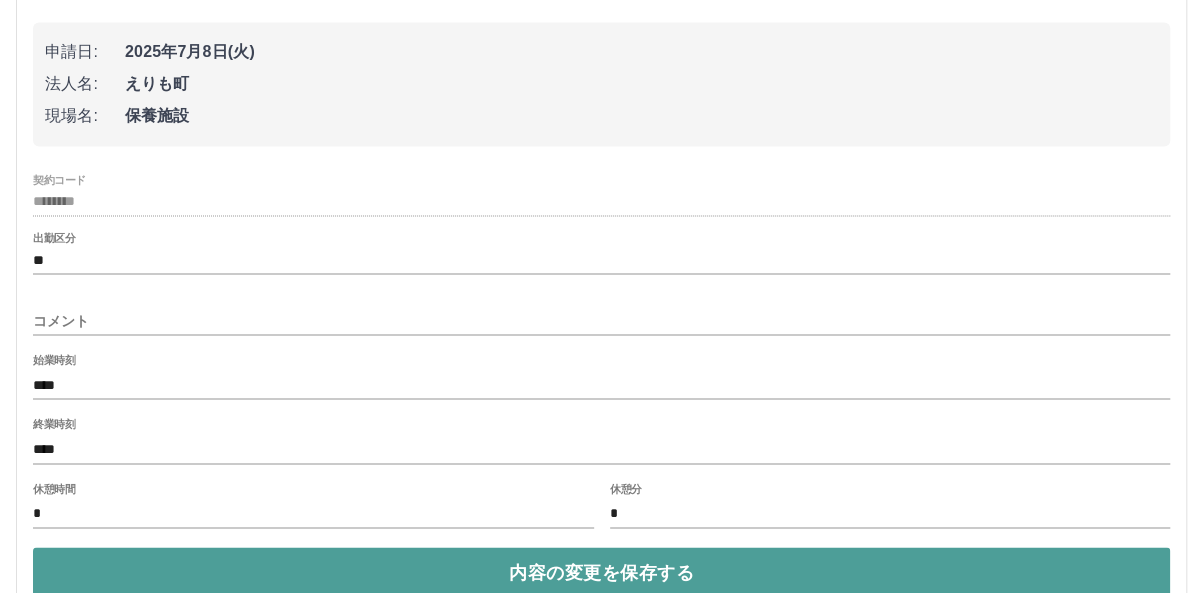 click on "内容の変更を保存する" at bounding box center [601, 572] 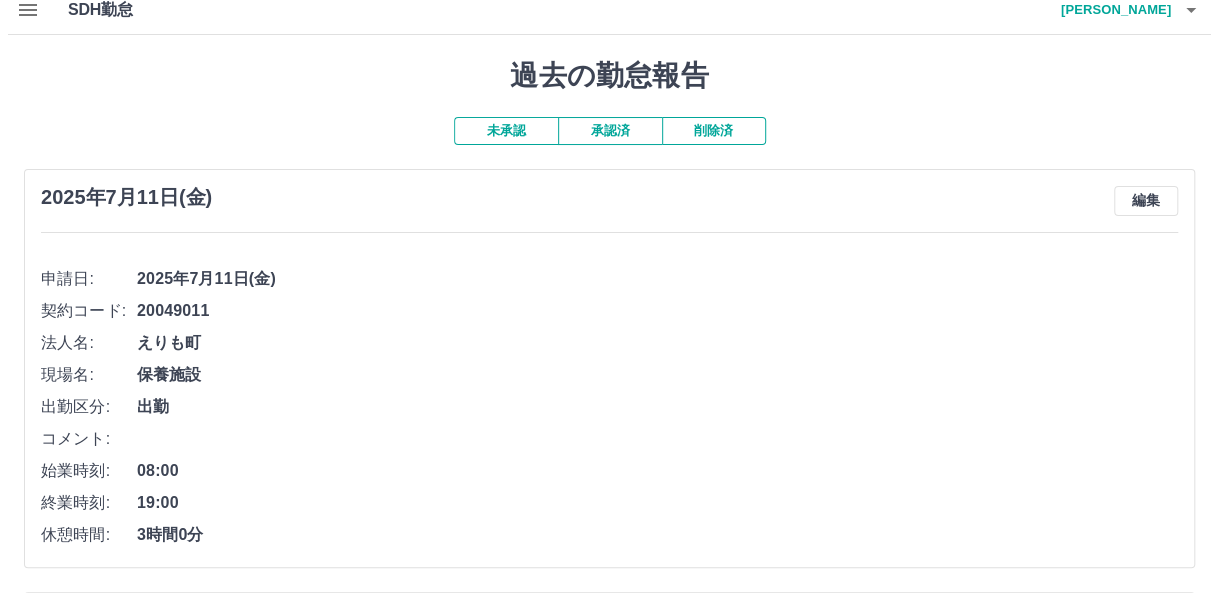 scroll, scrollTop: 11, scrollLeft: 0, axis: vertical 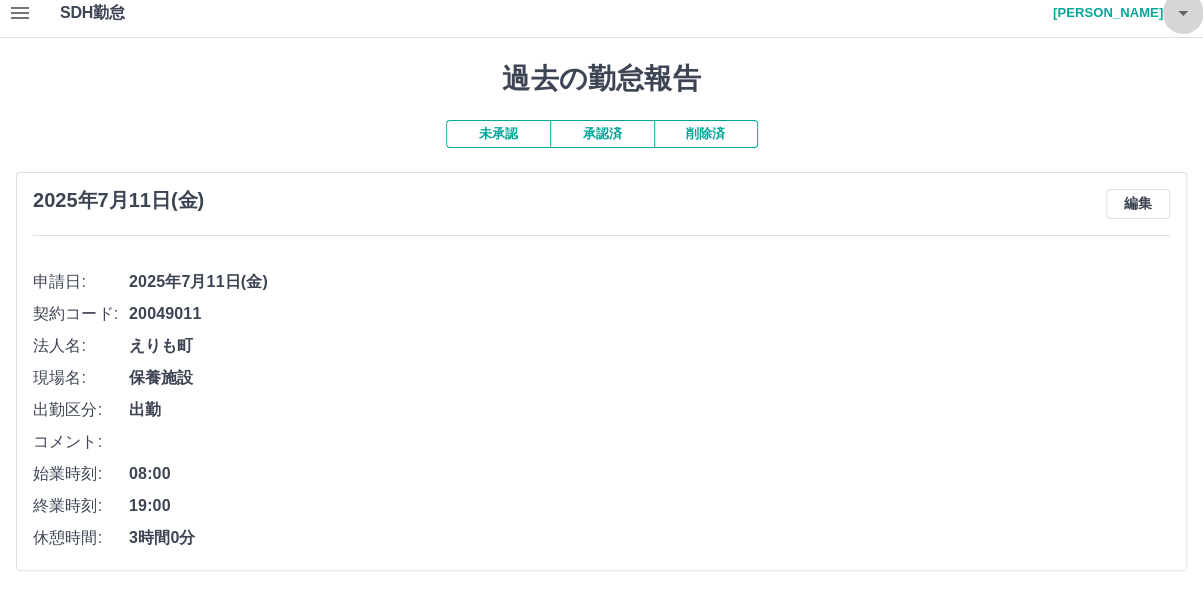 click 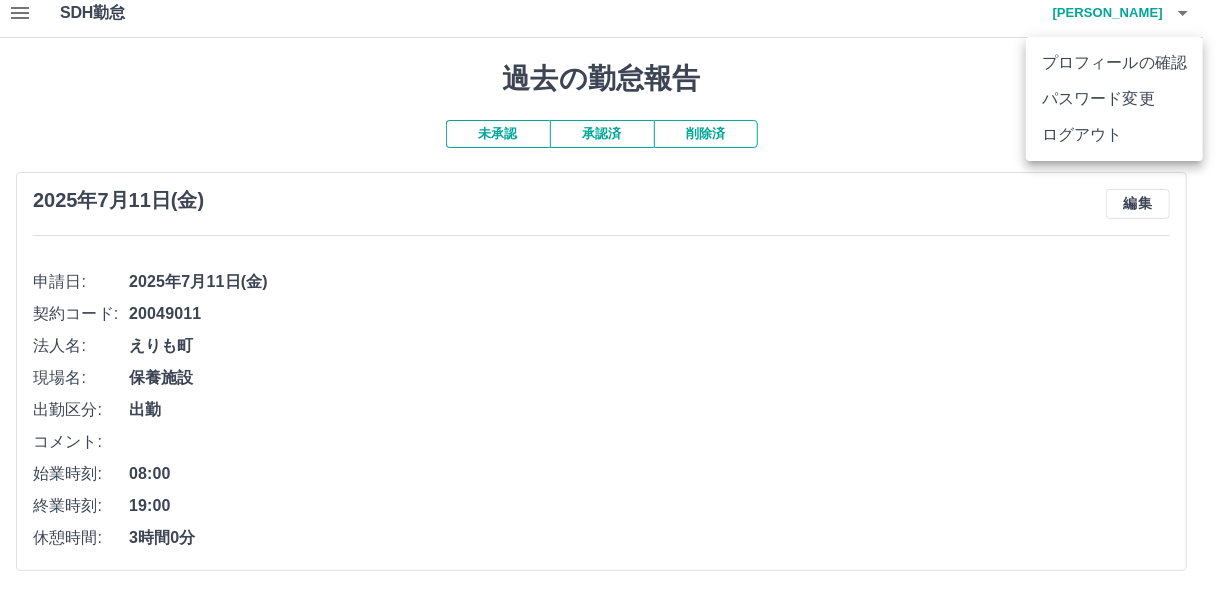 click on "ログアウト" at bounding box center [1114, 135] 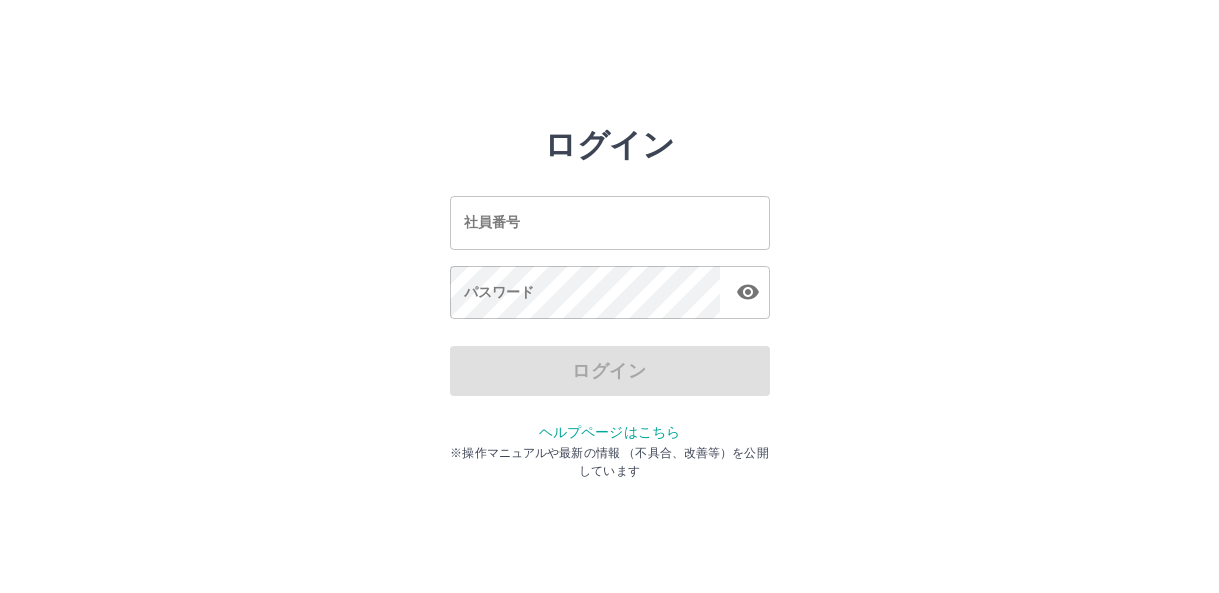 scroll, scrollTop: 0, scrollLeft: 0, axis: both 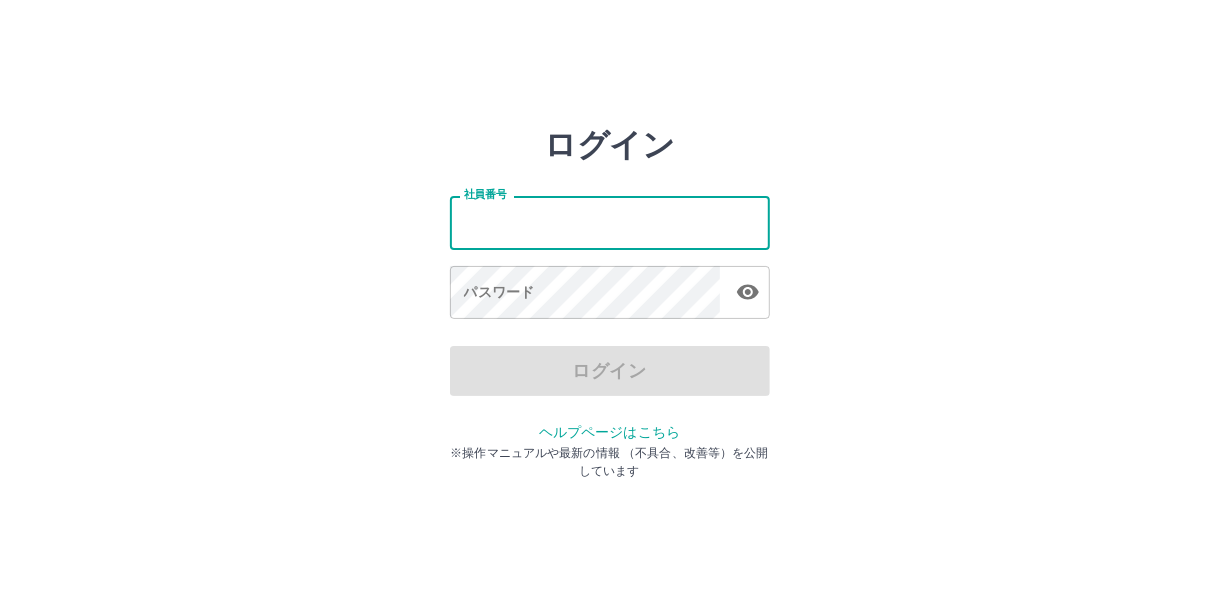 click on "社員番号" at bounding box center (610, 222) 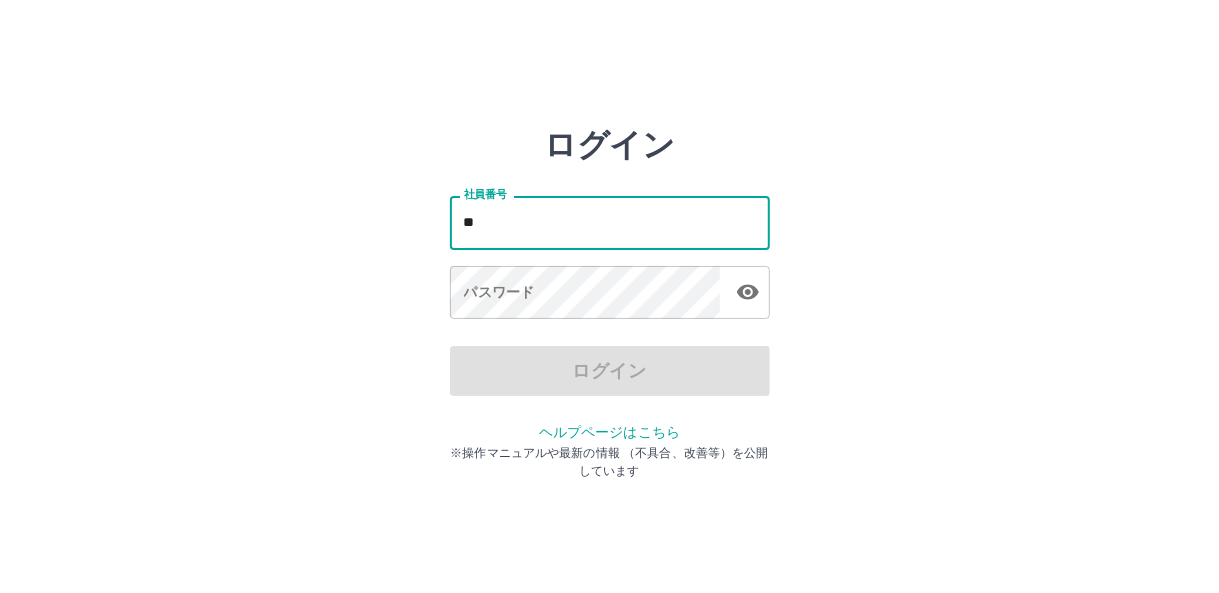 type on "*" 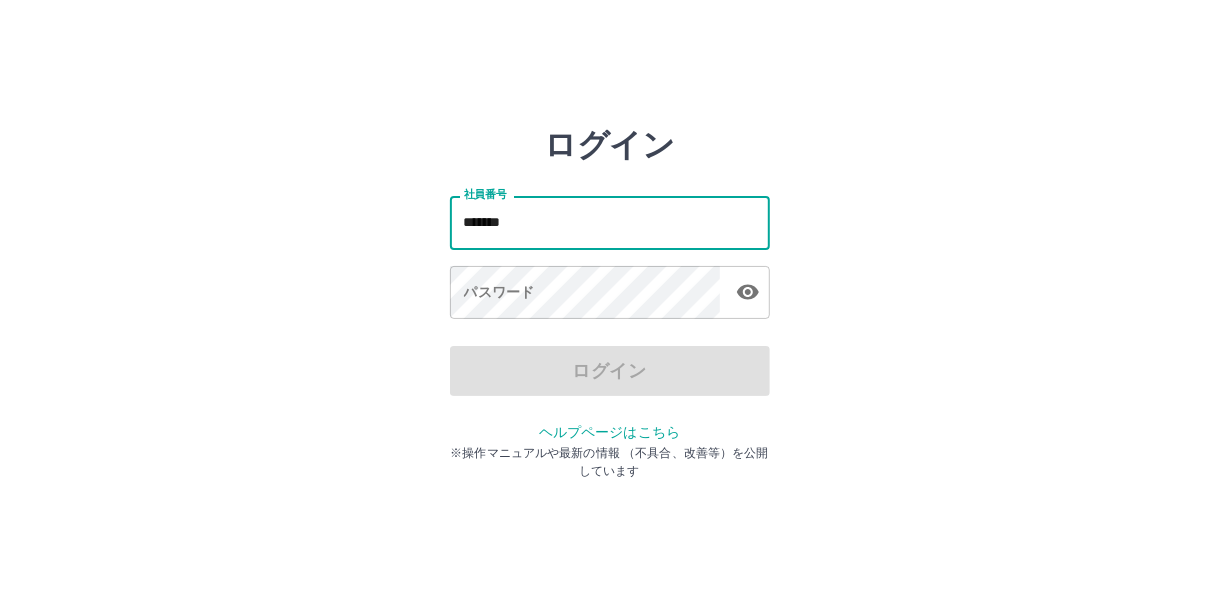 type on "*******" 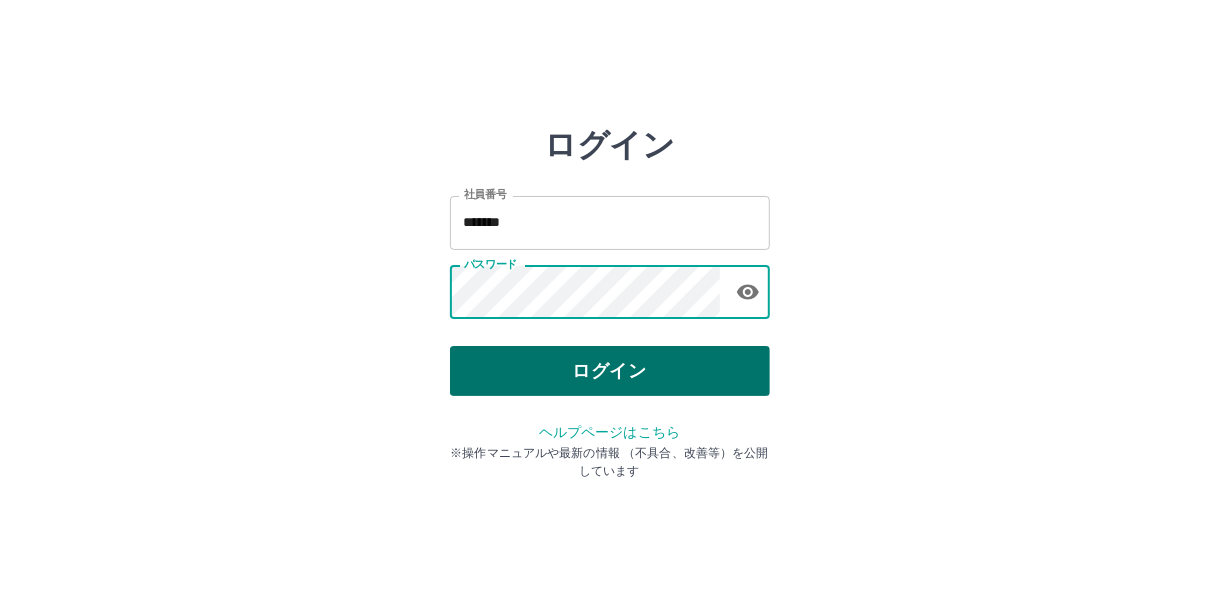 click on "ログイン" at bounding box center (610, 371) 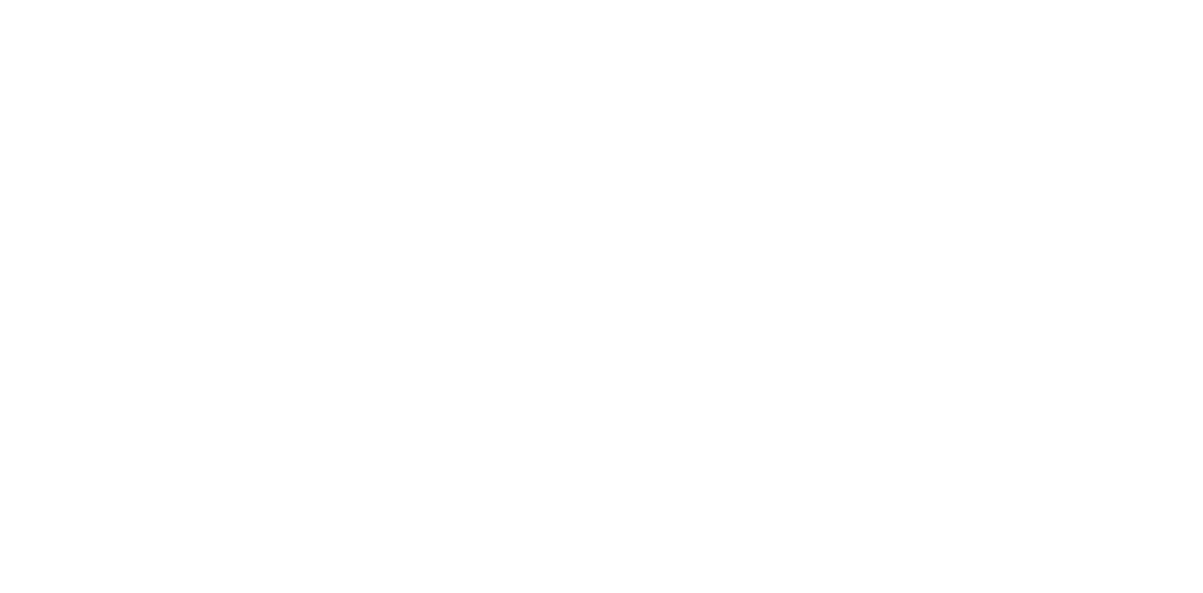 scroll, scrollTop: 0, scrollLeft: 0, axis: both 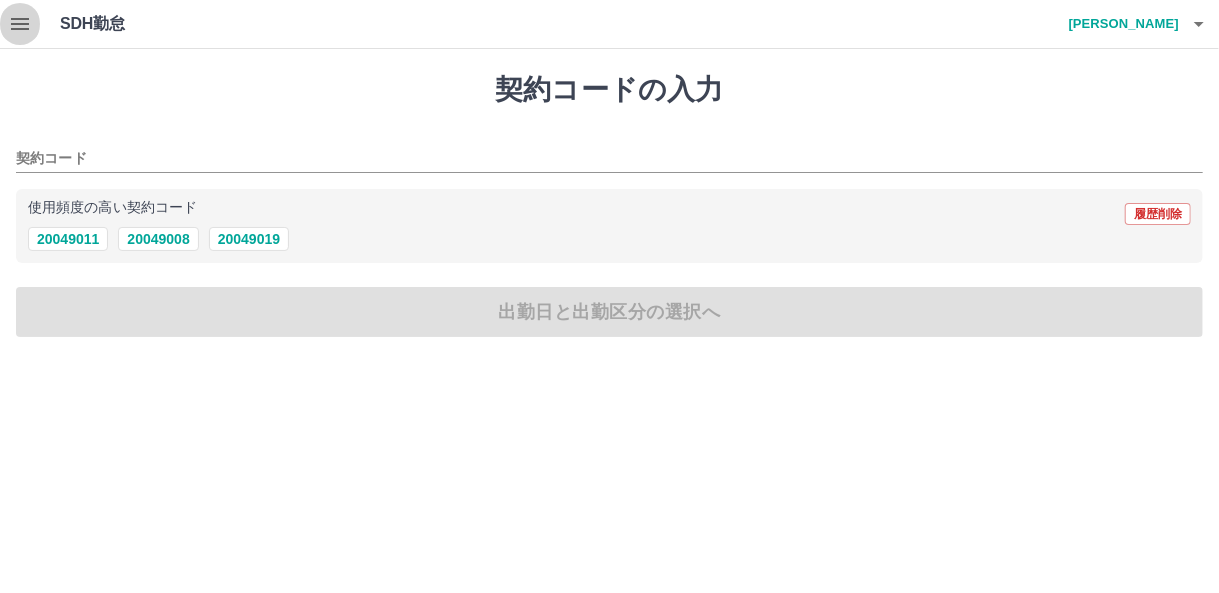 click at bounding box center (20, 24) 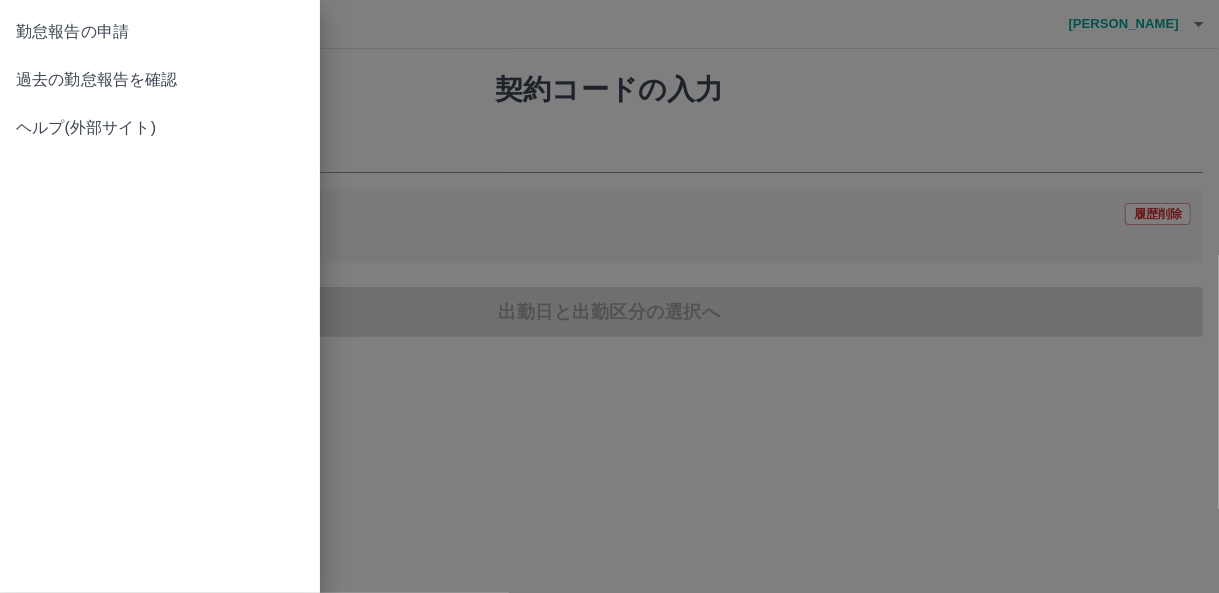click on "過去の勤怠報告を確認" at bounding box center (160, 80) 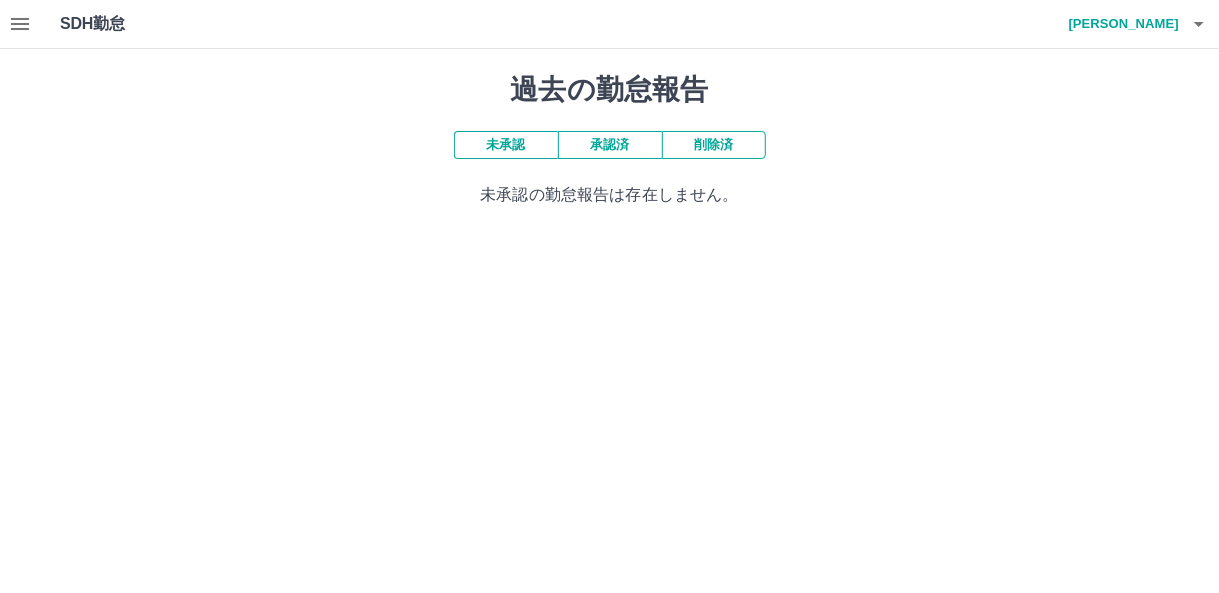 click at bounding box center [20, 24] 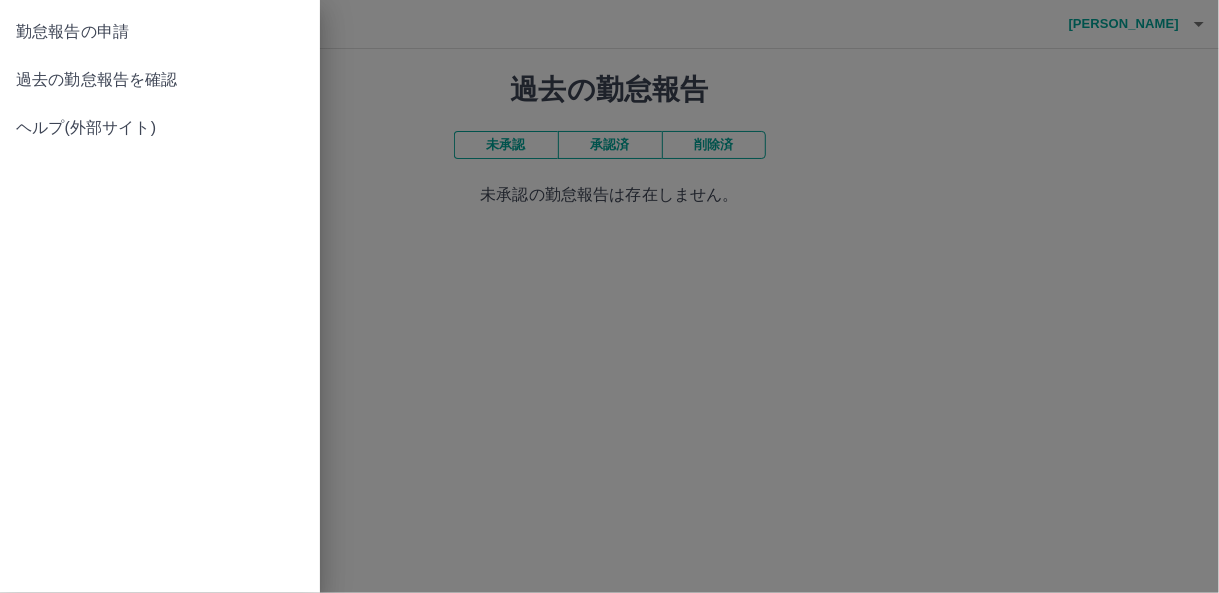 click on "勤怠報告の申請" at bounding box center [160, 32] 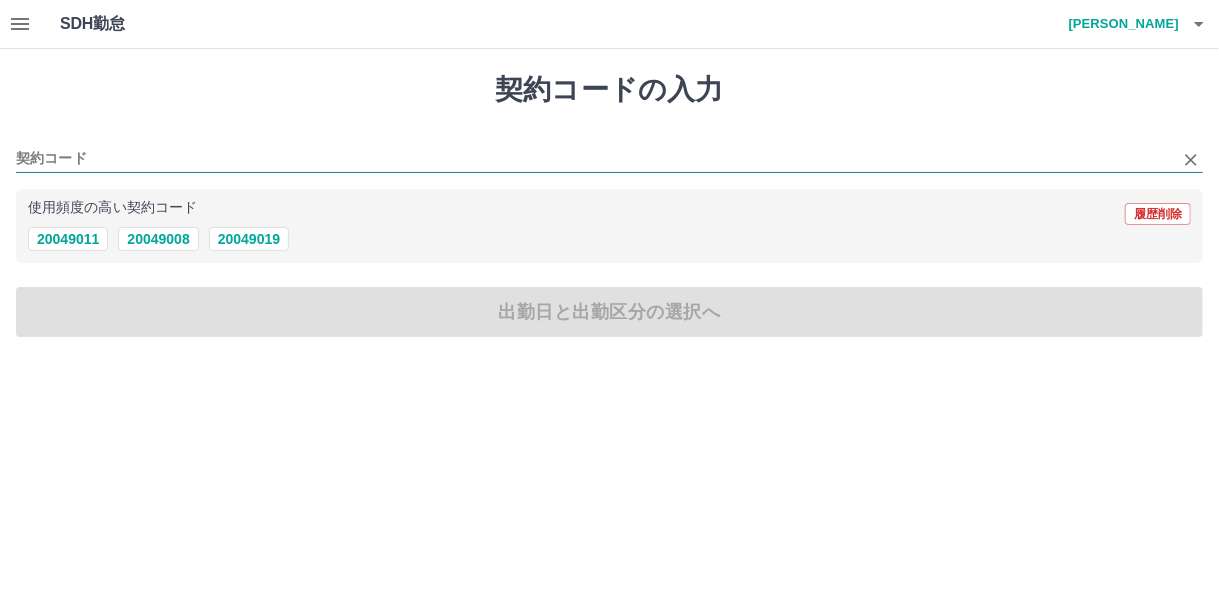 click on "契約コード" at bounding box center (594, 159) 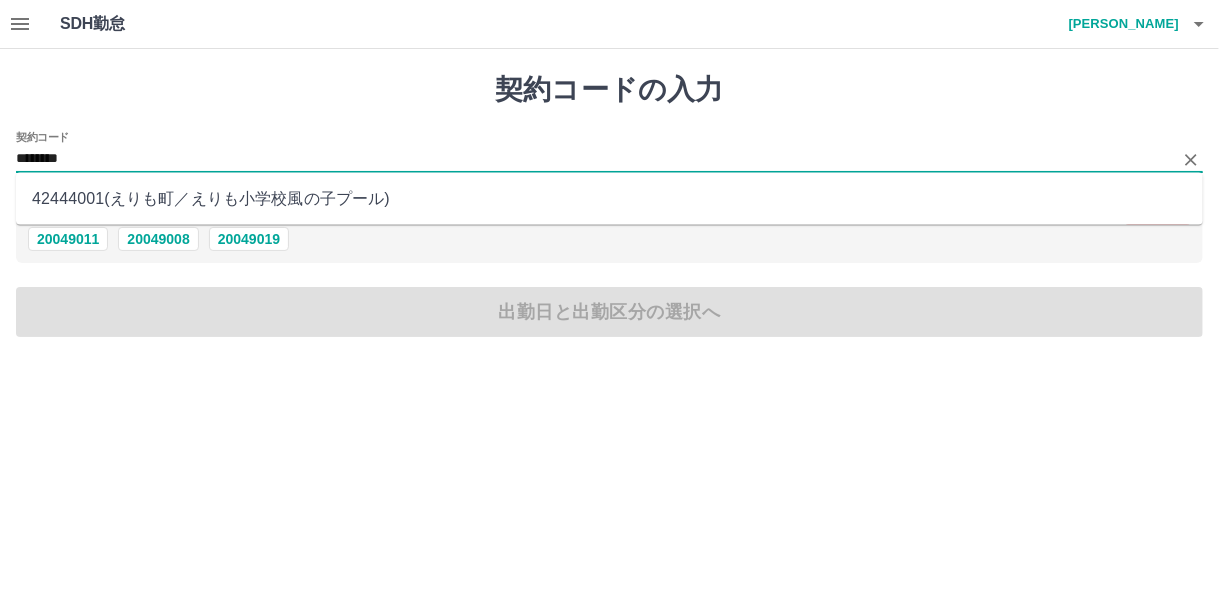 click on "42444001  ( えりも町 ／ えりも小学校風の子プール )" at bounding box center (609, 199) 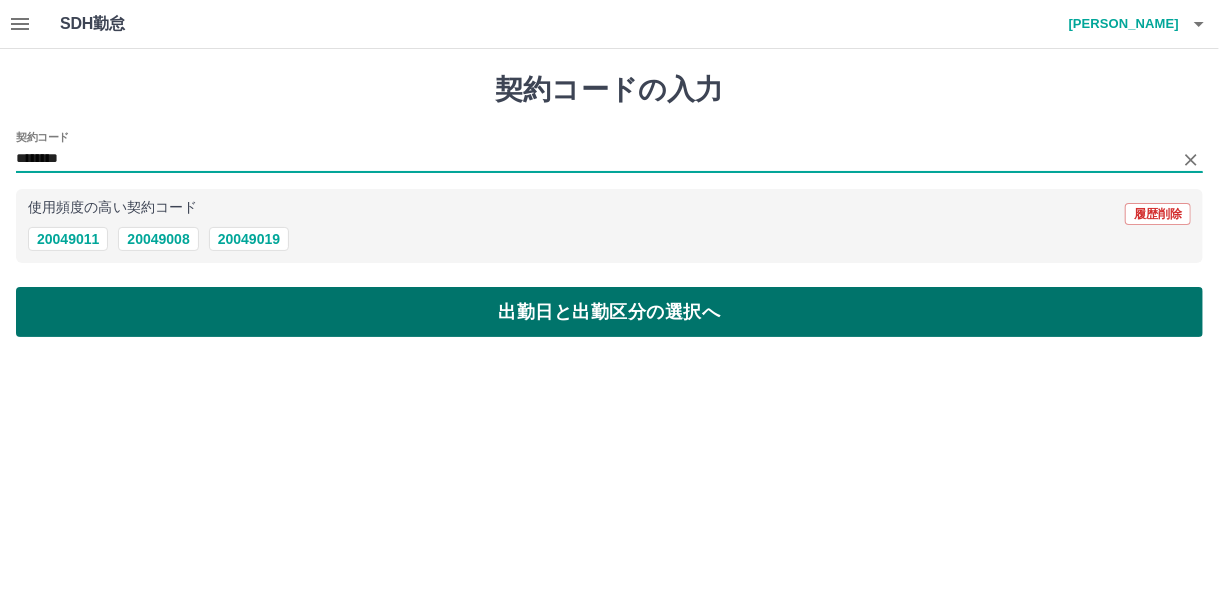 type on "********" 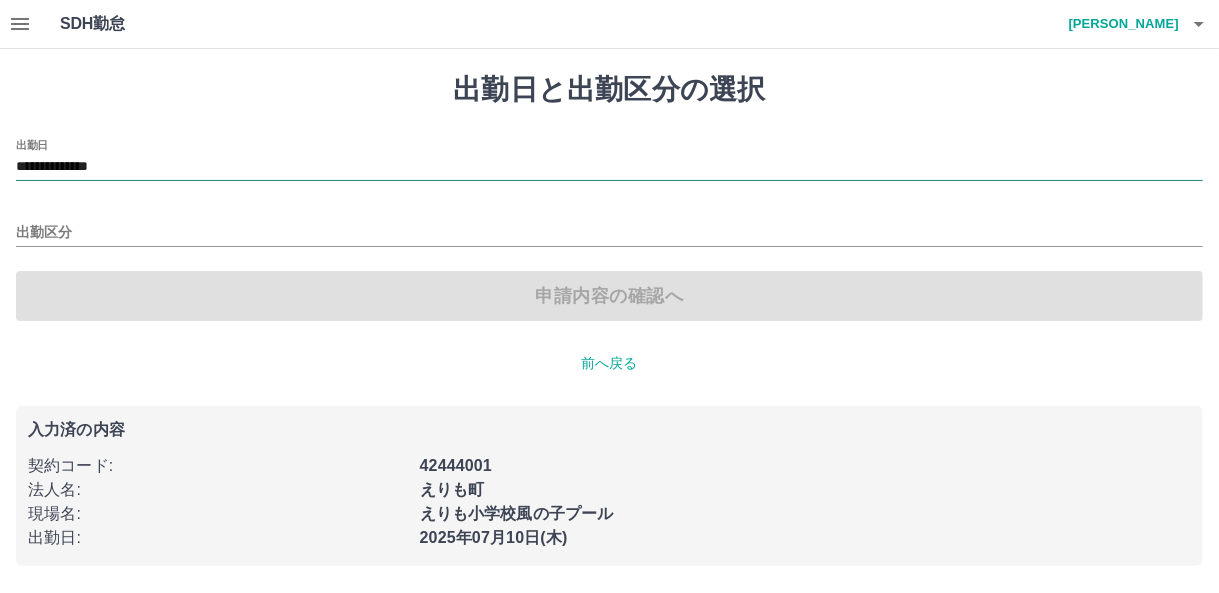 click on "**********" at bounding box center (609, 167) 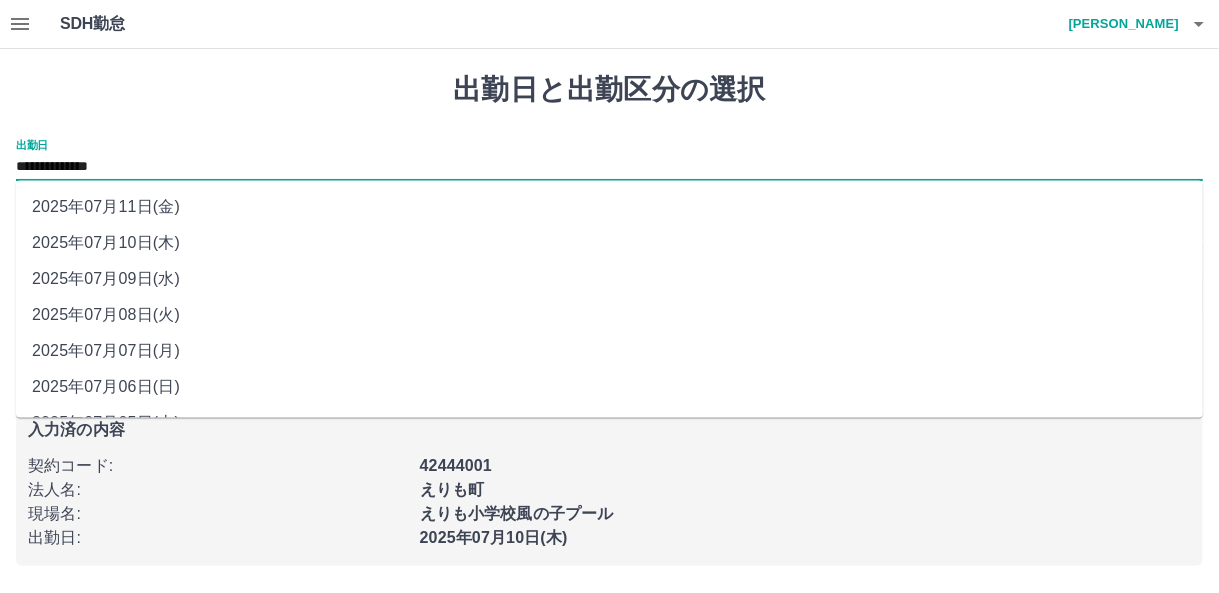 click on "2025年07月06日(日)" at bounding box center (609, 387) 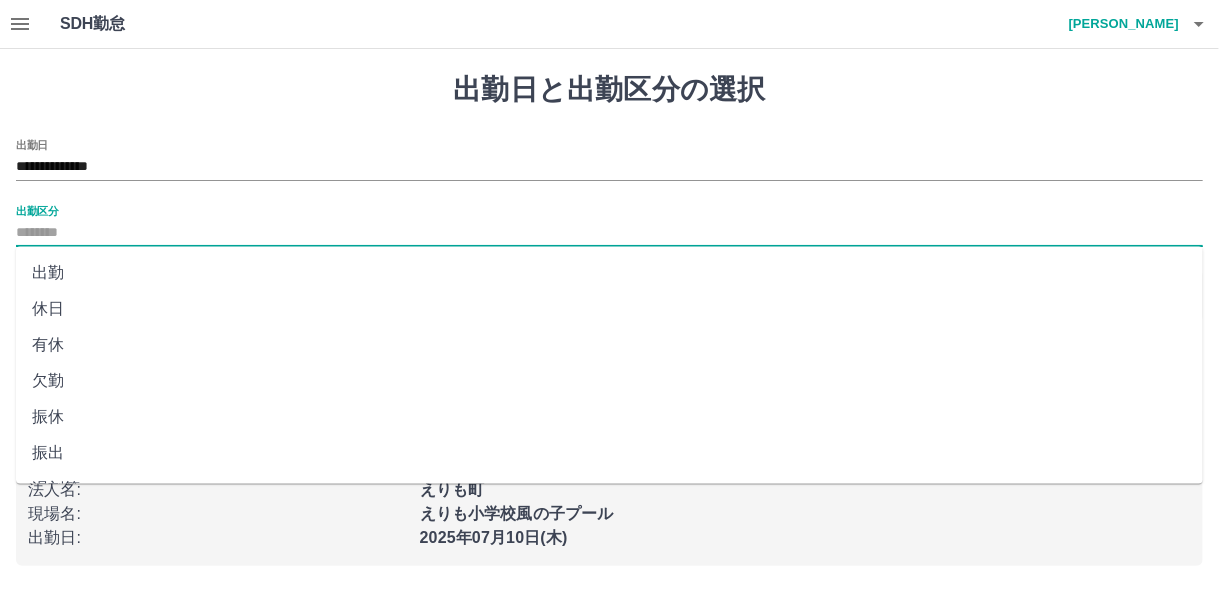 click on "出勤区分" at bounding box center (609, 233) 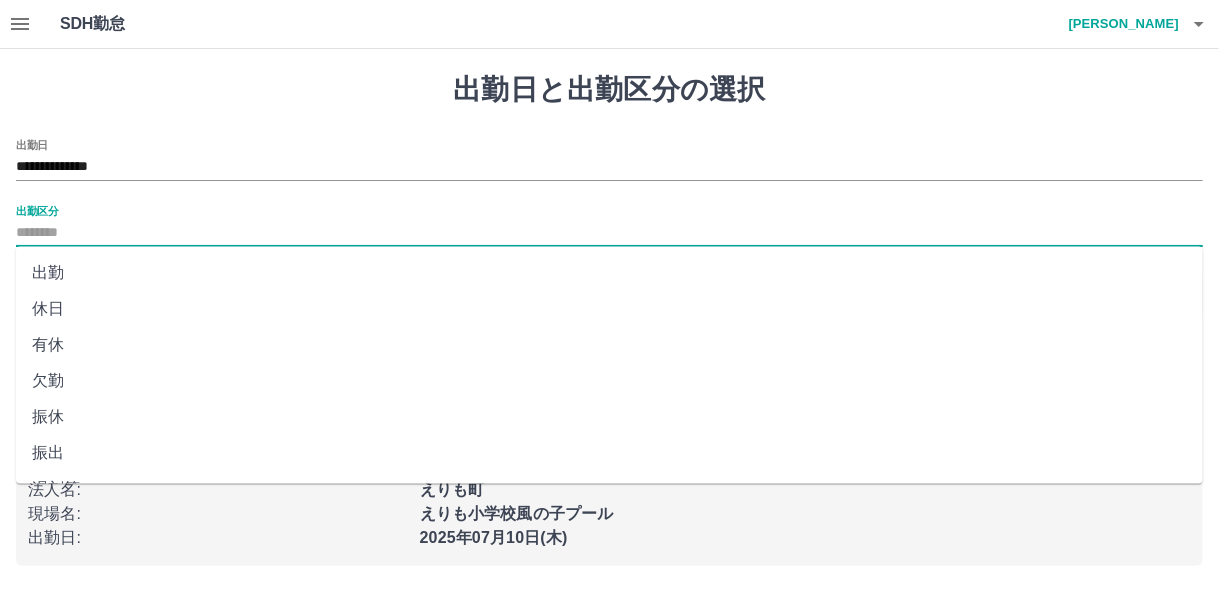 click on "出勤" at bounding box center [609, 273] 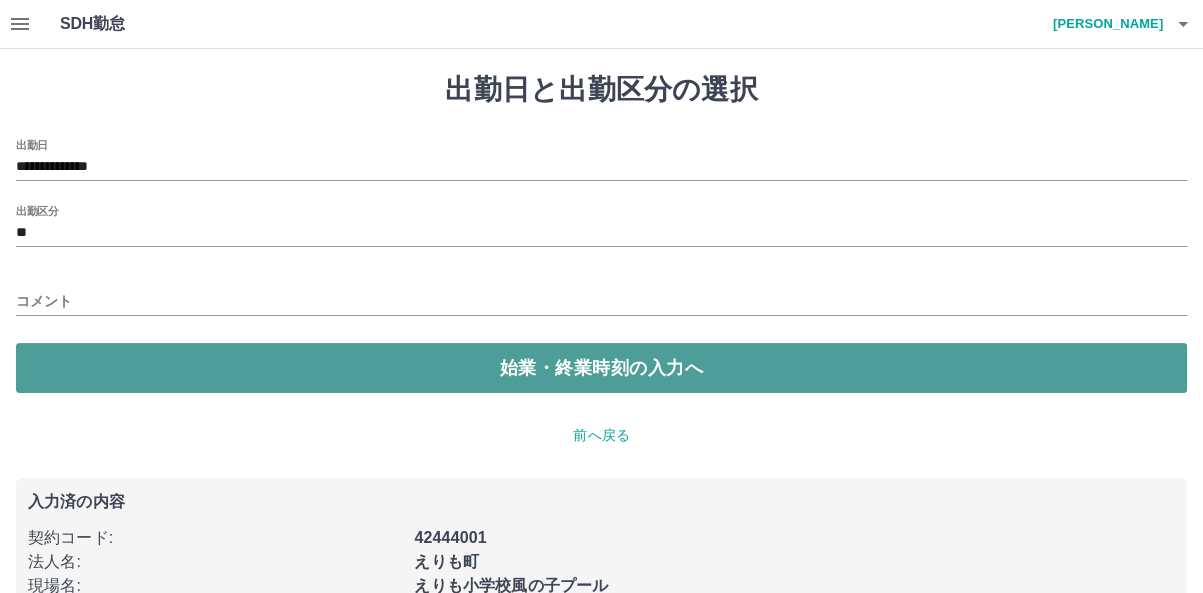 click on "始業・終業時刻の入力へ" at bounding box center [601, 368] 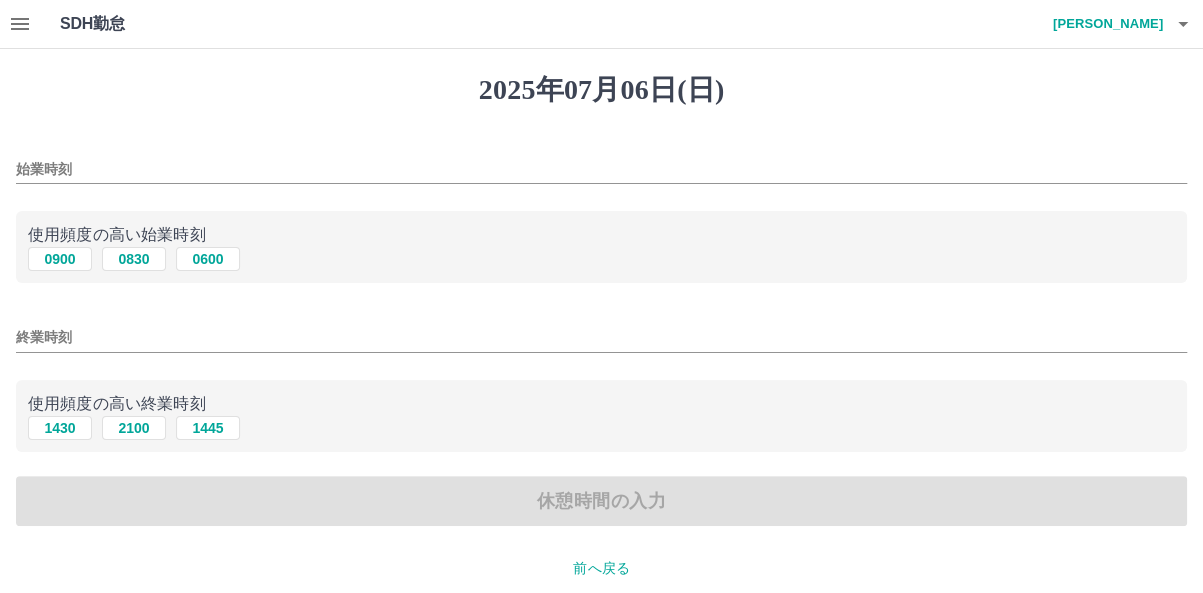 click on "始業時刻" at bounding box center [601, 169] 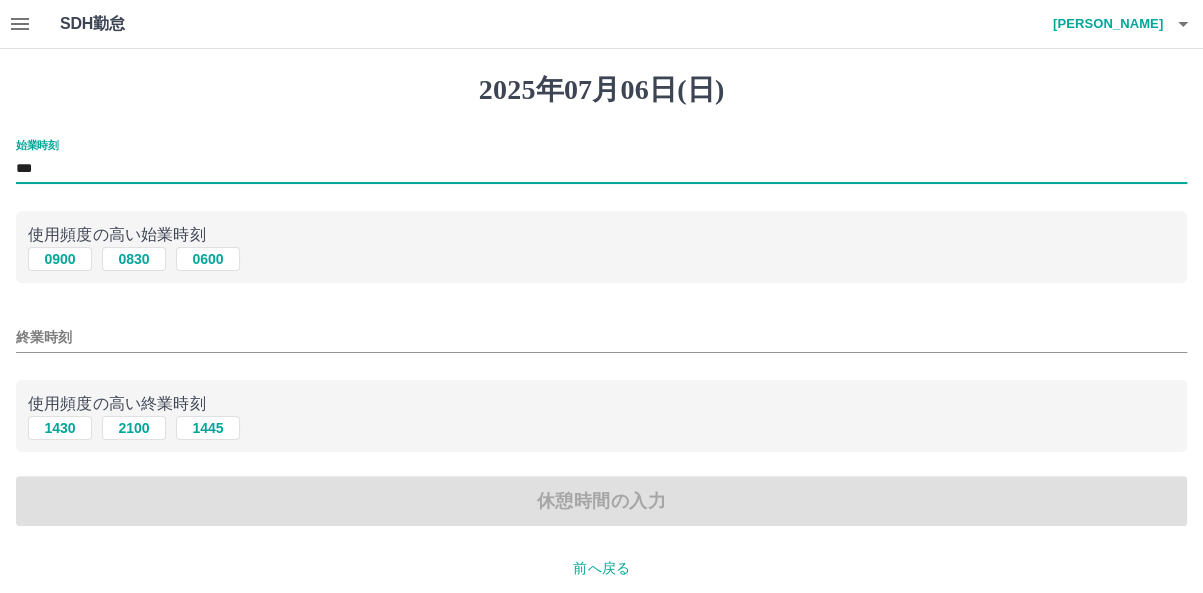 type on "***" 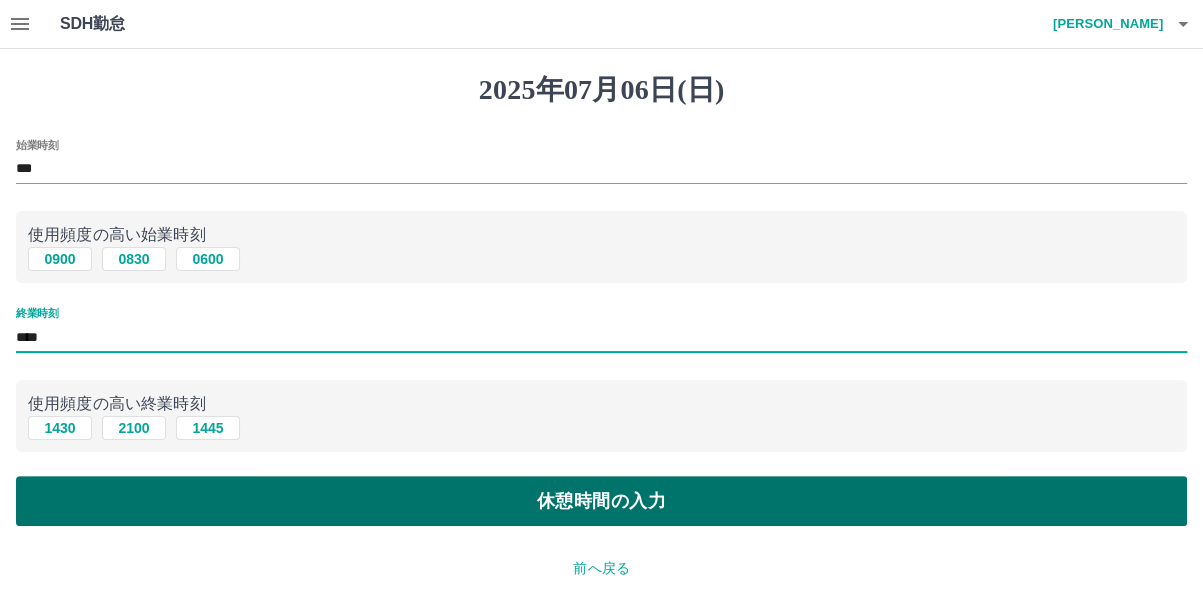 type on "****" 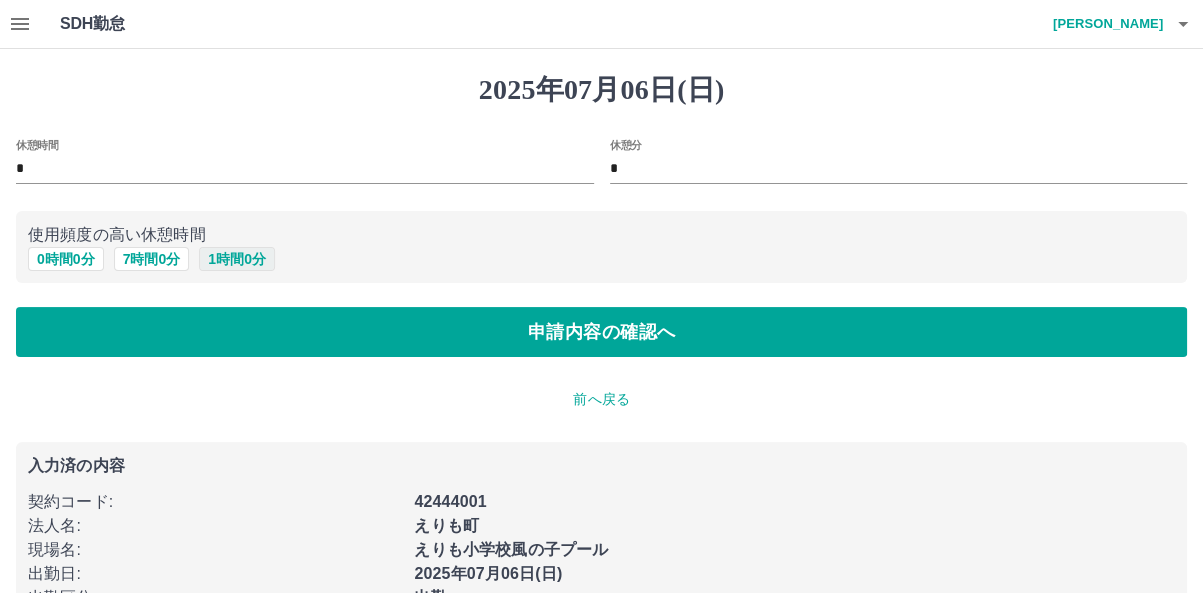 click on "1 時間 0 分" at bounding box center [237, 259] 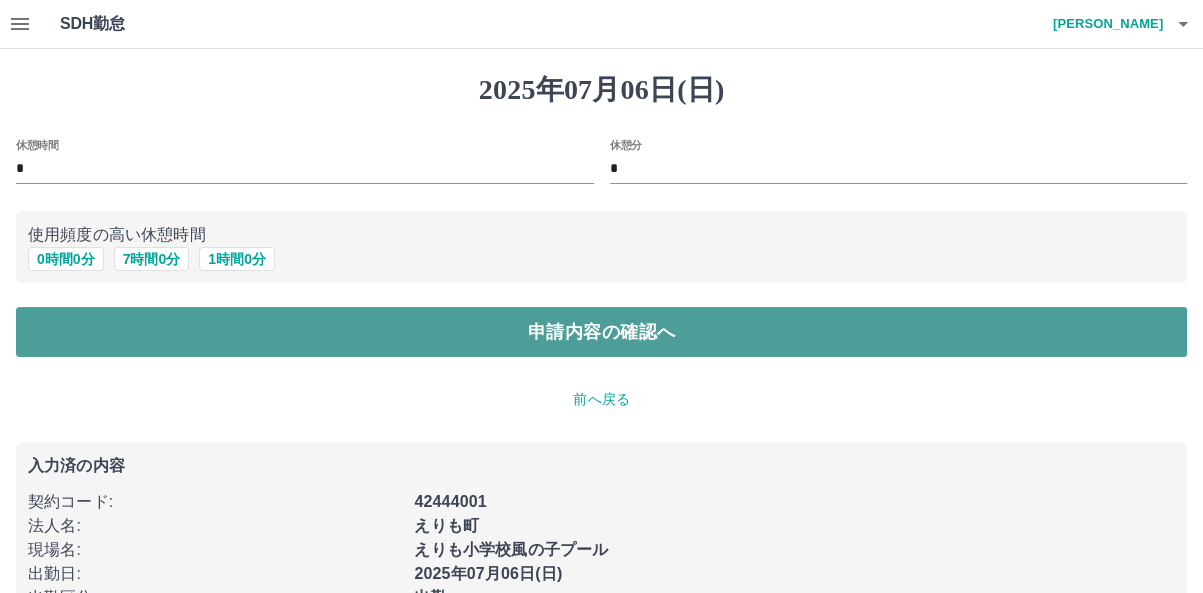 click on "申請内容の確認へ" at bounding box center [601, 332] 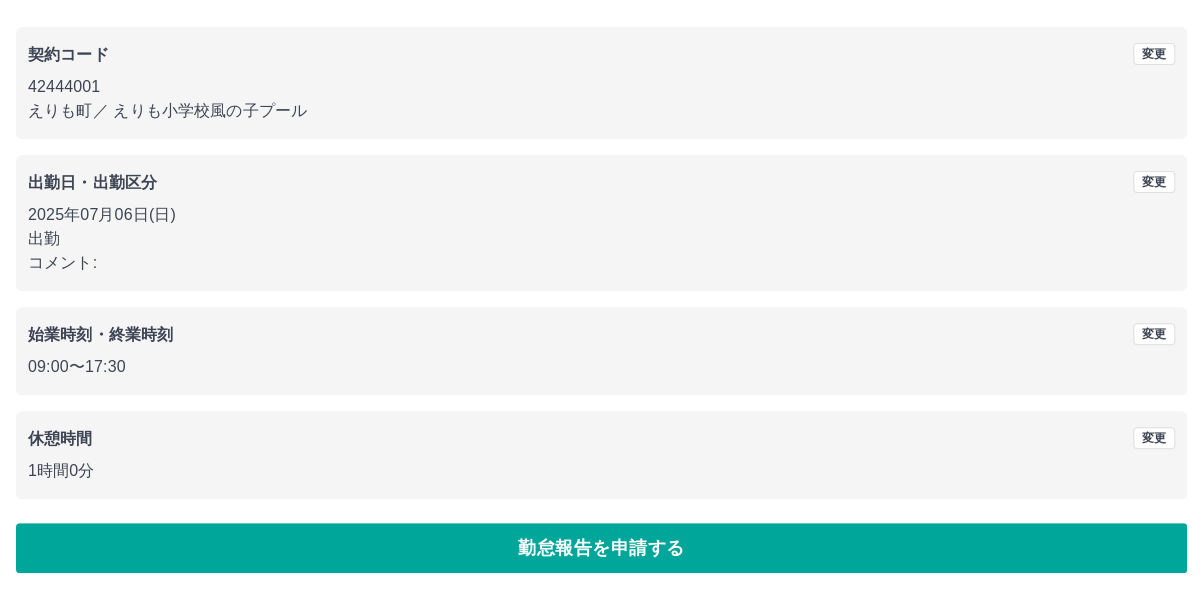 scroll, scrollTop: 155, scrollLeft: 0, axis: vertical 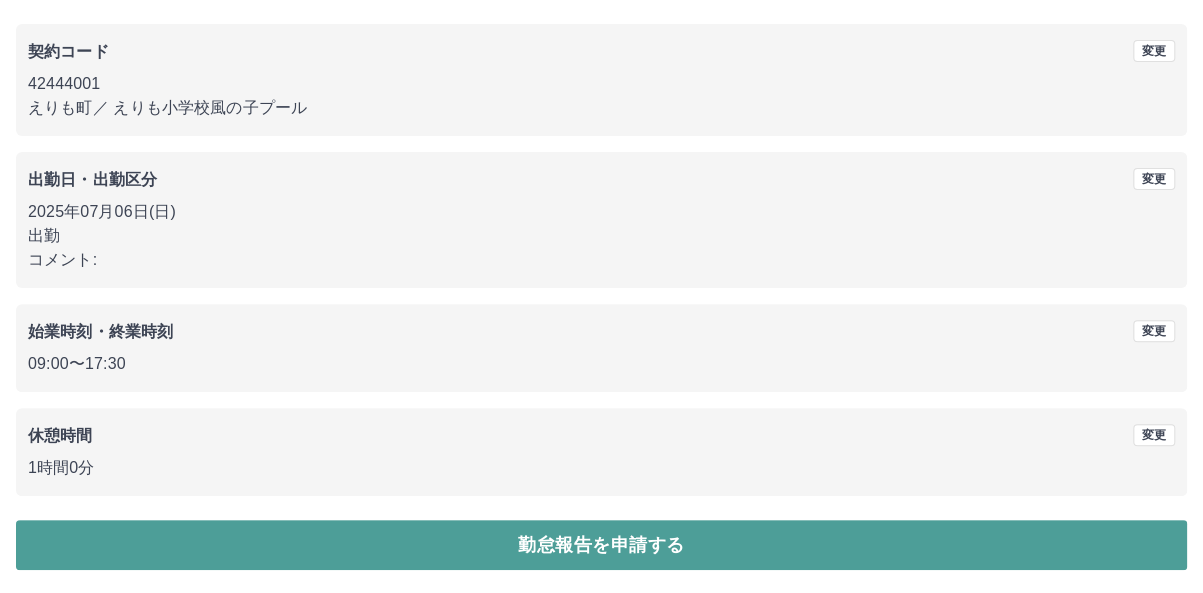 click on "勤怠報告を申請する" at bounding box center (601, 545) 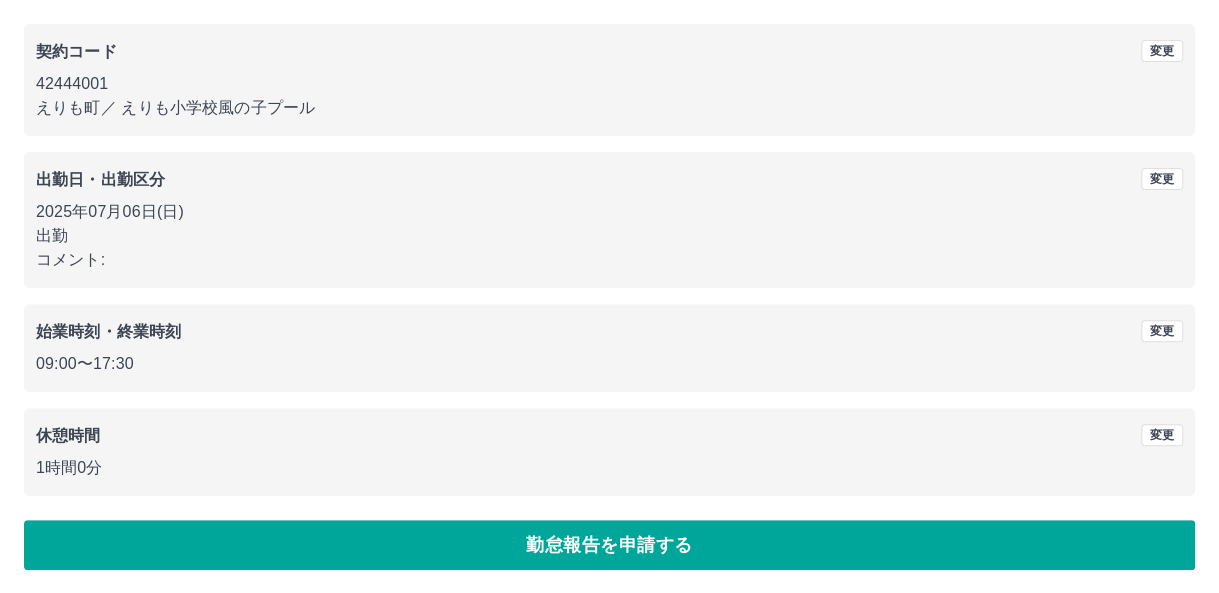 scroll, scrollTop: 0, scrollLeft: 0, axis: both 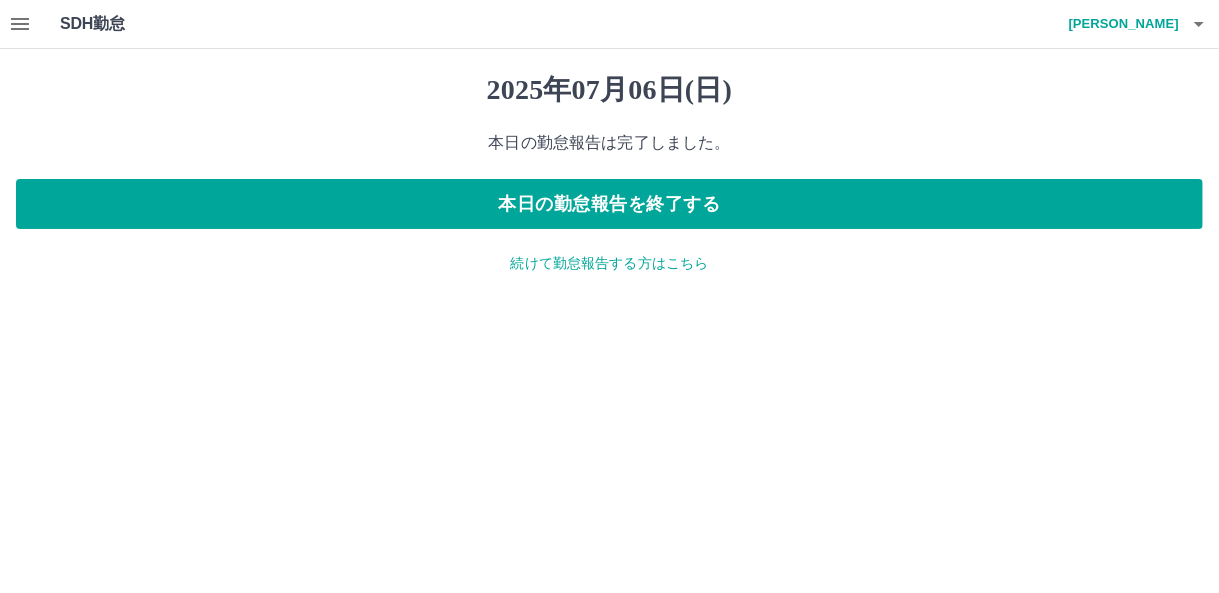 click on "続けて勤怠報告する方はこちら" at bounding box center (609, 263) 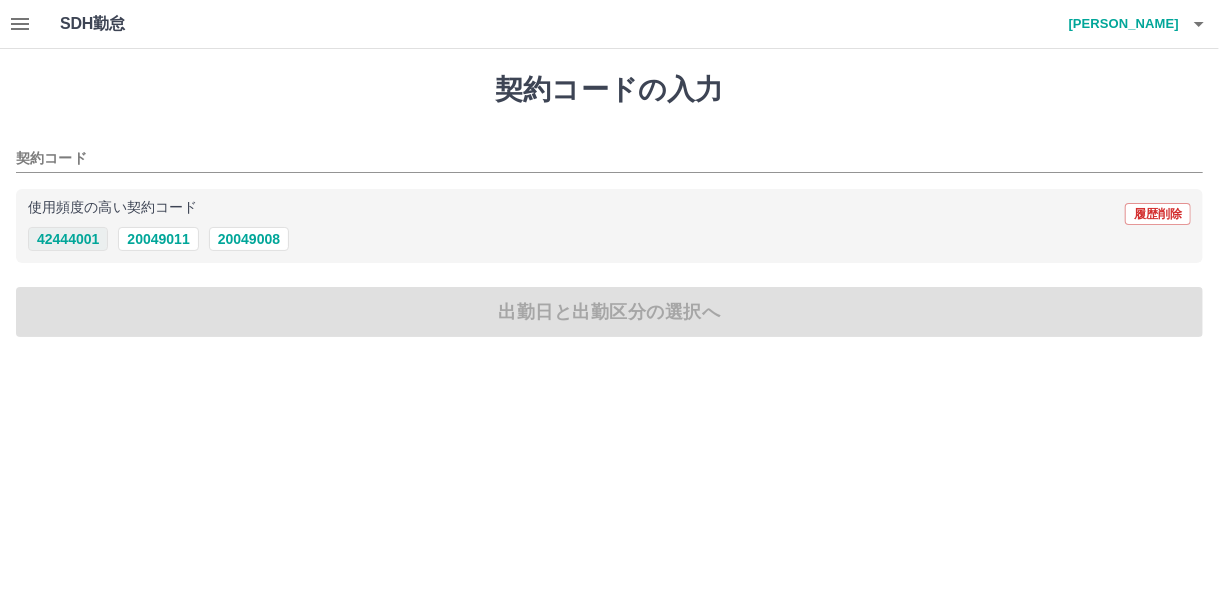 click on "42444001" at bounding box center (68, 239) 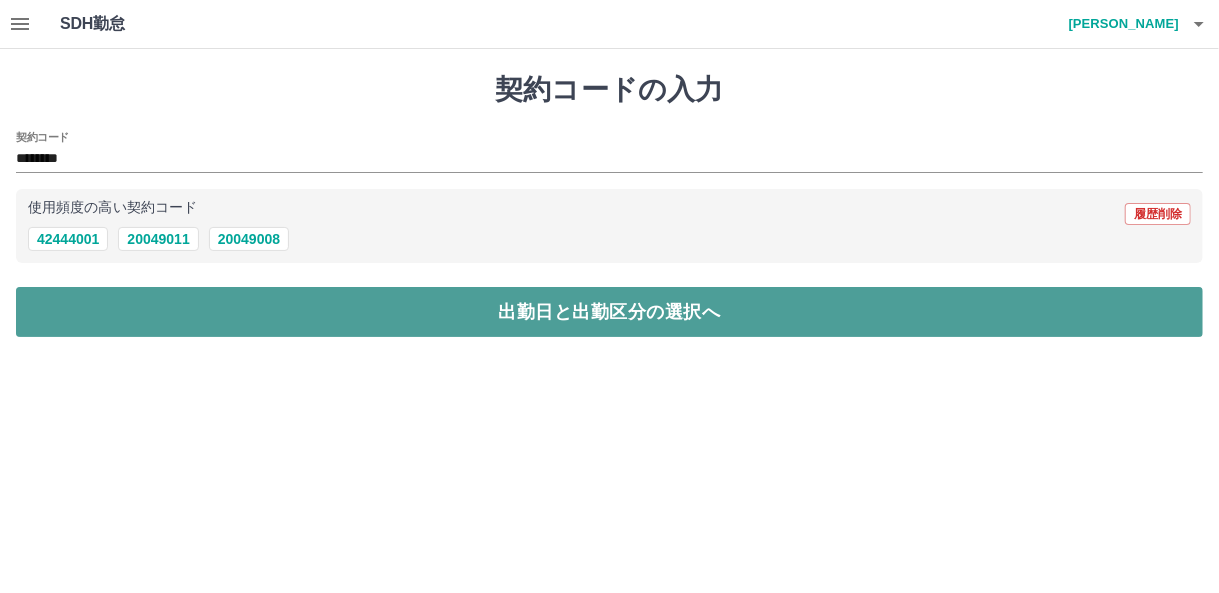 click on "出勤日と出勤区分の選択へ" at bounding box center [609, 312] 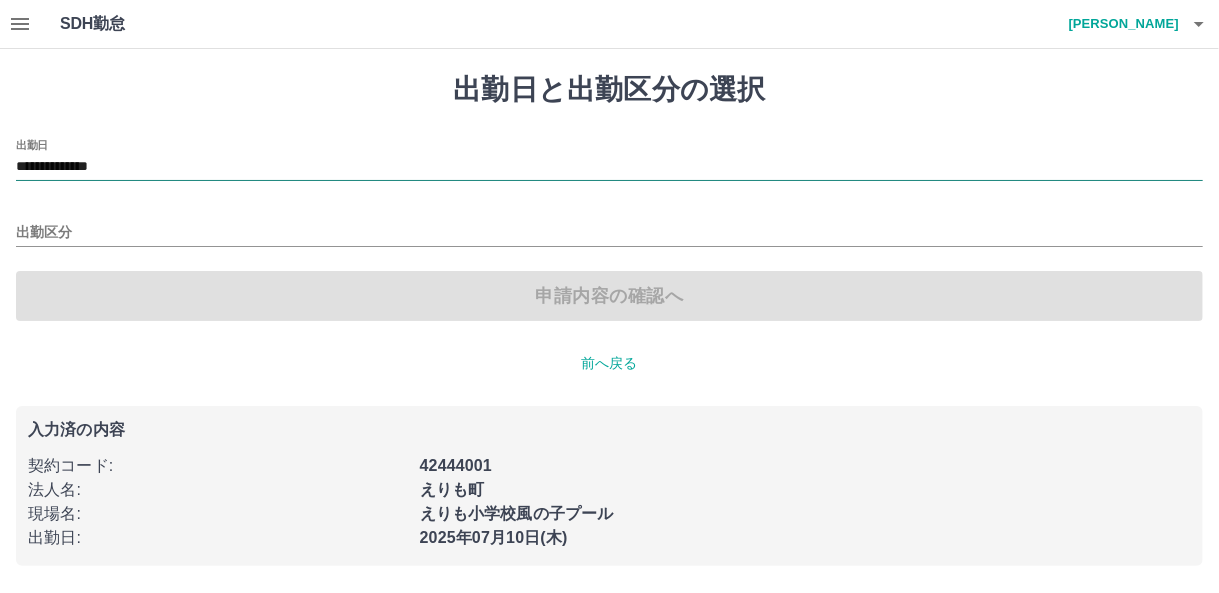 click on "**********" at bounding box center [609, 167] 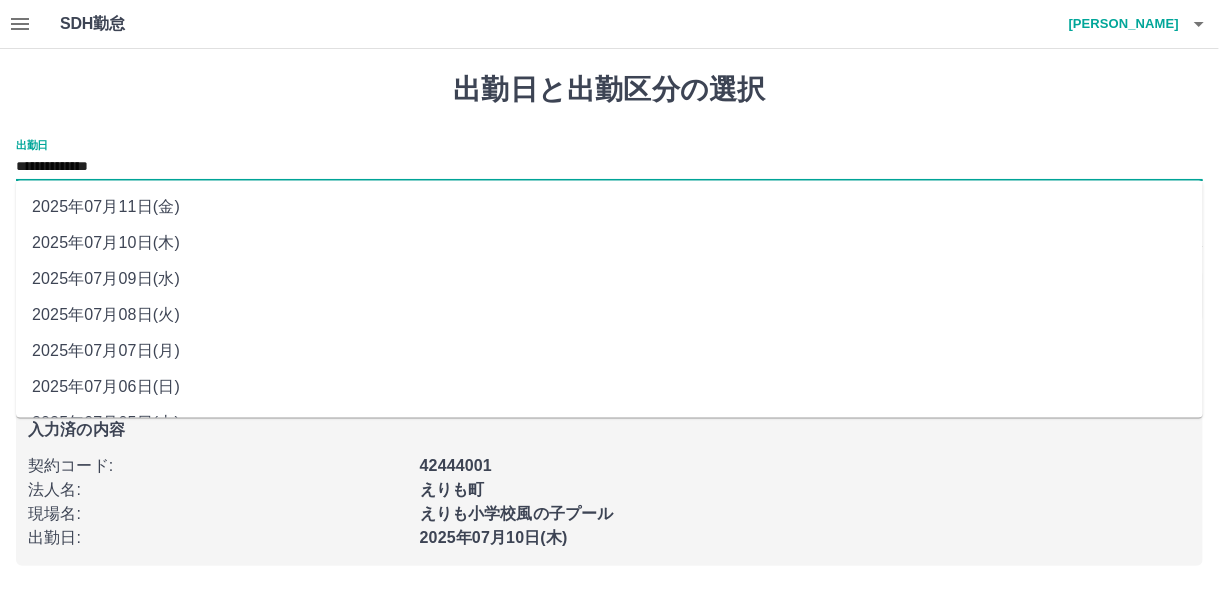 click on "2025年07月07日(月)" at bounding box center [609, 351] 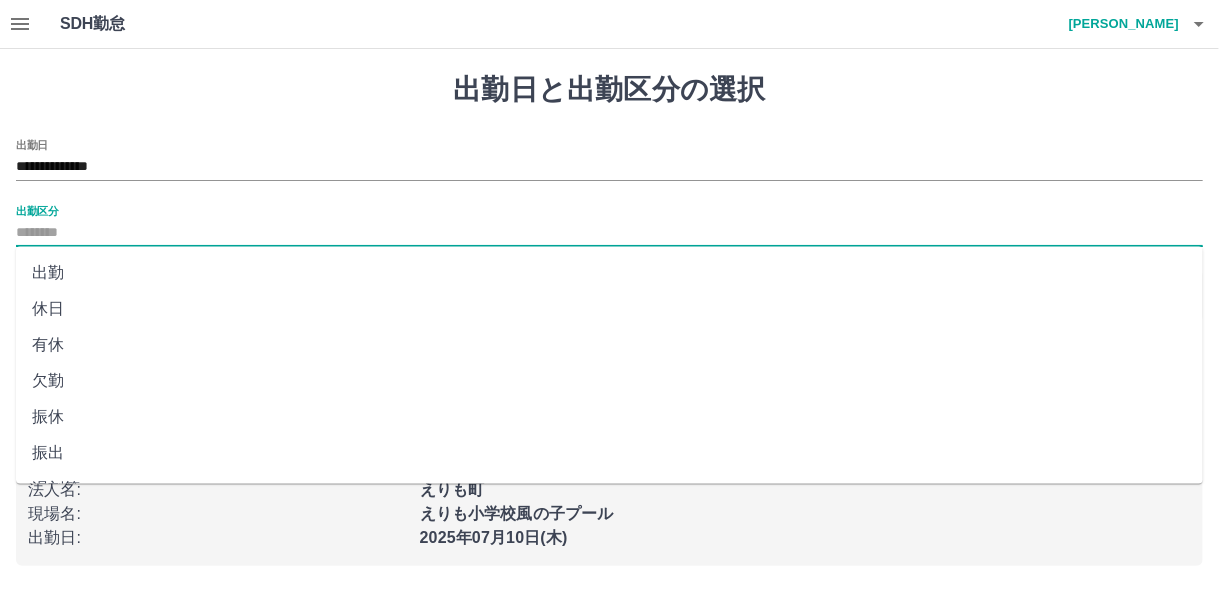 click on "出勤区分" at bounding box center [609, 233] 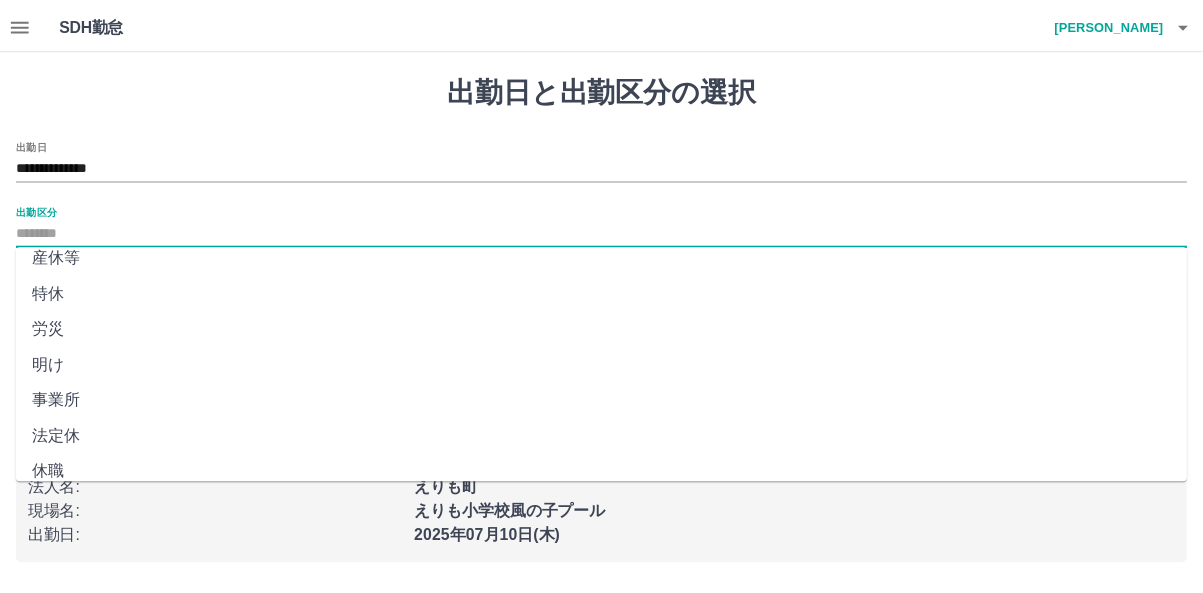 scroll, scrollTop: 426, scrollLeft: 0, axis: vertical 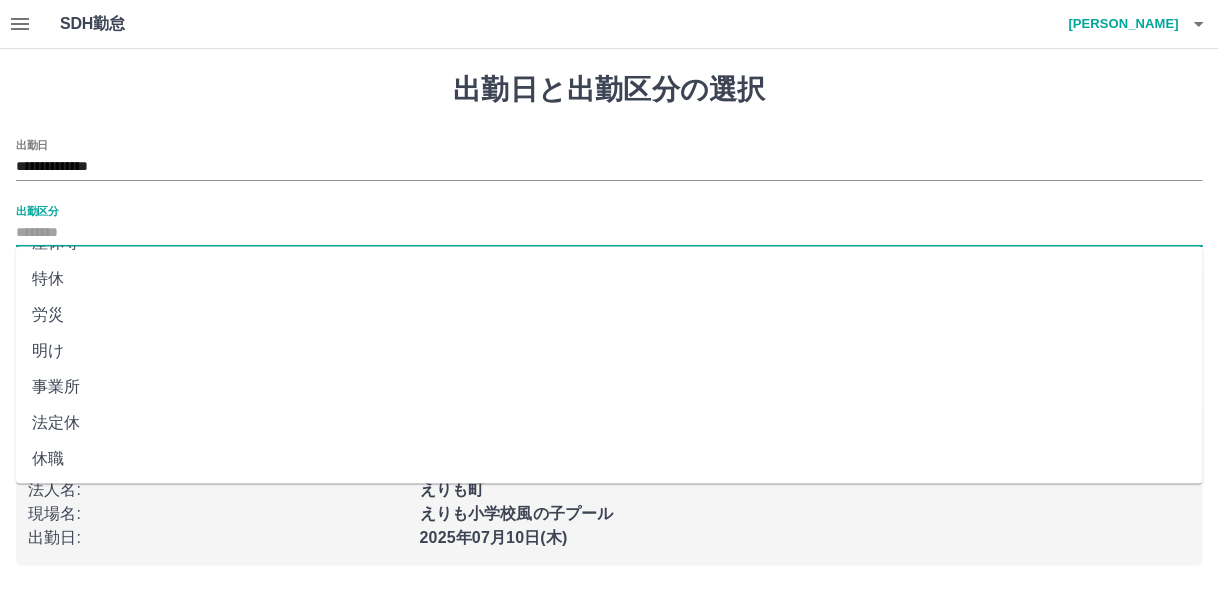 click on "法定休" at bounding box center [609, 423] 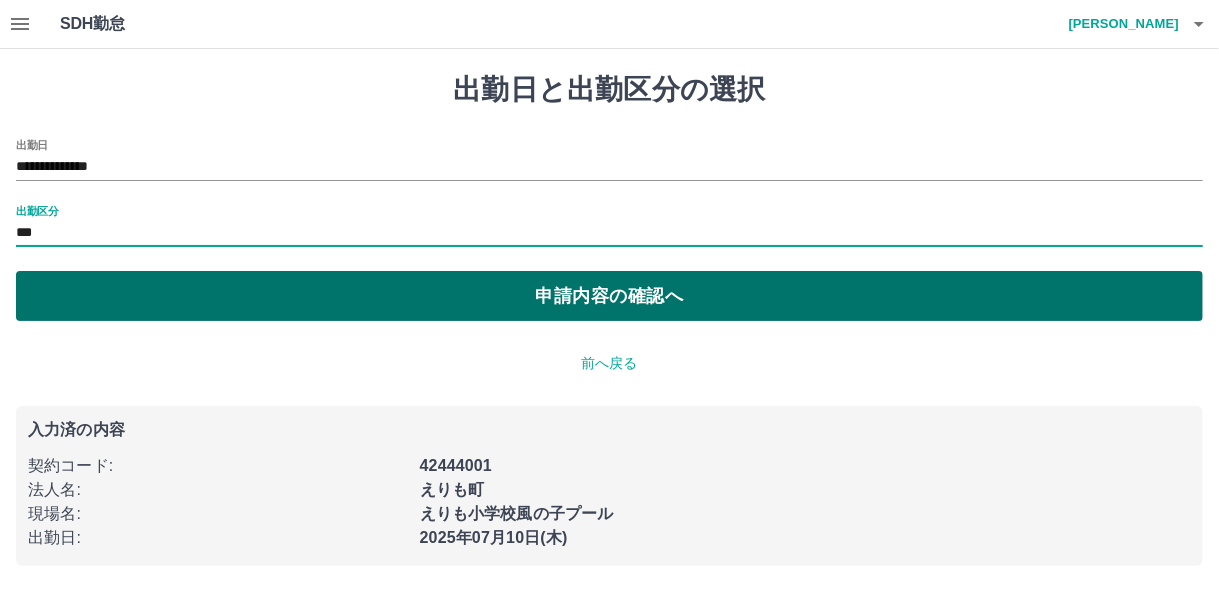 click on "申請内容の確認へ" at bounding box center (609, 296) 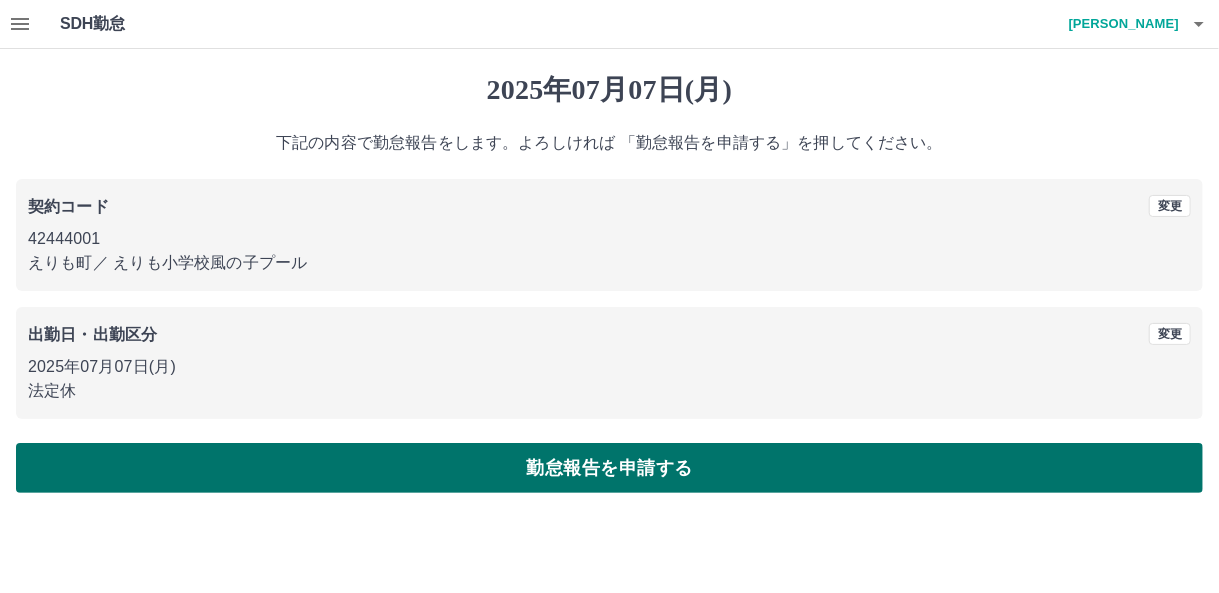 click on "勤怠報告を申請する" at bounding box center (609, 468) 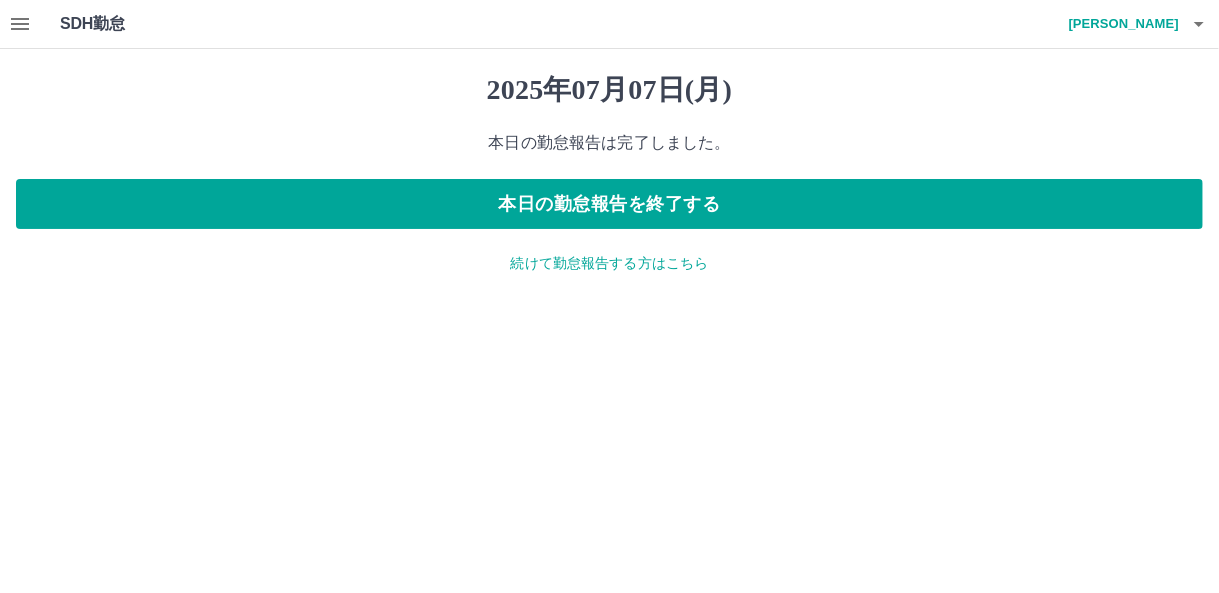 click on "続けて勤怠報告する方はこちら" at bounding box center [609, 263] 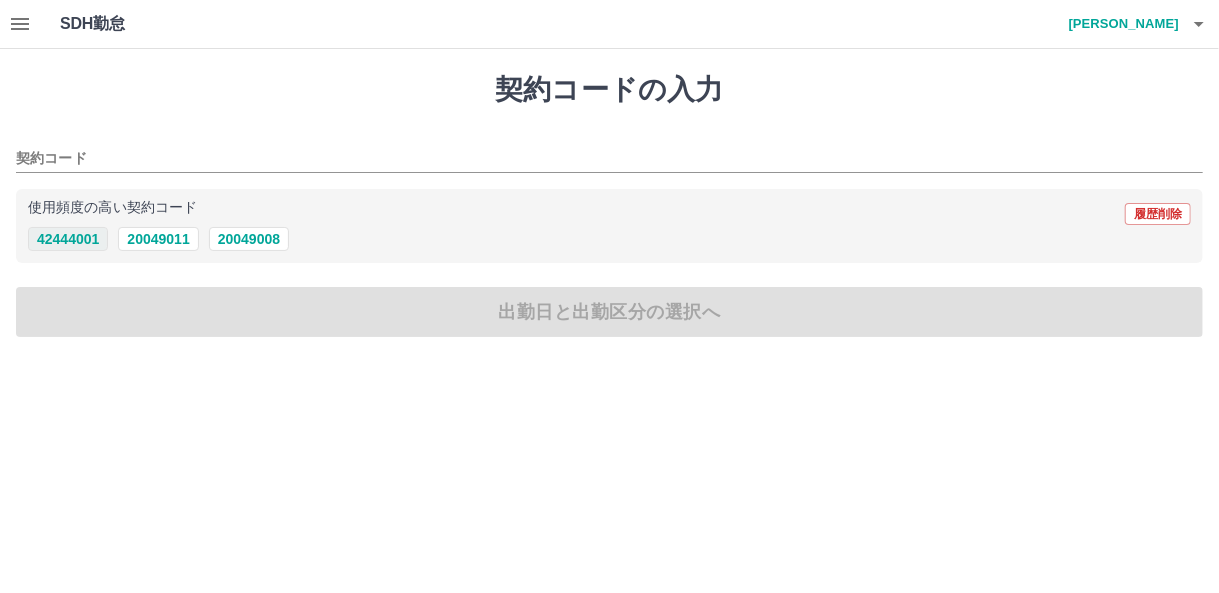 click on "42444001" at bounding box center [68, 239] 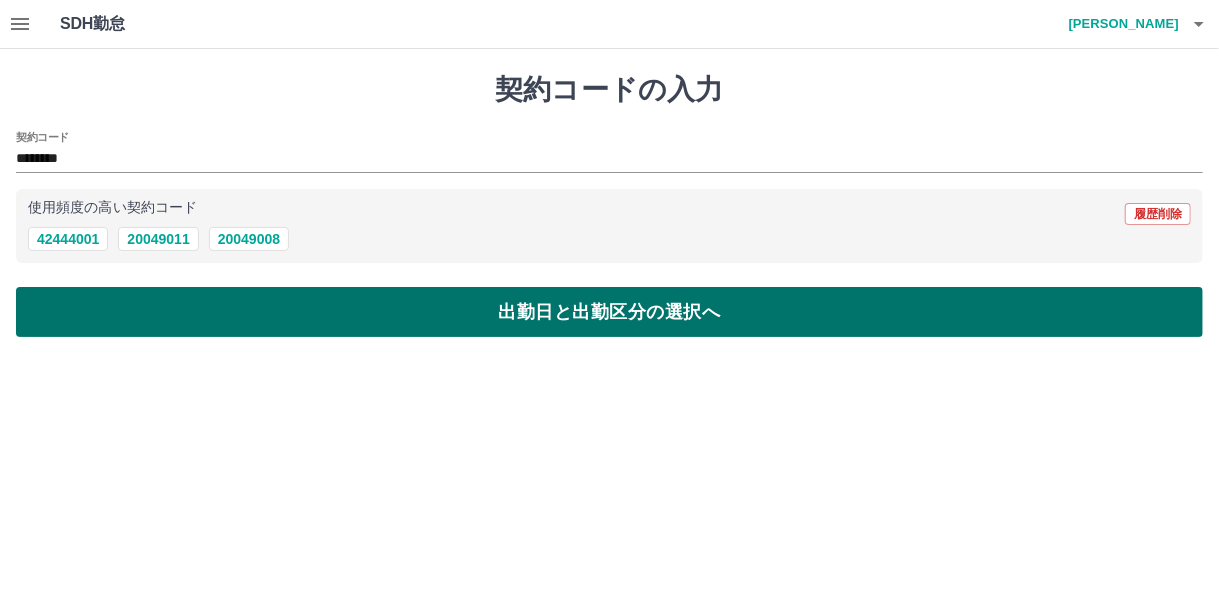 click on "出勤日と出勤区分の選択へ" at bounding box center (609, 312) 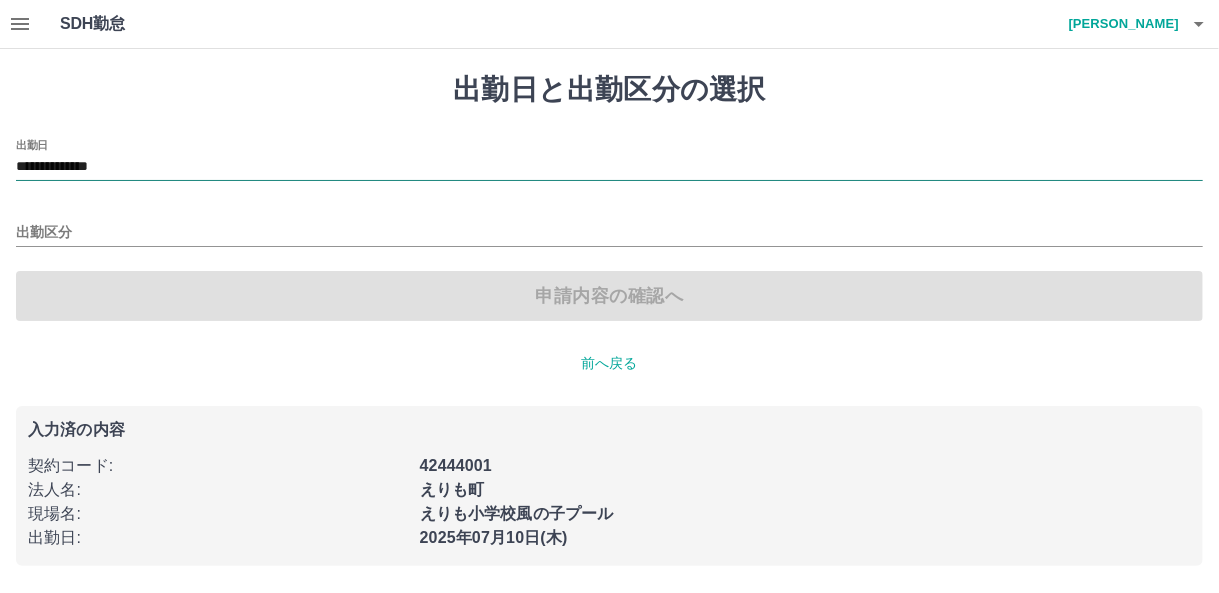 click on "**********" at bounding box center (609, 167) 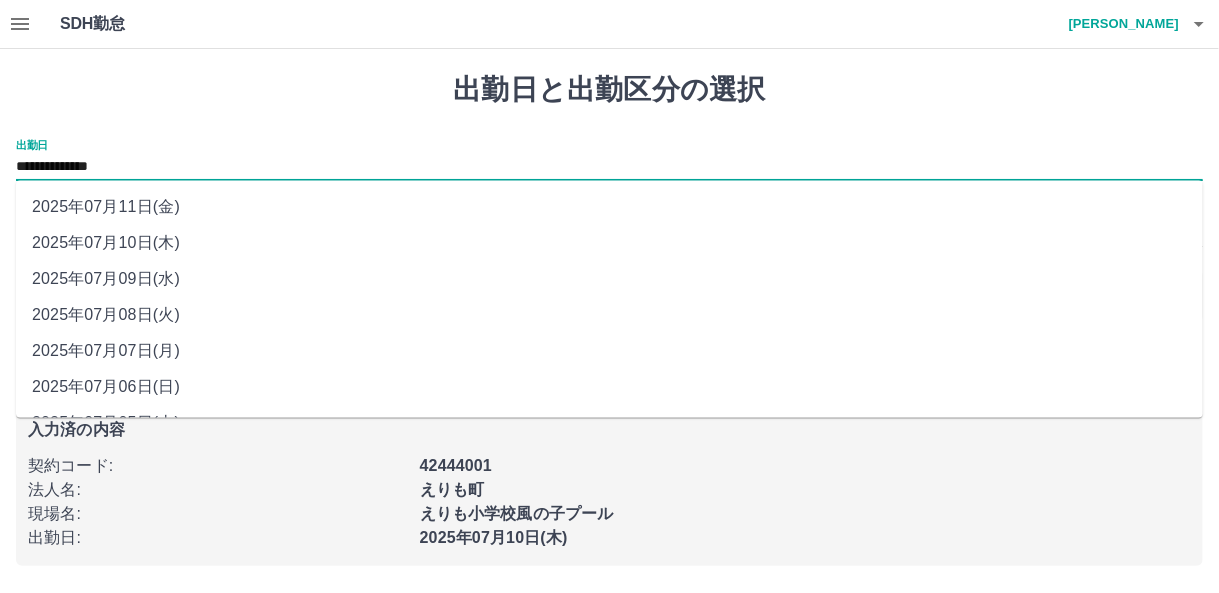 drag, startPoint x: 92, startPoint y: 157, endPoint x: 97, endPoint y: 316, distance: 159.0786 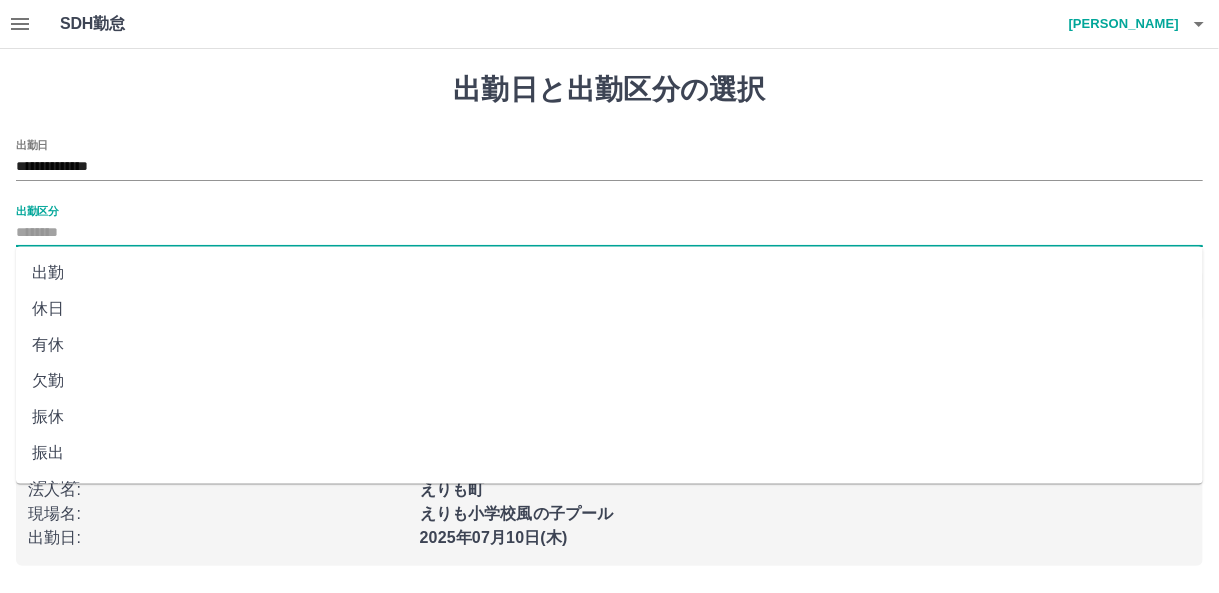 click on "出勤区分" at bounding box center (609, 233) 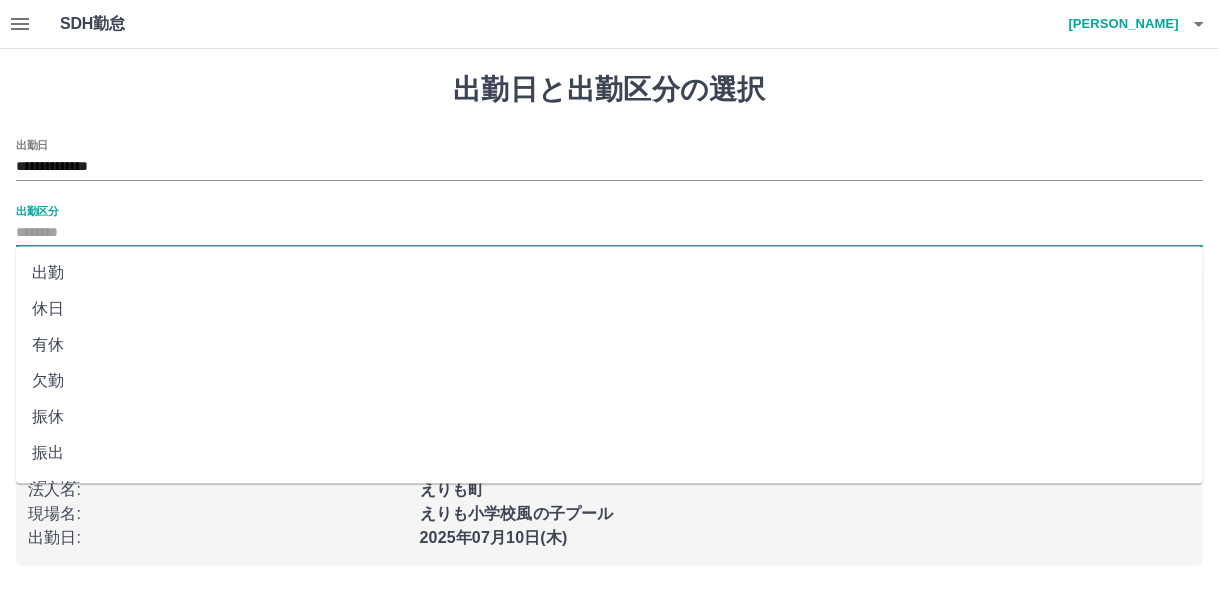 click on "出勤" at bounding box center [609, 273] 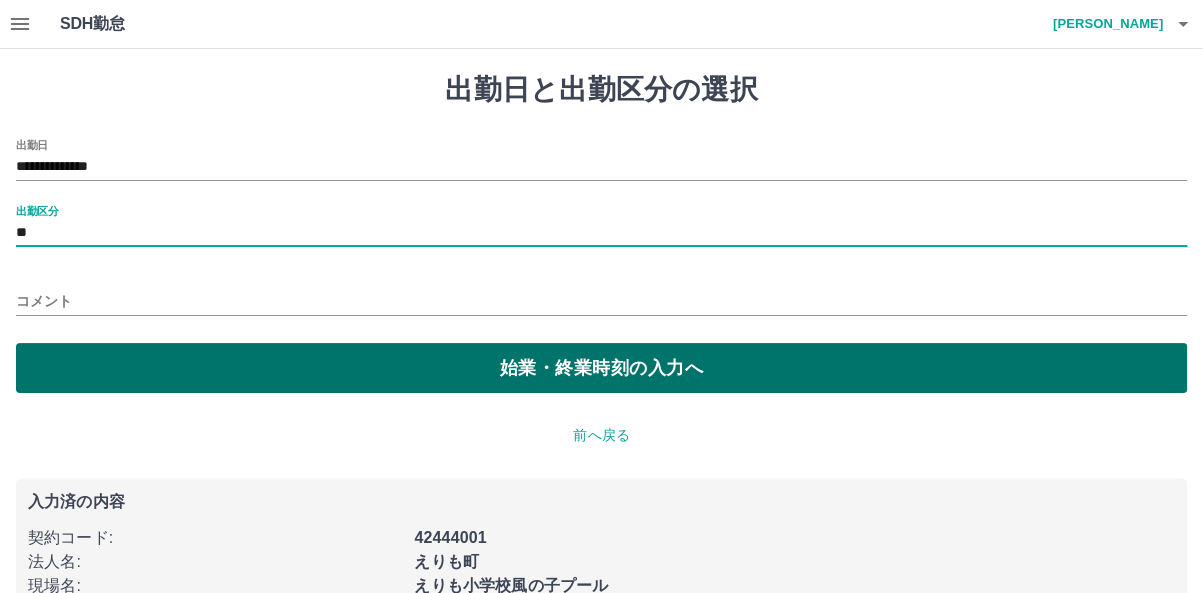 click on "始業・終業時刻の入力へ" at bounding box center [601, 368] 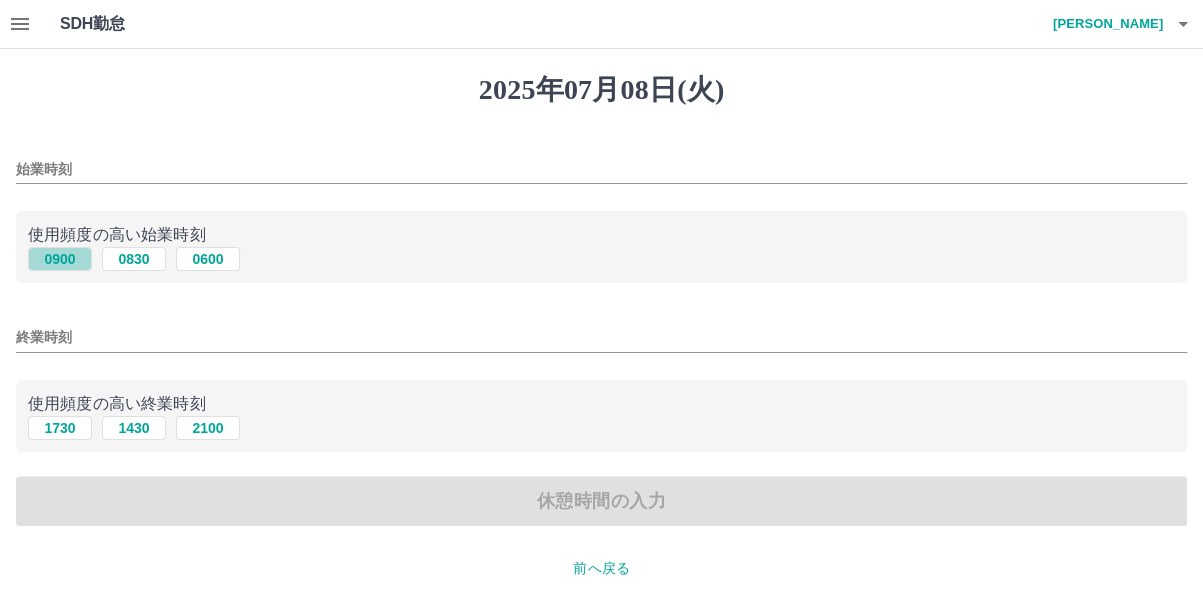 click on "0900" at bounding box center (60, 259) 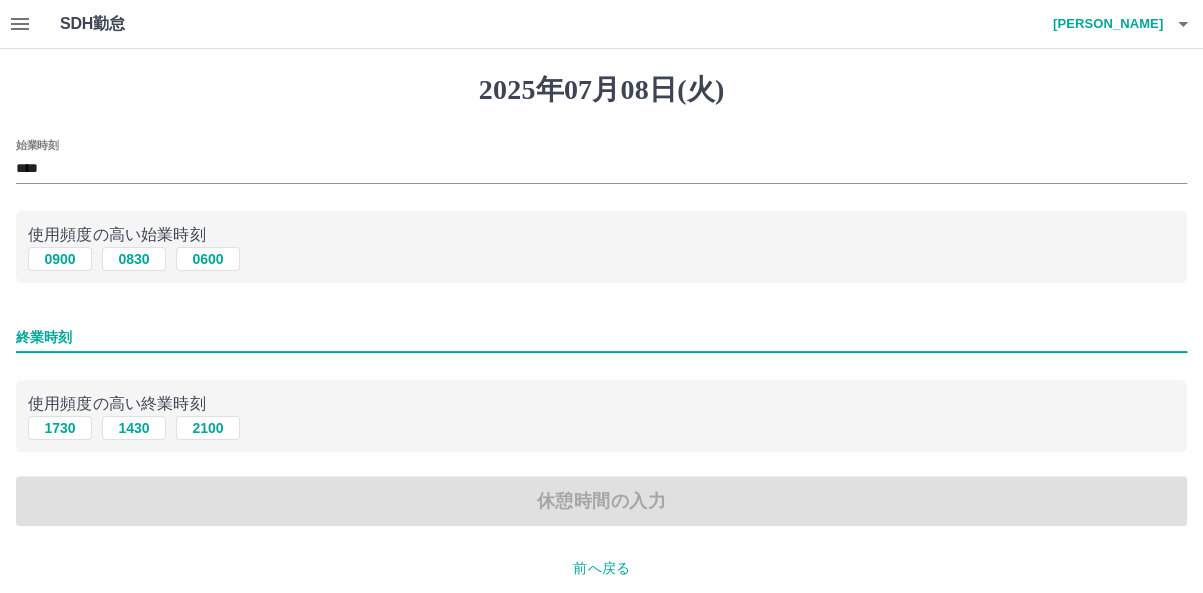 click on "終業時刻" at bounding box center [601, 337] 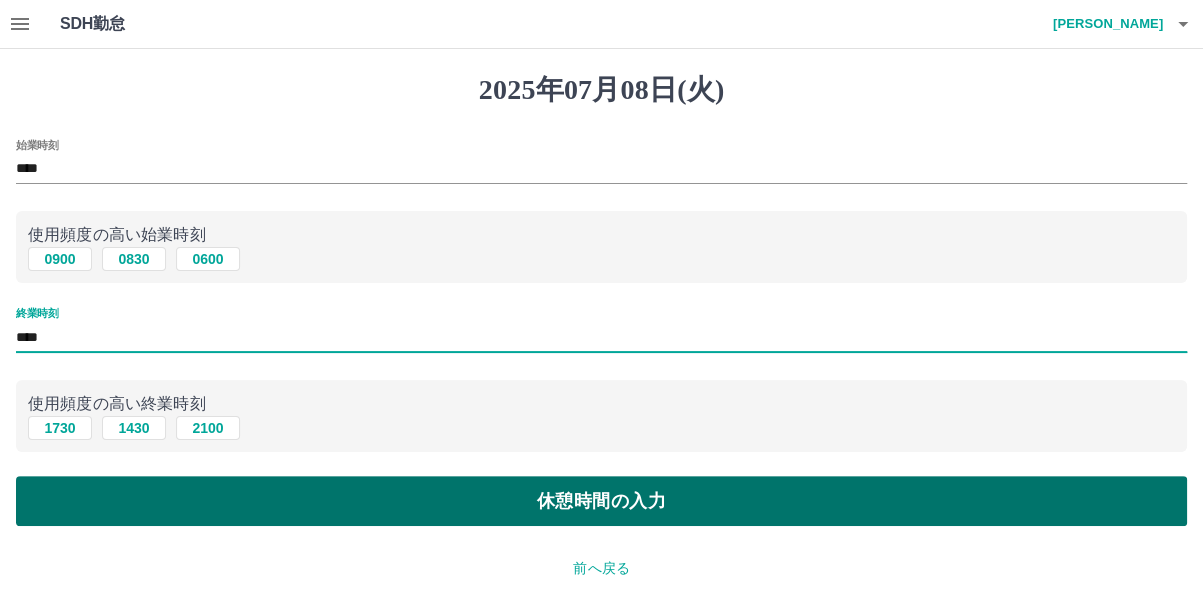 type on "****" 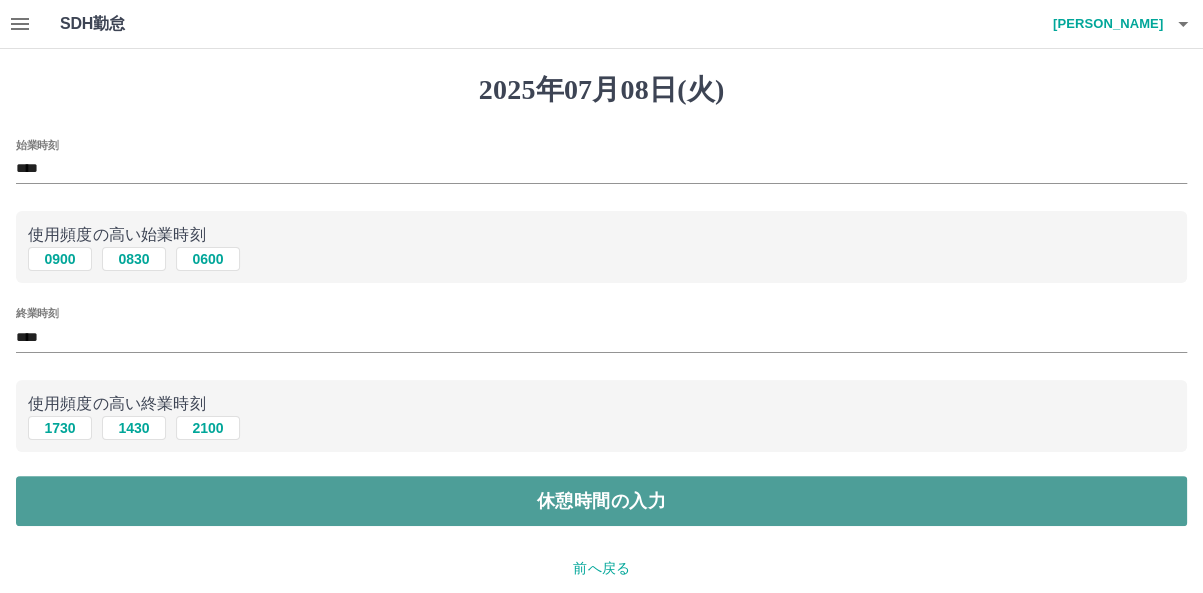 click on "休憩時間の入力" at bounding box center (601, 501) 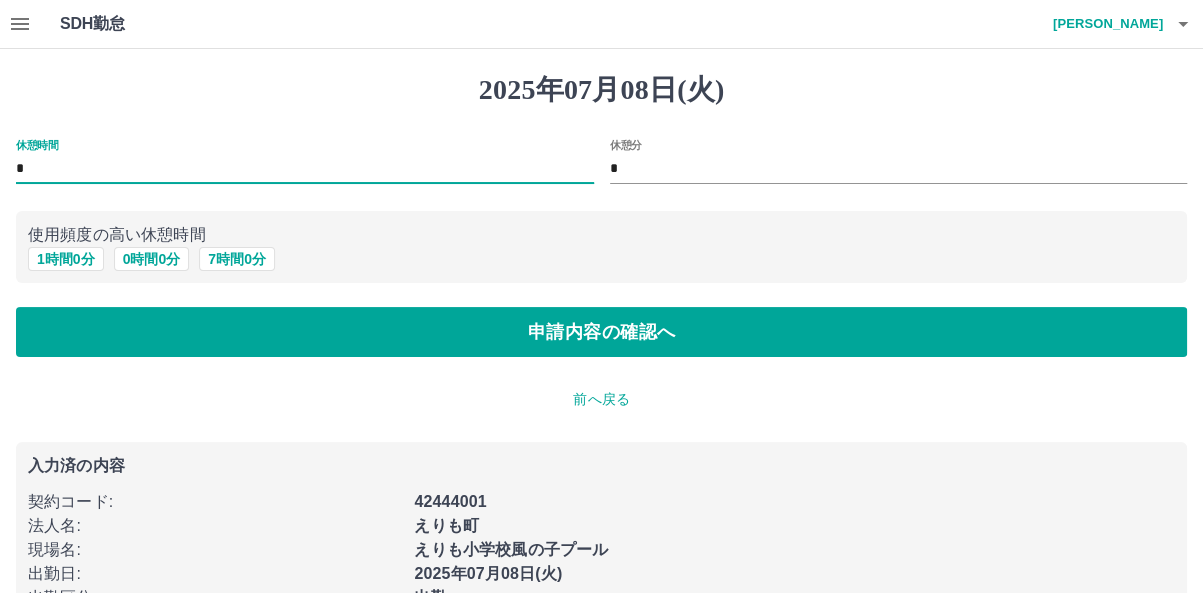 click on "*" at bounding box center [305, 169] 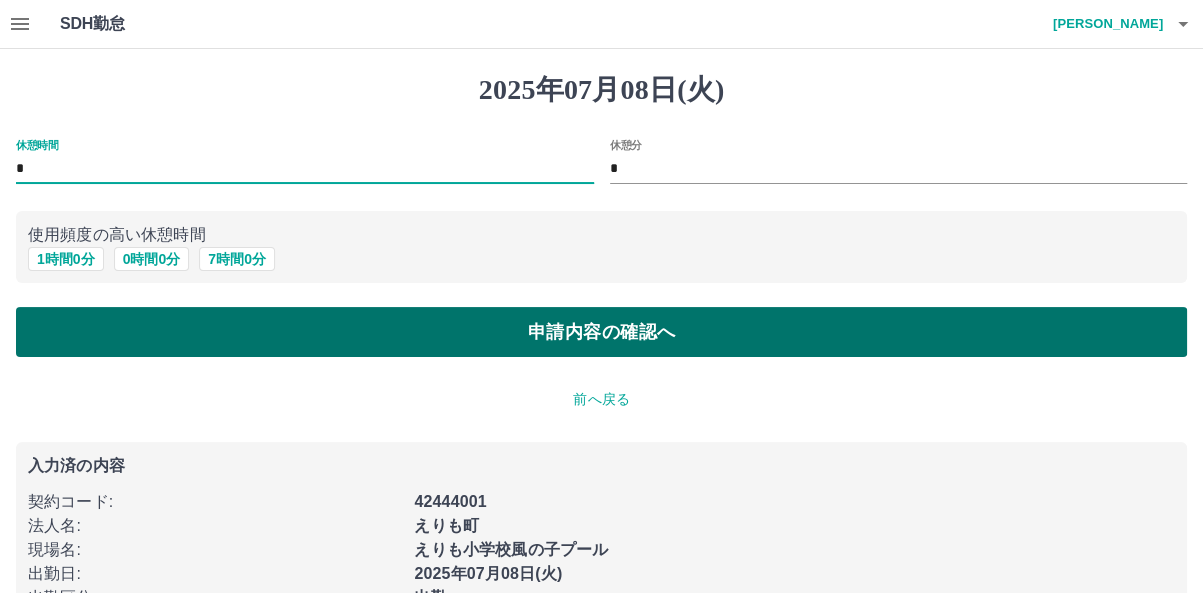 type on "*" 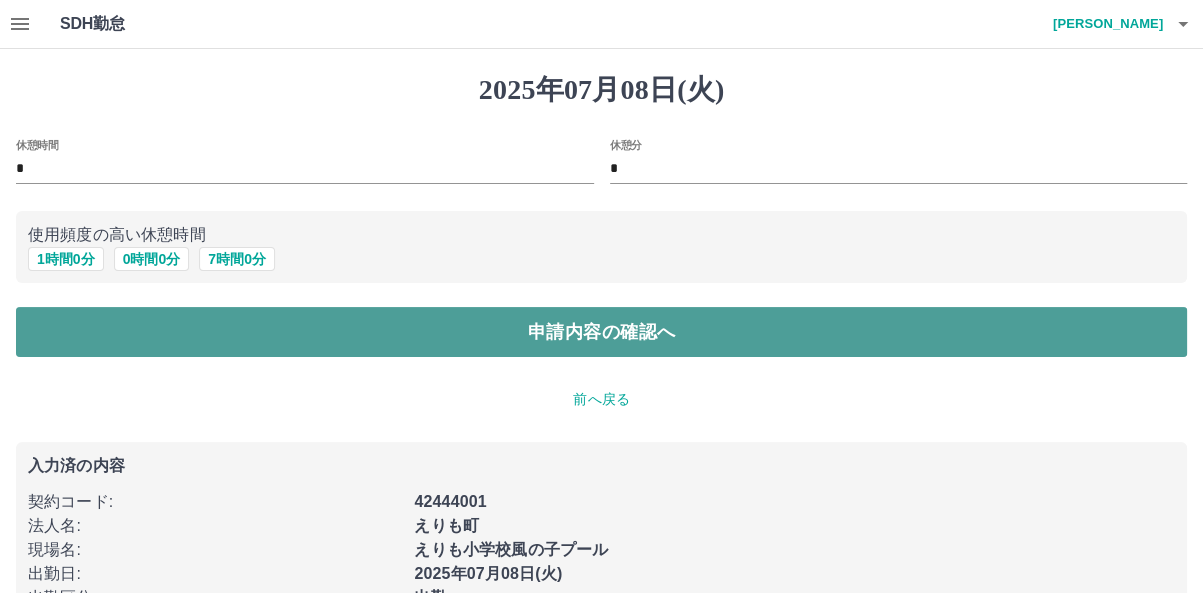 click on "申請内容の確認へ" at bounding box center [601, 332] 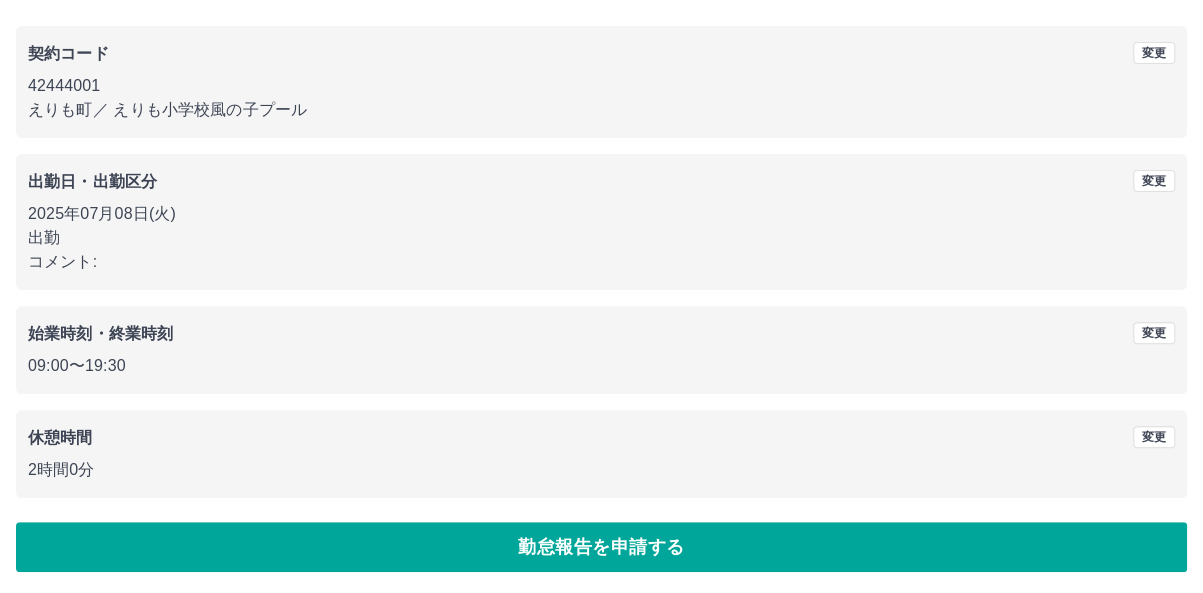 scroll, scrollTop: 155, scrollLeft: 0, axis: vertical 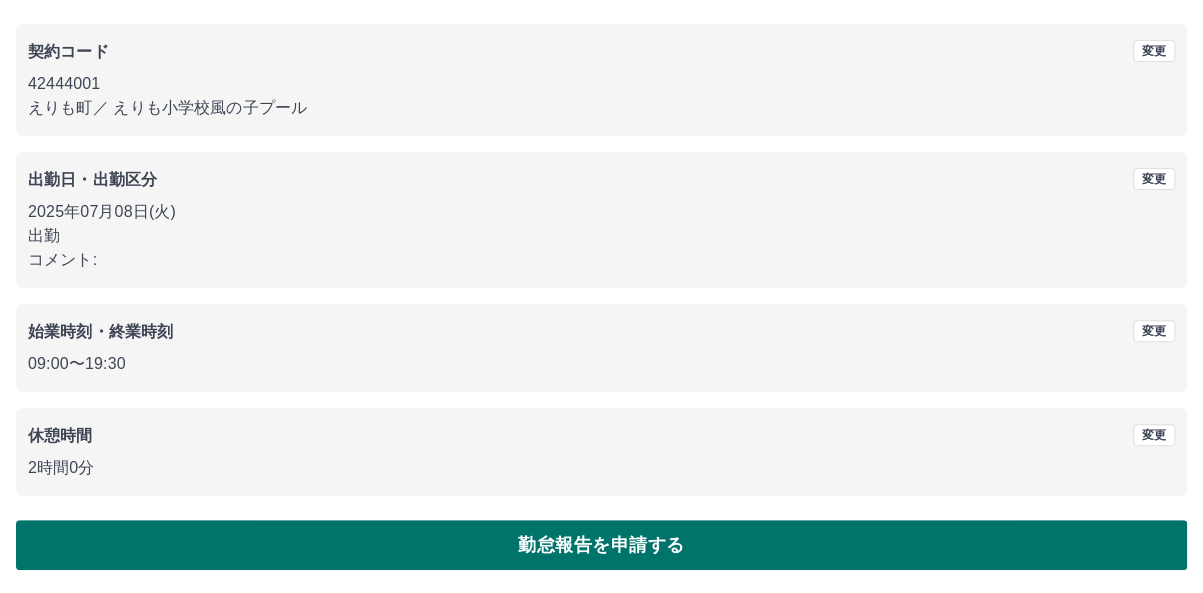 click on "勤怠報告を申請する" at bounding box center [601, 545] 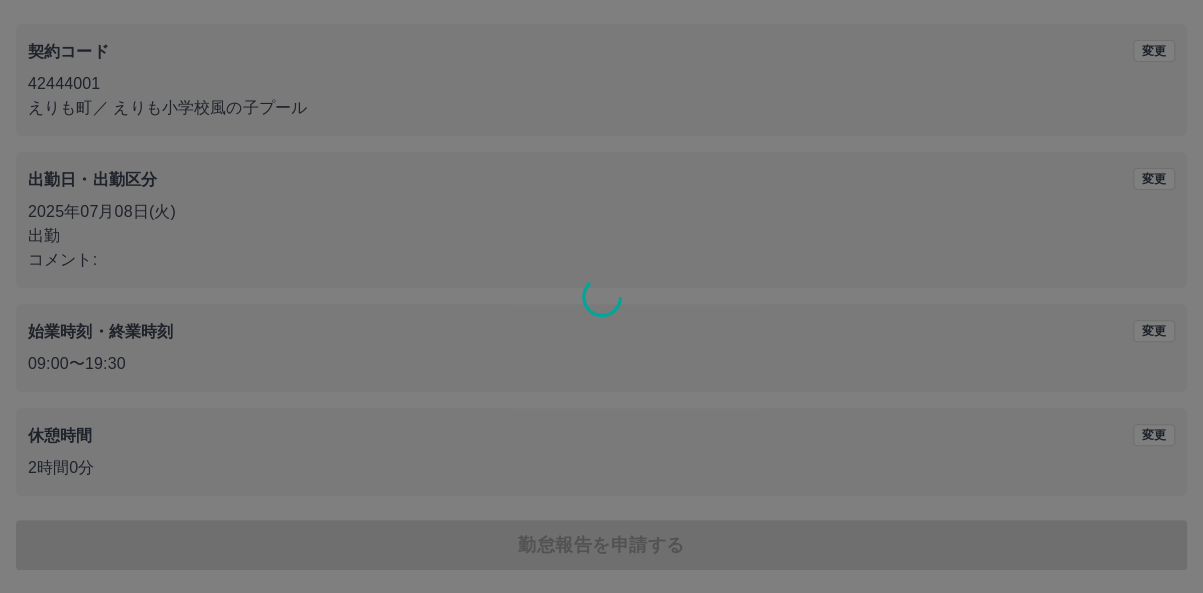 scroll, scrollTop: 0, scrollLeft: 0, axis: both 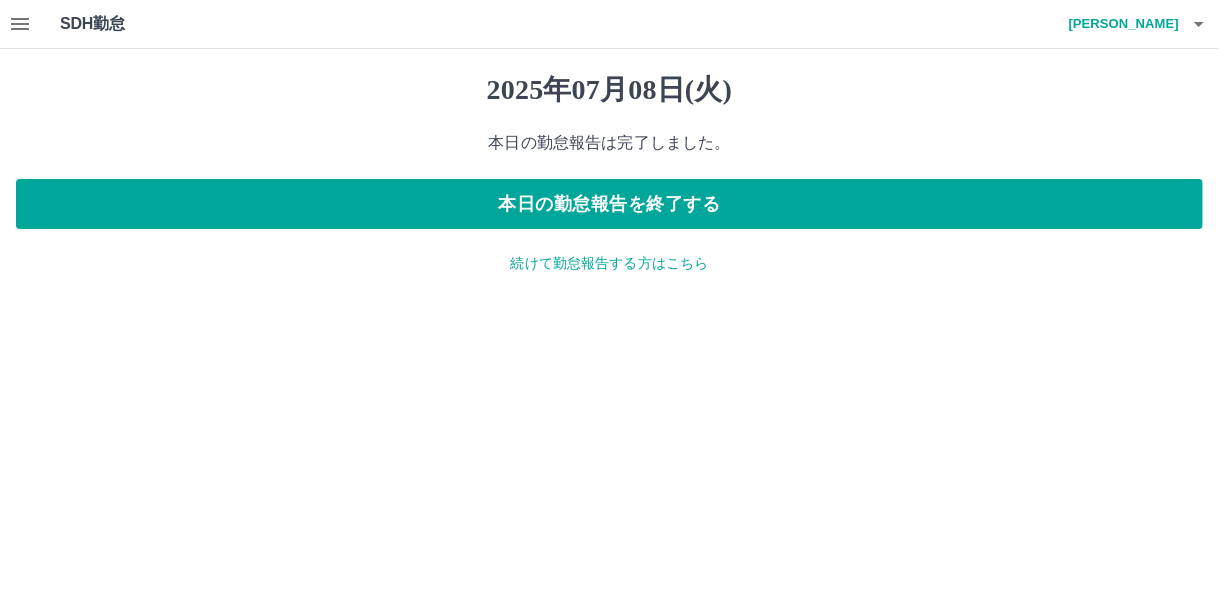 click on "続けて勤怠報告する方はこちら" at bounding box center [609, 263] 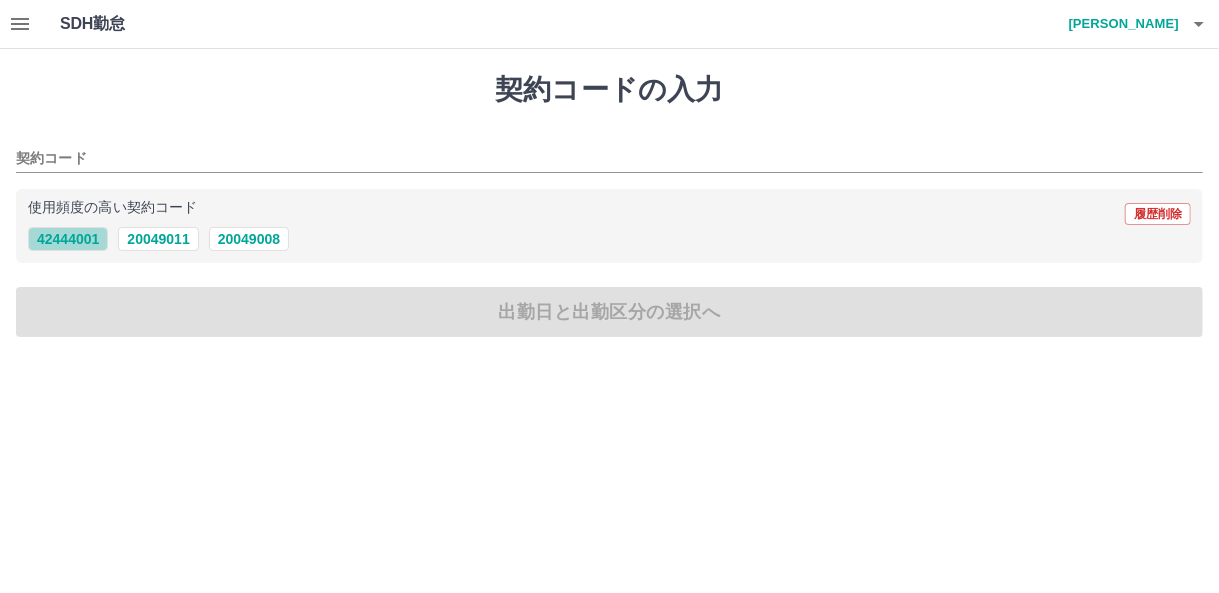 click on "42444001" at bounding box center [68, 239] 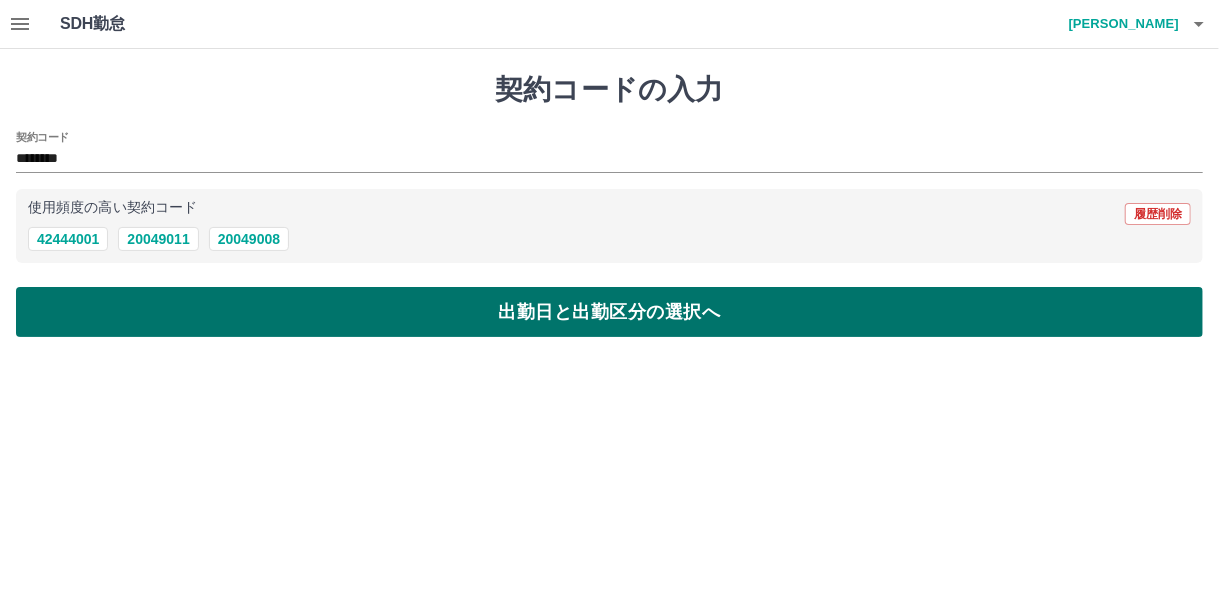 click on "出勤日と出勤区分の選択へ" at bounding box center [609, 312] 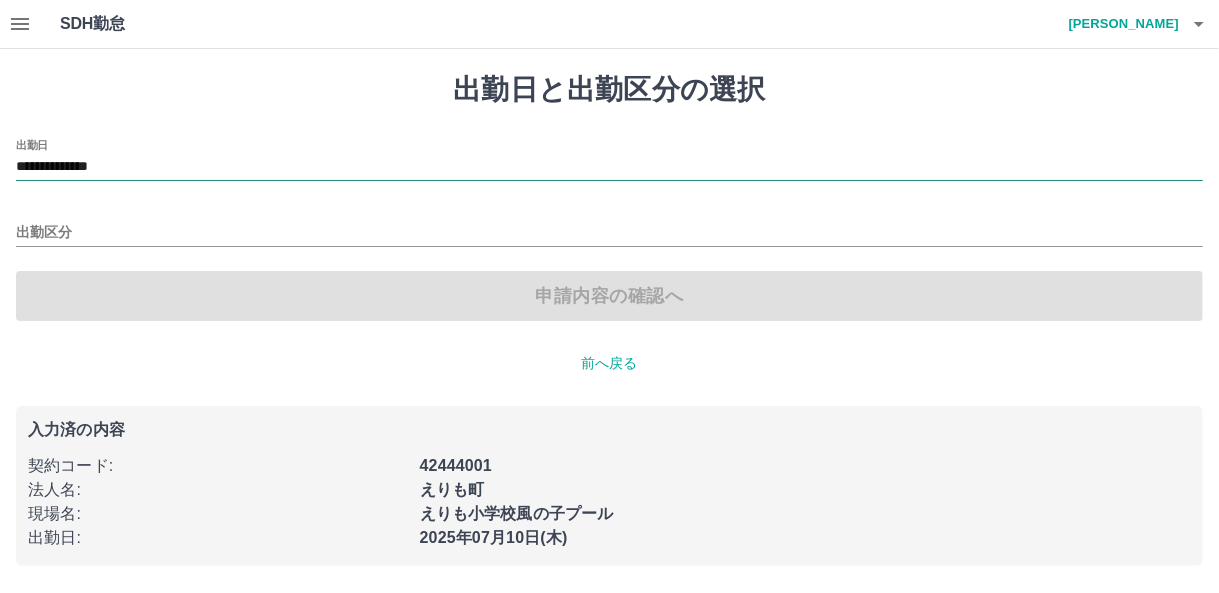click on "**********" at bounding box center [609, 167] 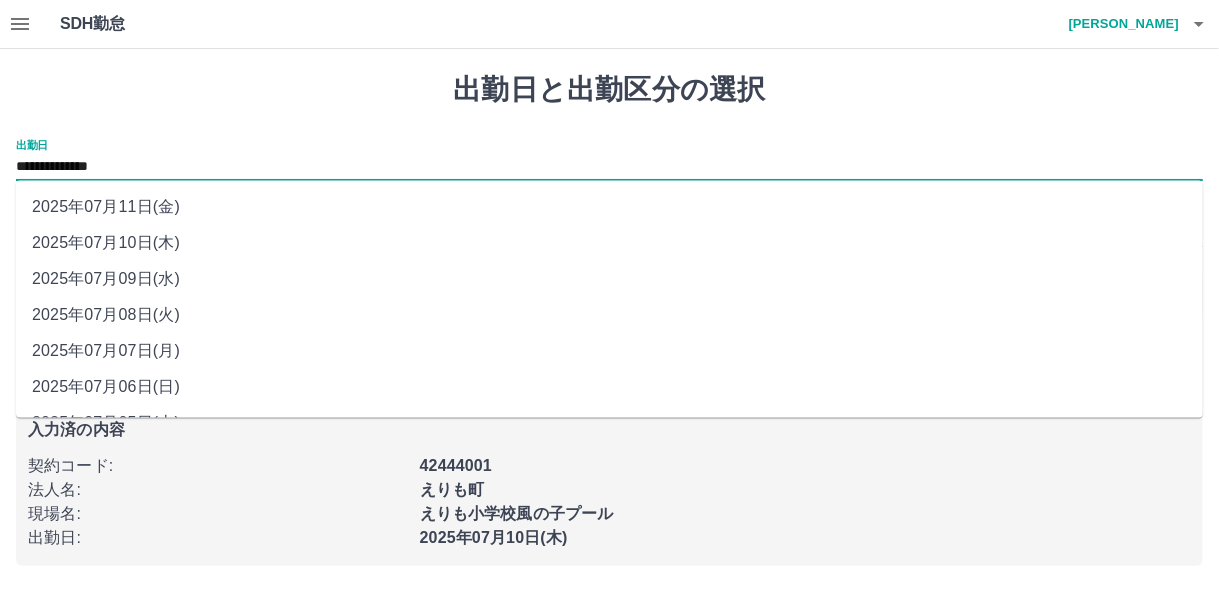 drag, startPoint x: 116, startPoint y: 162, endPoint x: 122, endPoint y: 277, distance: 115.15642 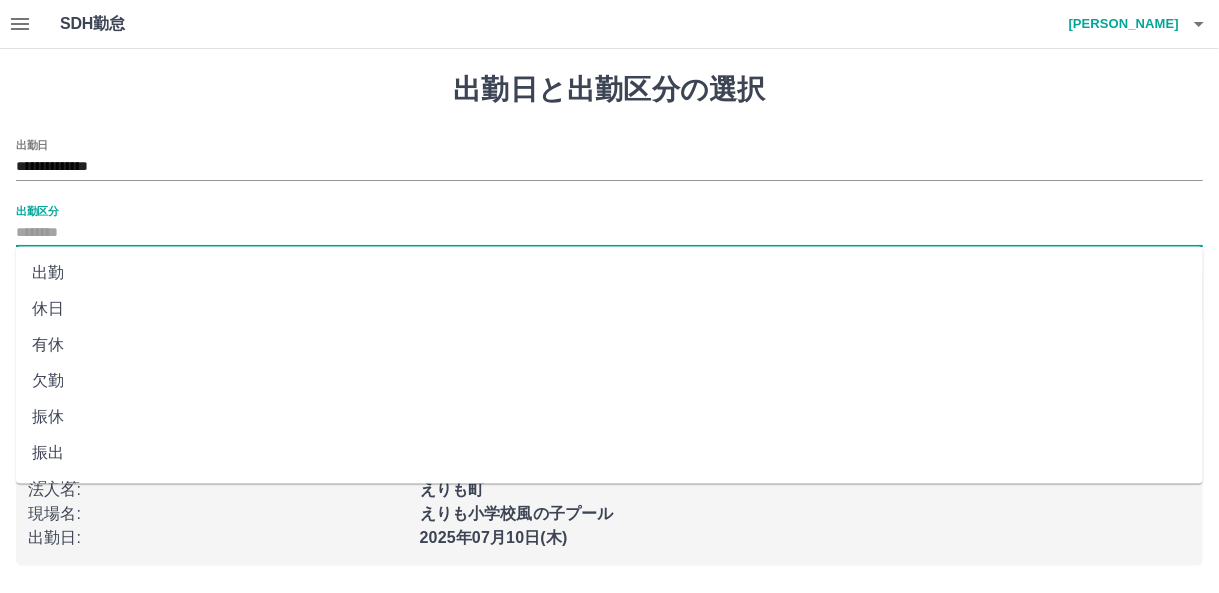 click on "出勤区分" at bounding box center [609, 233] 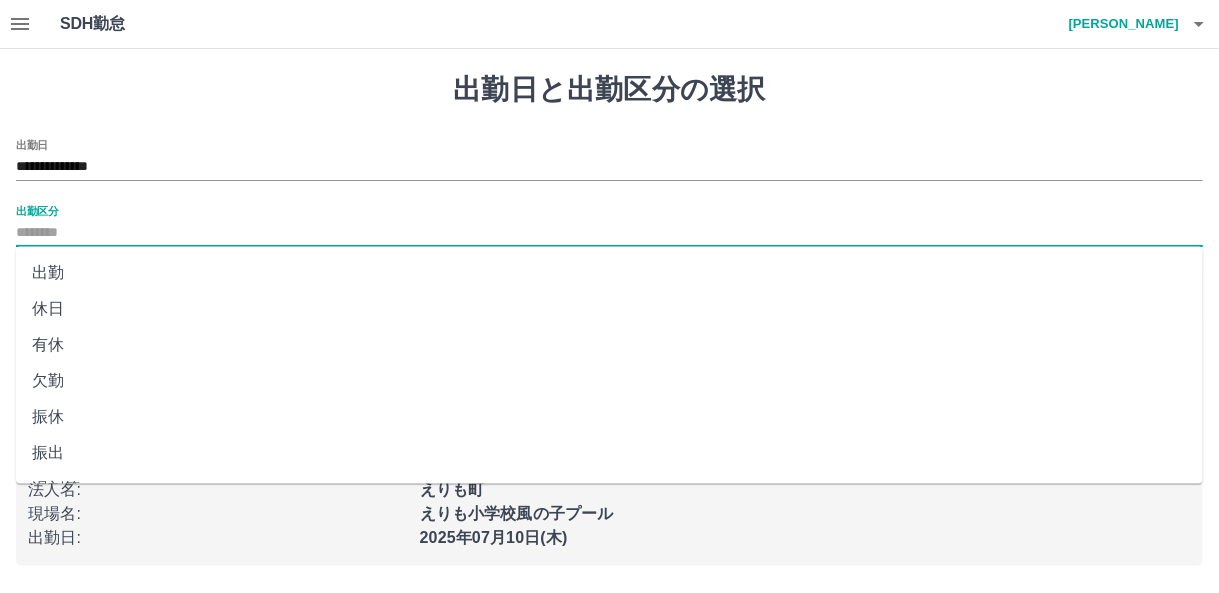 click on "出勤" at bounding box center [609, 273] 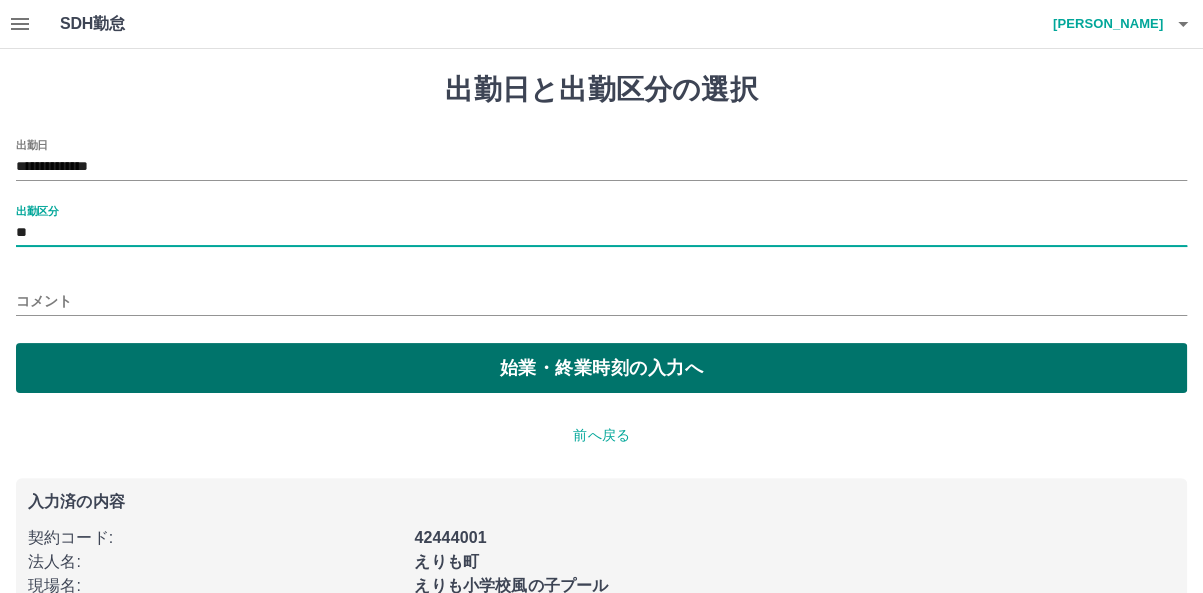 click on "始業・終業時刻の入力へ" at bounding box center [601, 368] 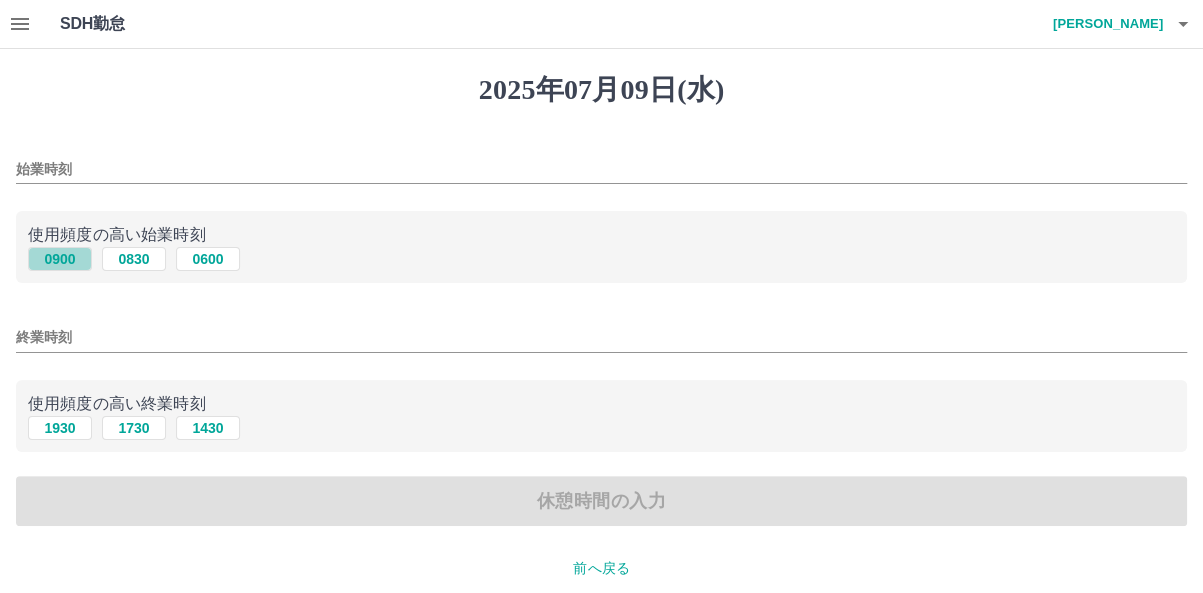 click on "0900" at bounding box center [60, 259] 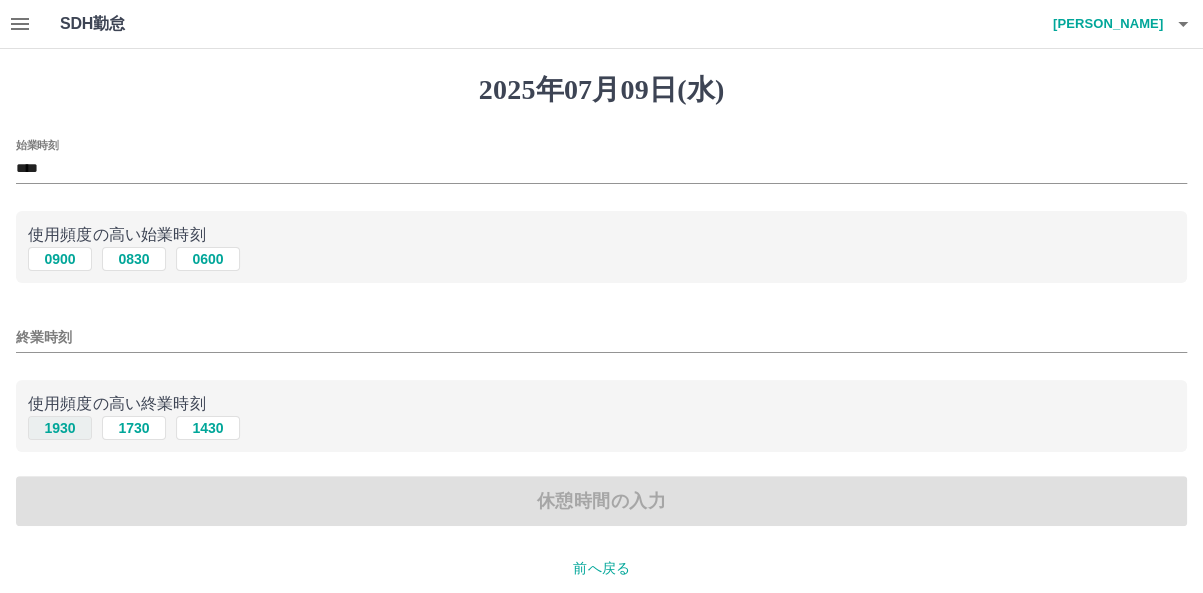click on "1930" at bounding box center (60, 428) 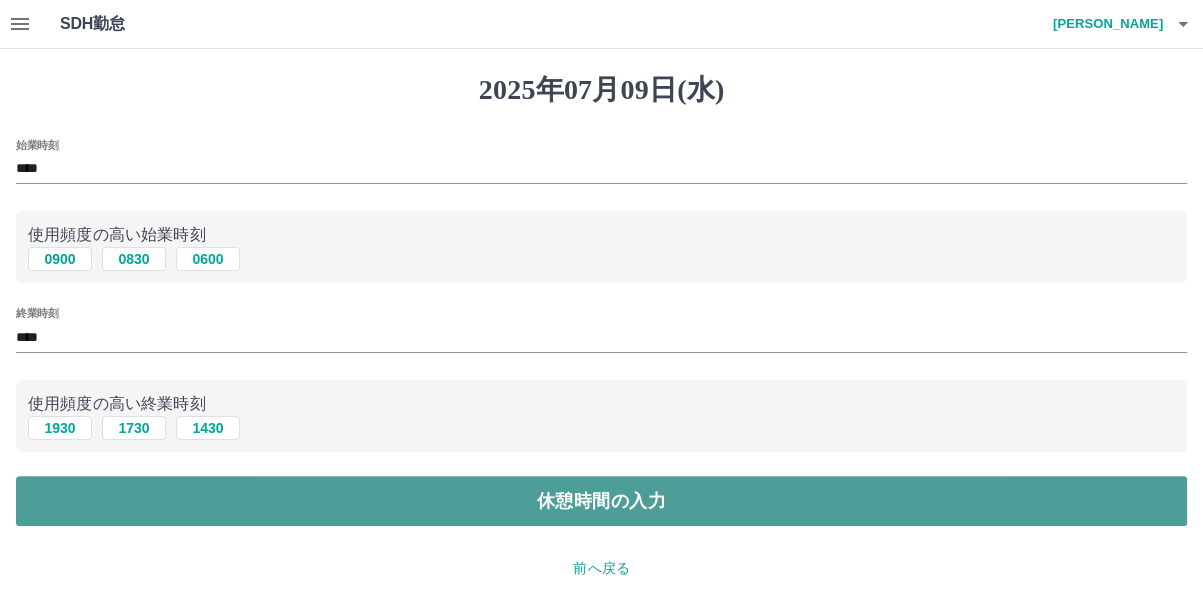 click on "休憩時間の入力" at bounding box center (601, 501) 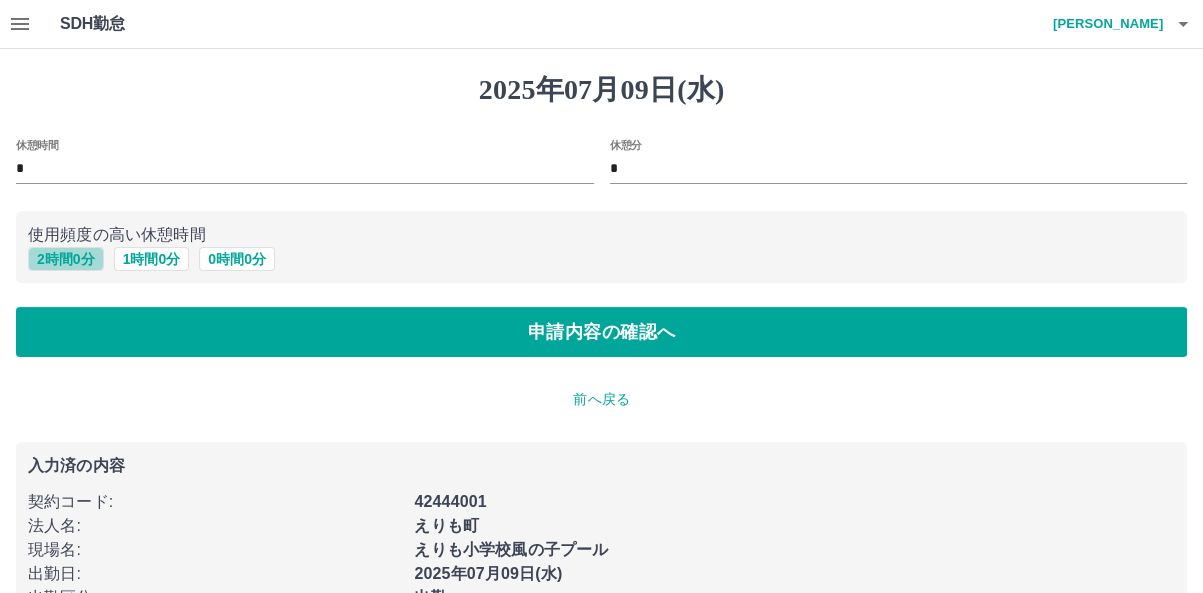 click on "2 時間 0 分" at bounding box center (66, 259) 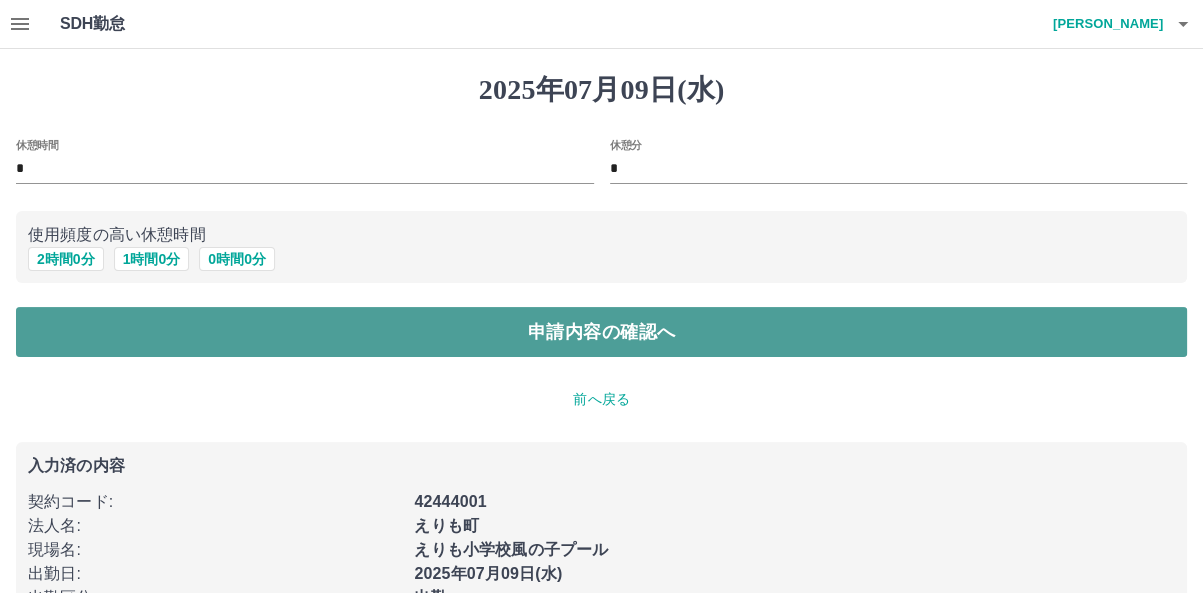click on "申請内容の確認へ" at bounding box center (601, 332) 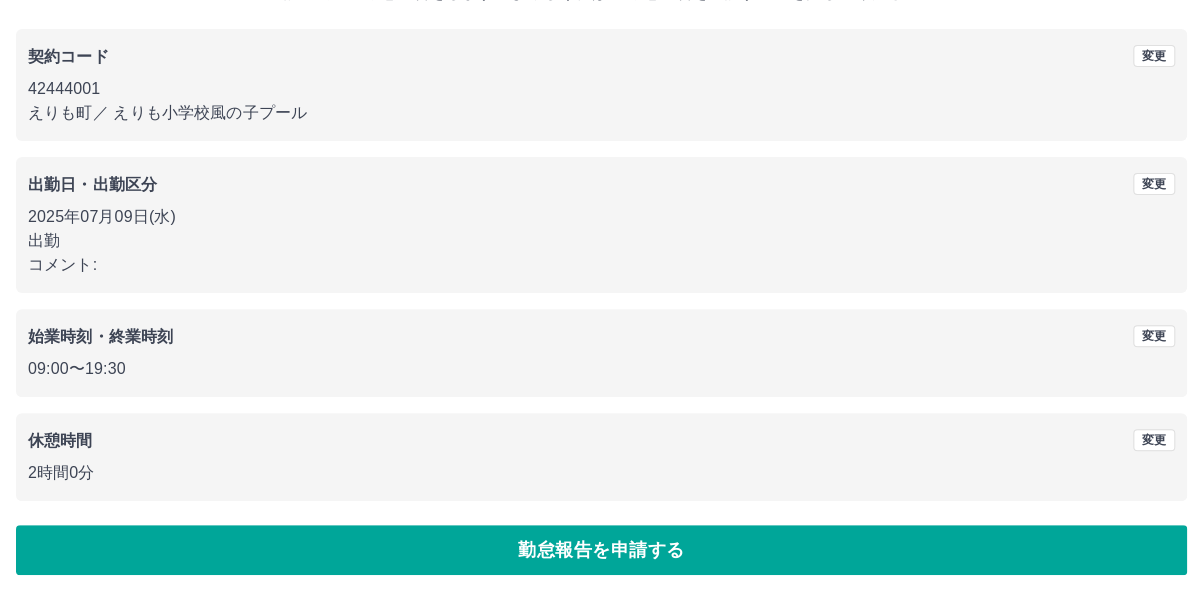 scroll, scrollTop: 155, scrollLeft: 0, axis: vertical 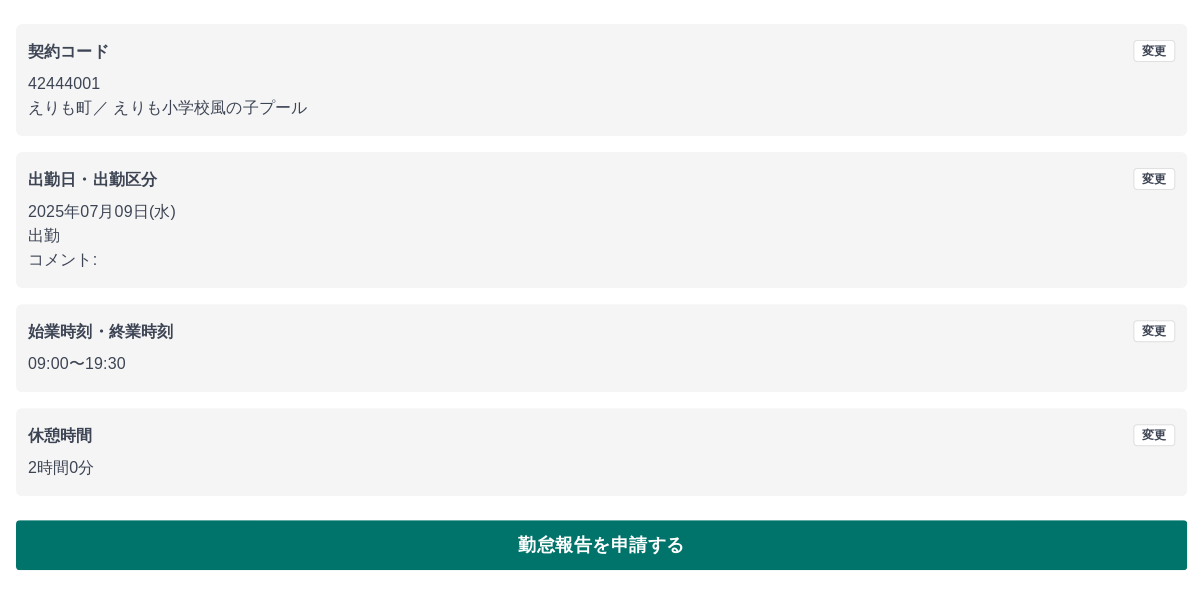 click on "勤怠報告を申請する" at bounding box center (601, 545) 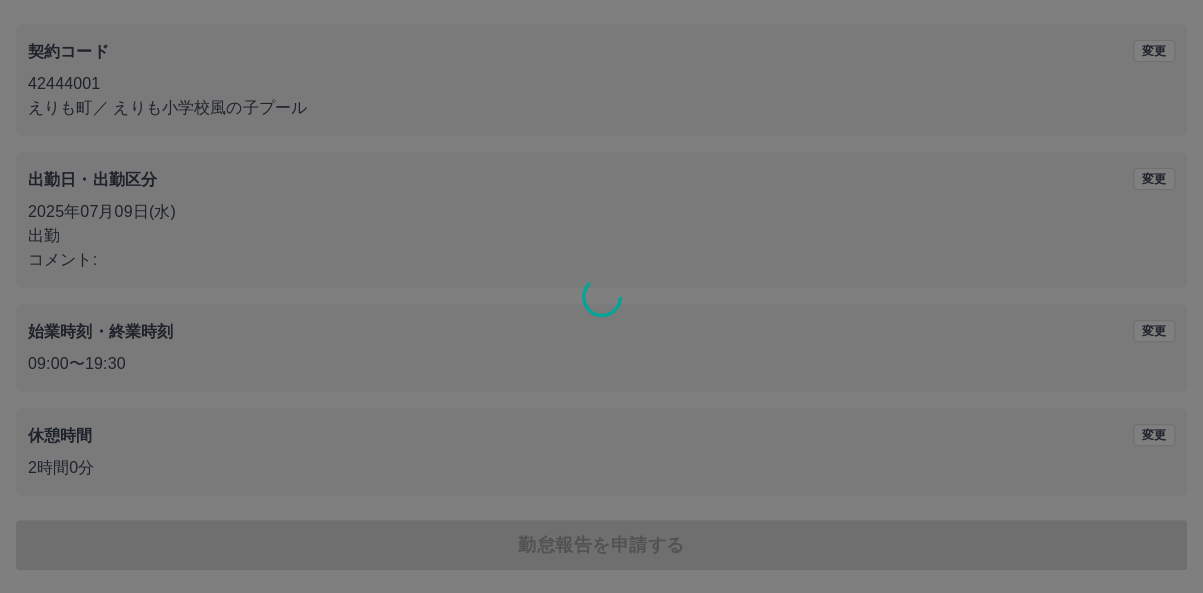 scroll, scrollTop: 0, scrollLeft: 0, axis: both 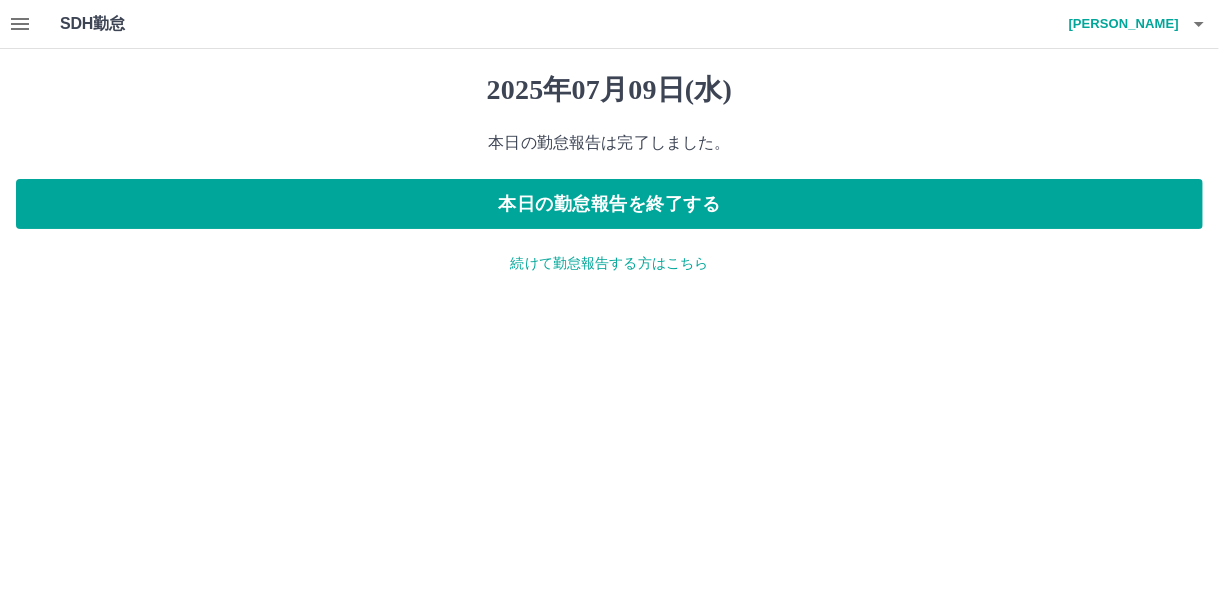 click on "続けて勤怠報告する方はこちら" at bounding box center (609, 263) 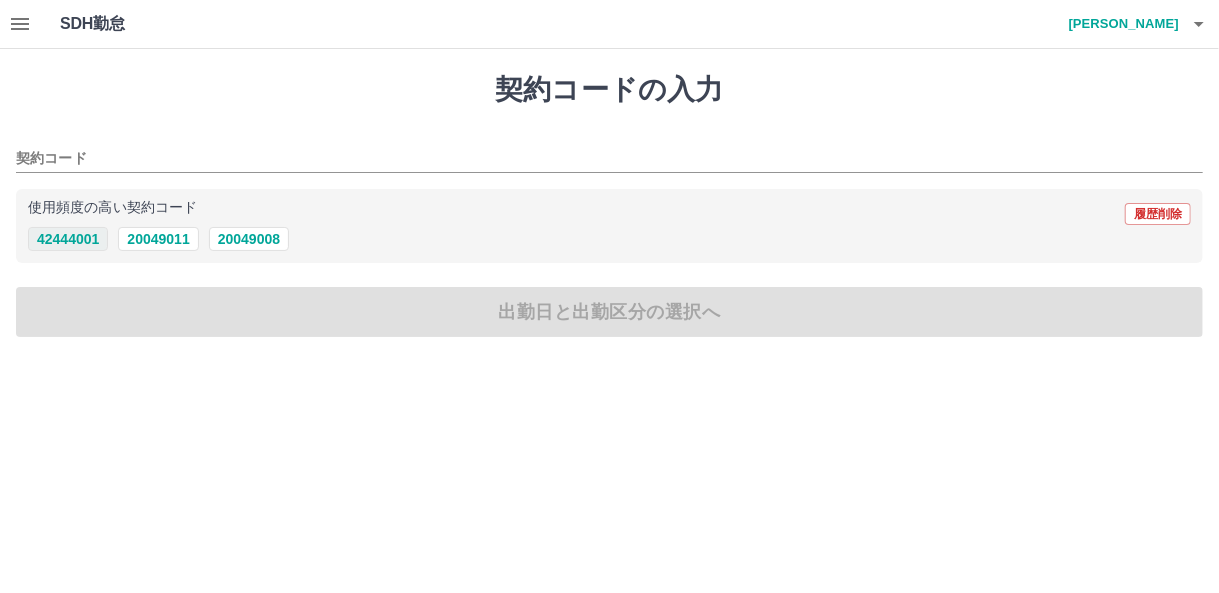 click on "42444001" at bounding box center (68, 239) 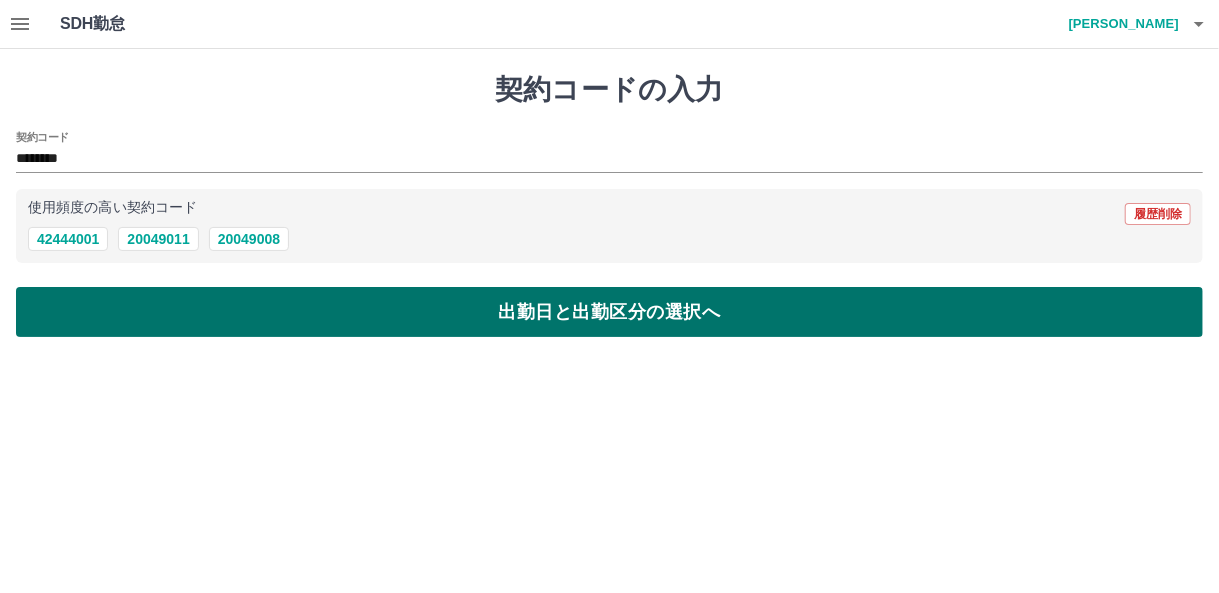 click on "出勤日と出勤区分の選択へ" at bounding box center (609, 312) 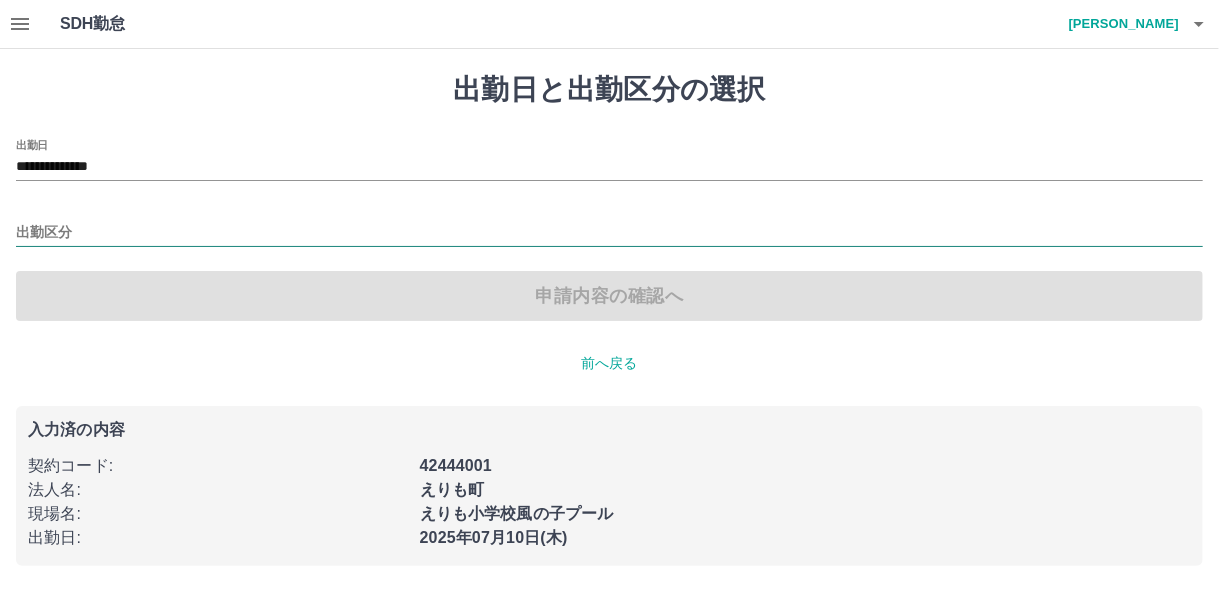 click on "出勤区分" at bounding box center (609, 233) 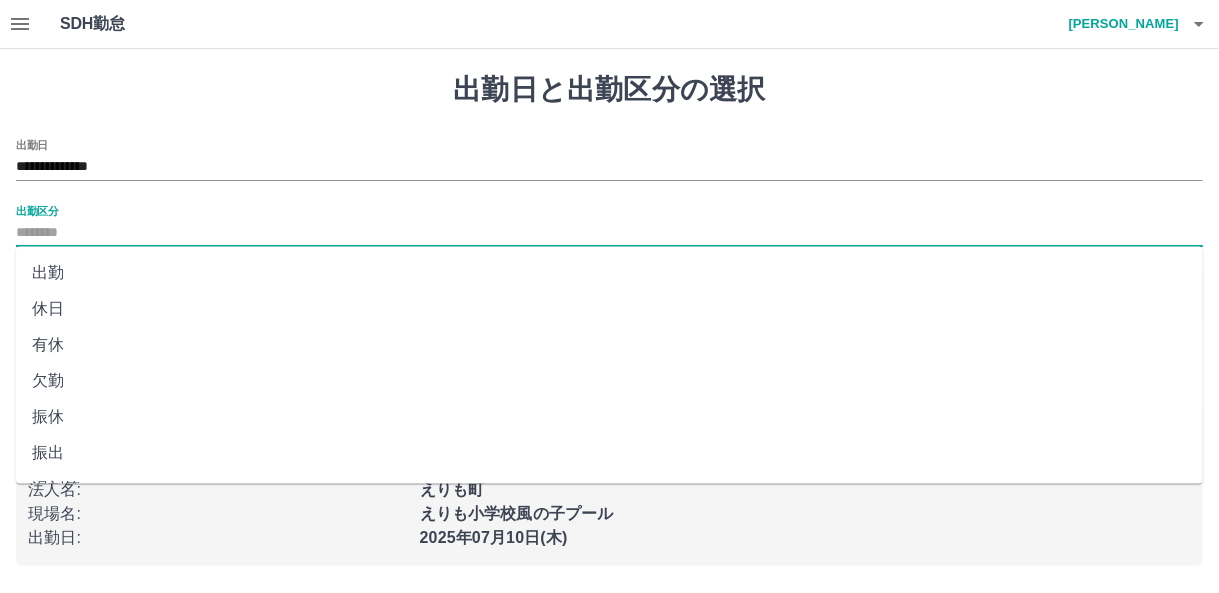click on "出勤" at bounding box center [609, 273] 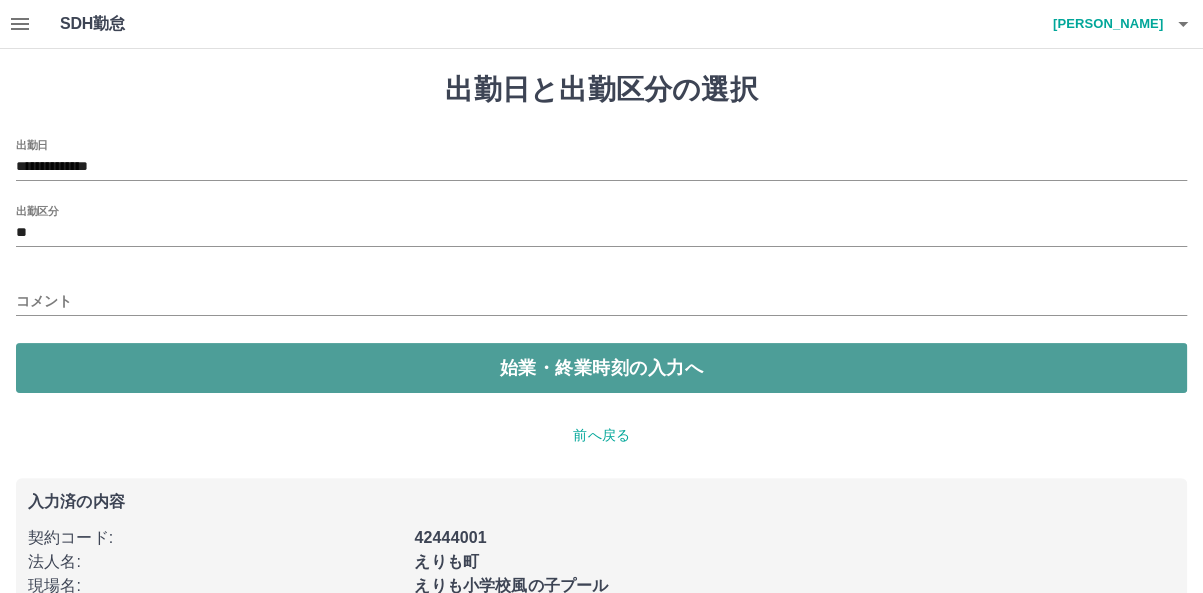 click on "始業・終業時刻の入力へ" at bounding box center [601, 368] 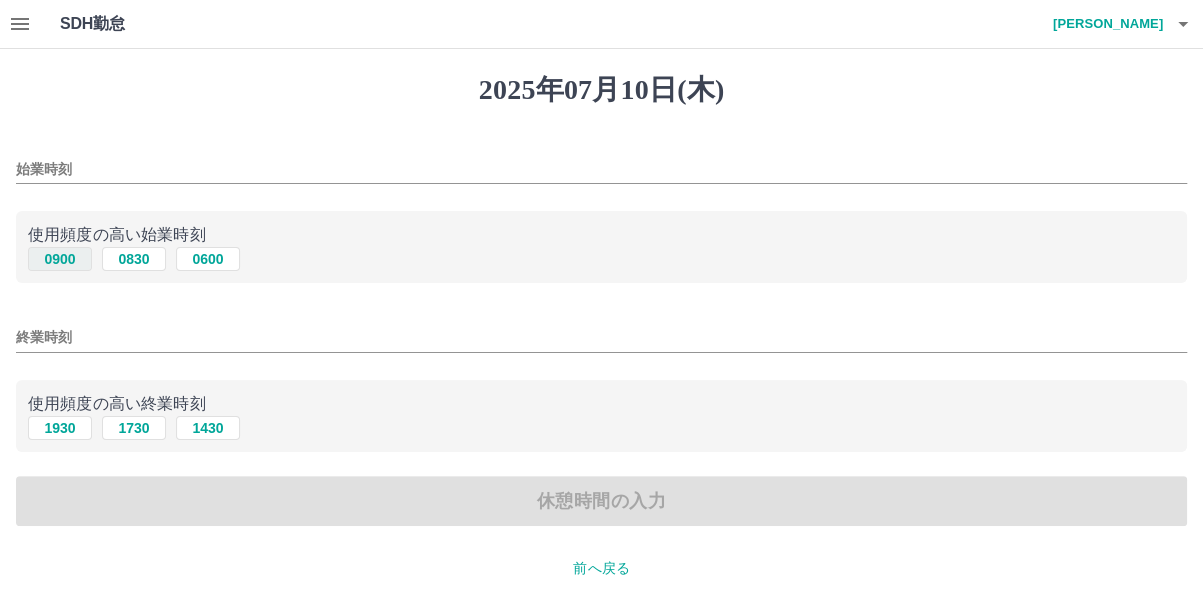 click on "0900" at bounding box center (60, 259) 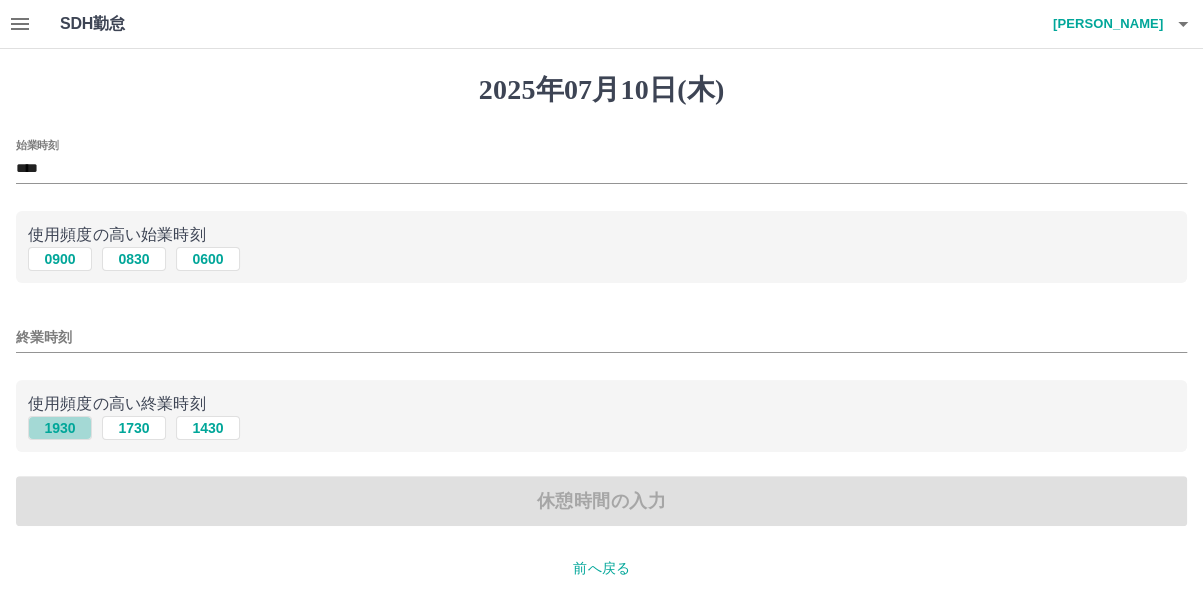 click on "1930" at bounding box center [60, 428] 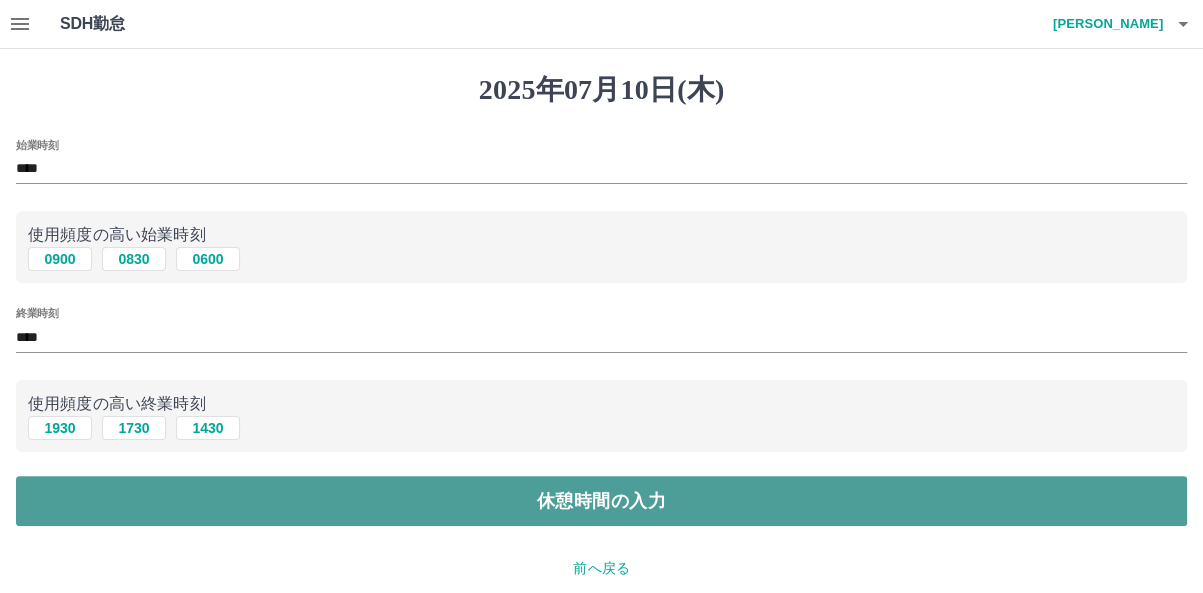 click on "休憩時間の入力" at bounding box center [601, 501] 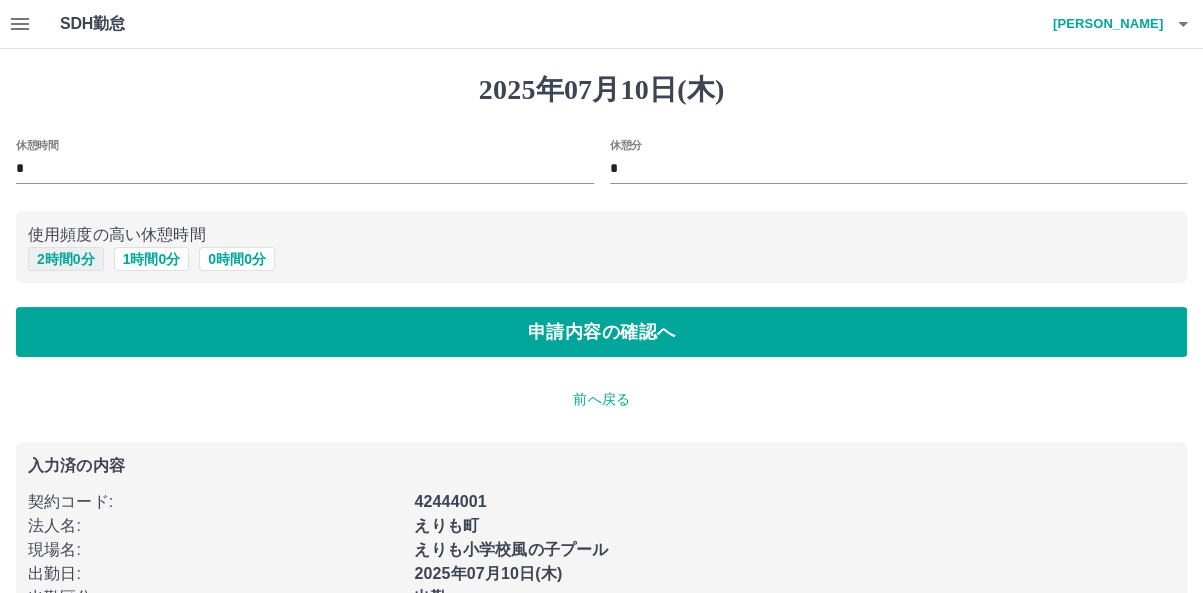 click on "2 時間 0 分" at bounding box center (66, 259) 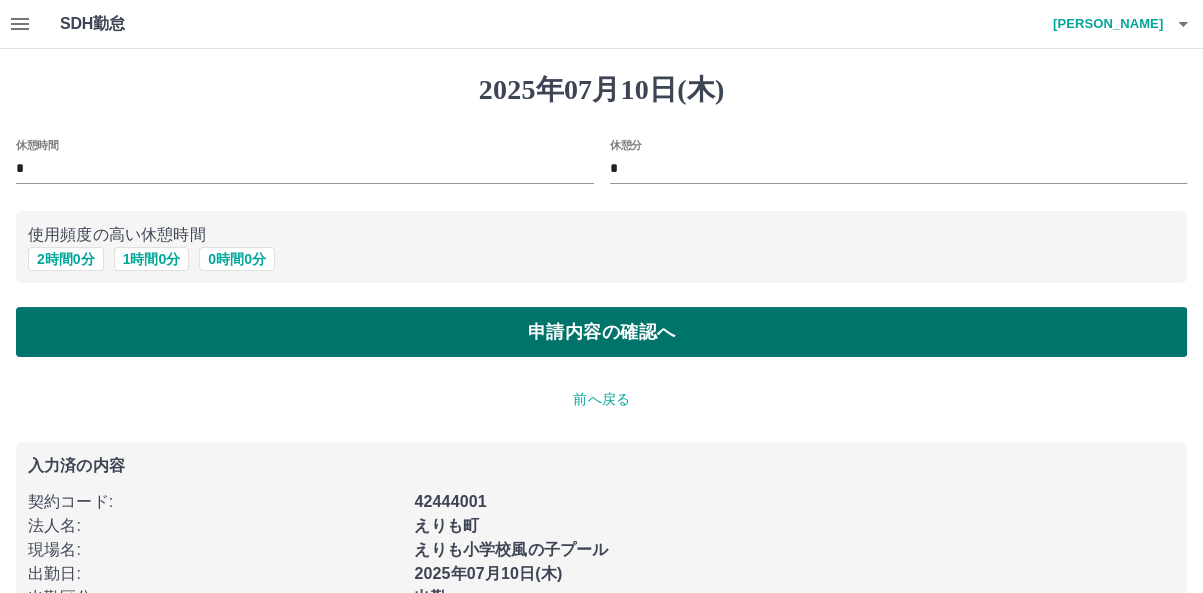 click on "申請内容の確認へ" at bounding box center (601, 332) 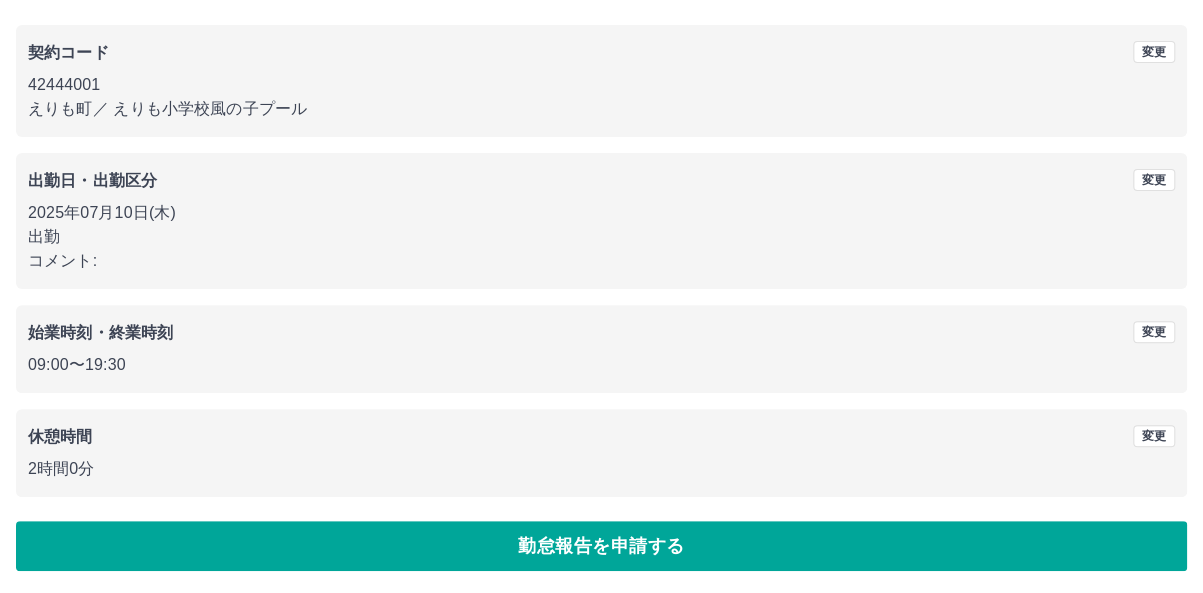 scroll, scrollTop: 155, scrollLeft: 0, axis: vertical 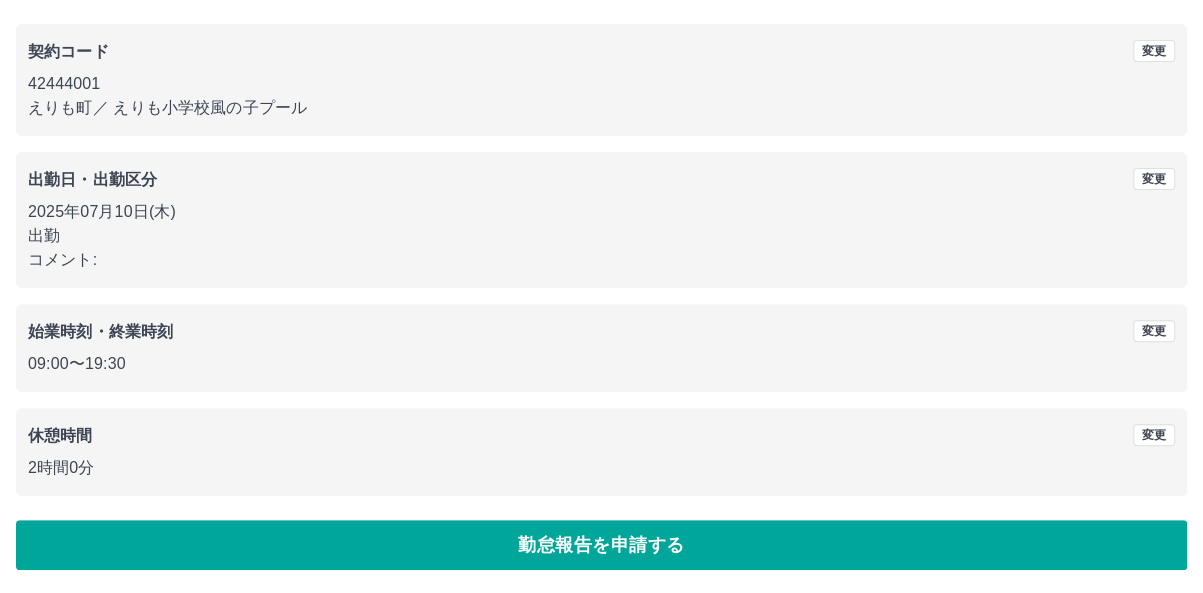 click on "勤怠報告を申請する" at bounding box center [601, 545] 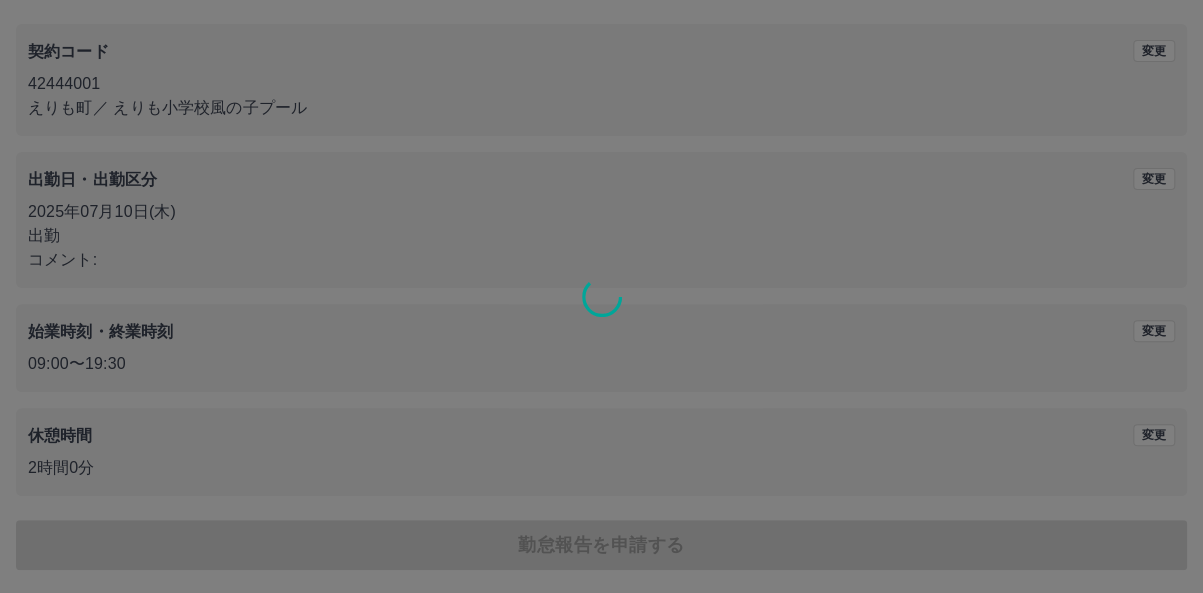 scroll, scrollTop: 0, scrollLeft: 0, axis: both 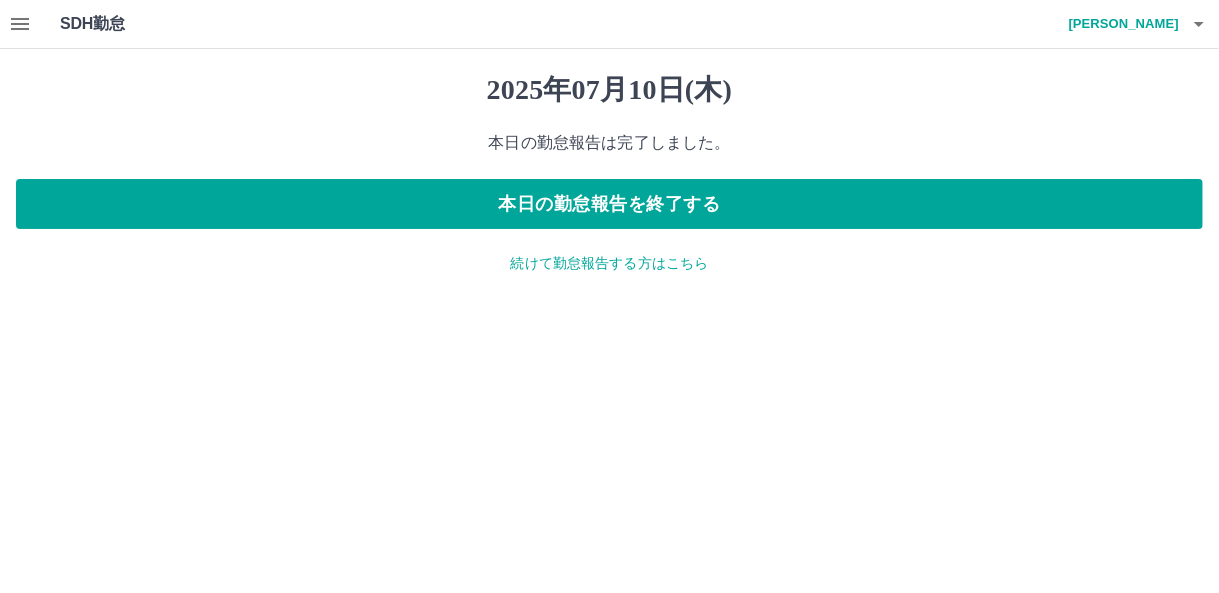 click on "続けて勤怠報告する方はこちら" at bounding box center [609, 263] 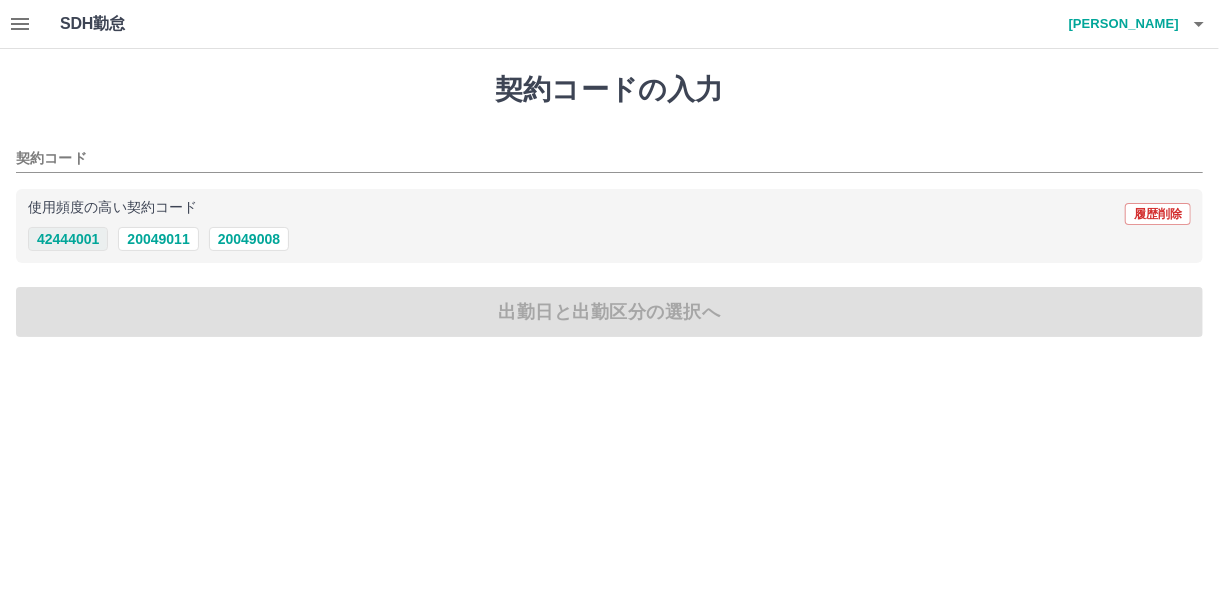 click on "42444001" at bounding box center [68, 239] 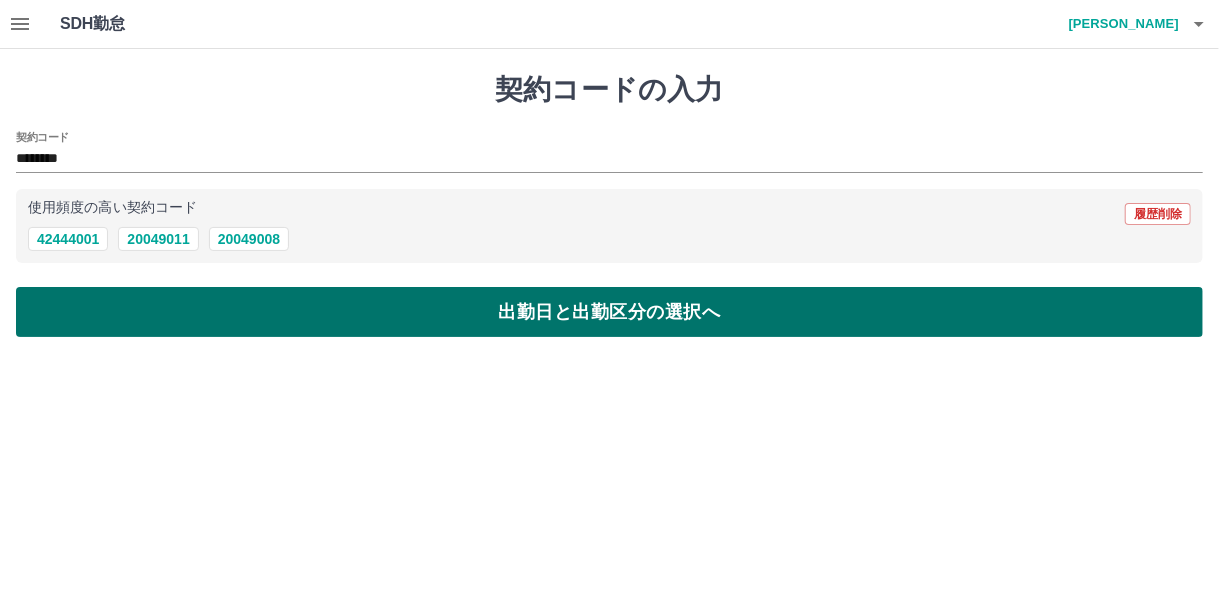 click on "出勤日と出勤区分の選択へ" at bounding box center (609, 312) 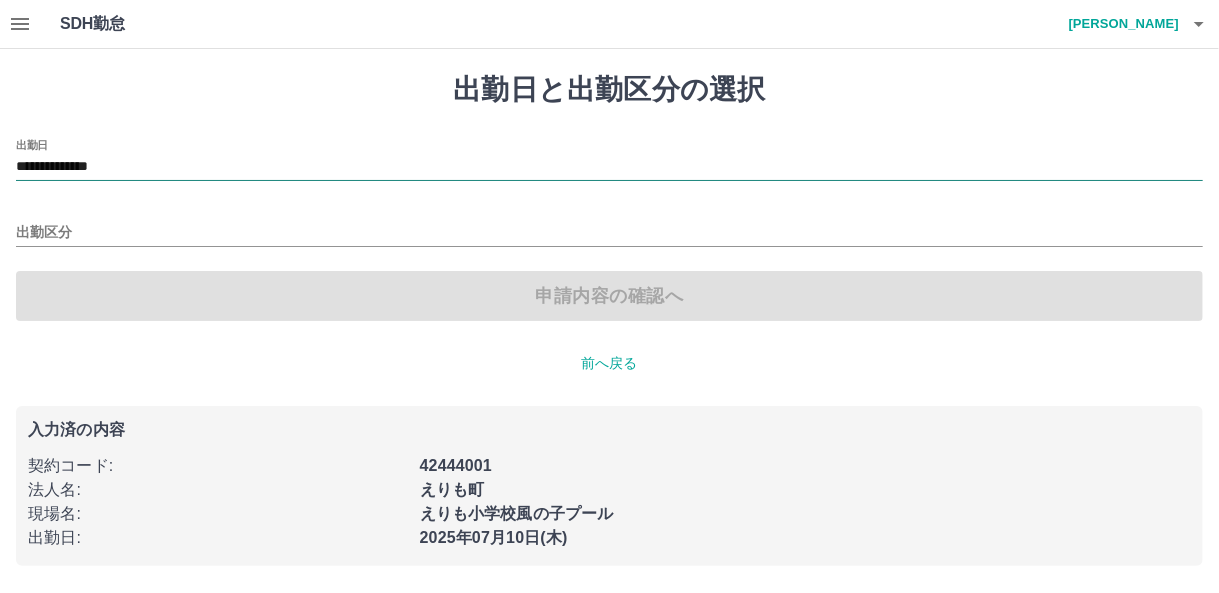 click on "**********" at bounding box center [609, 167] 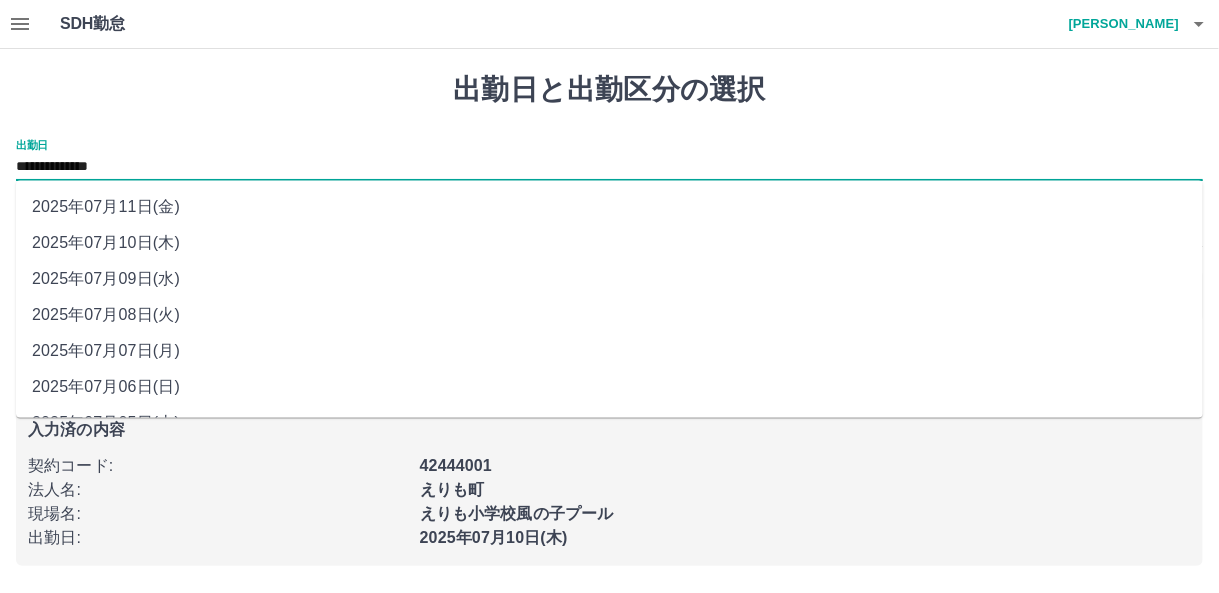 drag, startPoint x: 97, startPoint y: 162, endPoint x: 99, endPoint y: 206, distance: 44.04543 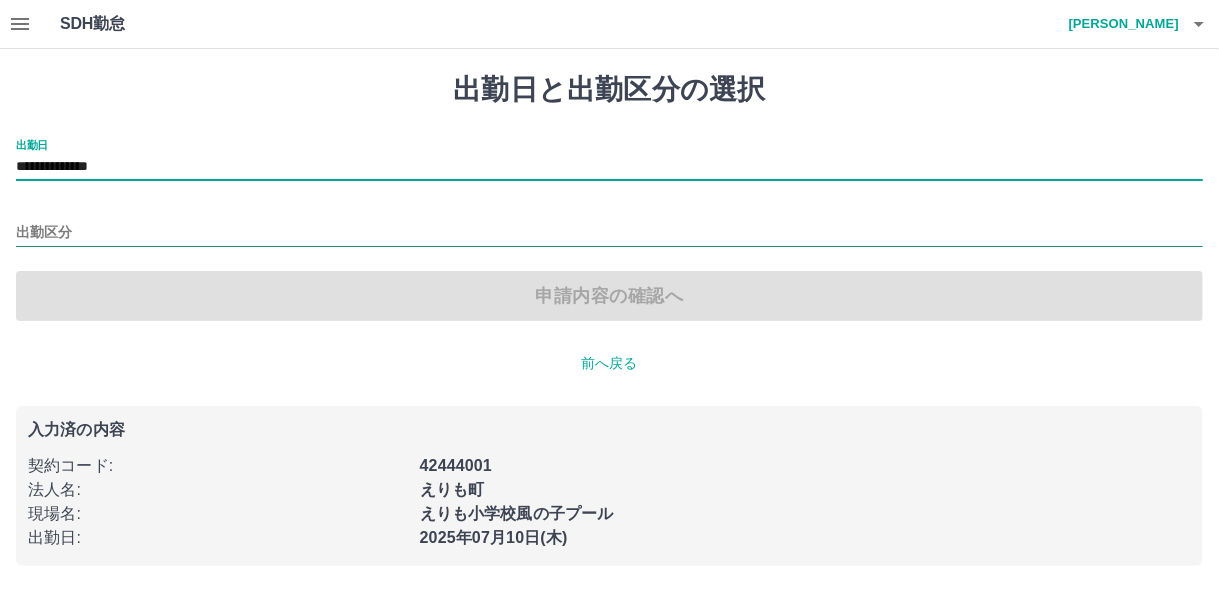 click on "出勤区分" at bounding box center (609, 233) 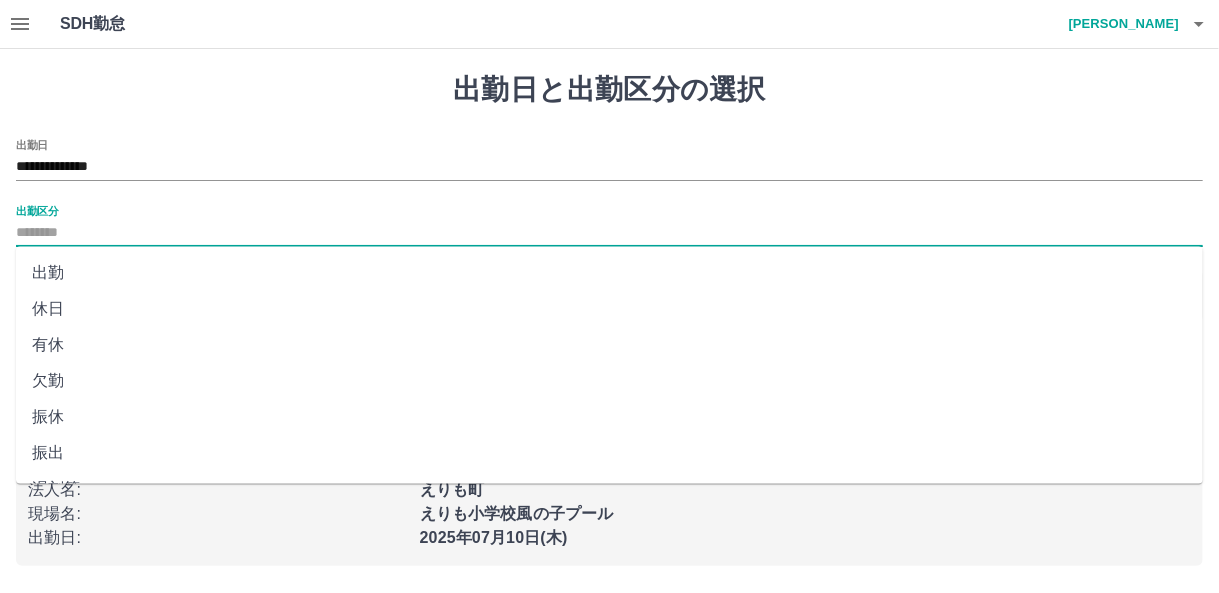 click on "出勤" at bounding box center [609, 273] 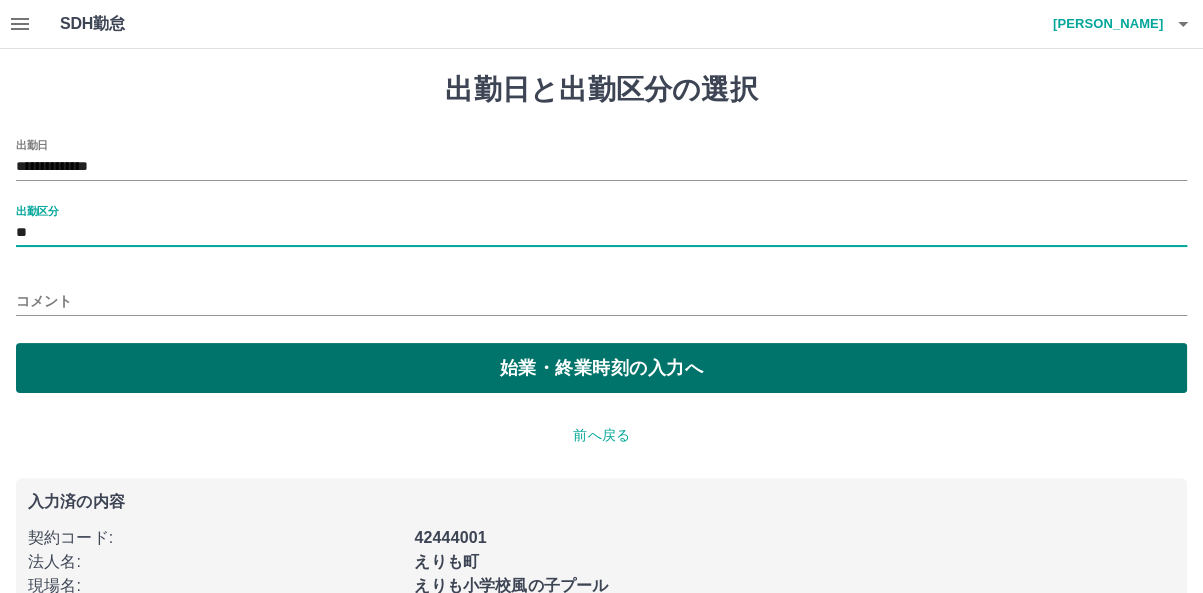 click on "始業・終業時刻の入力へ" at bounding box center [601, 368] 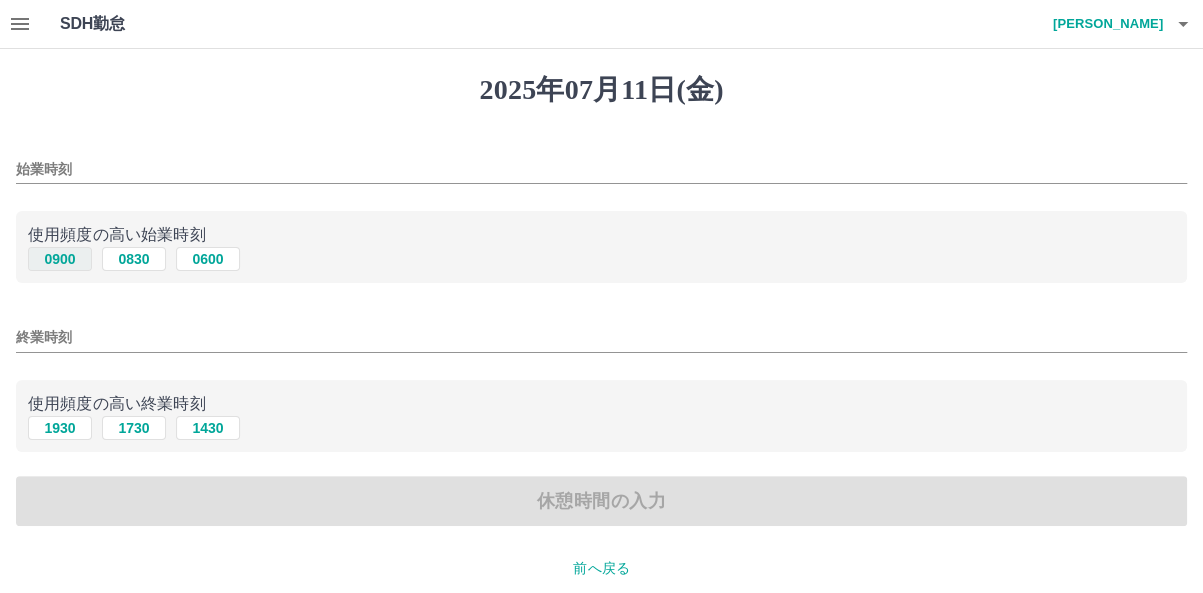 click on "0900" at bounding box center (60, 259) 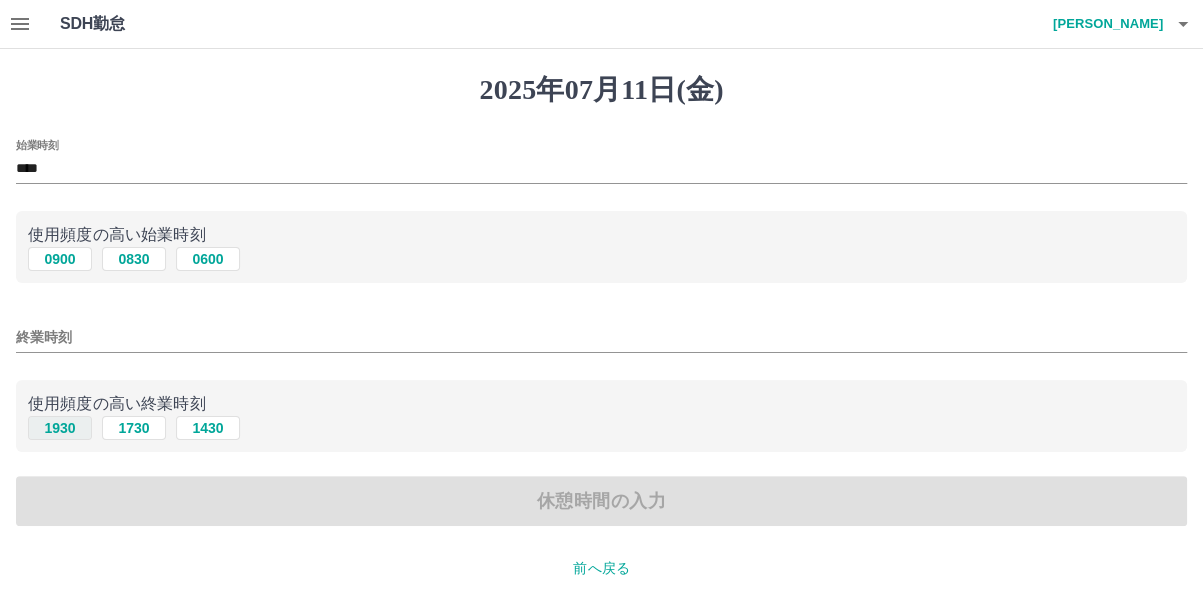 click on "1930" at bounding box center (60, 428) 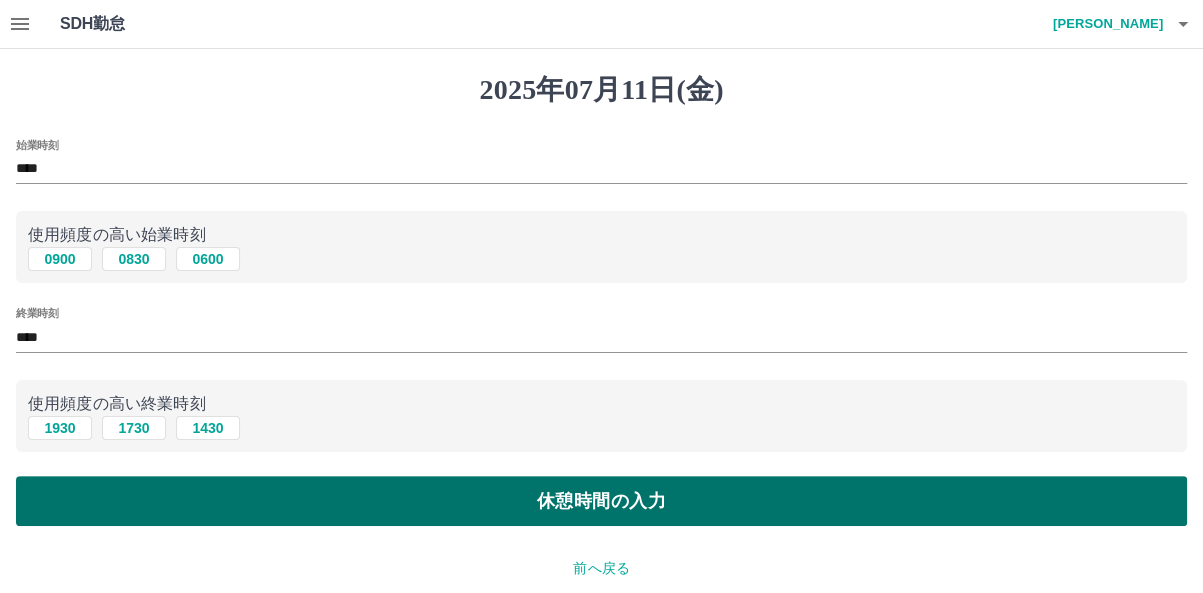 click on "休憩時間の入力" at bounding box center [601, 501] 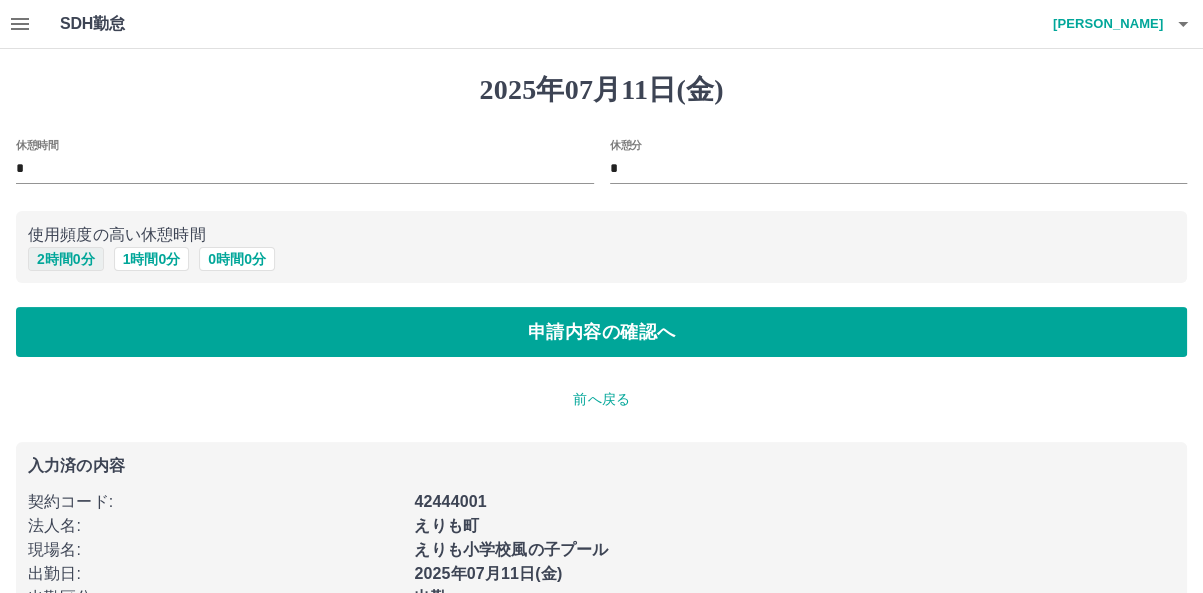 click on "2 時間 0 分" at bounding box center (66, 259) 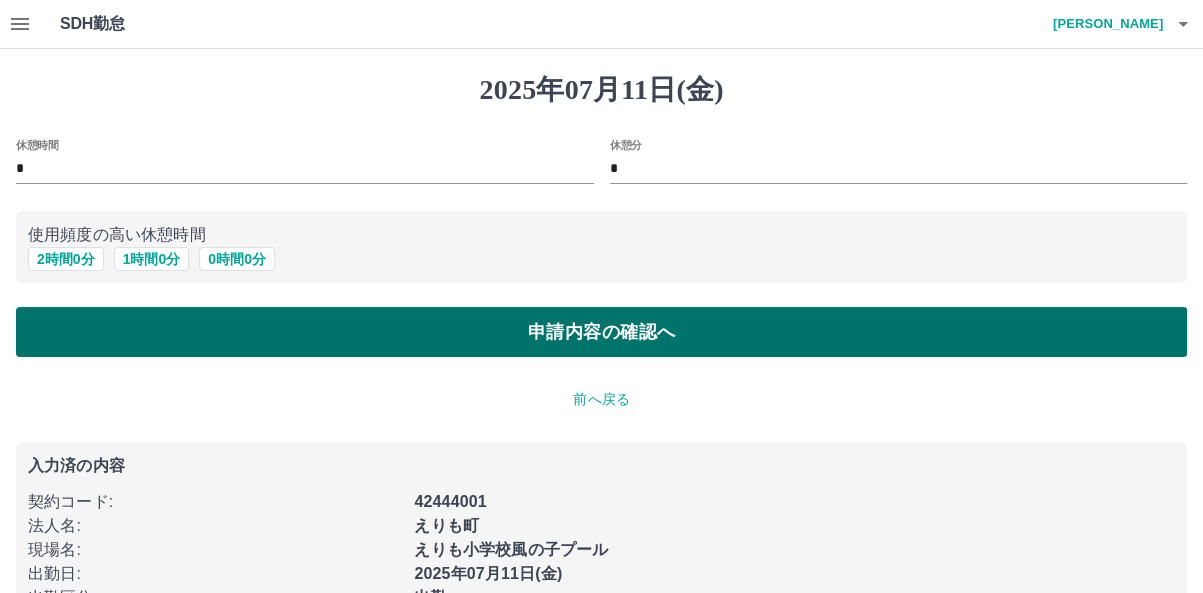 click on "申請内容の確認へ" at bounding box center [601, 332] 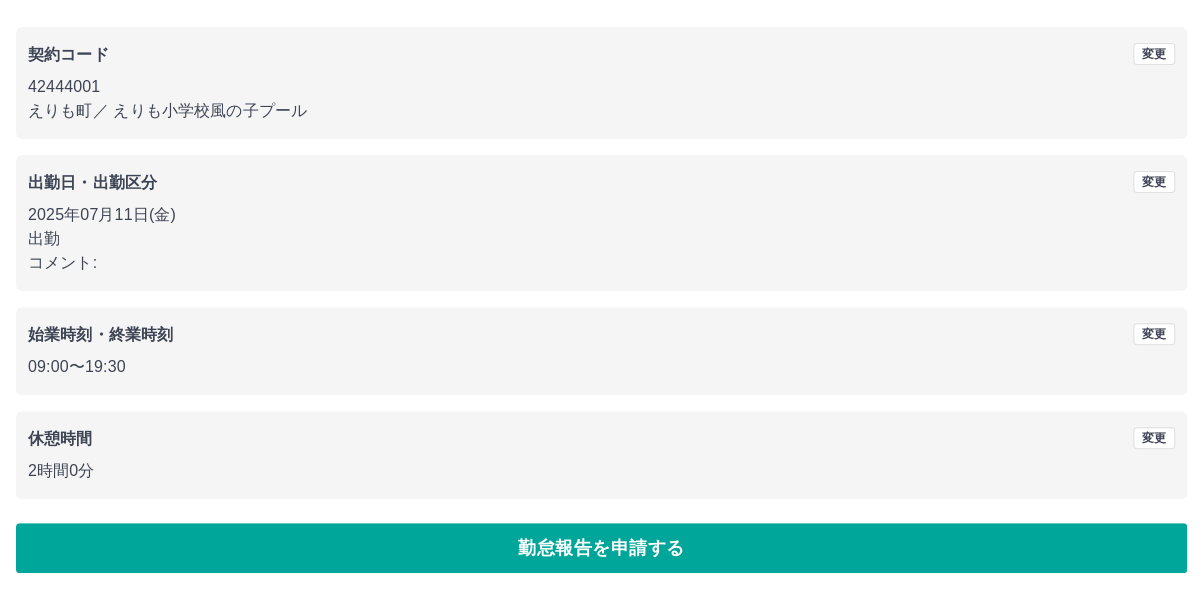 scroll, scrollTop: 155, scrollLeft: 0, axis: vertical 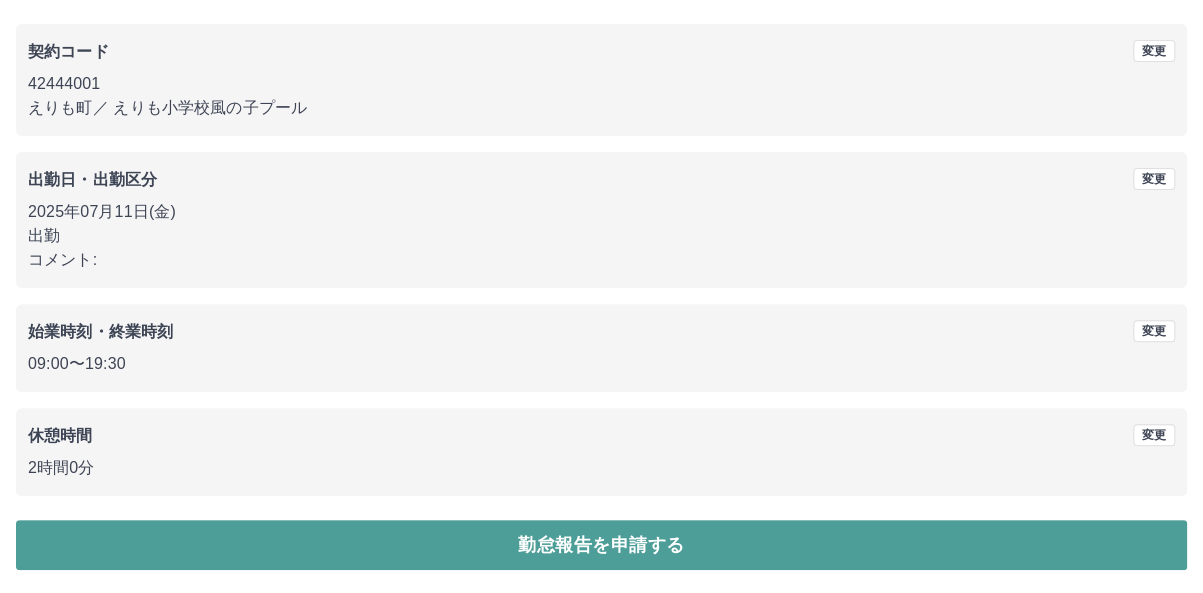 click on "勤怠報告を申請する" at bounding box center (601, 545) 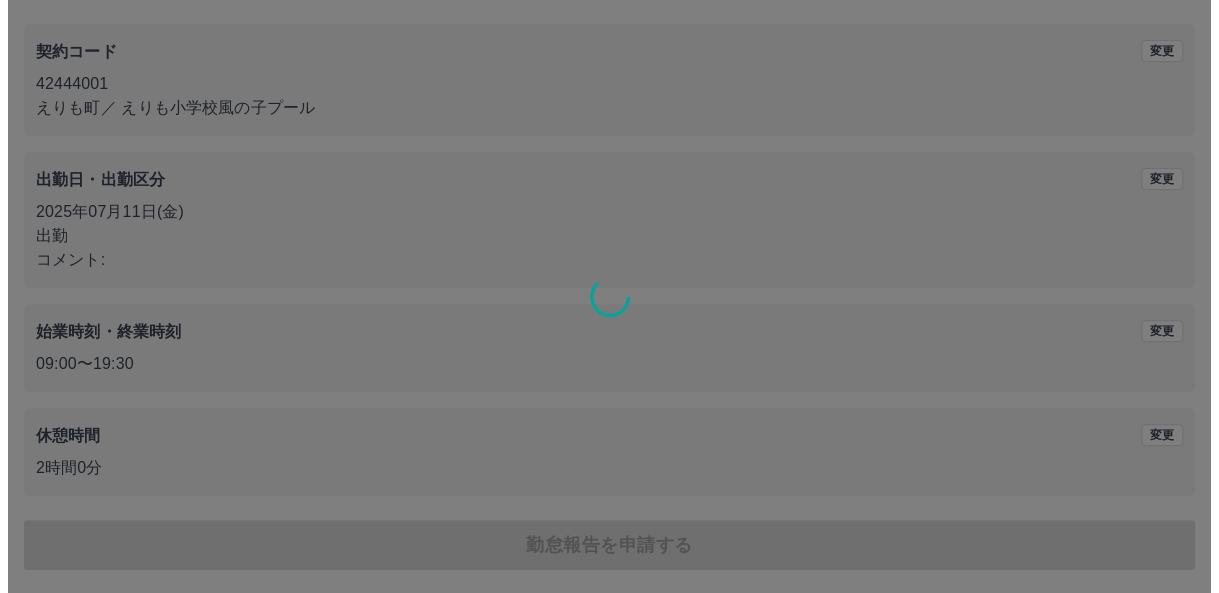 scroll, scrollTop: 0, scrollLeft: 0, axis: both 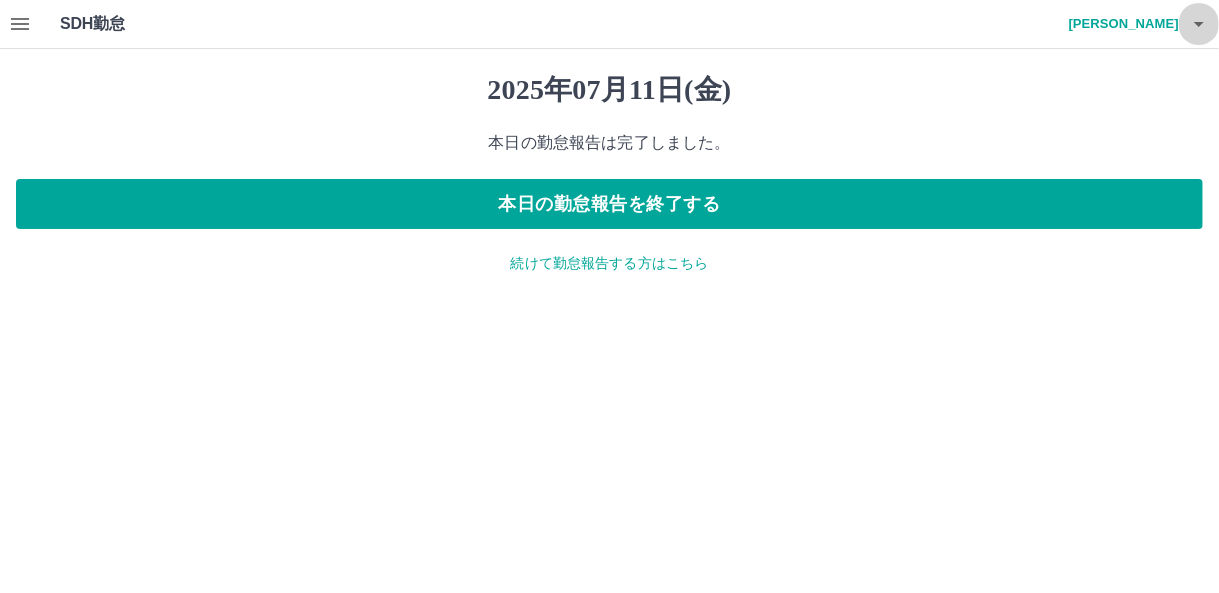 click 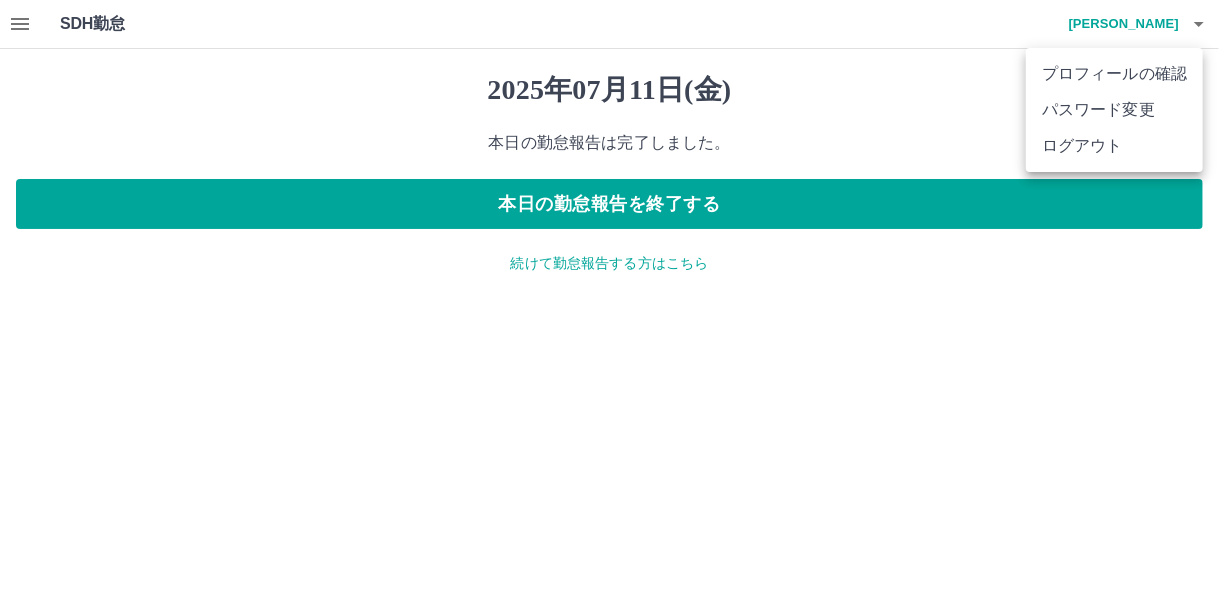 click on "ログアウト" at bounding box center [1114, 146] 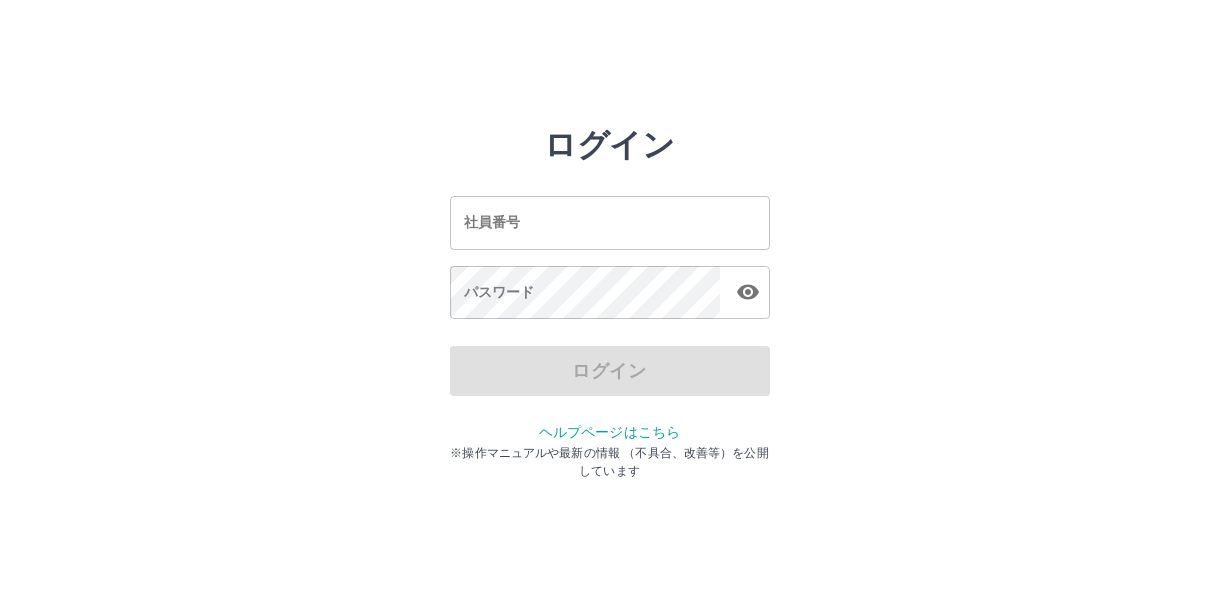 scroll, scrollTop: 0, scrollLeft: 0, axis: both 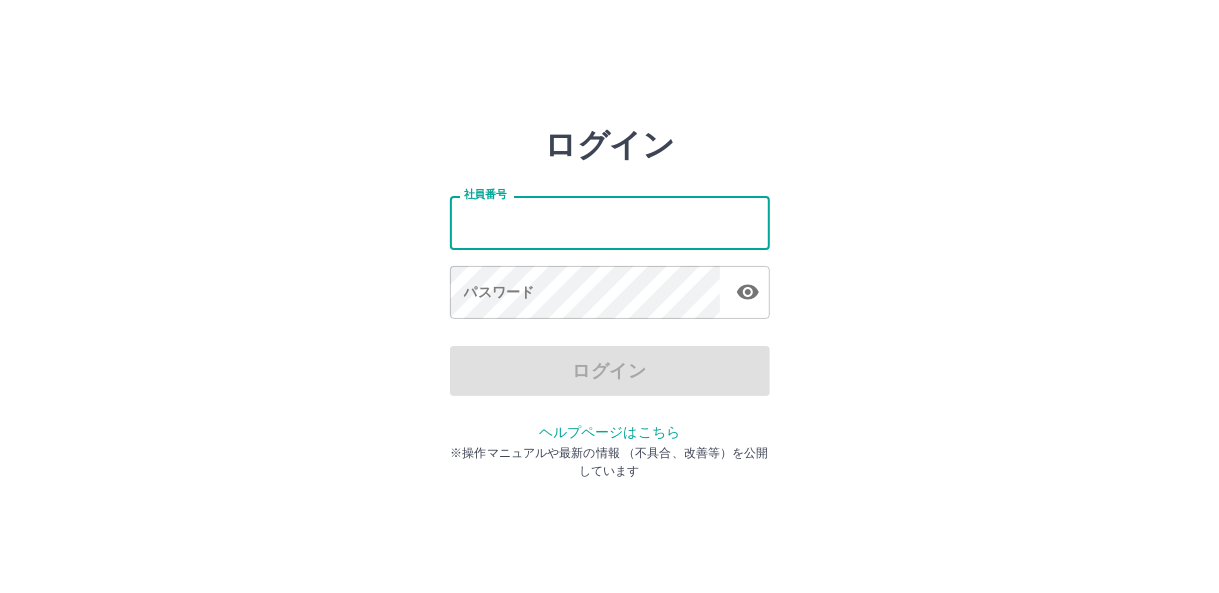 click on "社員番号" at bounding box center (610, 222) 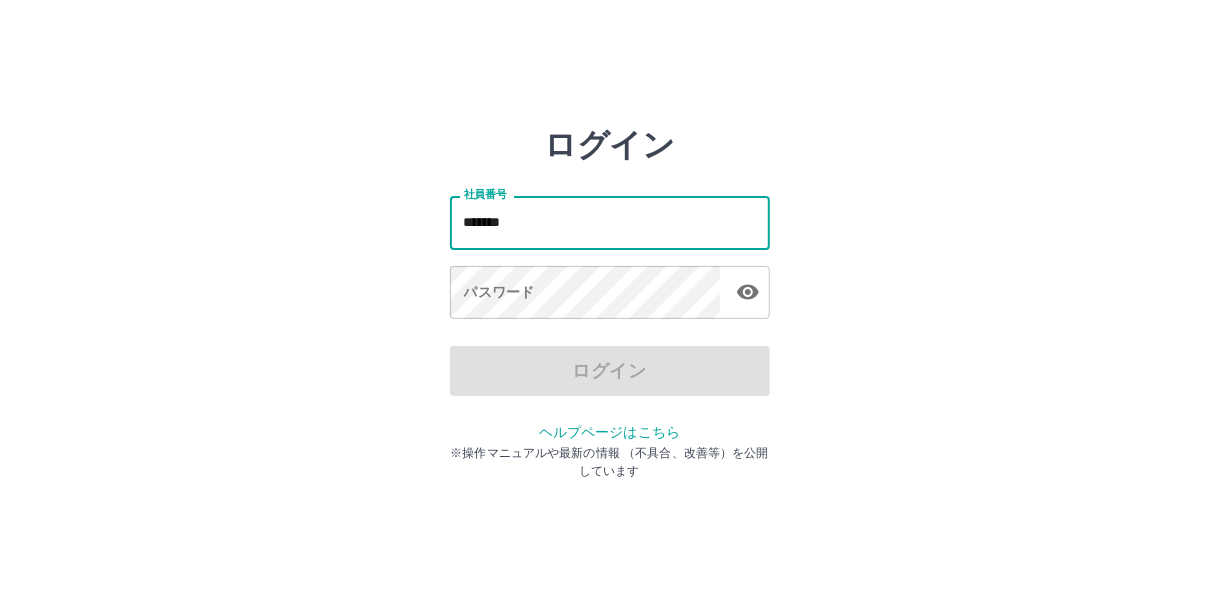 type on "*******" 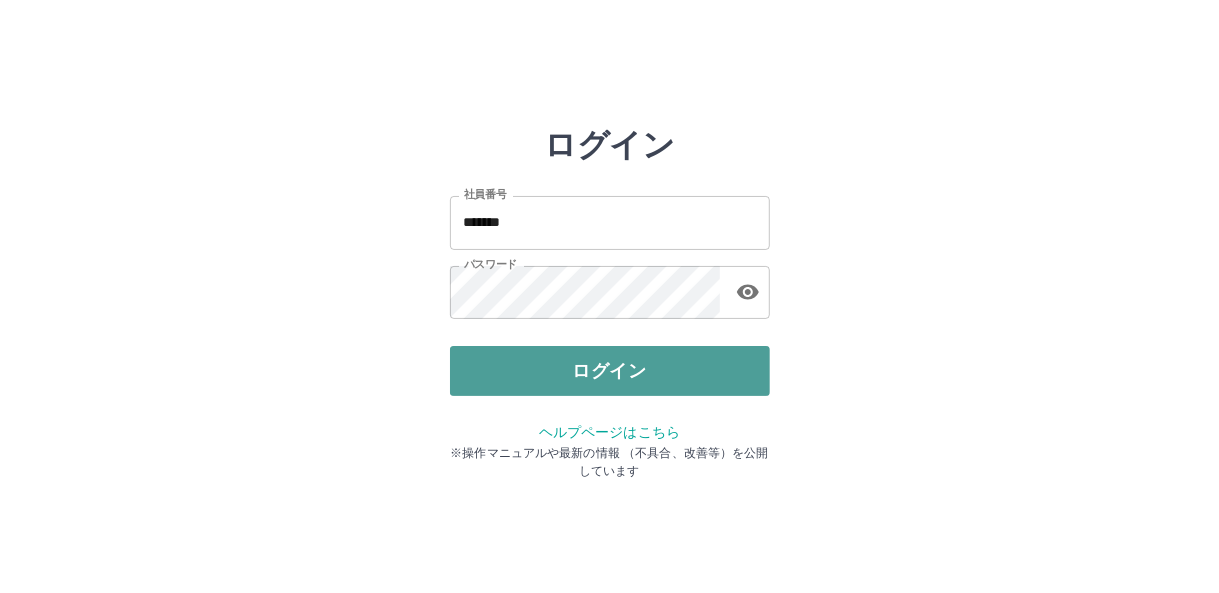 click on "ログイン" at bounding box center [610, 371] 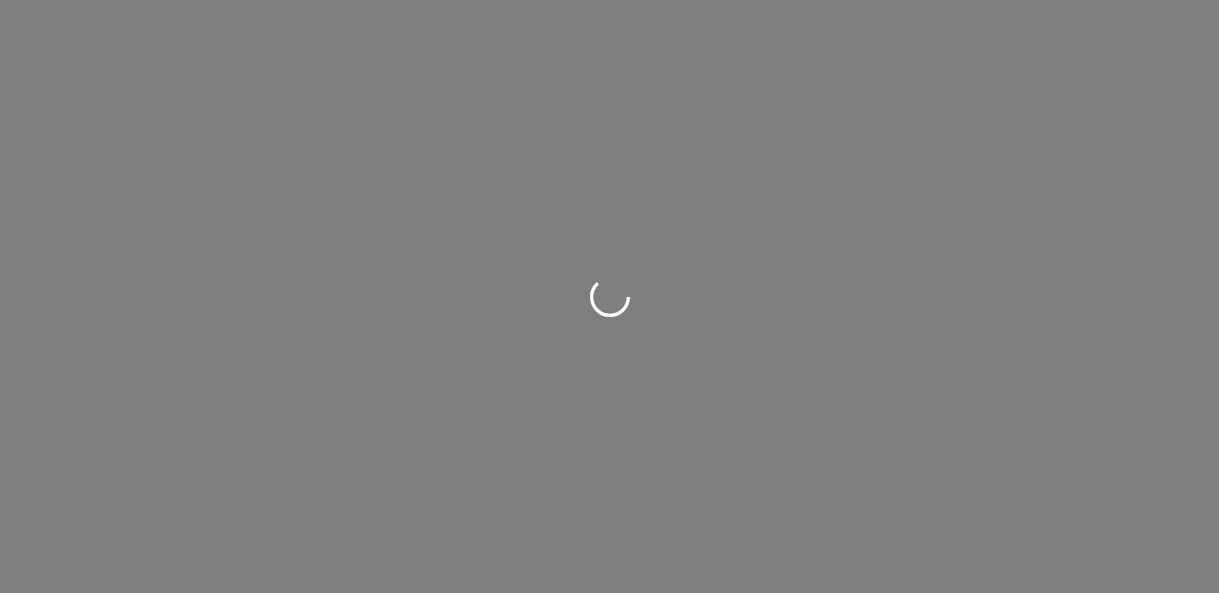 scroll, scrollTop: 0, scrollLeft: 0, axis: both 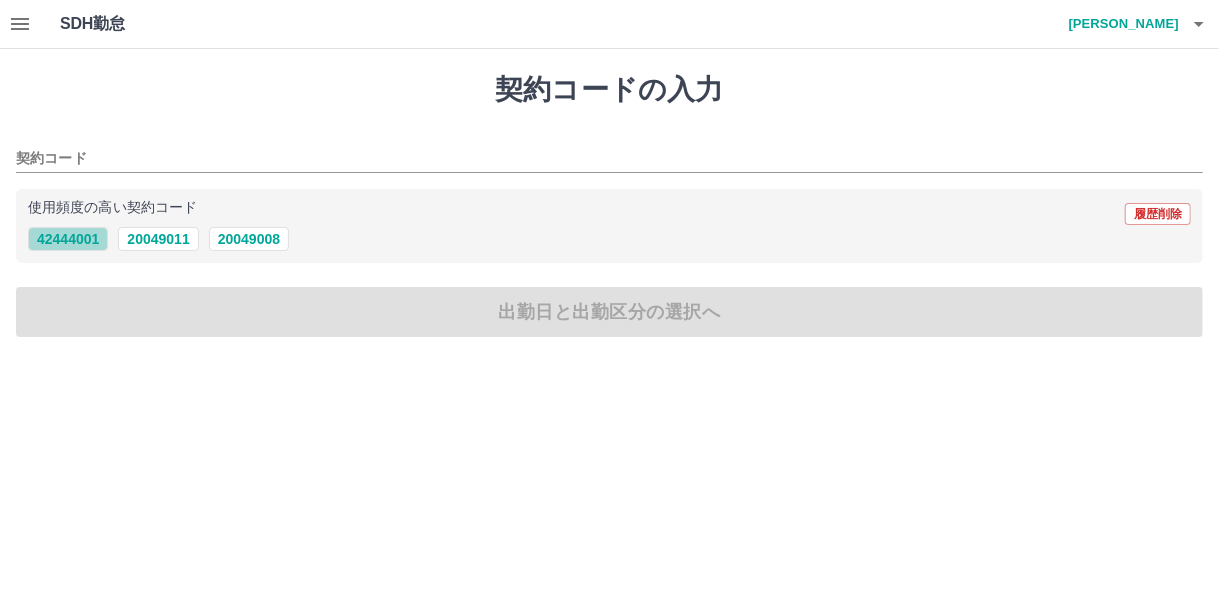 click on "42444001" at bounding box center [68, 239] 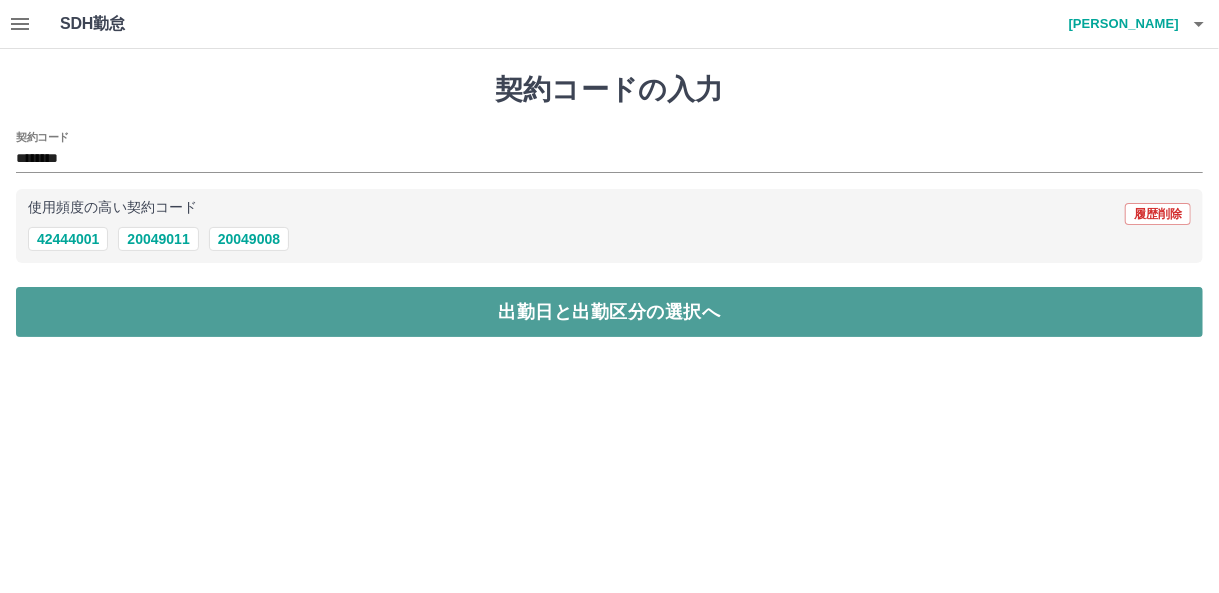 click on "出勤日と出勤区分の選択へ" at bounding box center [609, 312] 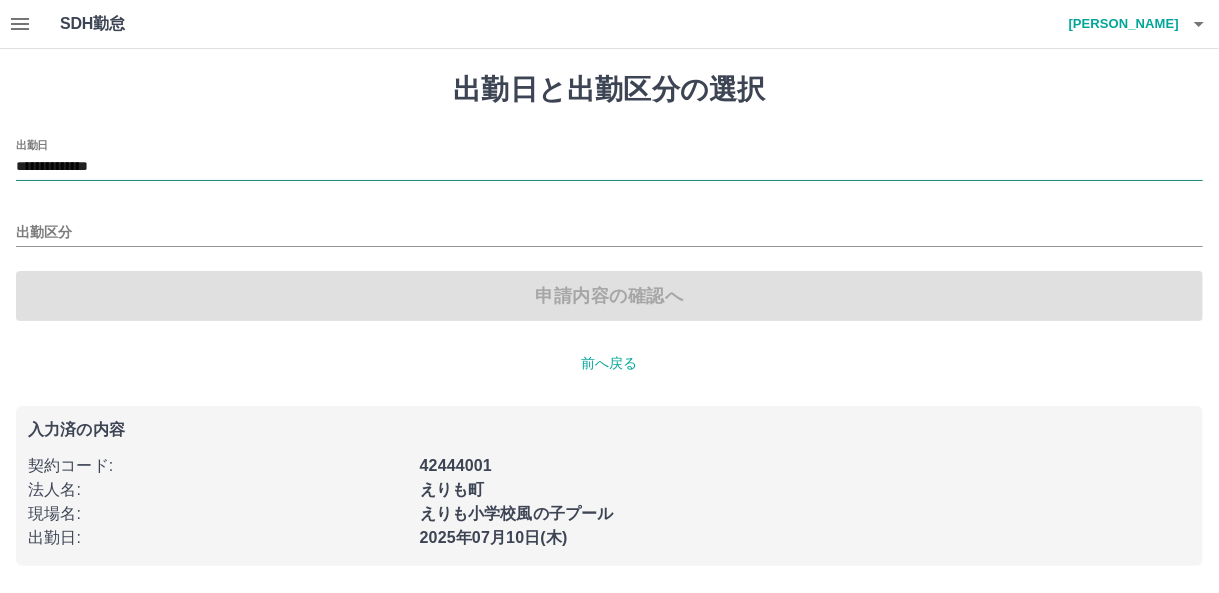 click on "**********" at bounding box center [609, 167] 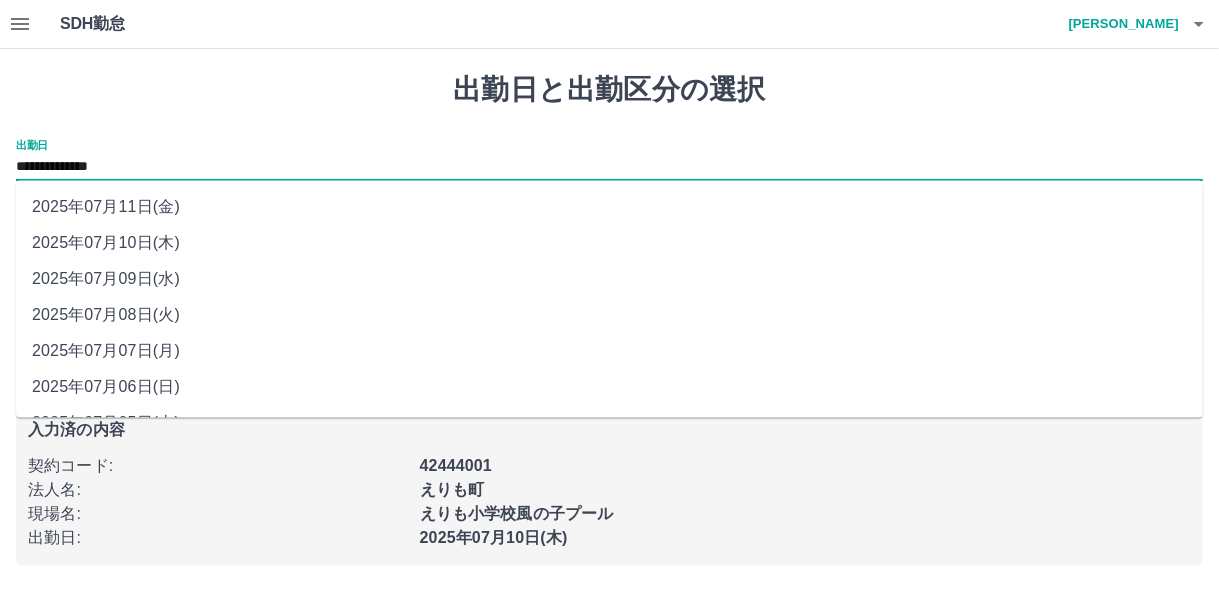 click on "2025年07月06日(日)" at bounding box center [609, 387] 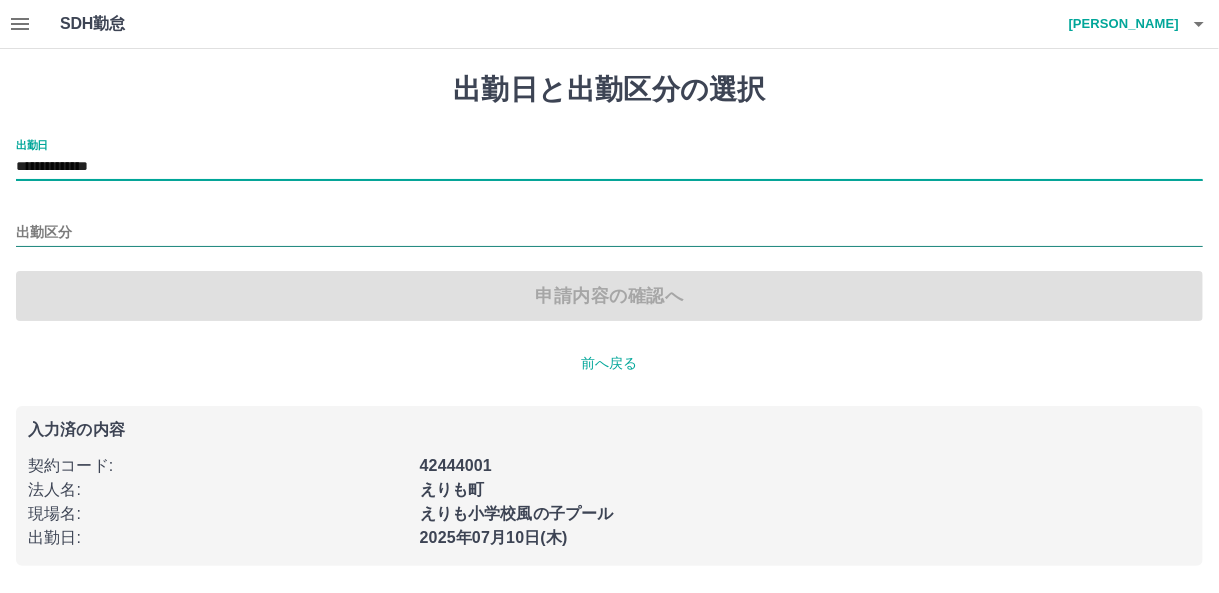 click on "出勤区分" at bounding box center [609, 233] 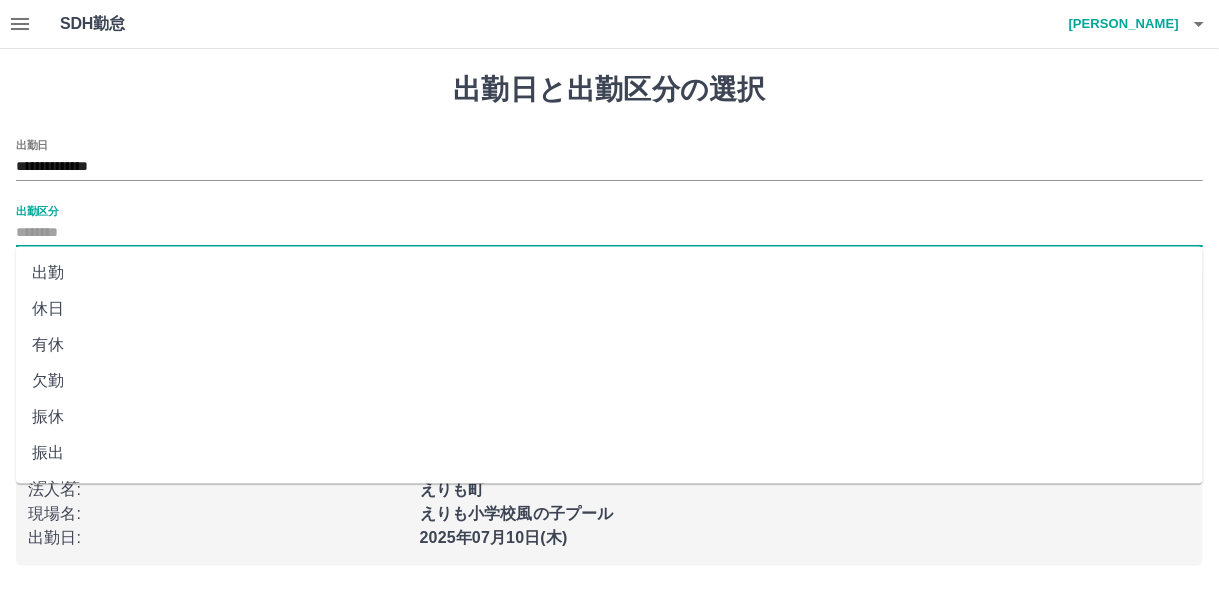 click on "休日" at bounding box center [609, 309] 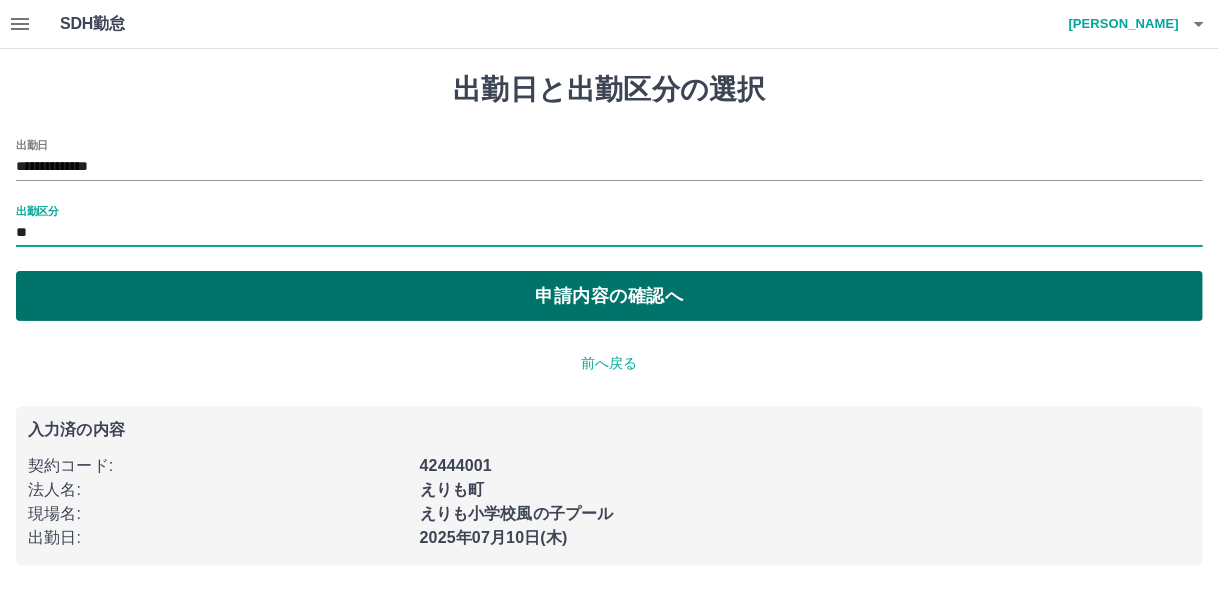 click on "申請内容の確認へ" at bounding box center (609, 296) 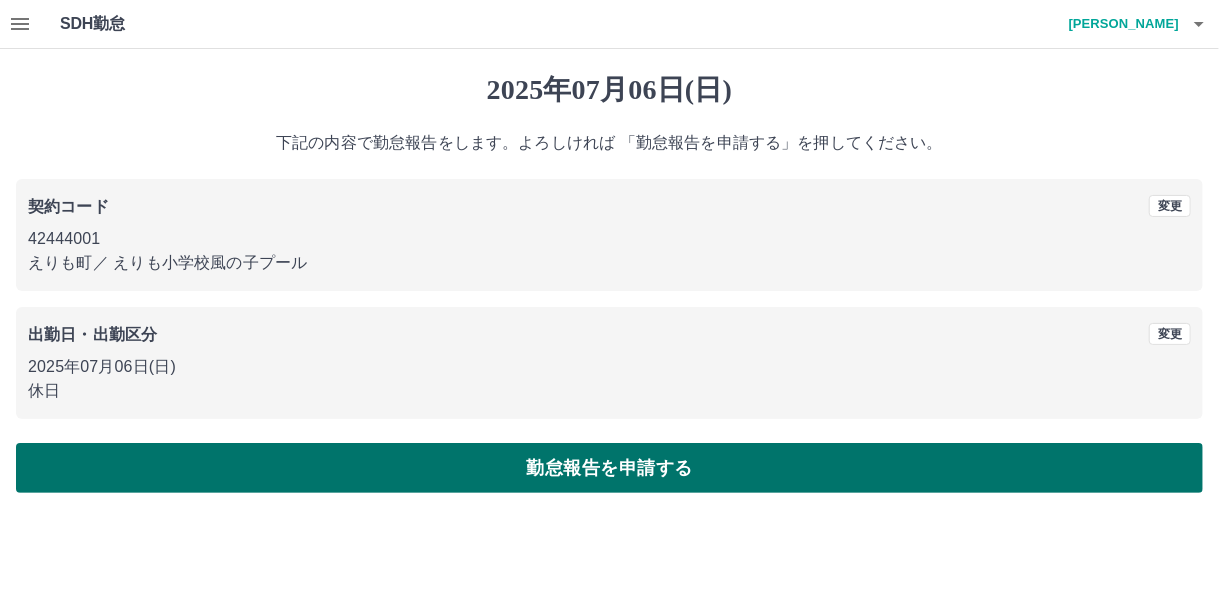 click on "勤怠報告を申請する" at bounding box center (609, 468) 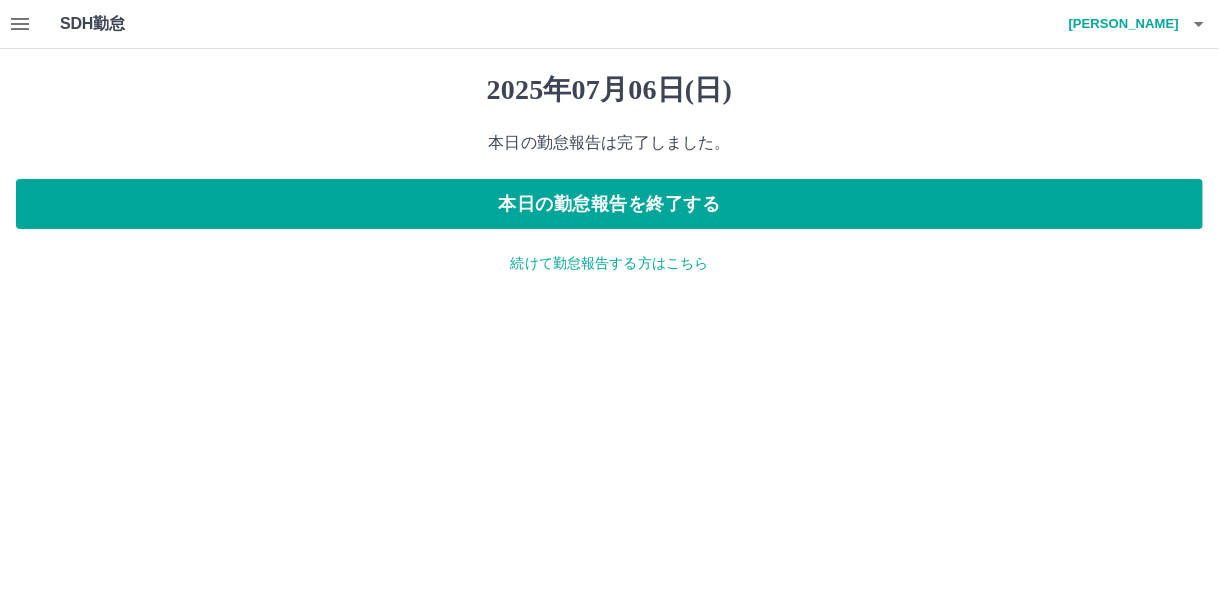 click on "続けて勤怠報告する方はこちら" at bounding box center [609, 263] 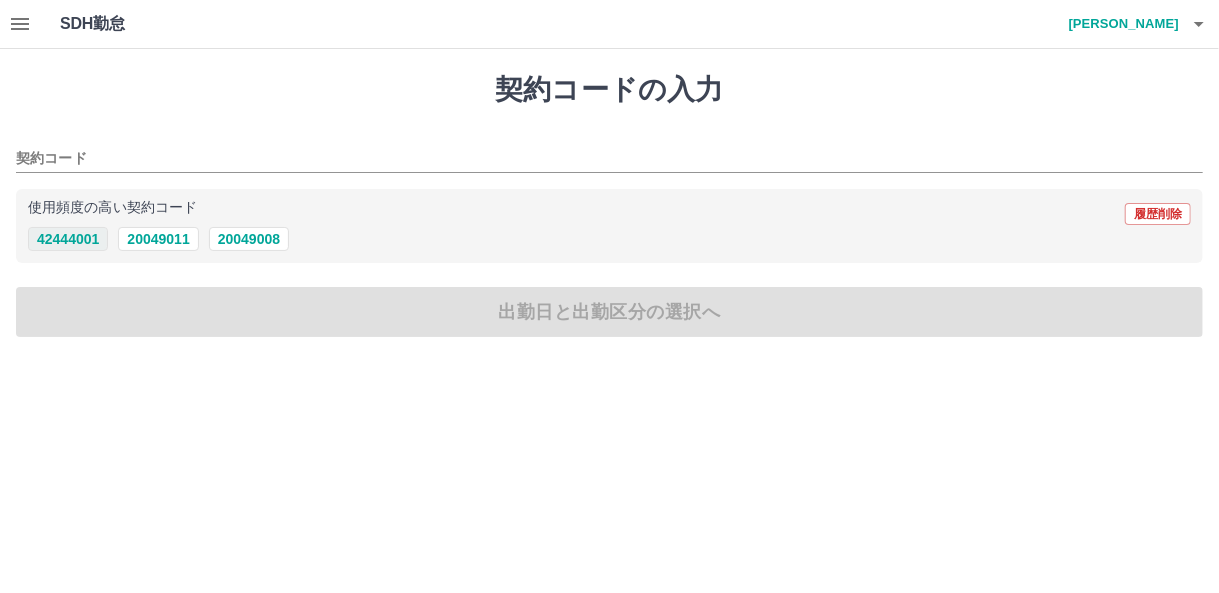 click on "42444001" at bounding box center [68, 239] 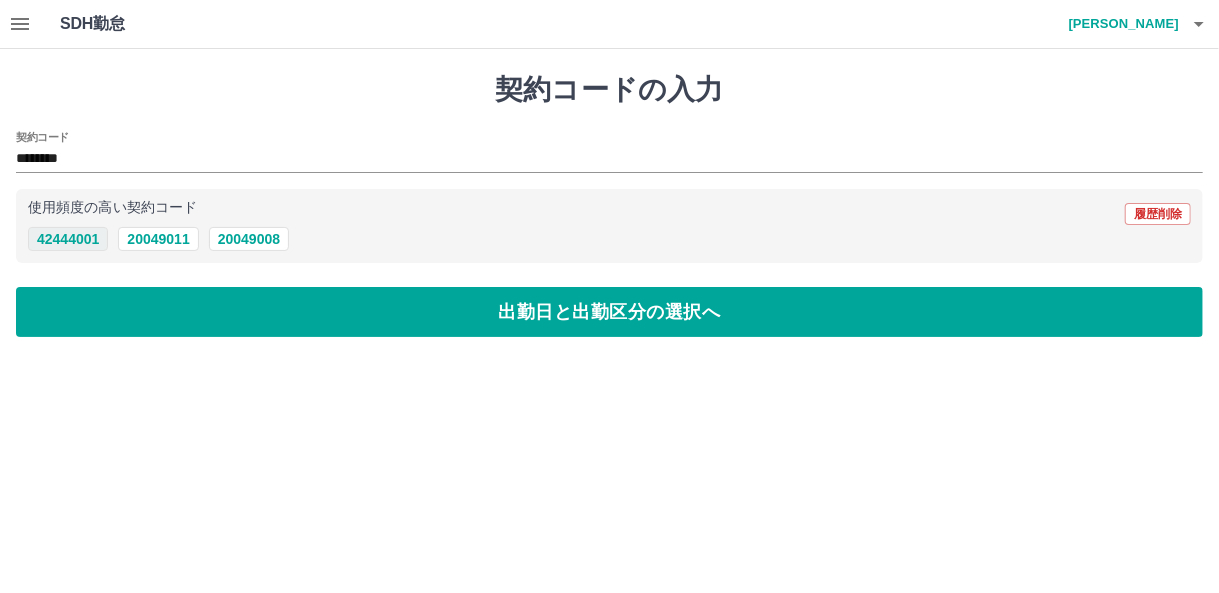 type on "********" 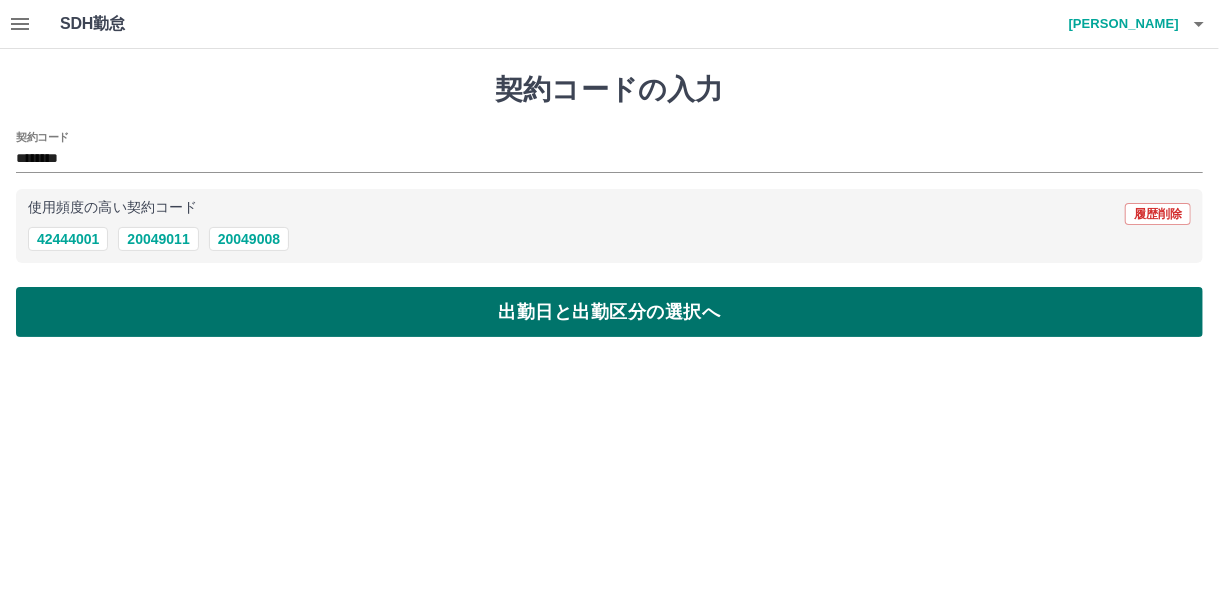 click on "出勤日と出勤区分の選択へ" at bounding box center (609, 312) 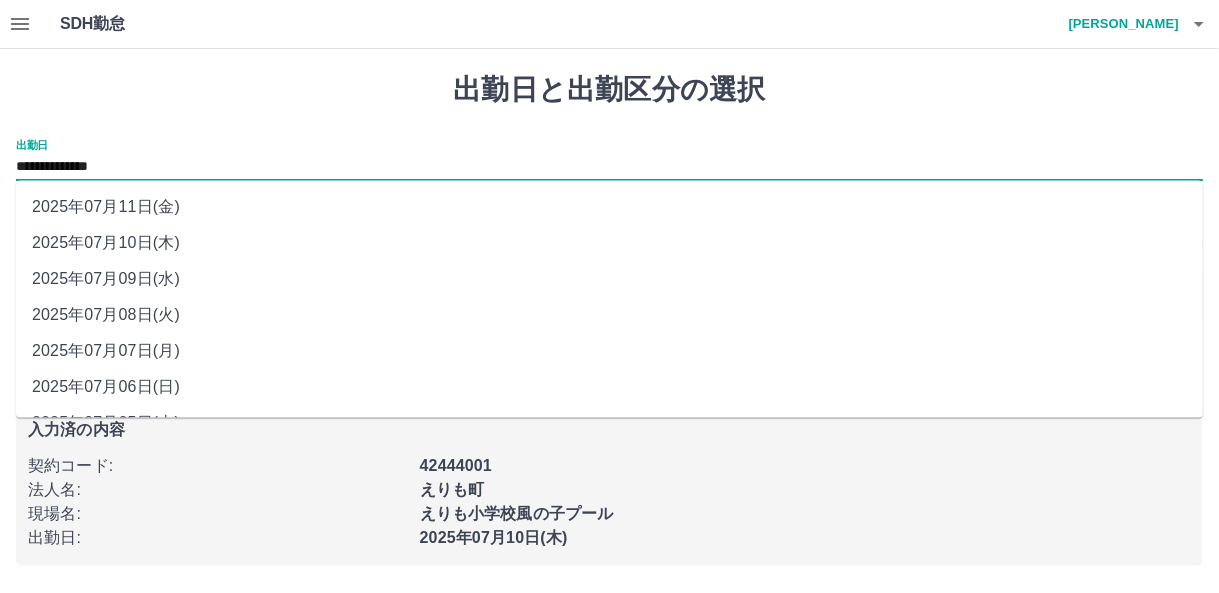 click on "**********" at bounding box center (609, 167) 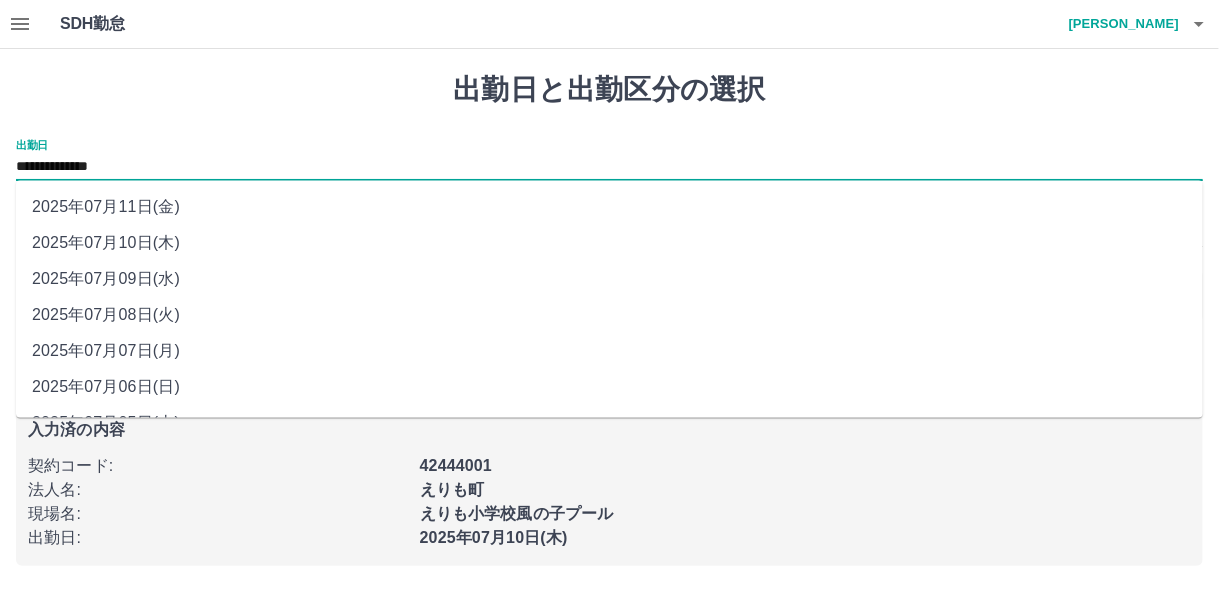 click on "2025年07月07日(月)" at bounding box center (609, 351) 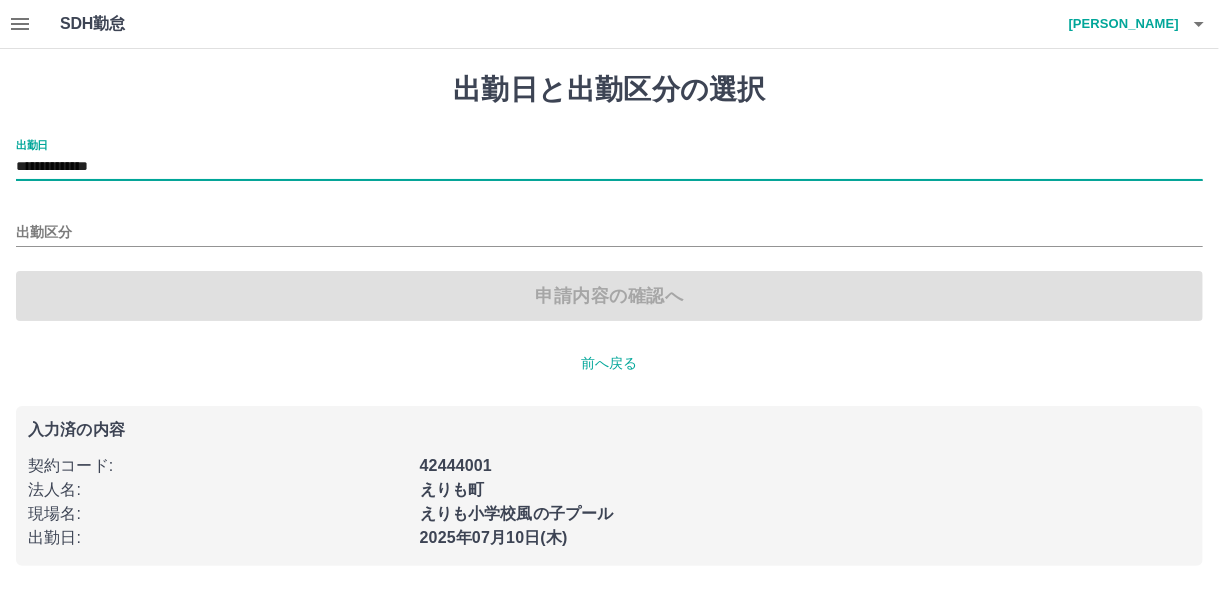 click on "出勤区分" at bounding box center (609, 226) 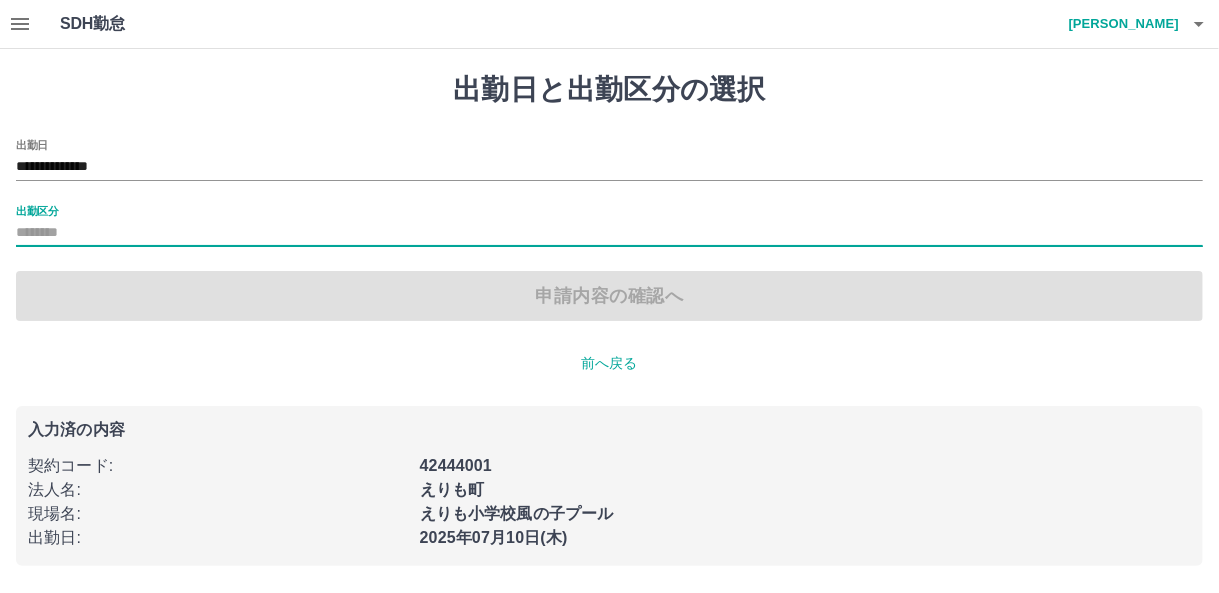 click on "出勤区分" at bounding box center [609, 233] 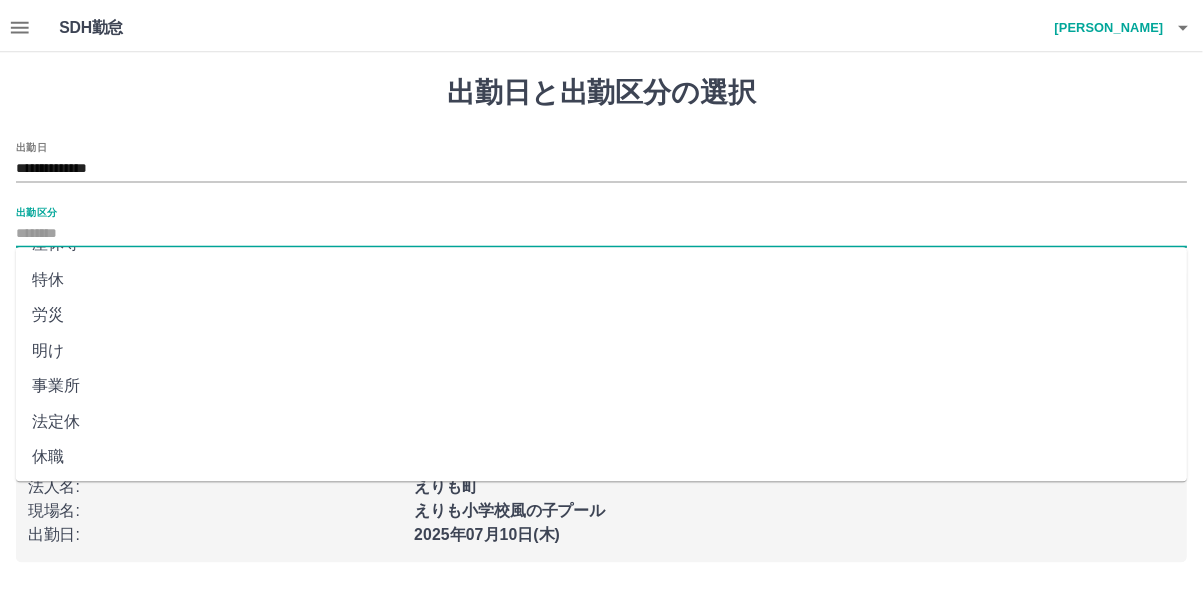 scroll, scrollTop: 426, scrollLeft: 0, axis: vertical 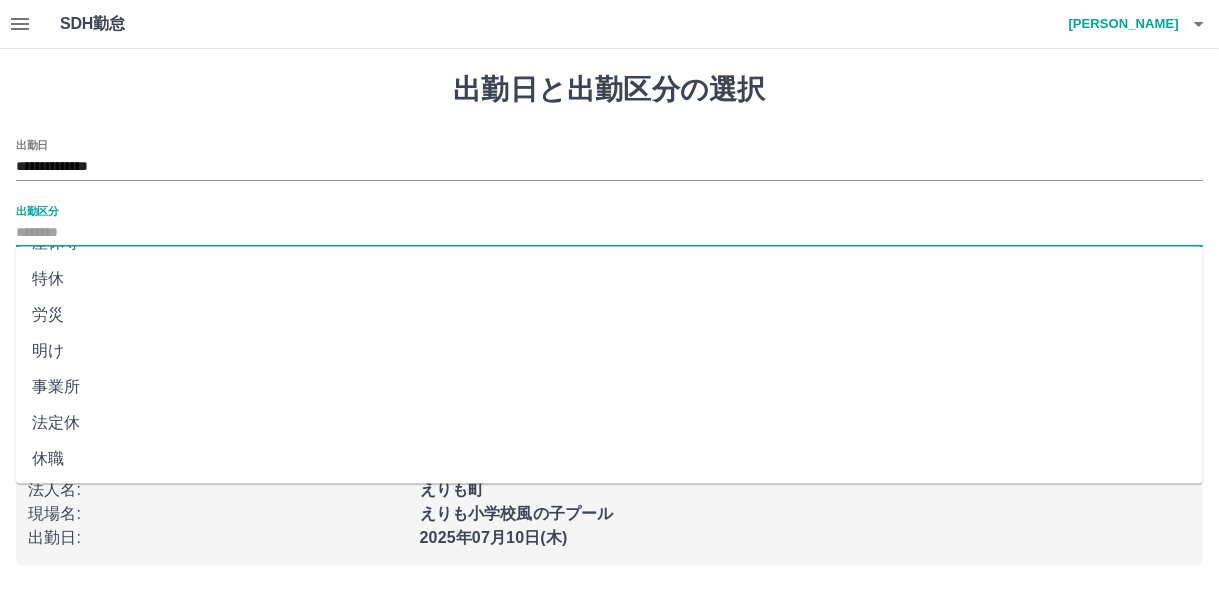 click on "法定休" at bounding box center (609, 423) 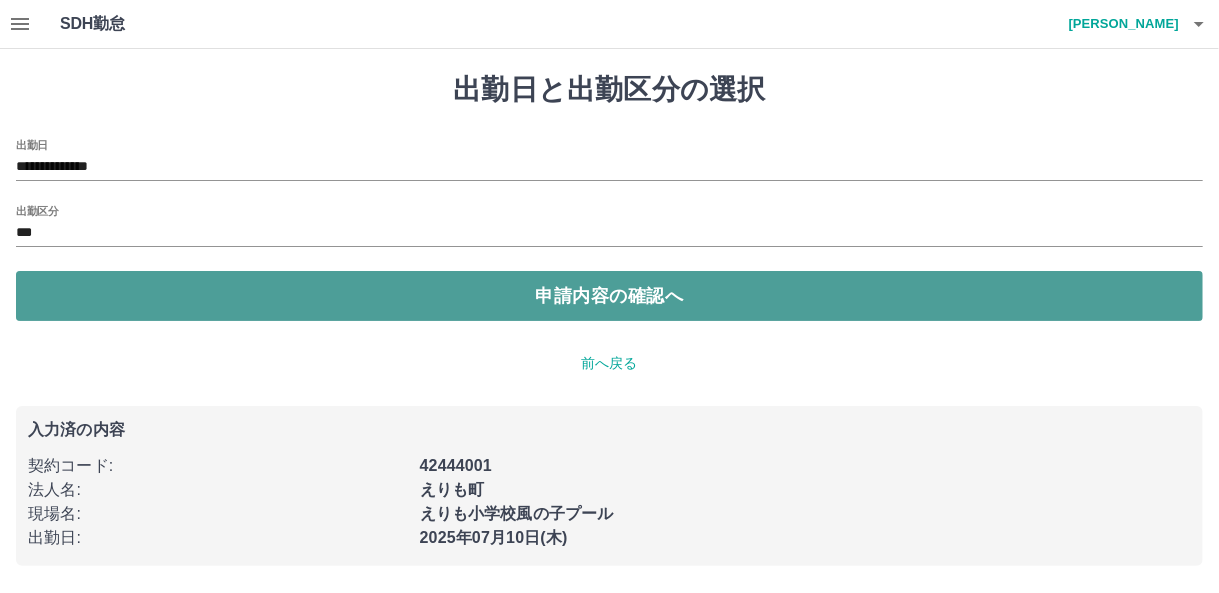 click on "申請内容の確認へ" at bounding box center [609, 296] 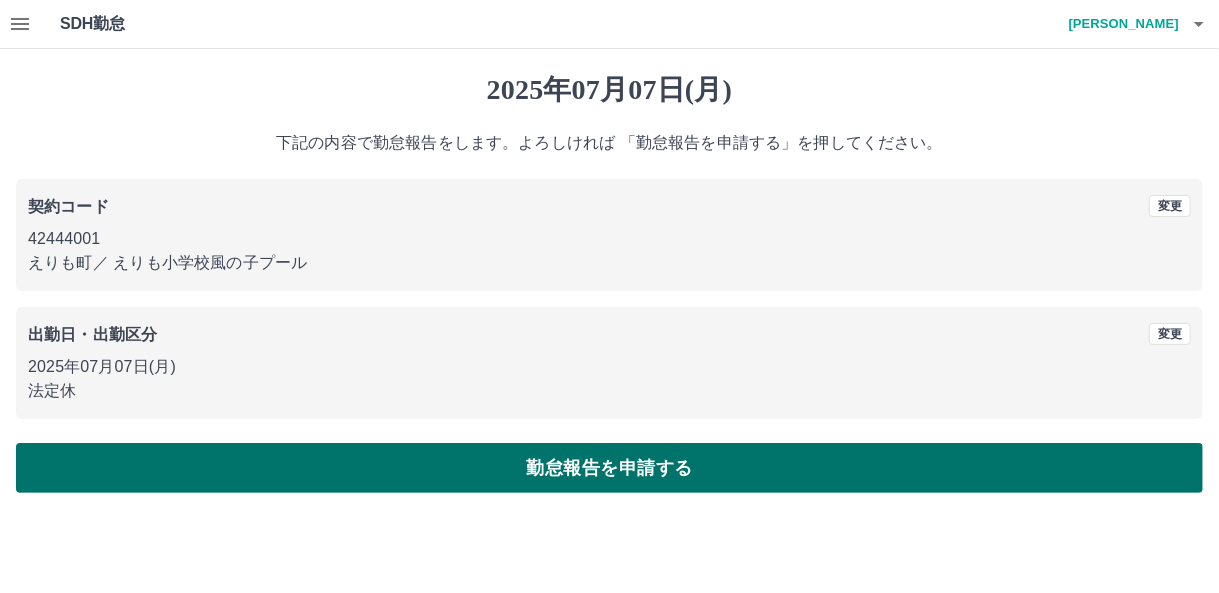 click on "勤怠報告を申請する" at bounding box center [609, 468] 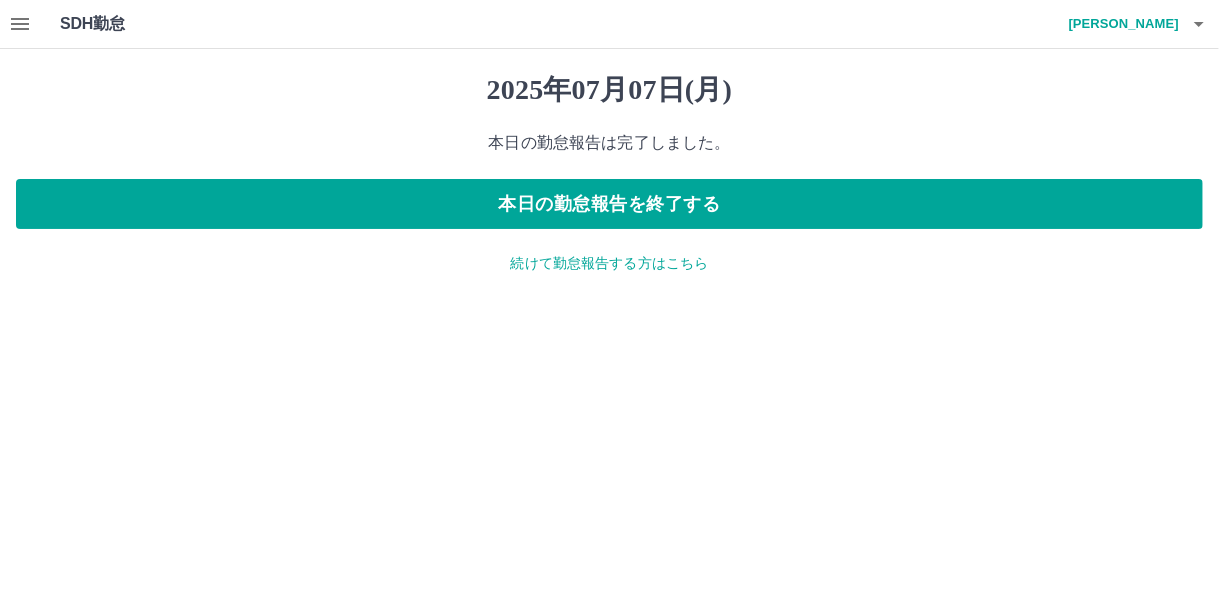 click on "続けて勤怠報告する方はこちら" at bounding box center (609, 263) 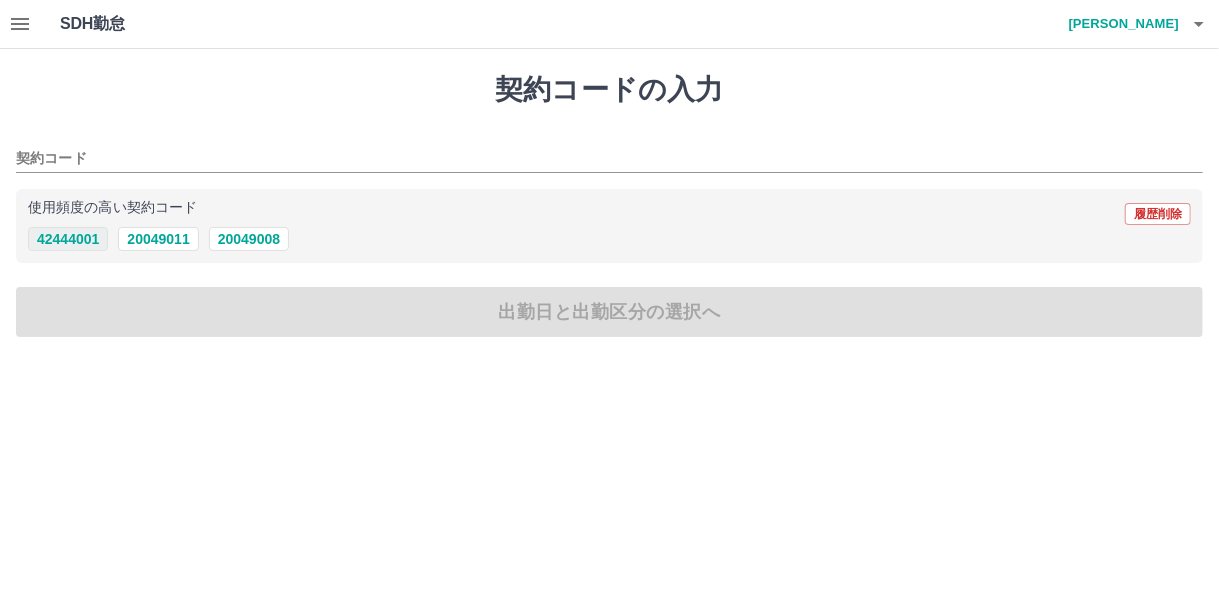 click on "42444001" at bounding box center (68, 239) 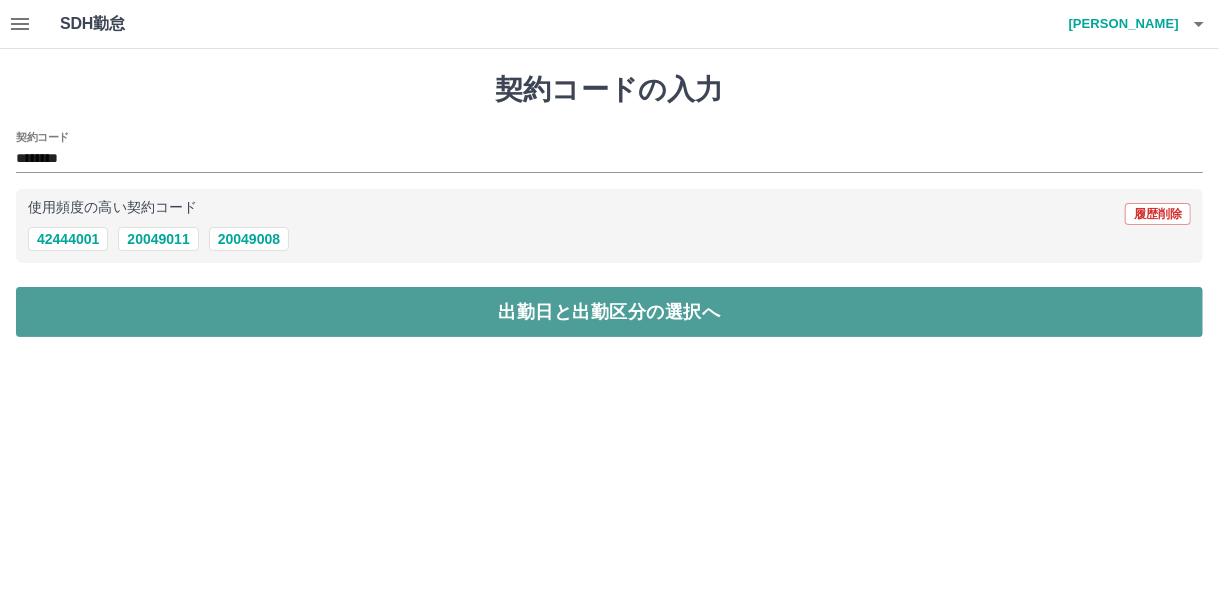 click on "出勤日と出勤区分の選択へ" at bounding box center (609, 312) 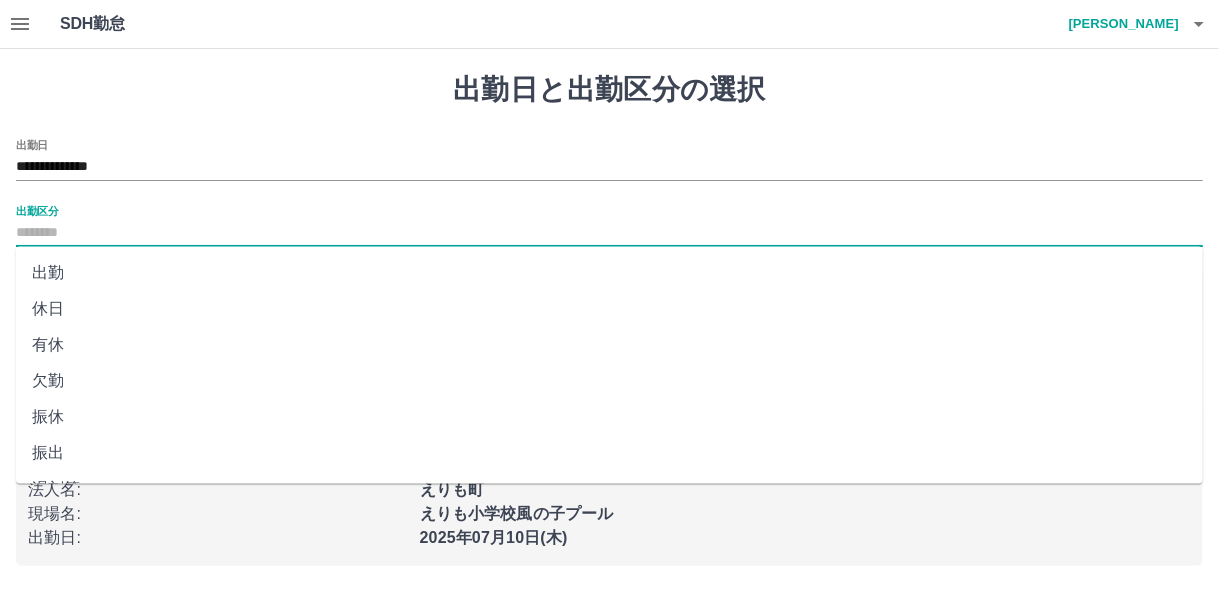 click on "出勤区分" at bounding box center [609, 233] 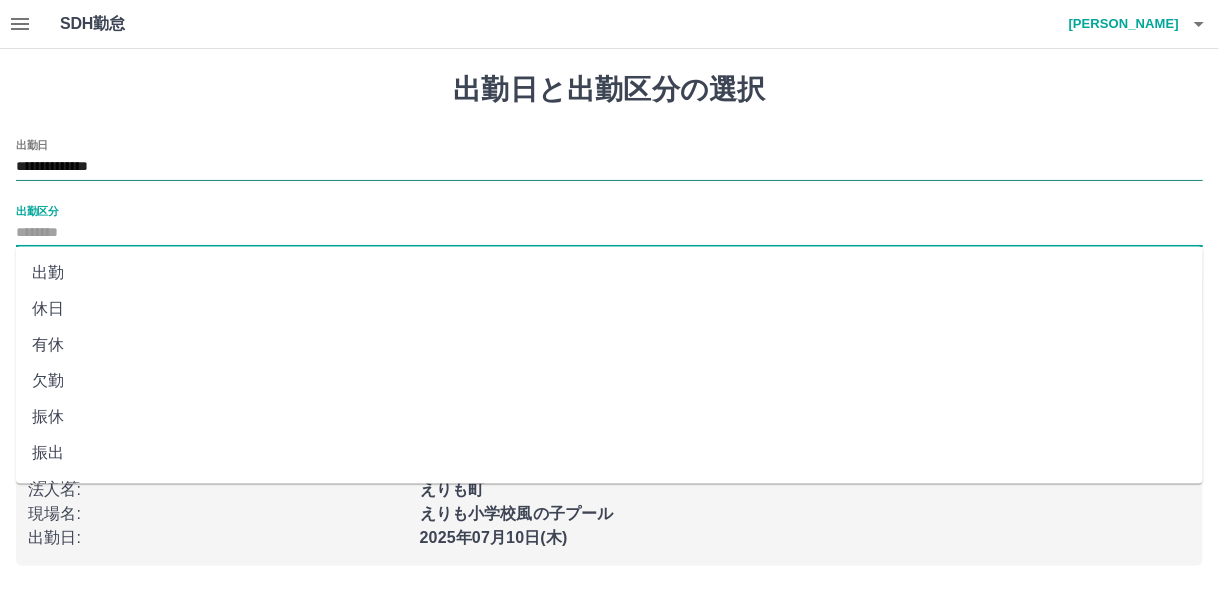 click on "**********" at bounding box center [609, 167] 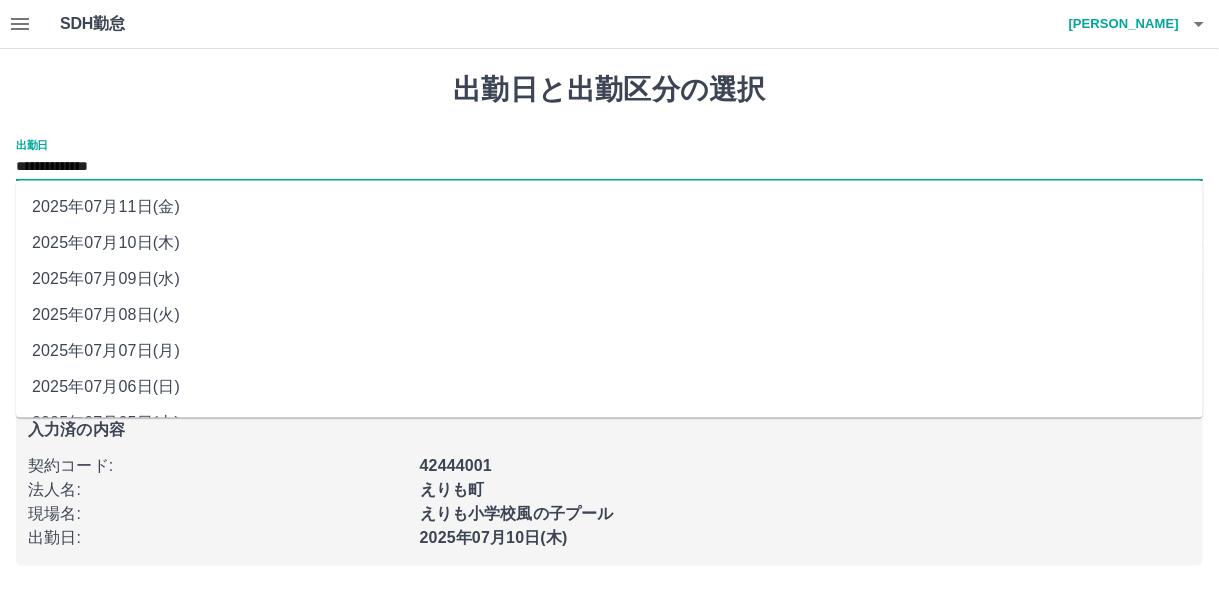 drag, startPoint x: 107, startPoint y: 164, endPoint x: 109, endPoint y: 312, distance: 148.01352 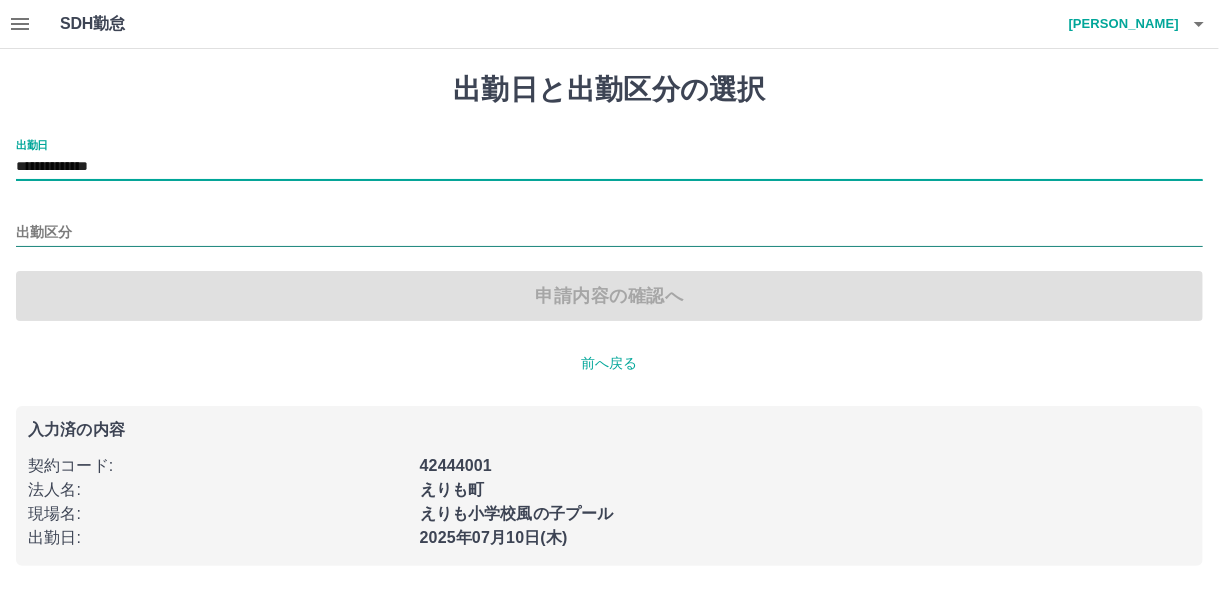 click on "出勤区分" at bounding box center [609, 233] 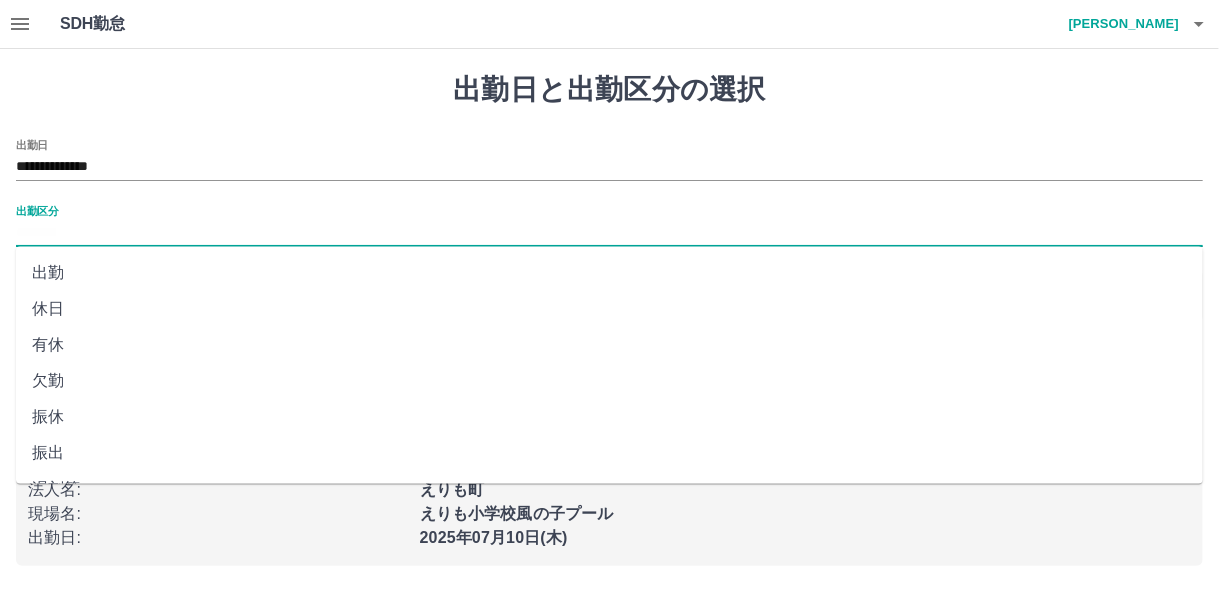click on "出勤" at bounding box center [609, 273] 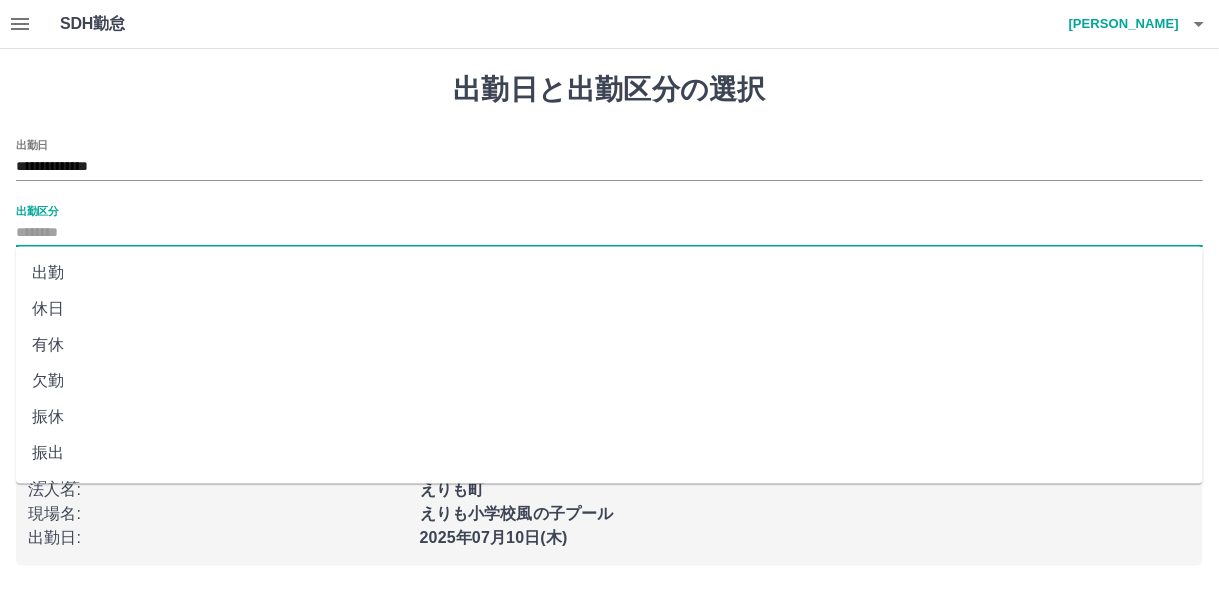 type on "**" 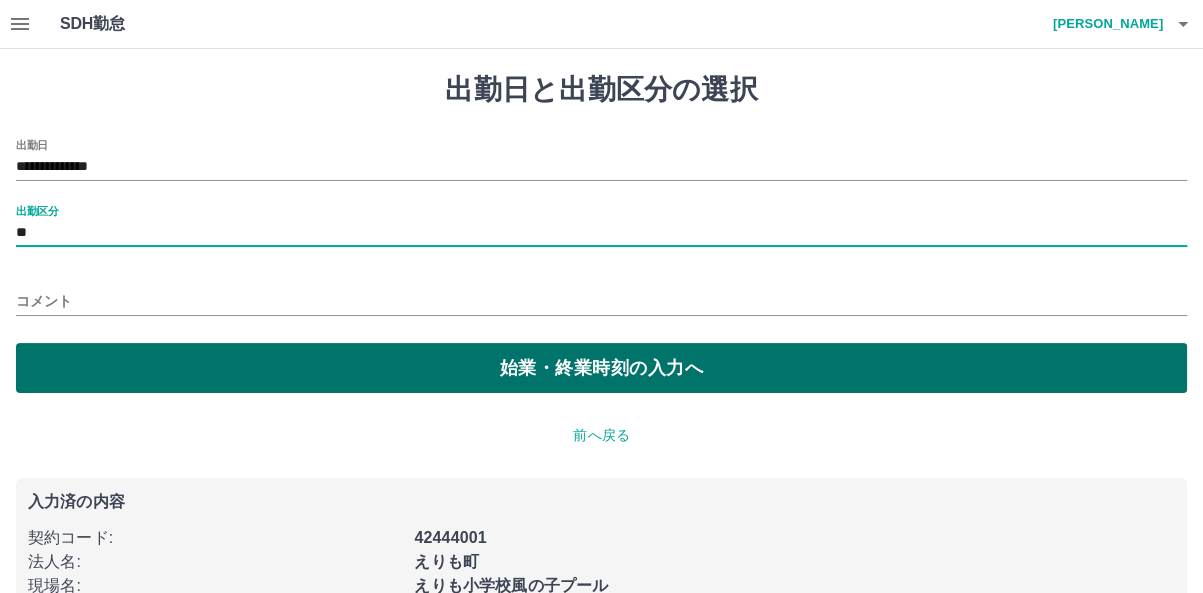 click on "始業・終業時刻の入力へ" at bounding box center (601, 368) 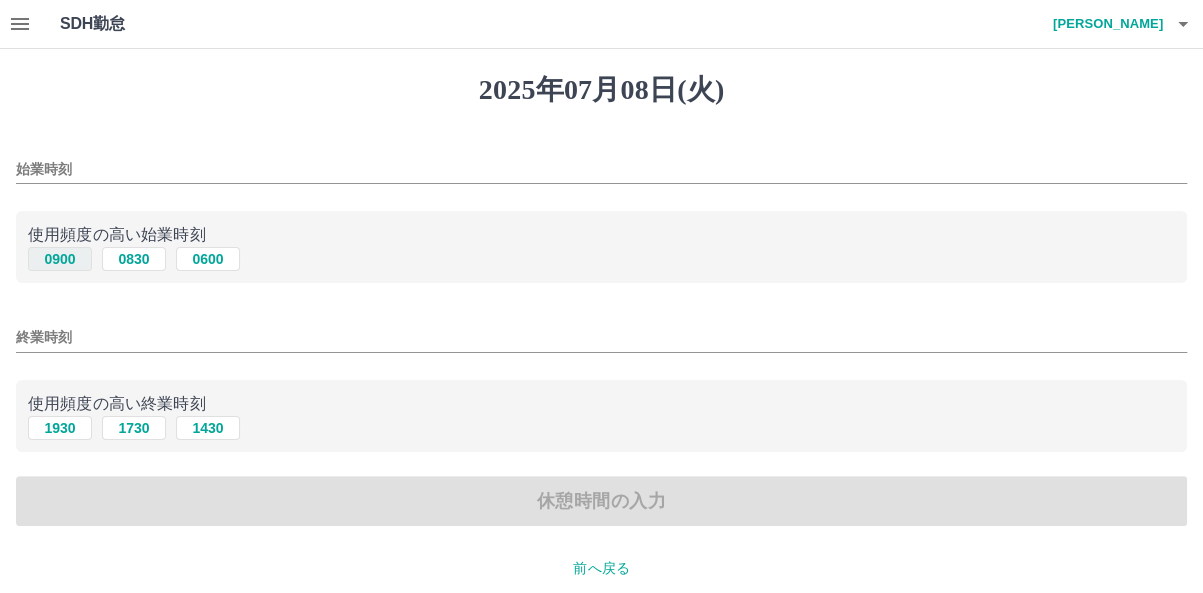 click on "0900" at bounding box center [60, 259] 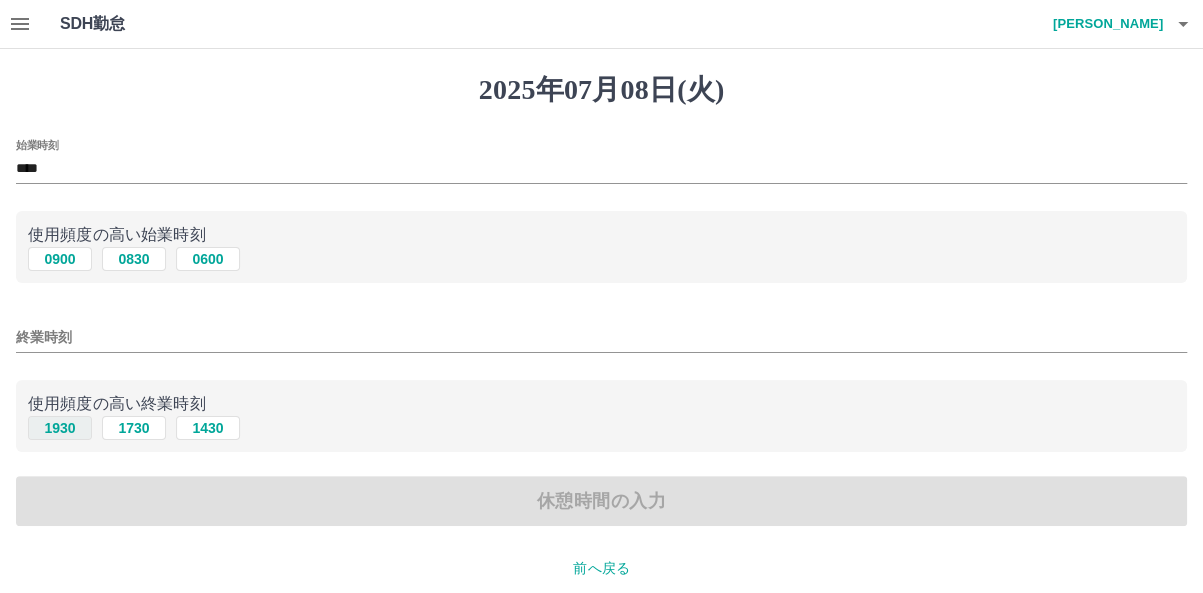 click on "1930" at bounding box center (60, 428) 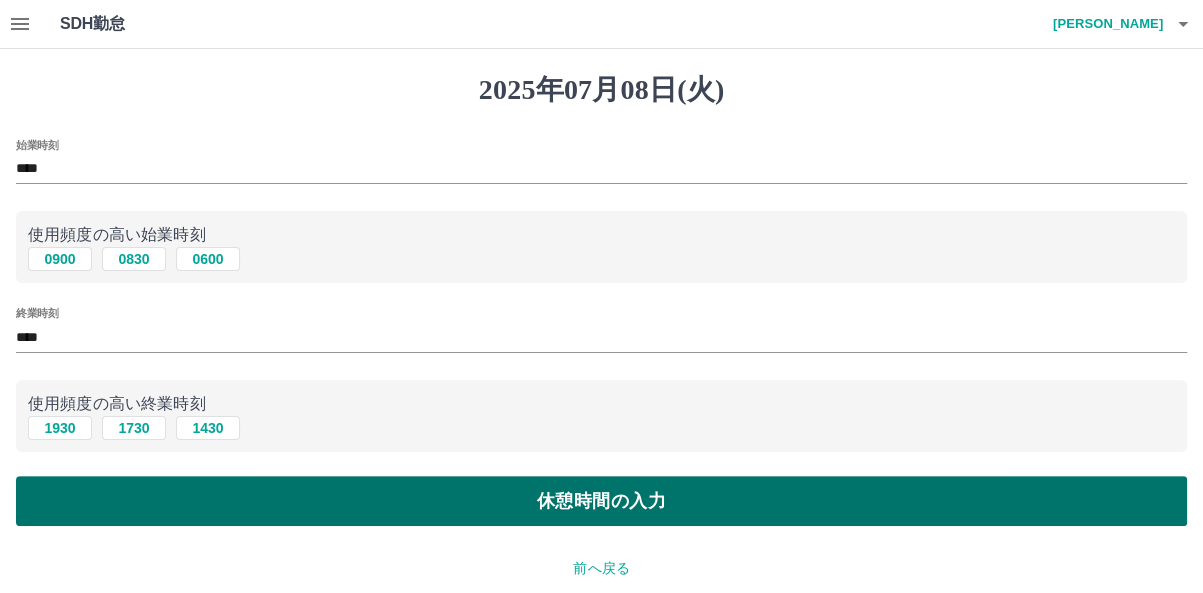 click on "休憩時間の入力" at bounding box center (601, 501) 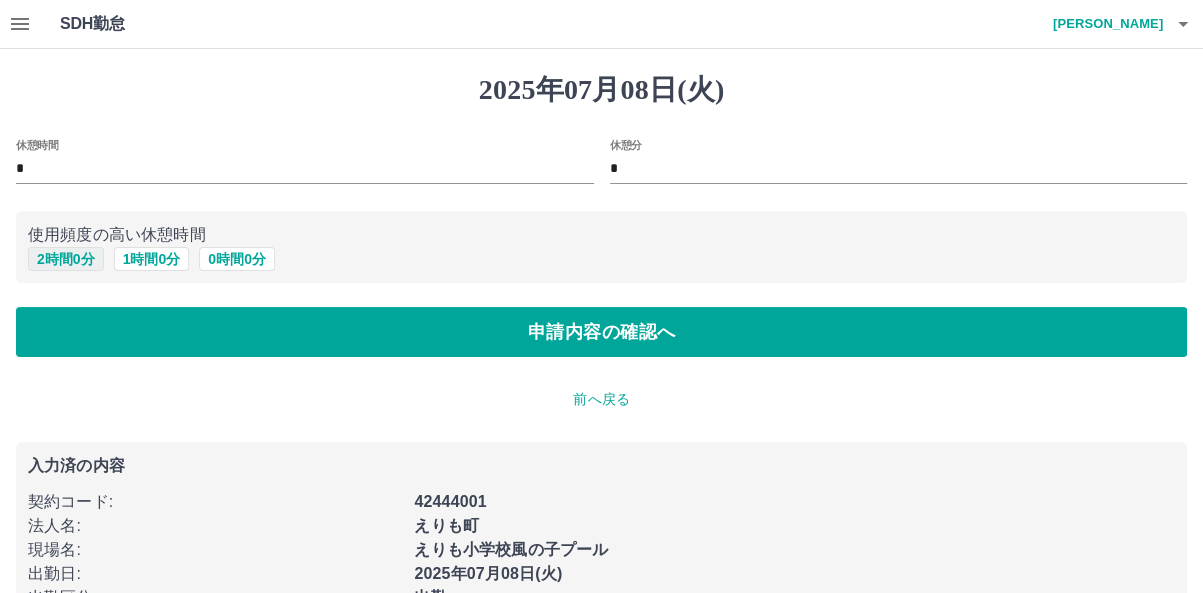 click on "2 時間 0 分" at bounding box center (66, 259) 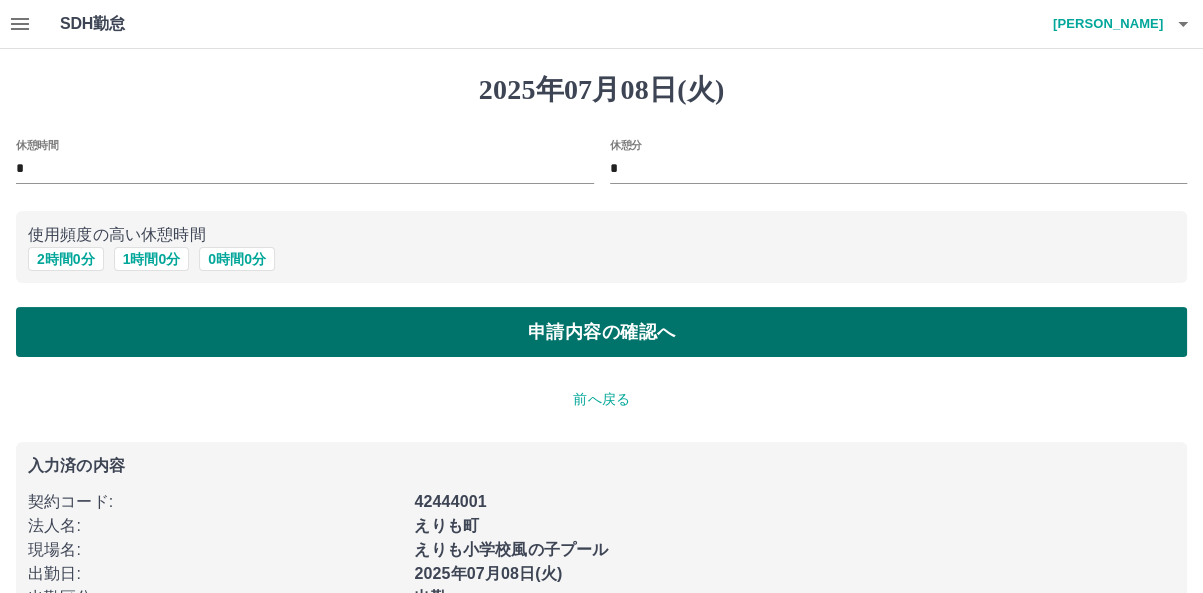 click on "申請内容の確認へ" at bounding box center (601, 332) 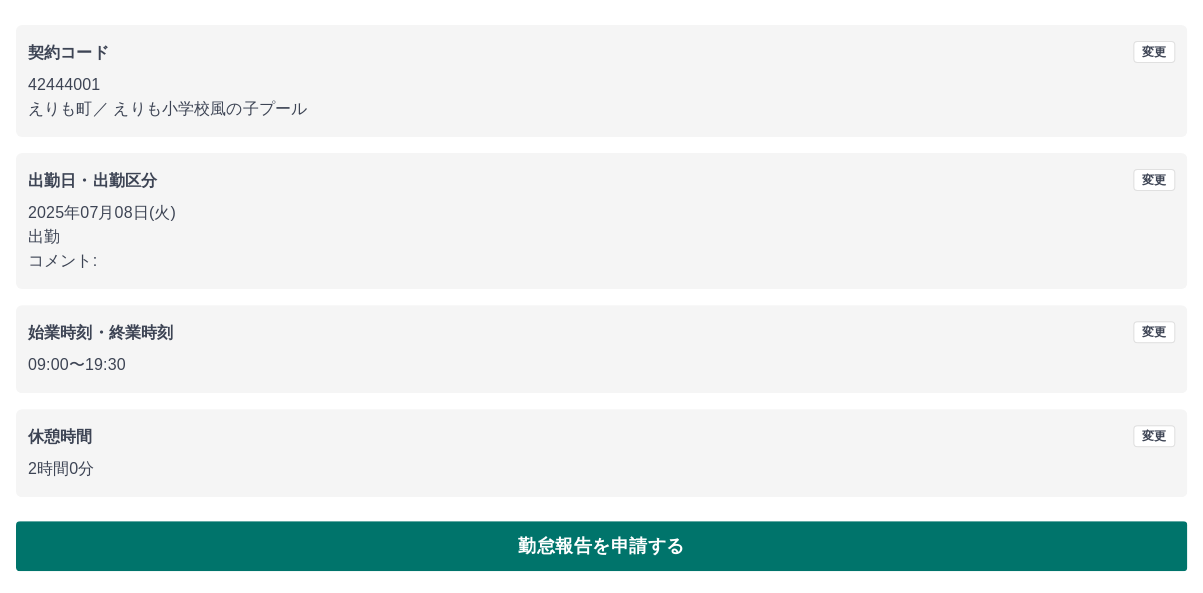 scroll, scrollTop: 155, scrollLeft: 0, axis: vertical 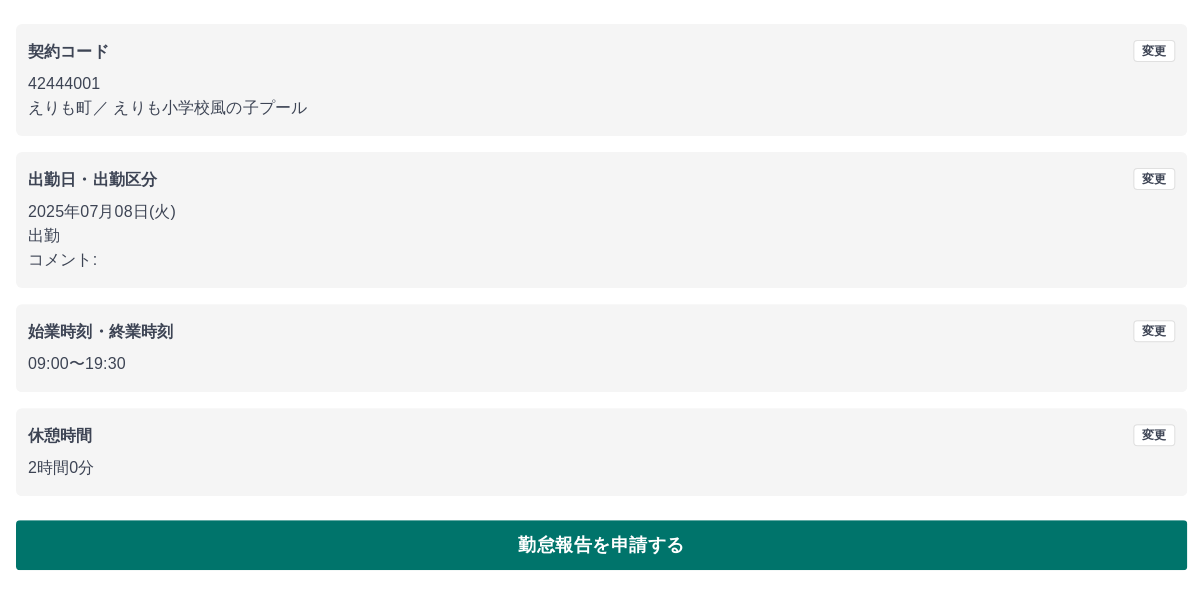click on "勤怠報告を申請する" at bounding box center [601, 545] 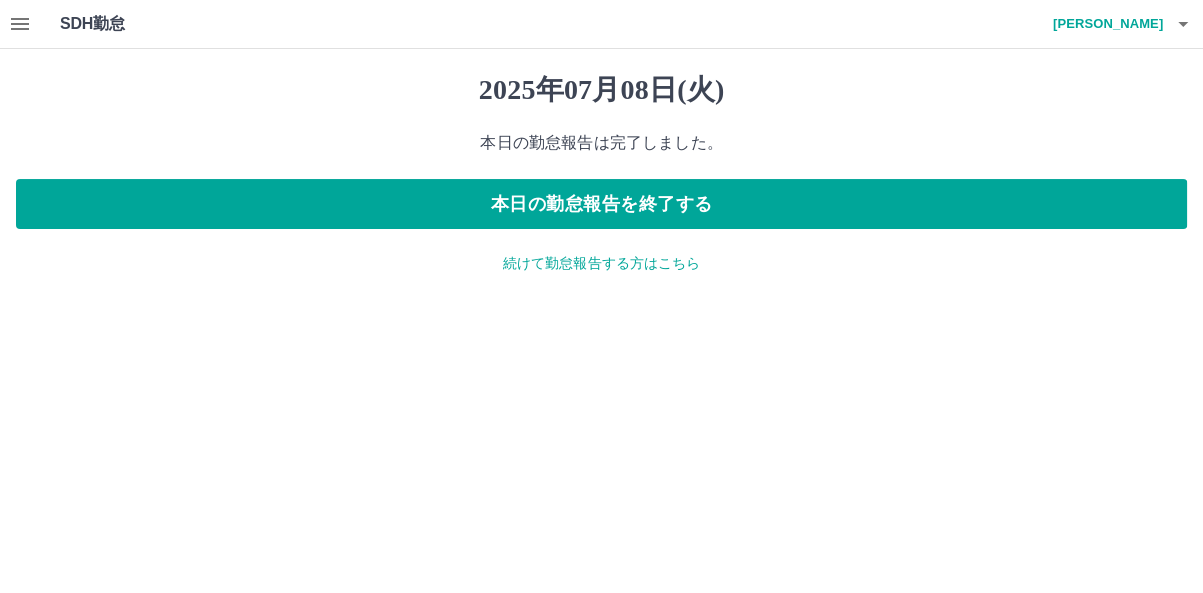 scroll, scrollTop: 0, scrollLeft: 0, axis: both 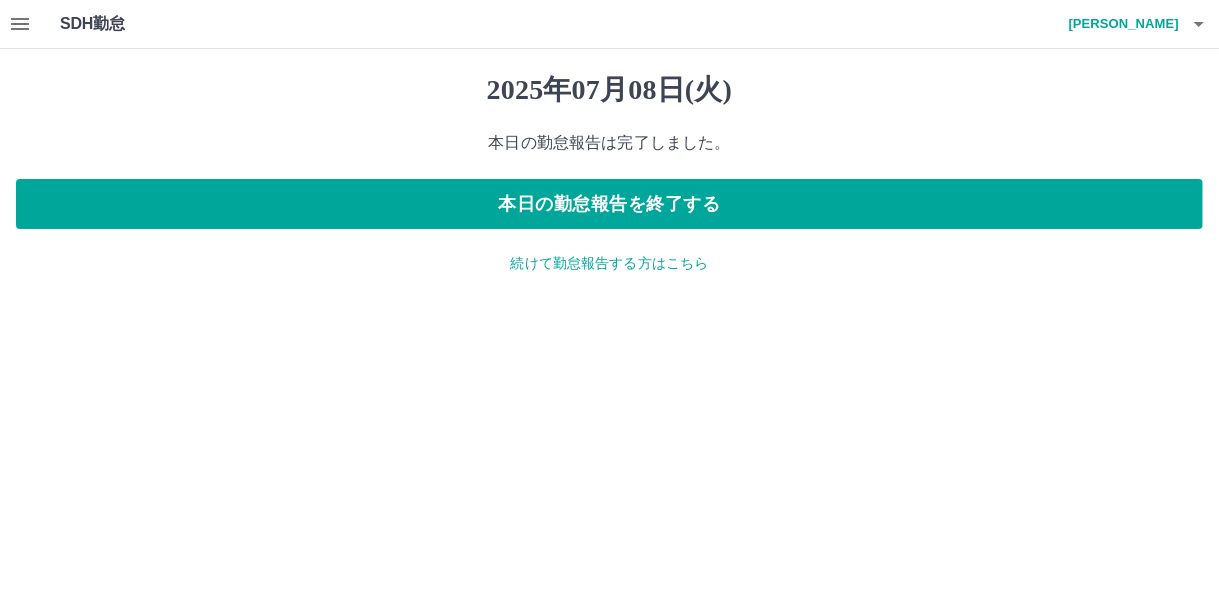 click on "続けて勤怠報告する方はこちら" at bounding box center [609, 263] 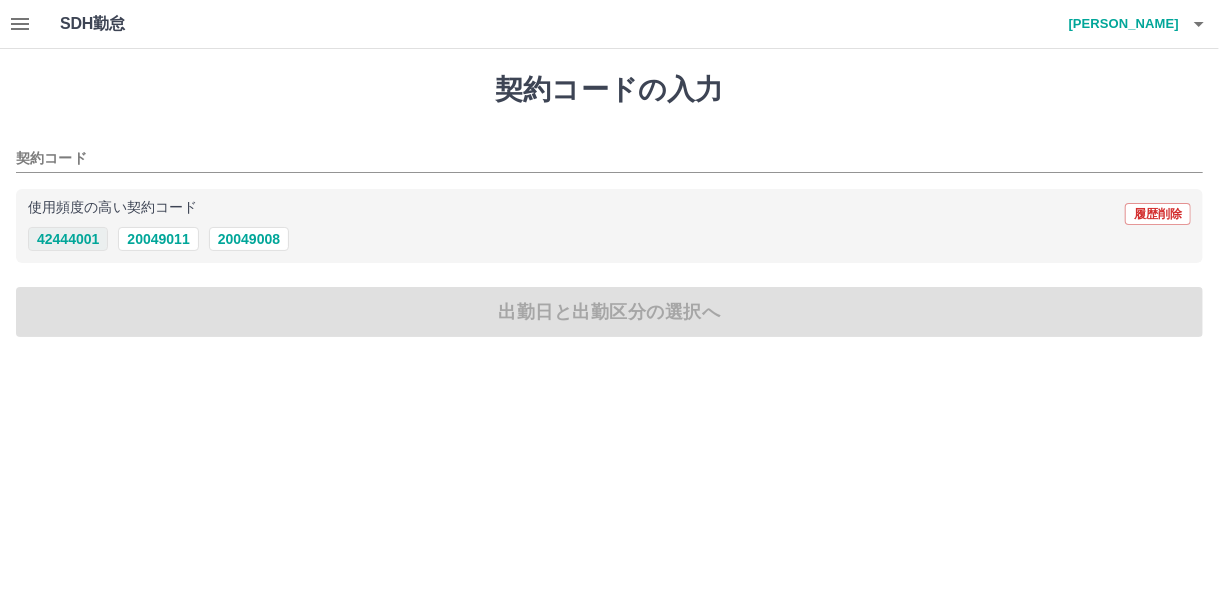 click on "42444001" at bounding box center [68, 239] 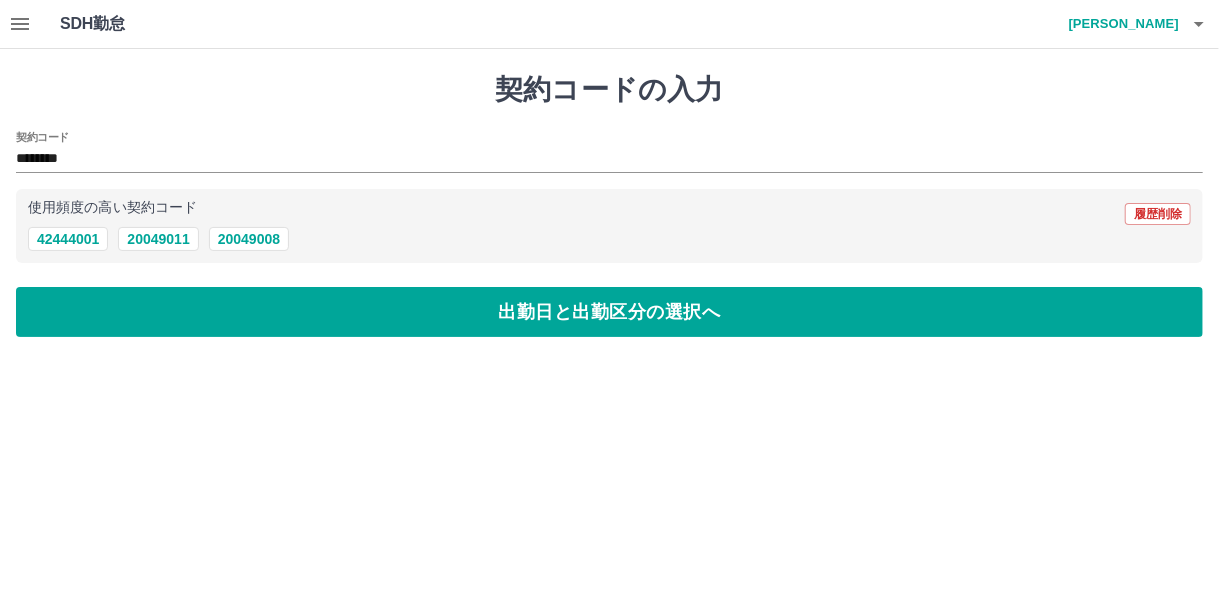 click on "出勤日と出勤区分の選択へ" at bounding box center (609, 312) 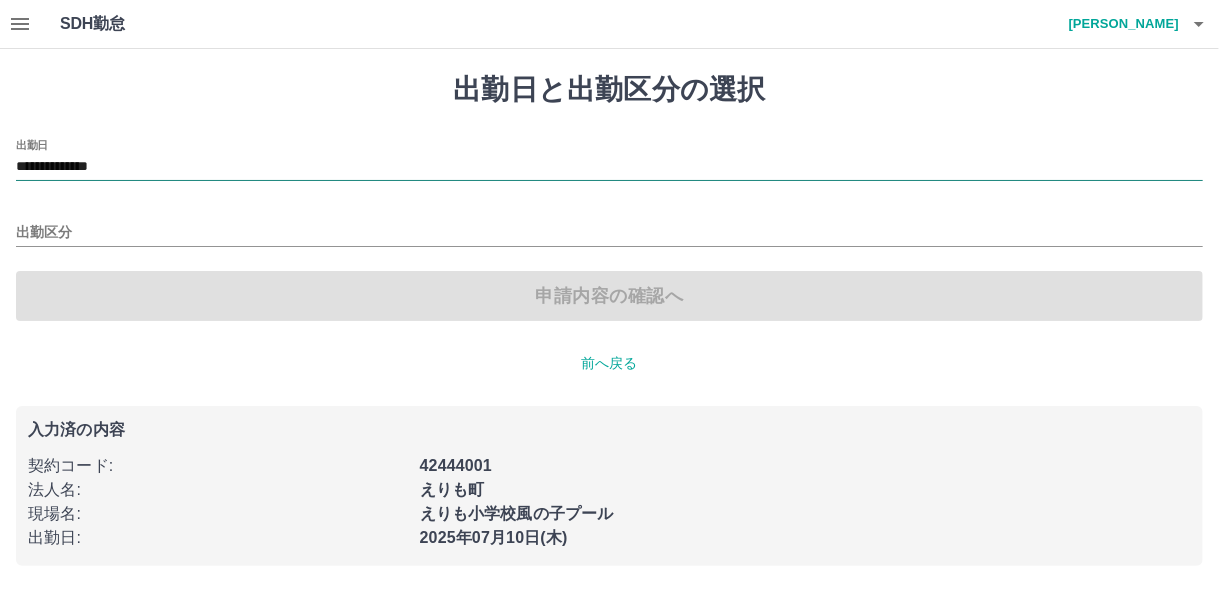 click on "**********" at bounding box center [609, 167] 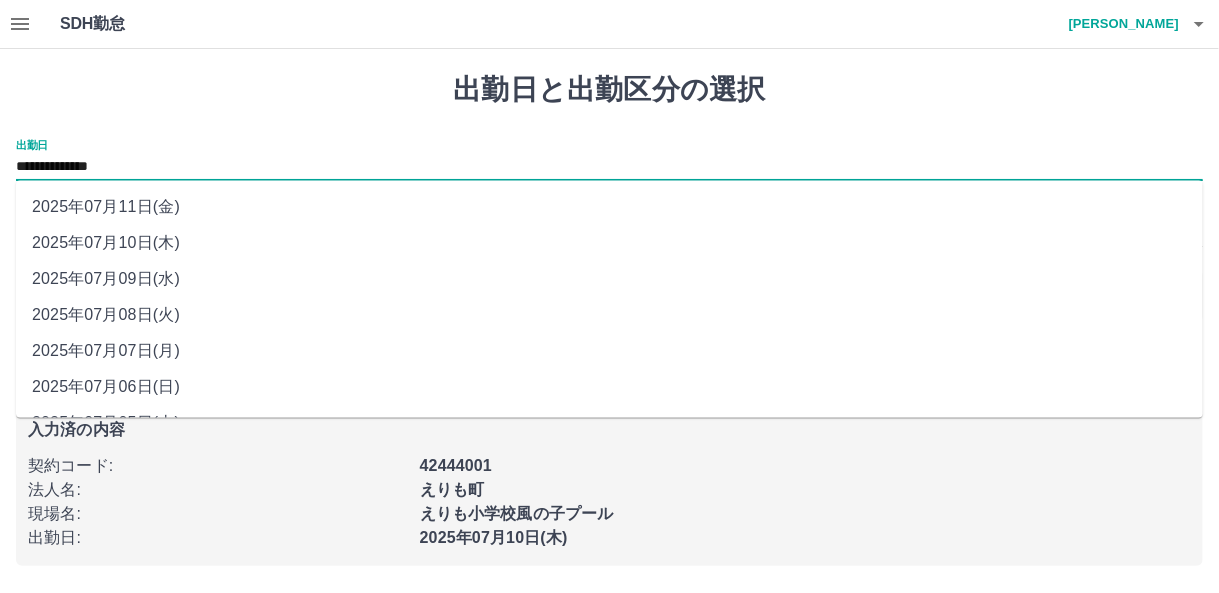 drag, startPoint x: 90, startPoint y: 170, endPoint x: 84, endPoint y: 274, distance: 104.172935 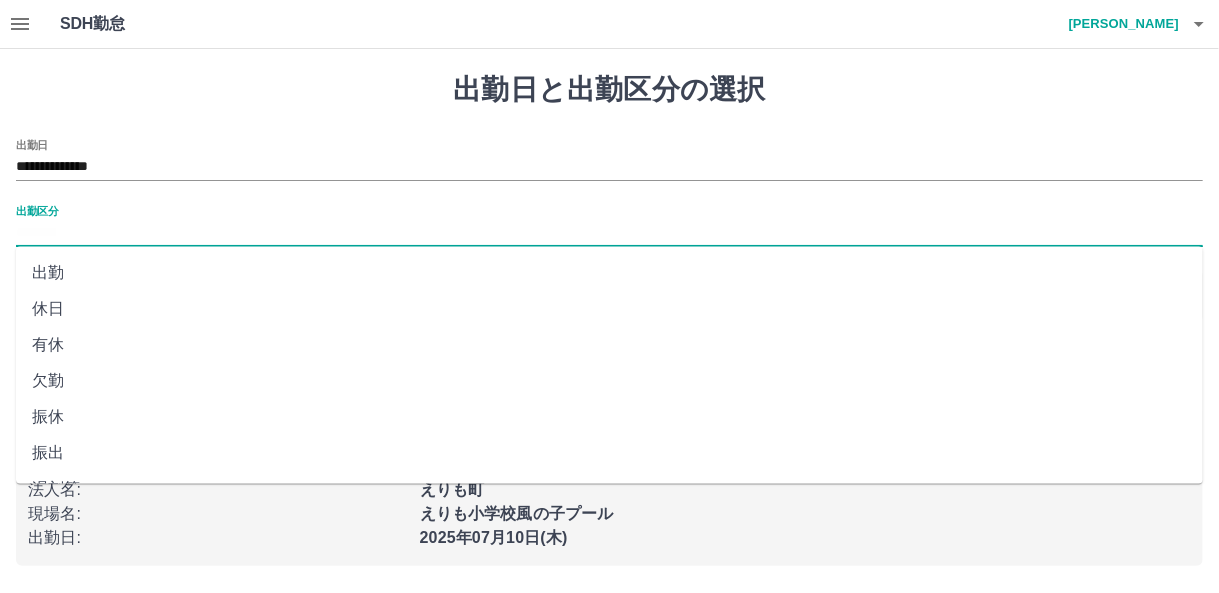 click on "出勤区分" at bounding box center (609, 233) 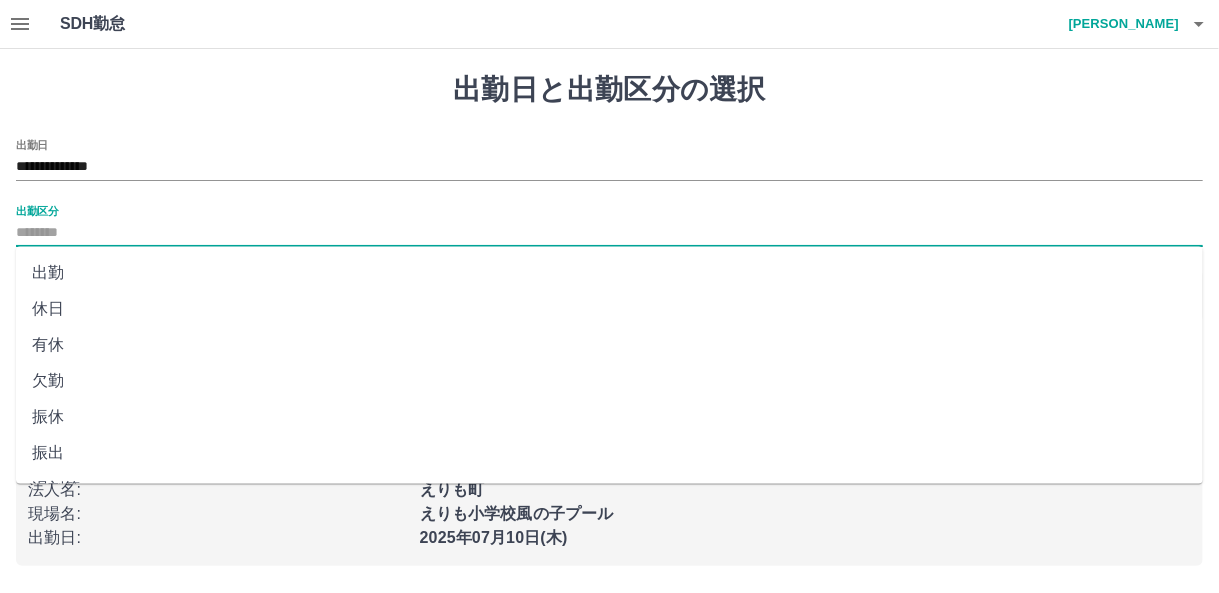 click on "出勤" at bounding box center (609, 273) 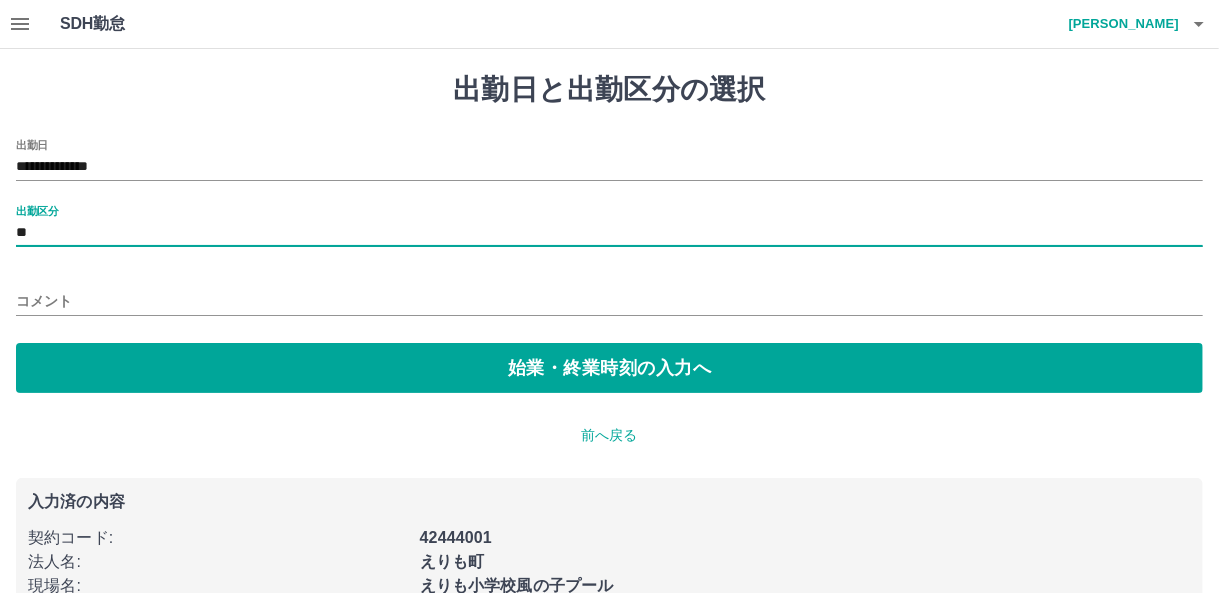 type on "**" 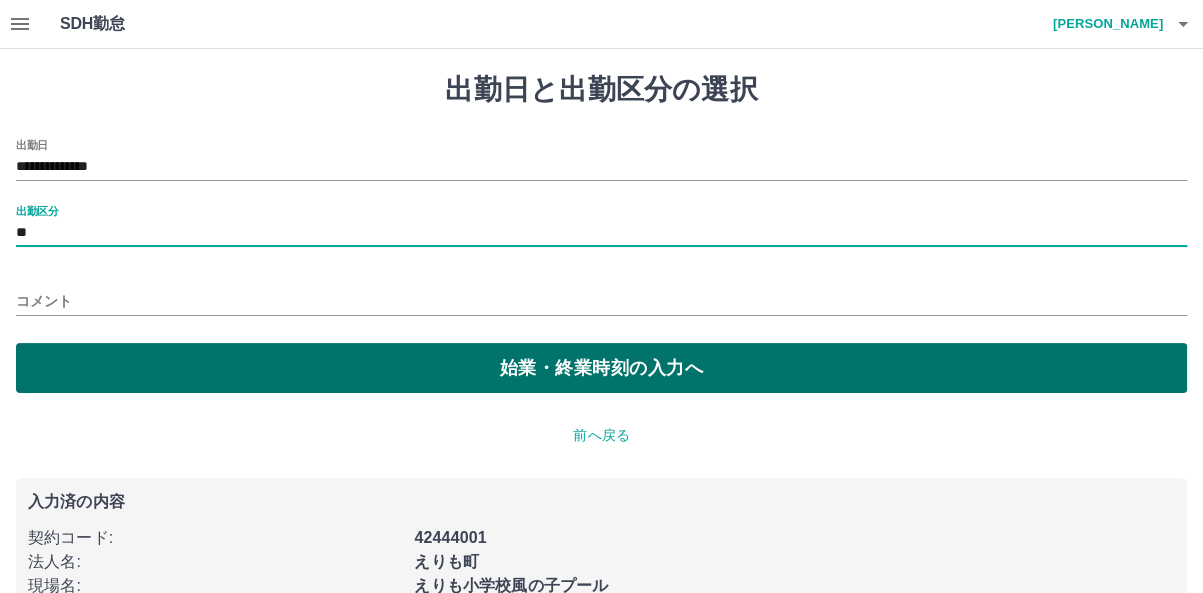 click on "始業・終業時刻の入力へ" at bounding box center [601, 368] 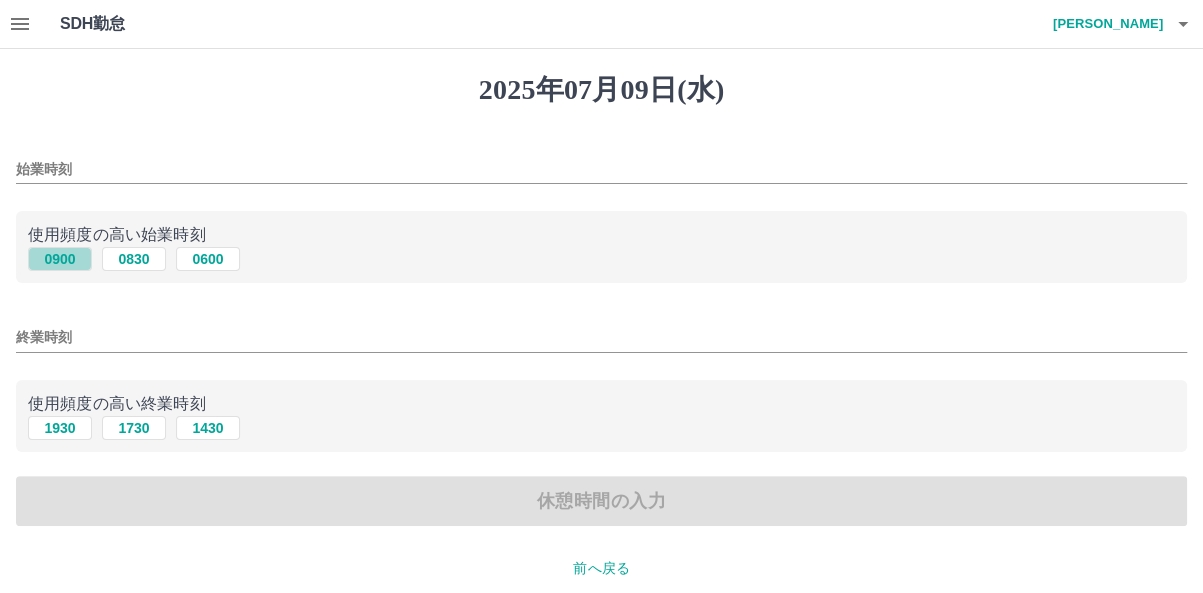 click on "0900" at bounding box center [60, 259] 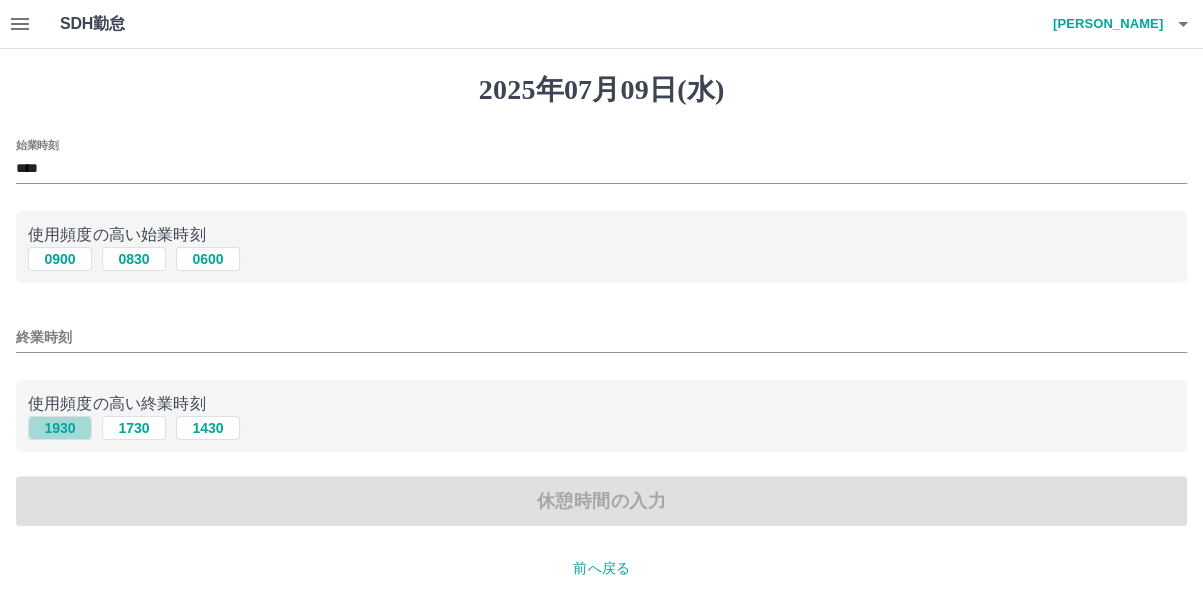 click on "1930" at bounding box center (60, 428) 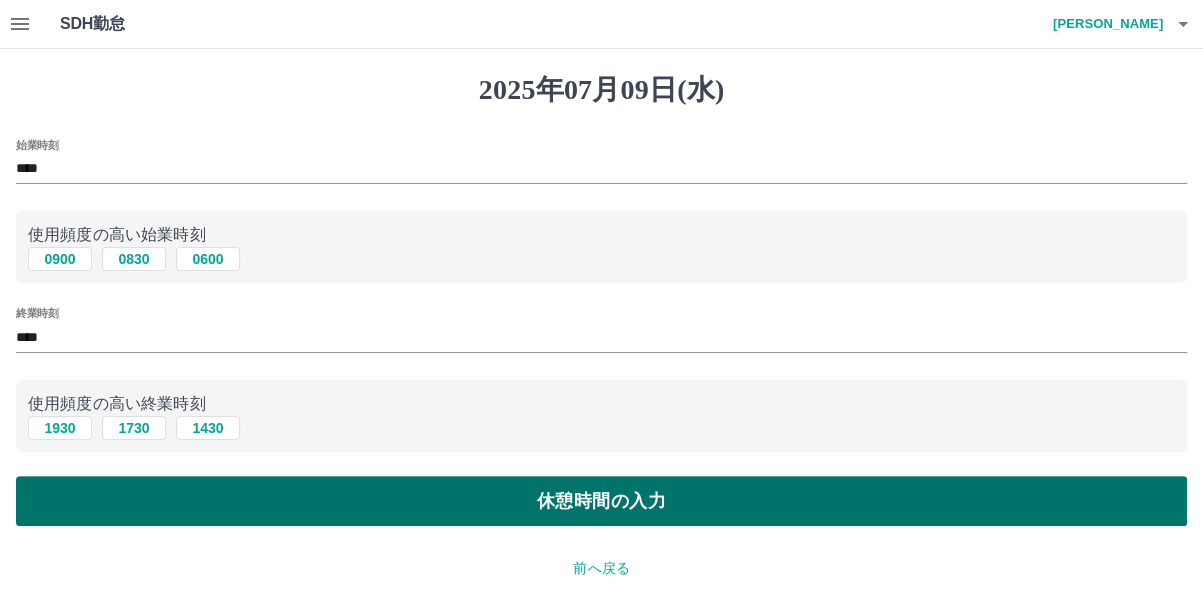 click on "休憩時間の入力" at bounding box center [601, 501] 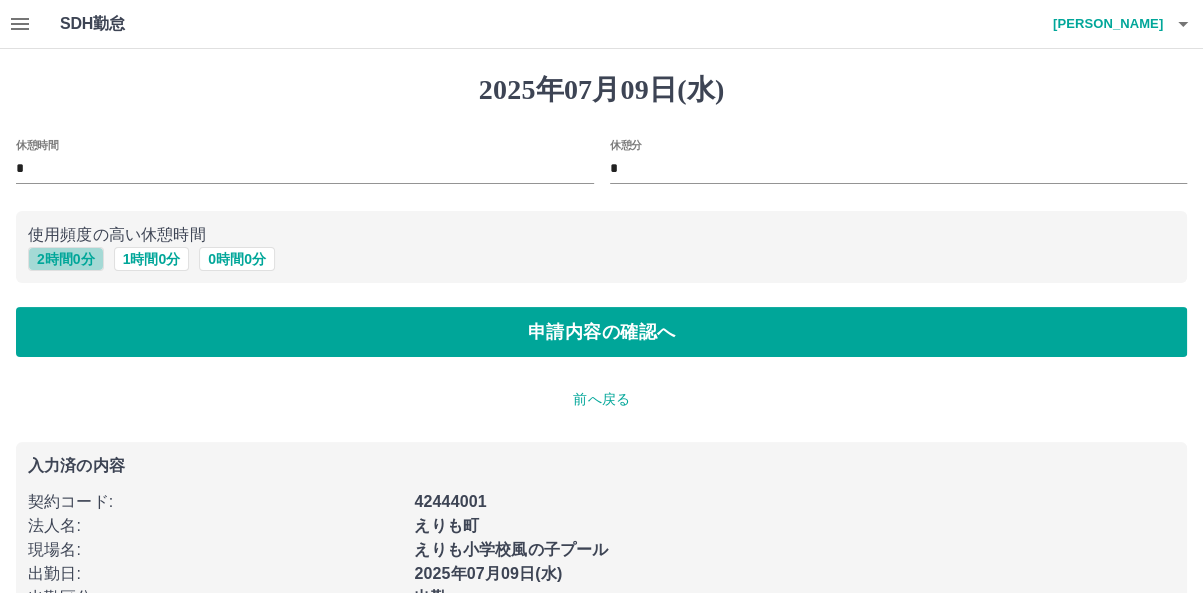 click on "2 時間 0 分" at bounding box center (66, 259) 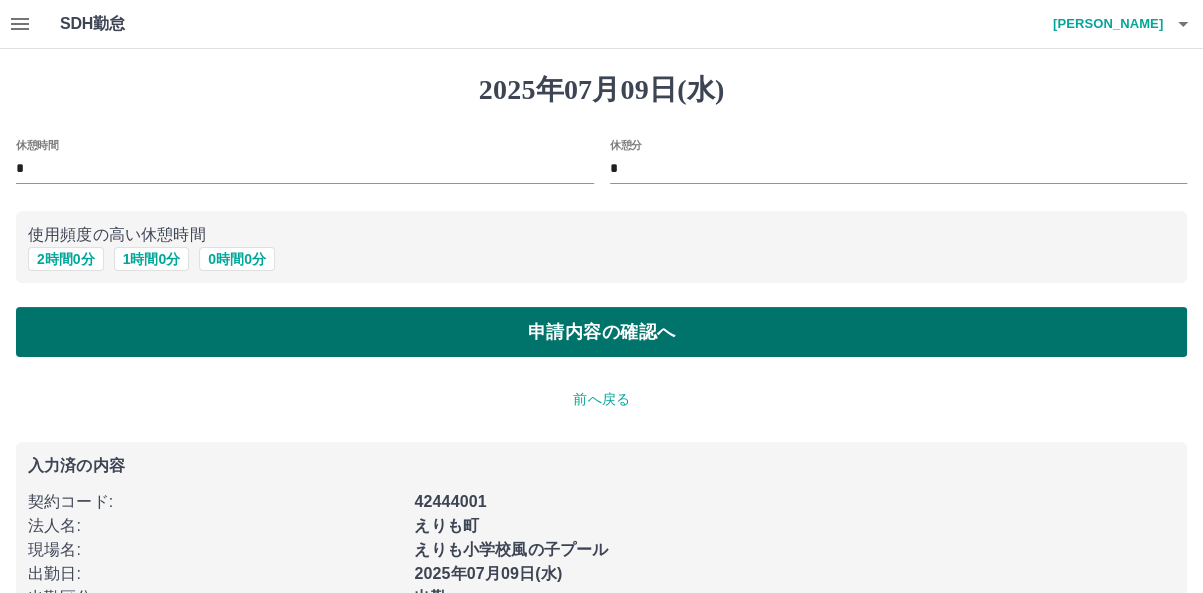 click on "申請内容の確認へ" at bounding box center [601, 332] 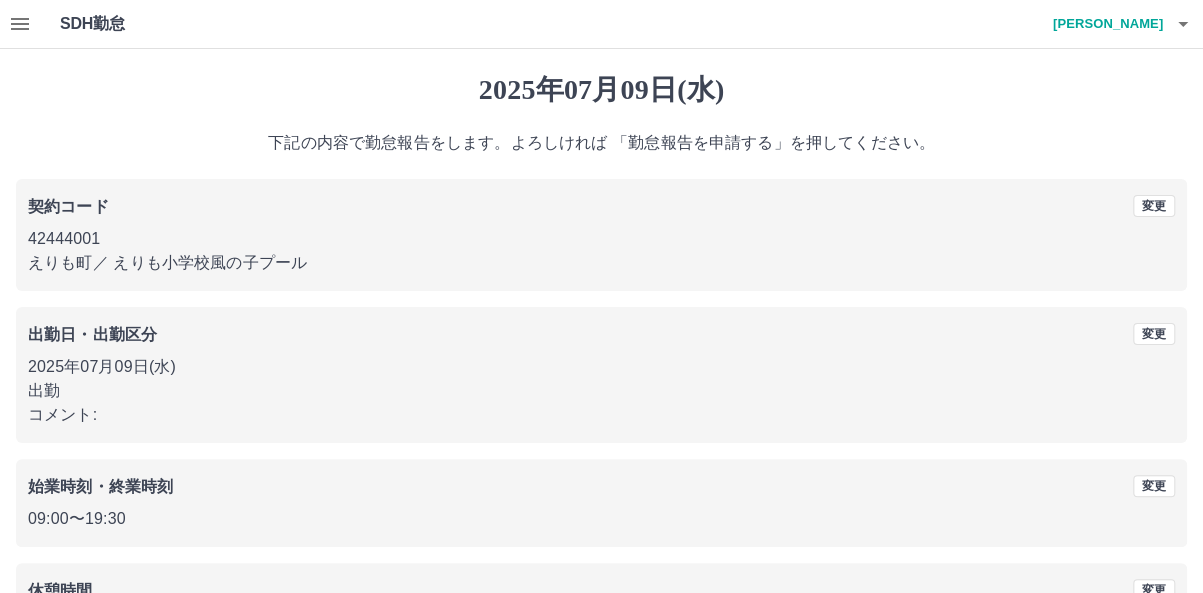 scroll, scrollTop: 155, scrollLeft: 0, axis: vertical 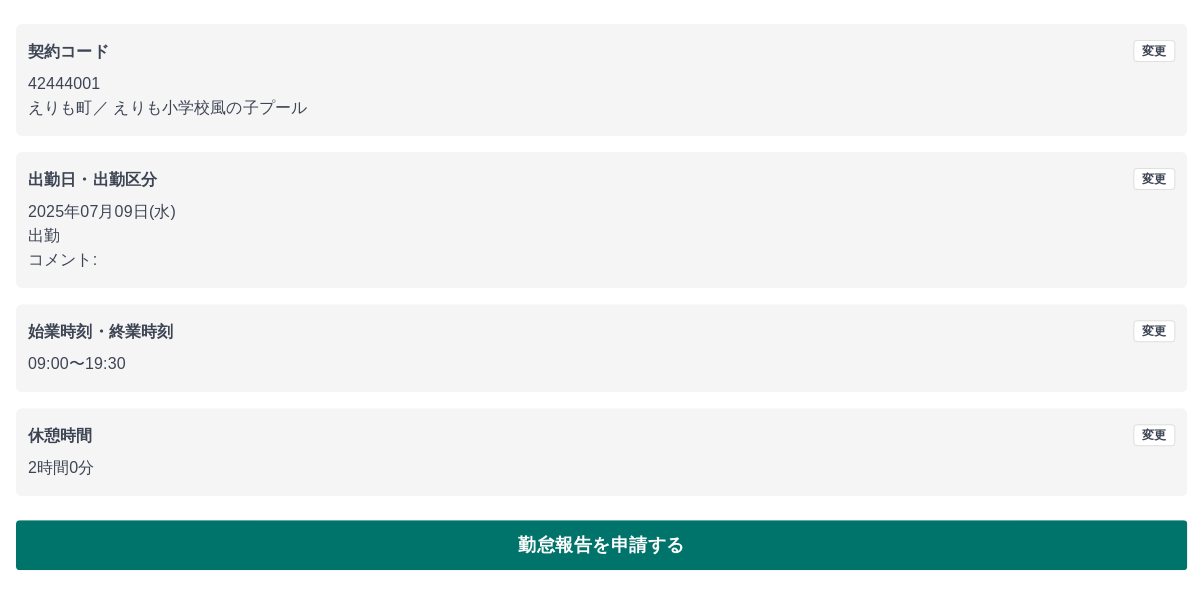 click on "勤怠報告を申請する" at bounding box center (601, 545) 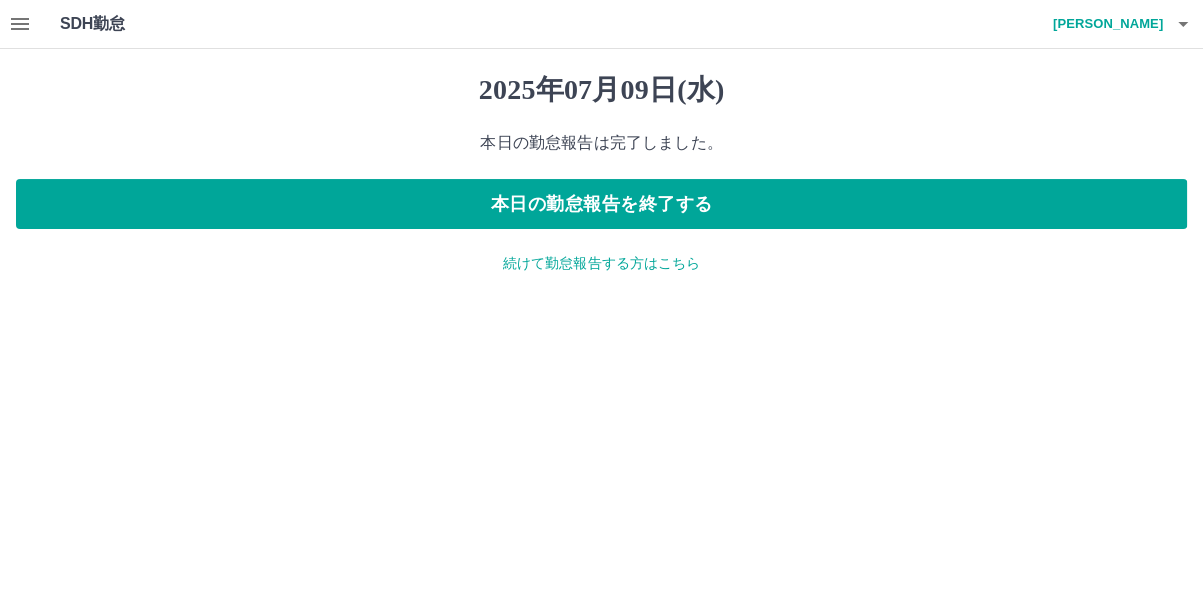 scroll, scrollTop: 0, scrollLeft: 0, axis: both 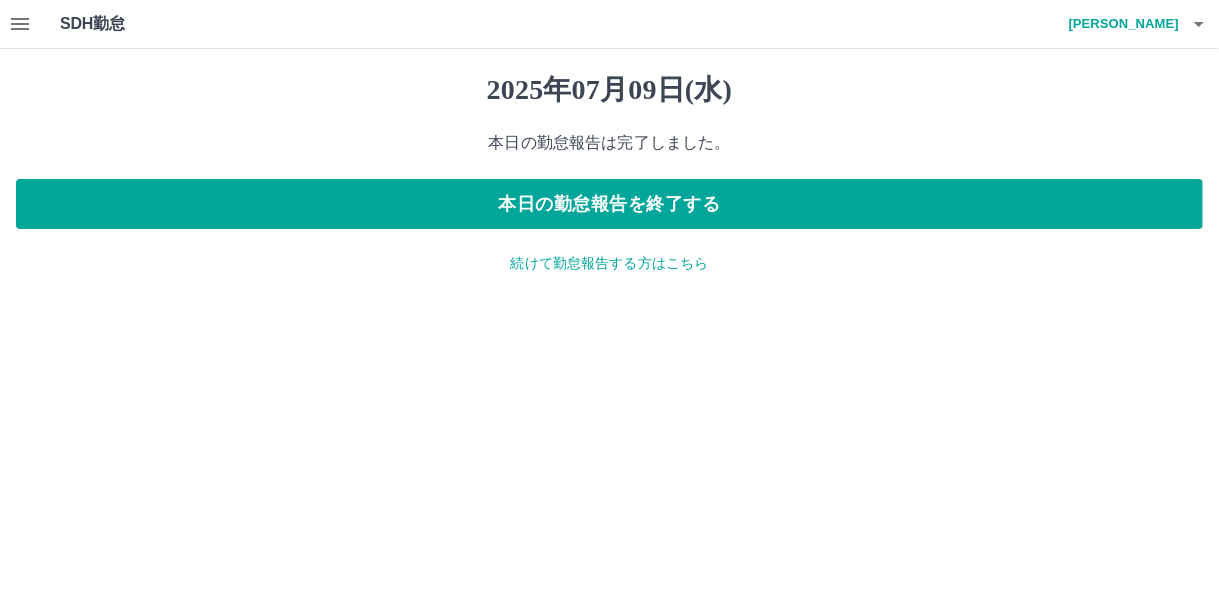 click on "続けて勤怠報告する方はこちら" at bounding box center [609, 263] 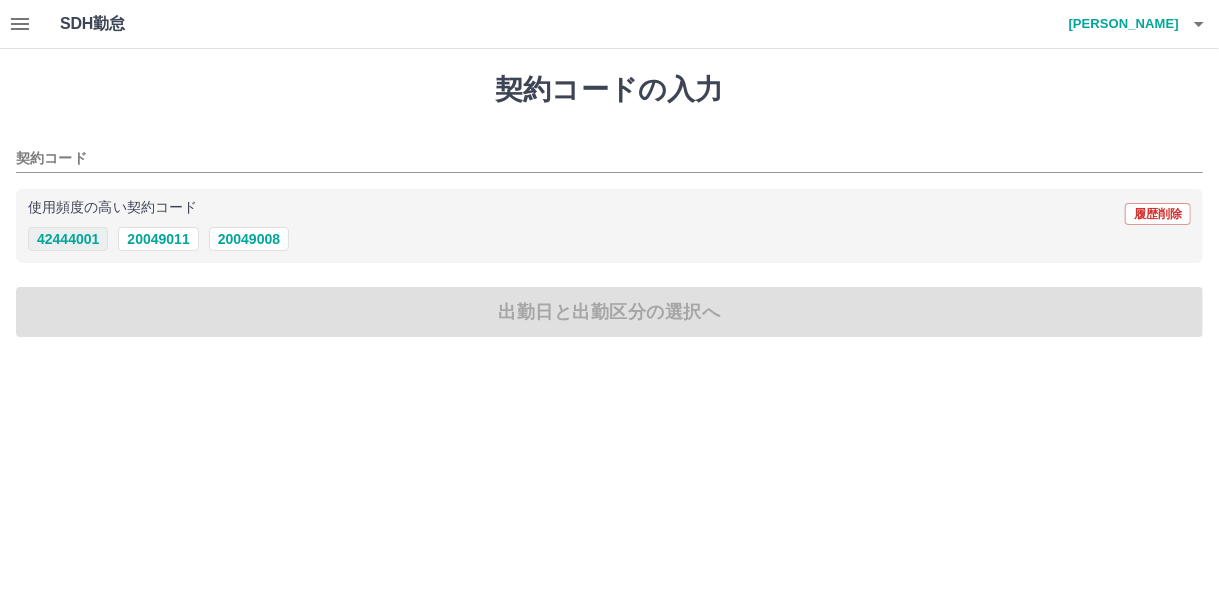 click on "42444001" at bounding box center [68, 239] 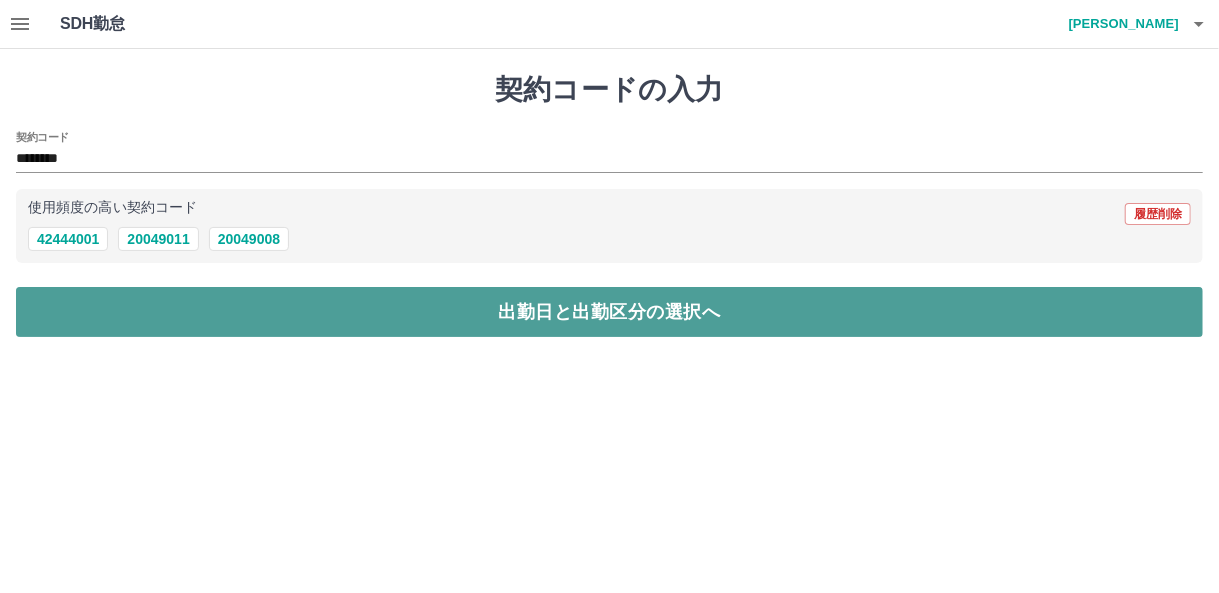 click on "出勤日と出勤区分の選択へ" at bounding box center [609, 312] 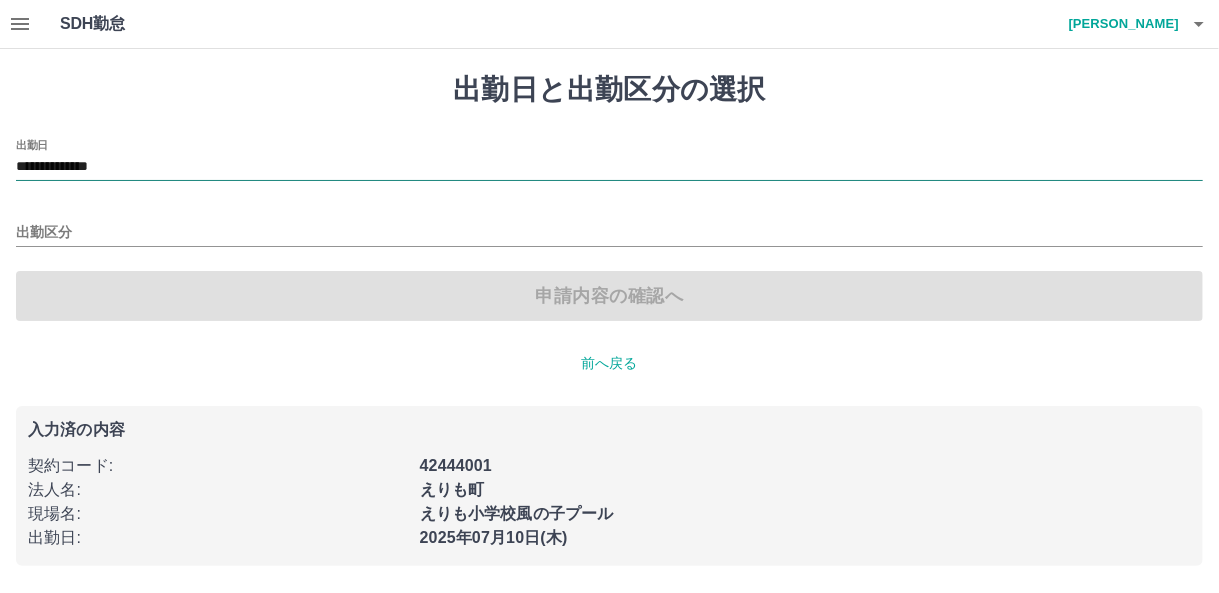 click on "**********" at bounding box center (609, 167) 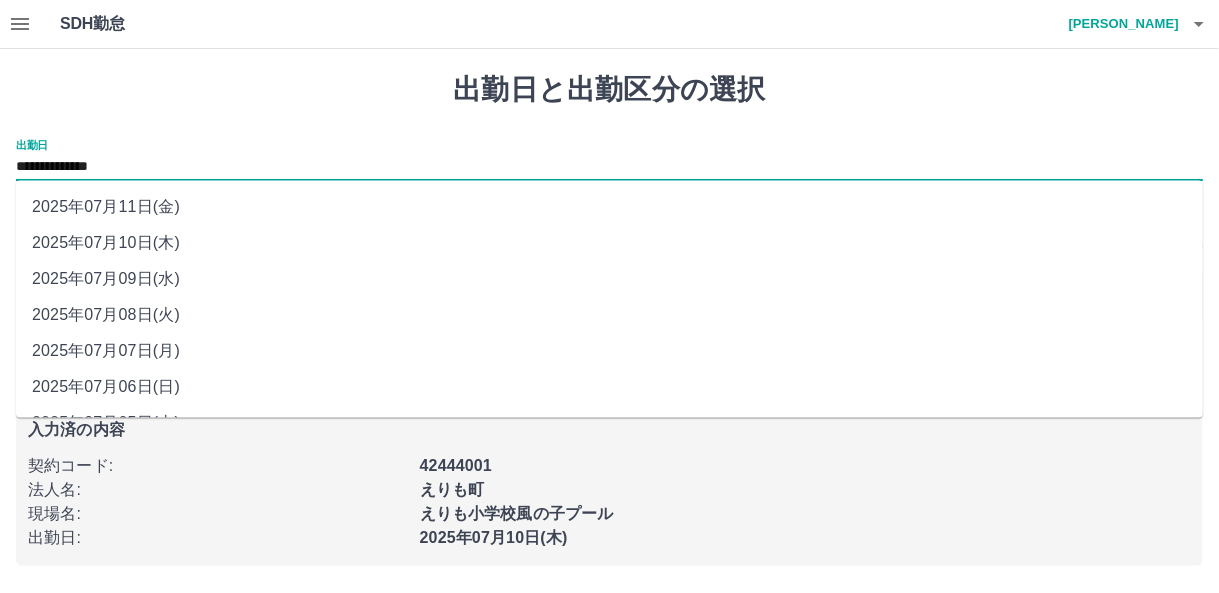 drag, startPoint x: 77, startPoint y: 162, endPoint x: 77, endPoint y: 240, distance: 78 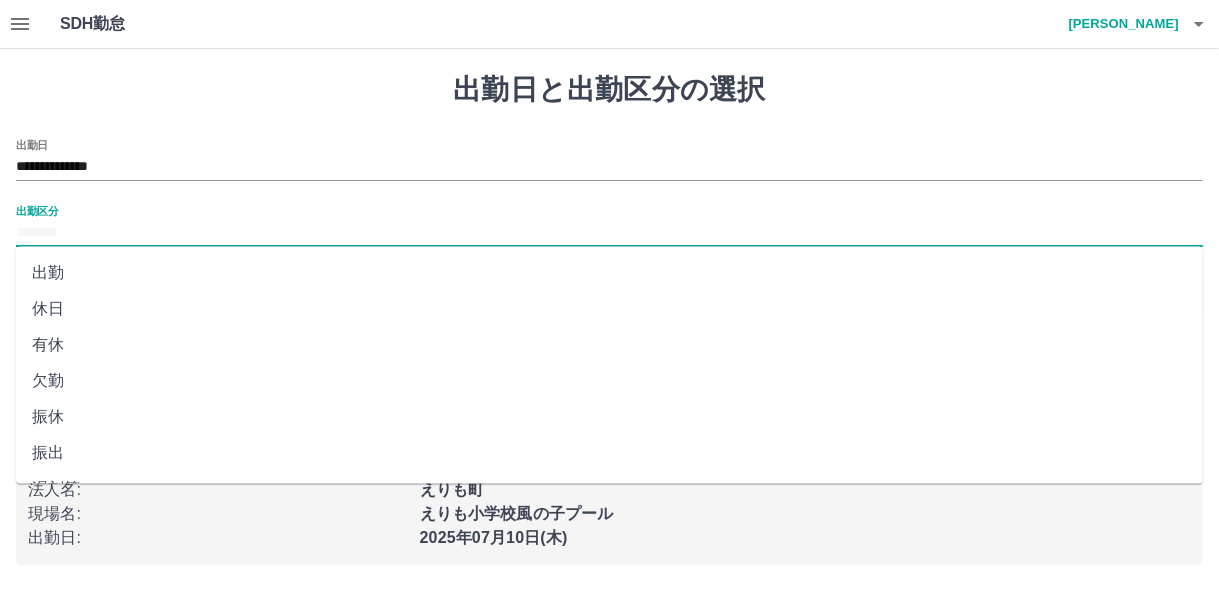 click on "出勤区分" at bounding box center [609, 233] 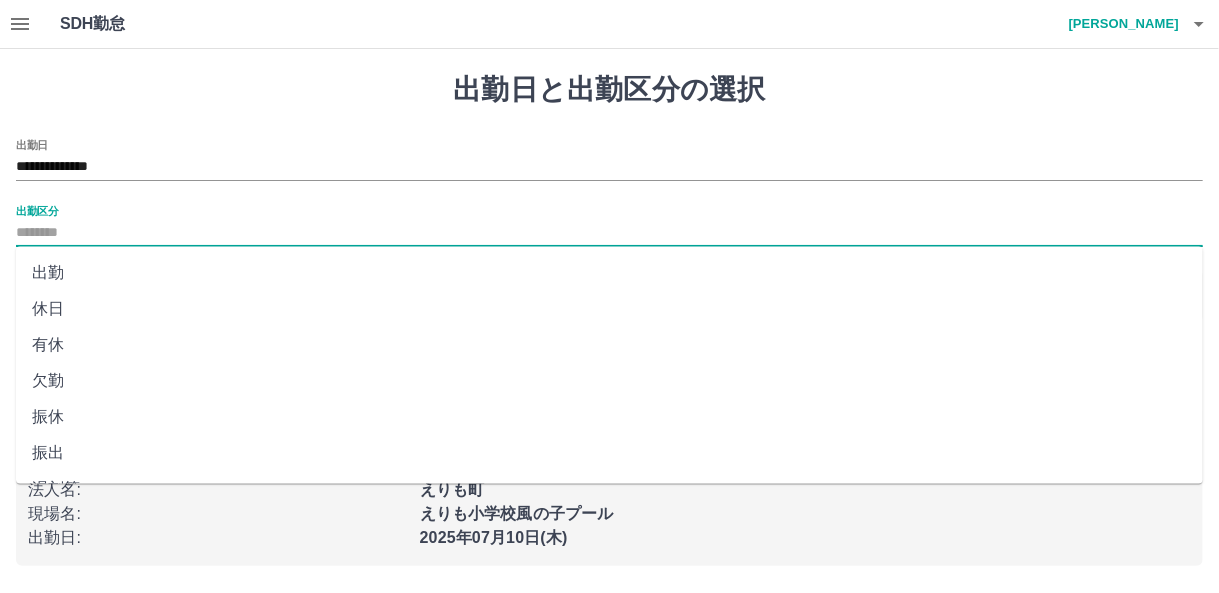 click on "出勤" at bounding box center [609, 273] 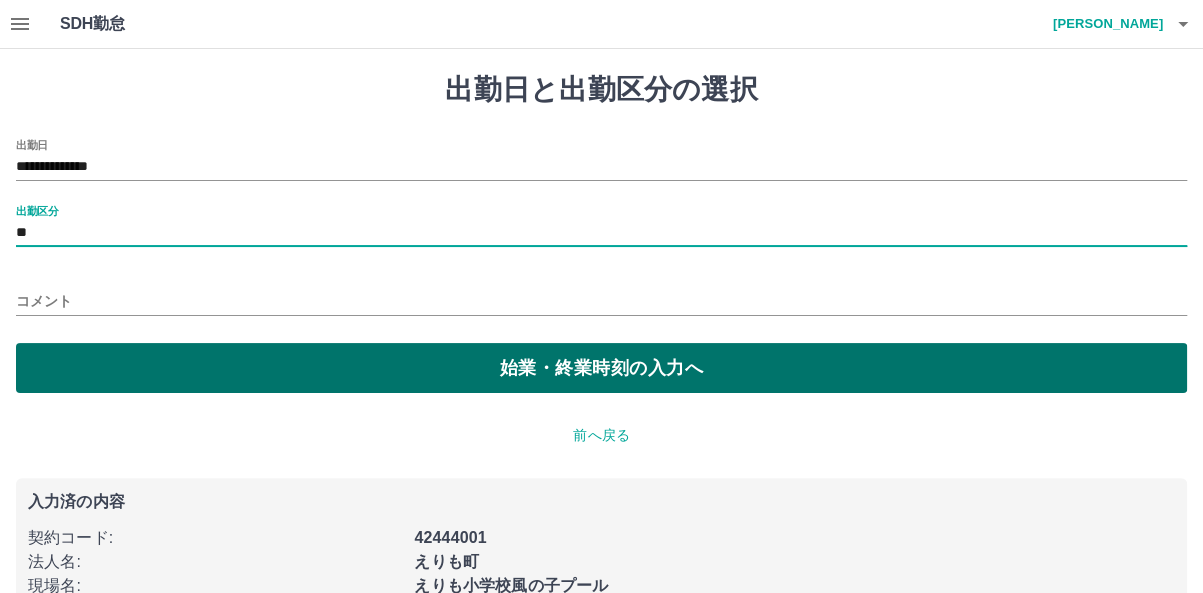 click on "始業・終業時刻の入力へ" at bounding box center [601, 368] 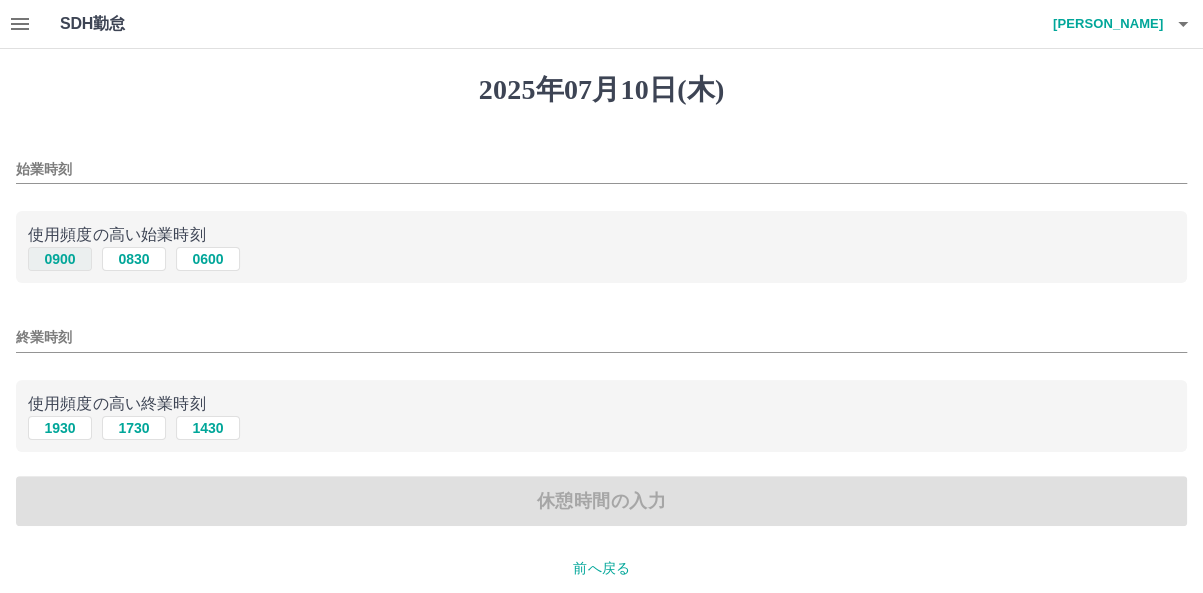 click on "0900" at bounding box center [60, 259] 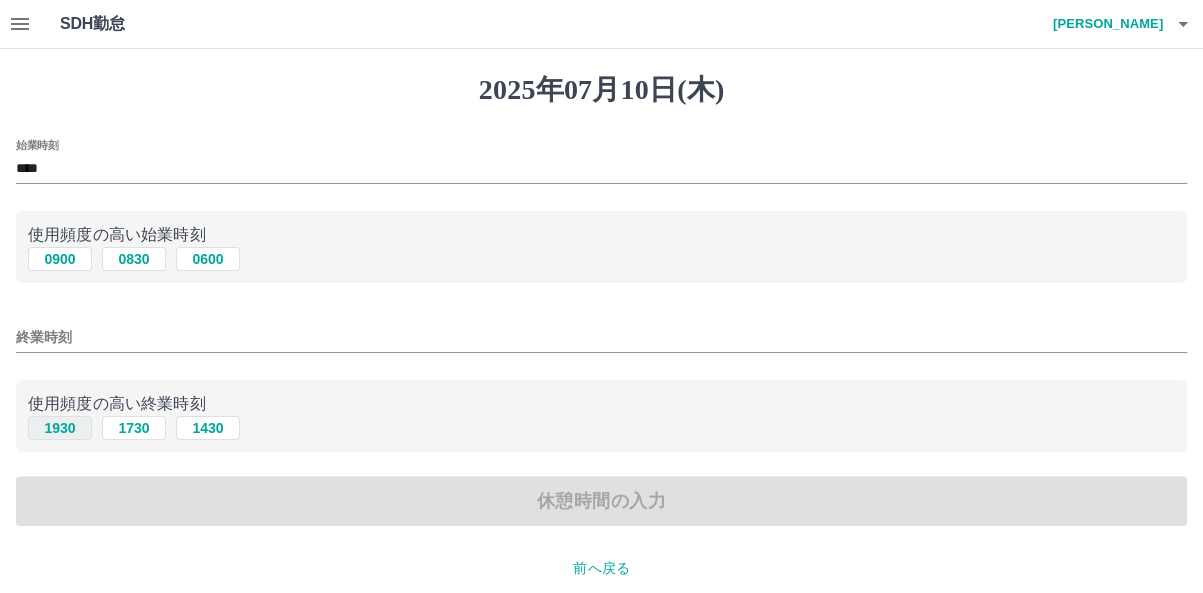 click on "1930" at bounding box center (60, 428) 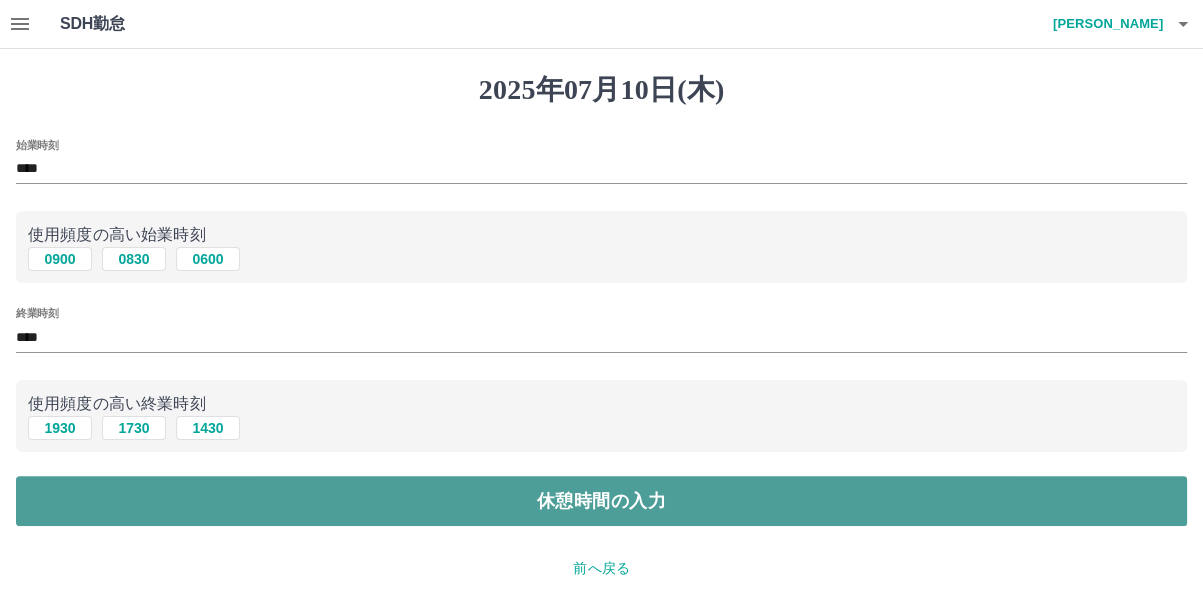 click on "休憩時間の入力" at bounding box center (601, 501) 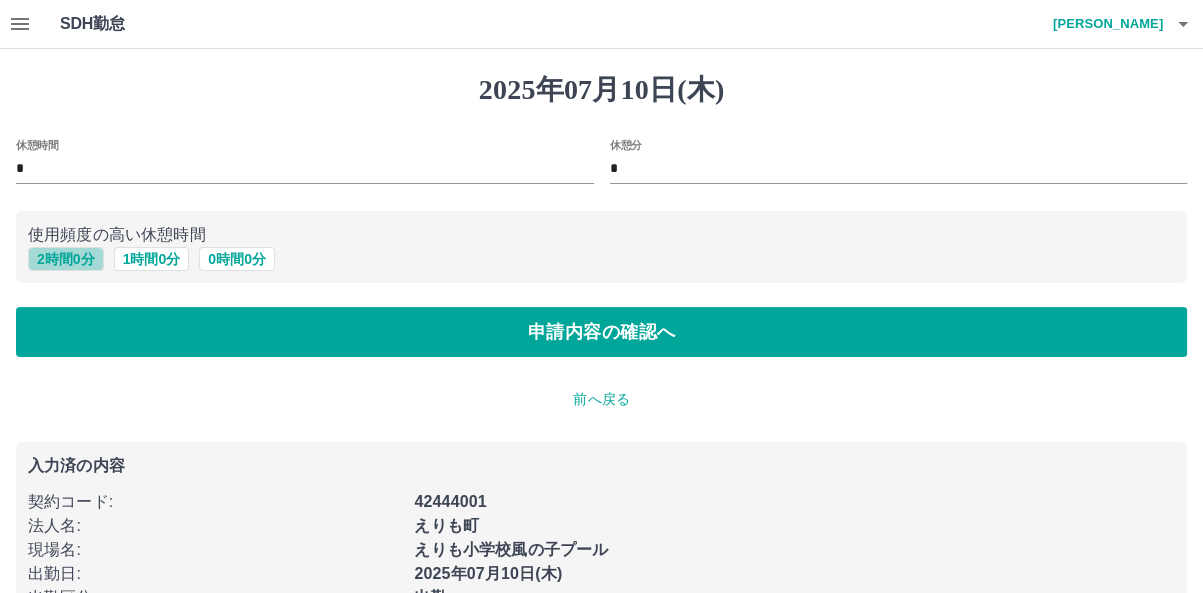 click on "2 時間 0 分" at bounding box center [66, 259] 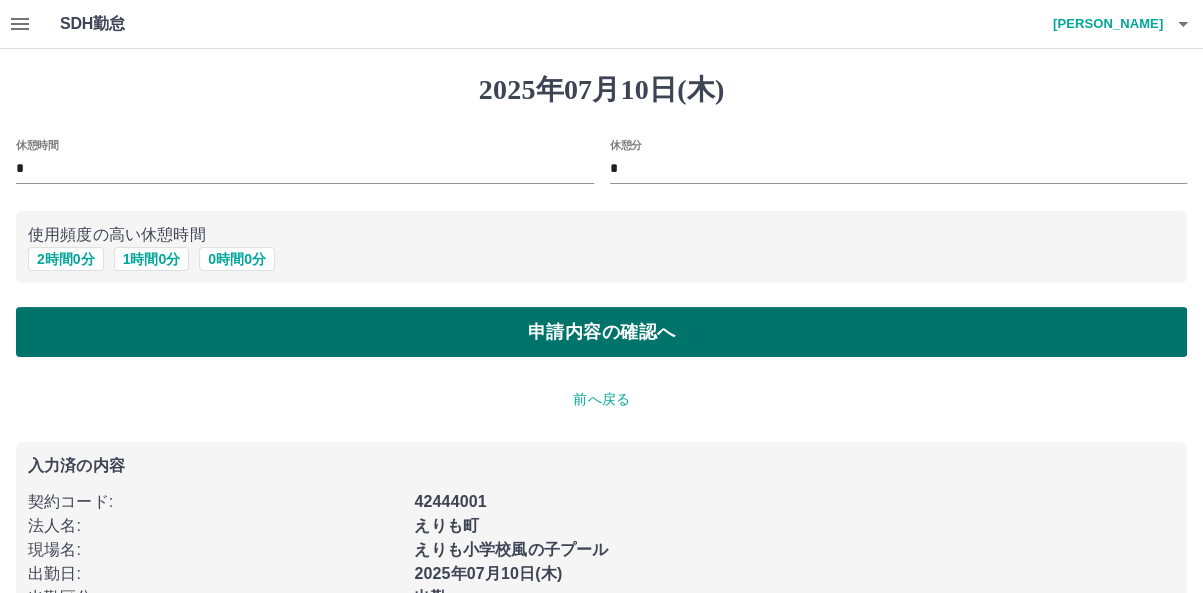click on "申請内容の確認へ" at bounding box center [601, 332] 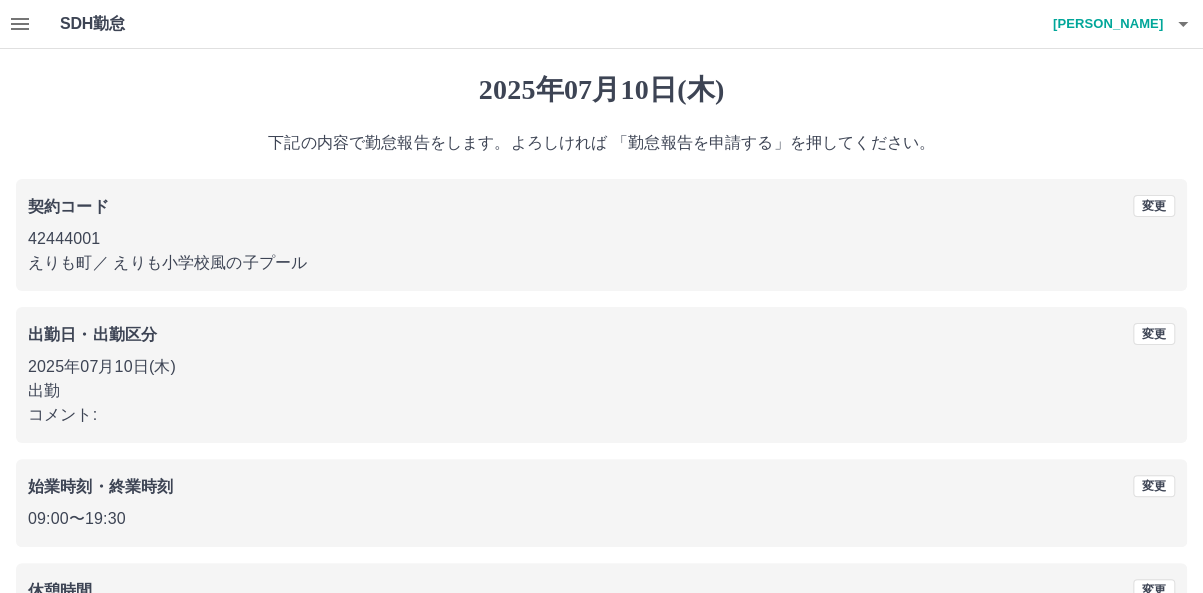 scroll, scrollTop: 155, scrollLeft: 0, axis: vertical 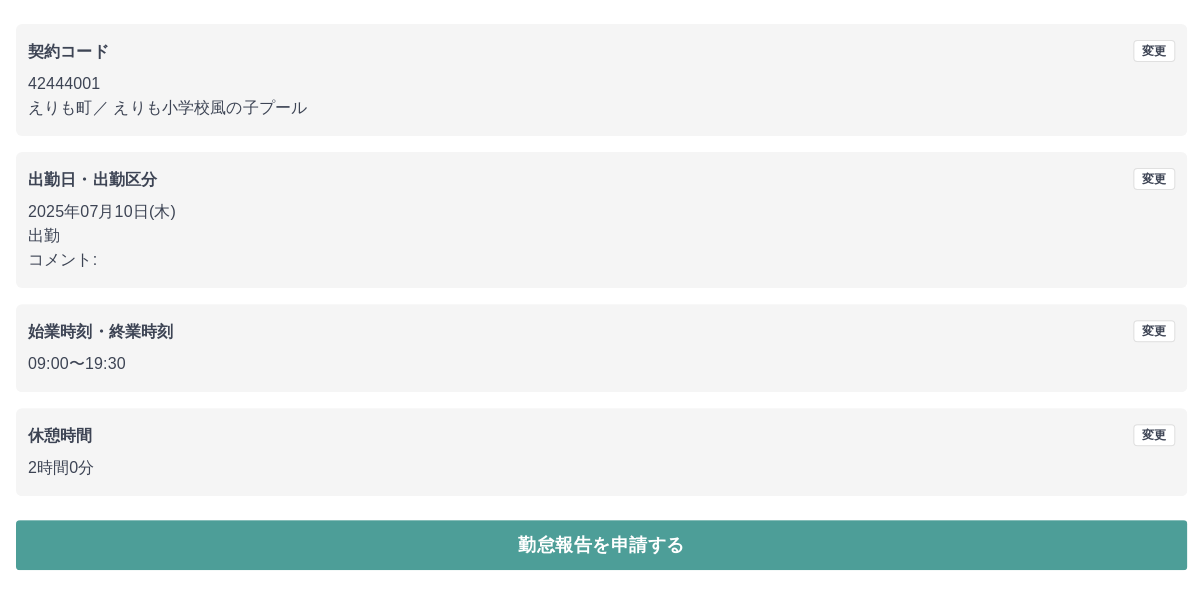 click on "勤怠報告を申請する" at bounding box center (601, 545) 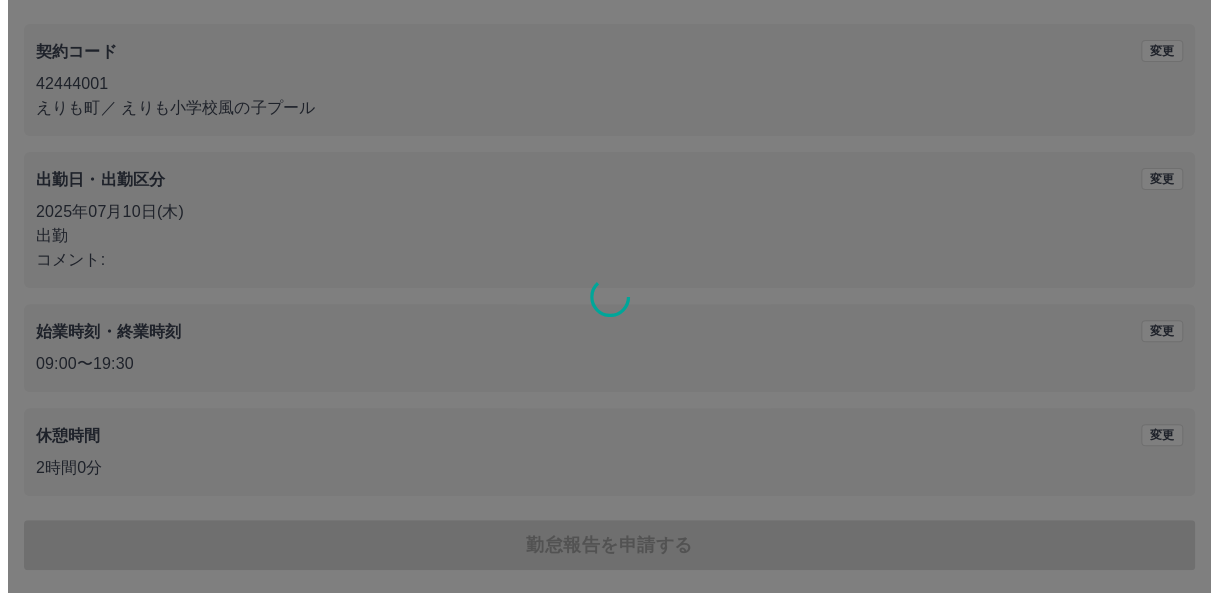 scroll, scrollTop: 0, scrollLeft: 0, axis: both 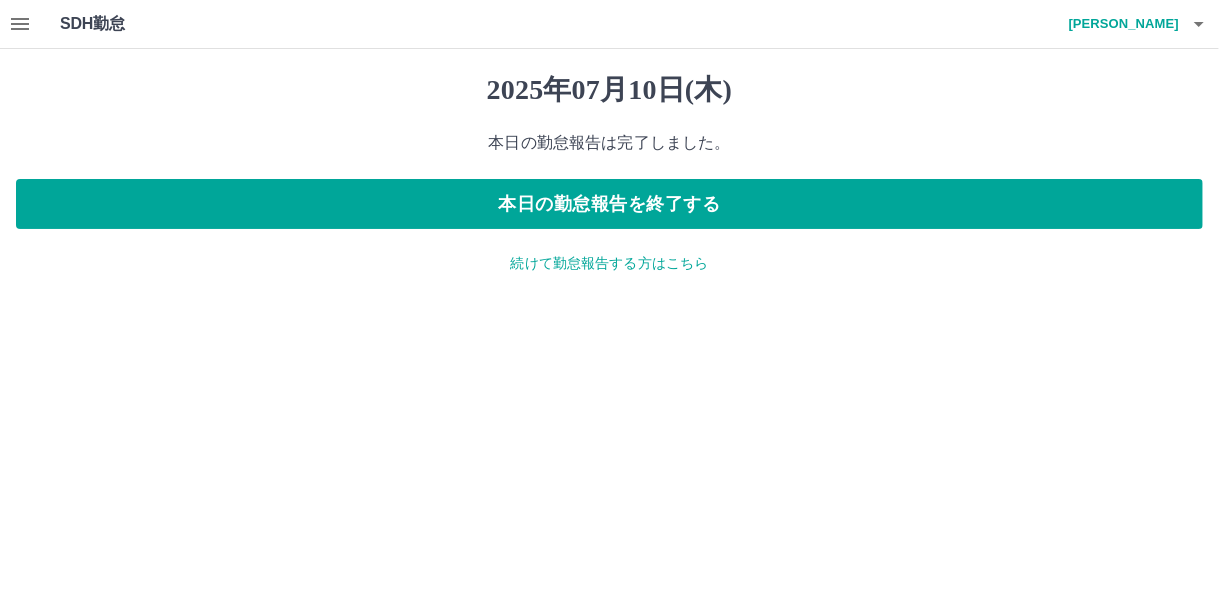 click on "続けて勤怠報告する方はこちら" at bounding box center (609, 263) 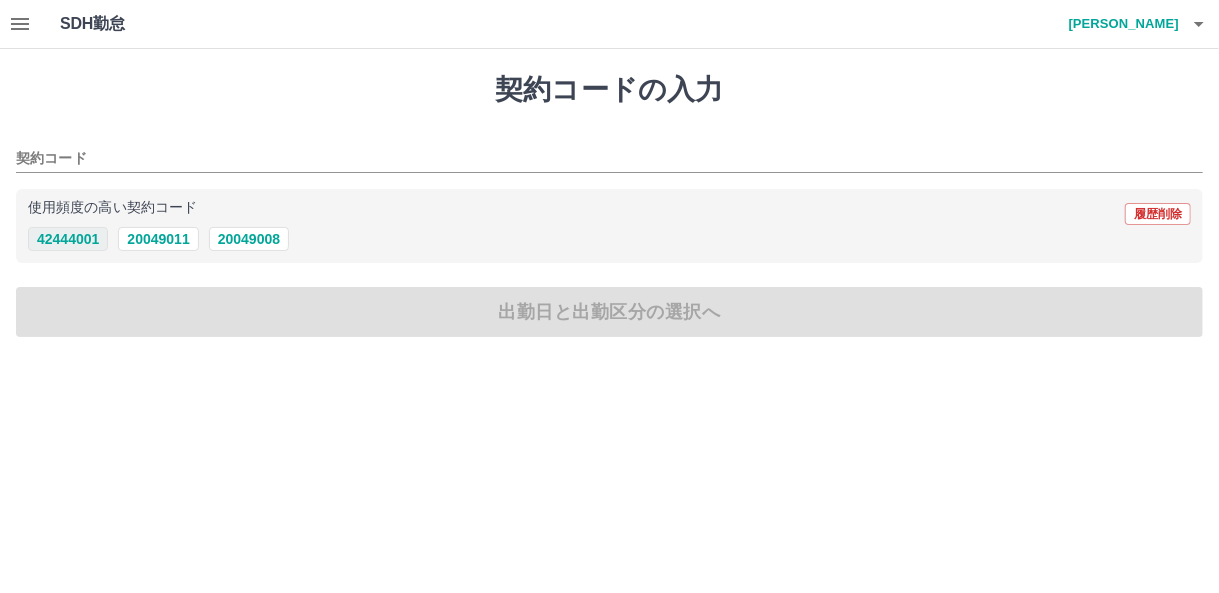 click on "42444001" at bounding box center (68, 239) 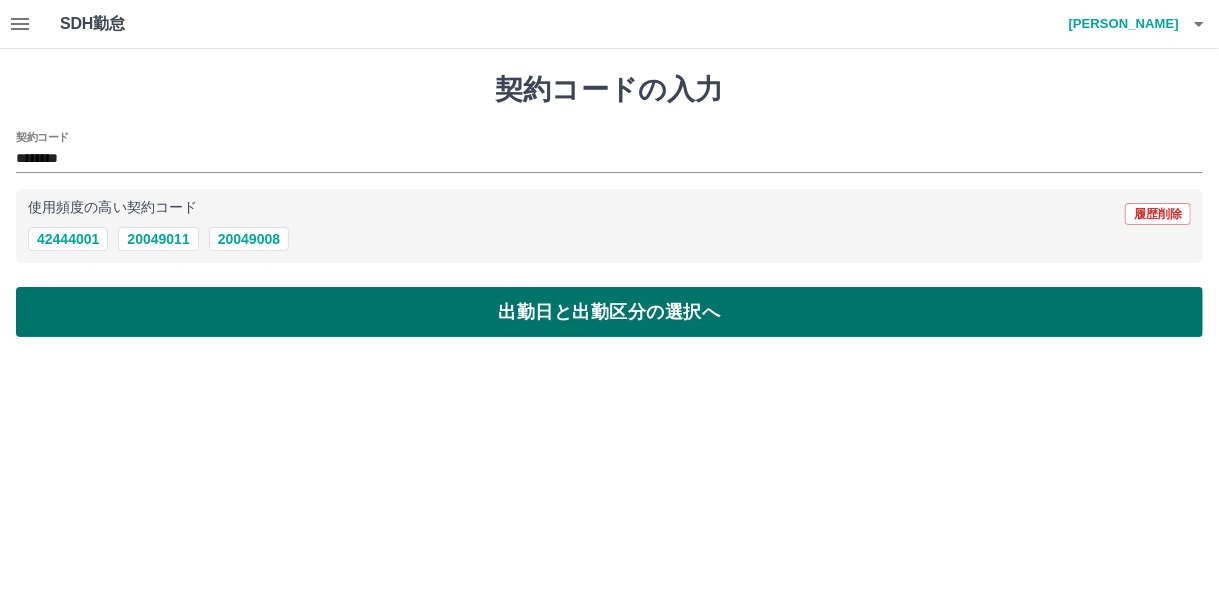 click on "出勤日と出勤区分の選択へ" at bounding box center [609, 312] 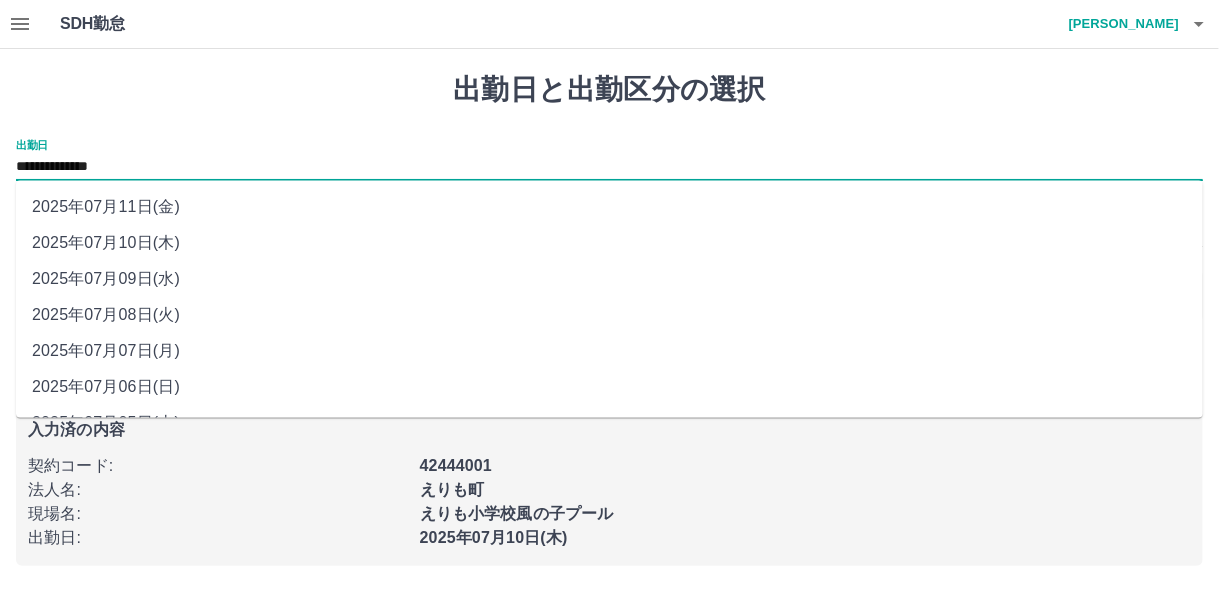 click on "**********" at bounding box center (609, 167) 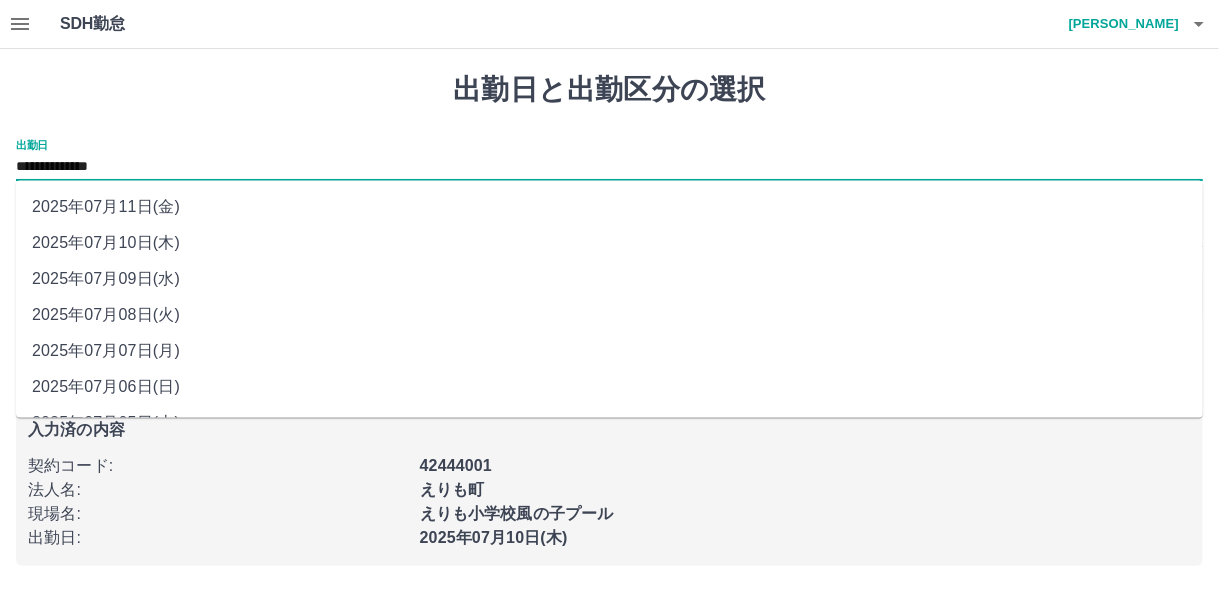 drag, startPoint x: 96, startPoint y: 168, endPoint x: 101, endPoint y: 202, distance: 34.36568 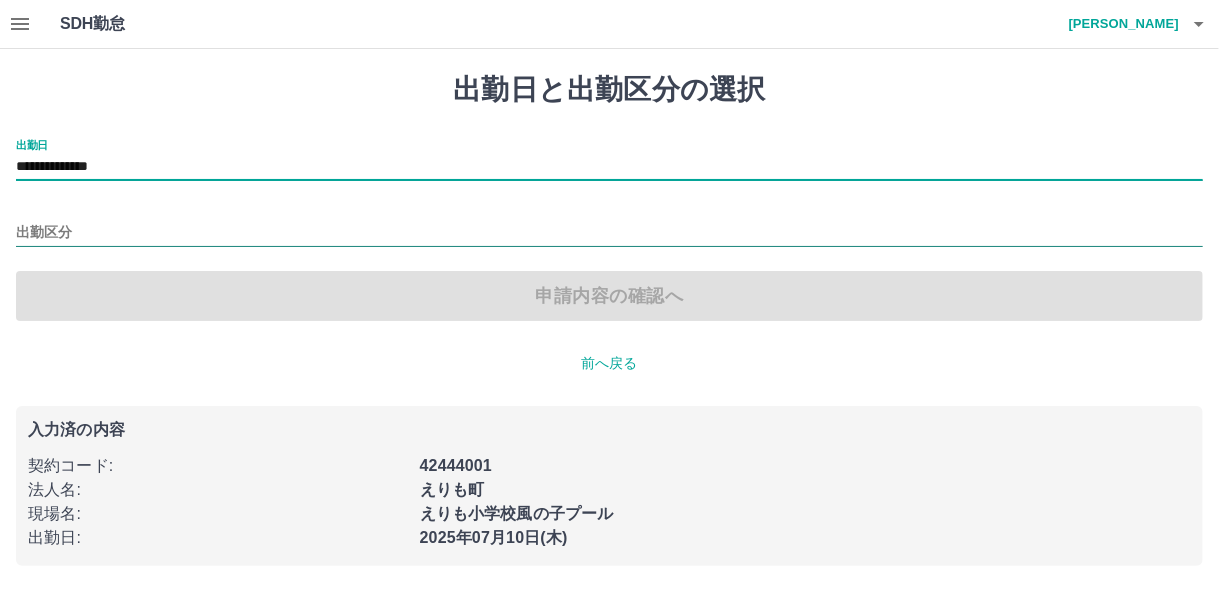 click on "出勤区分" at bounding box center [609, 233] 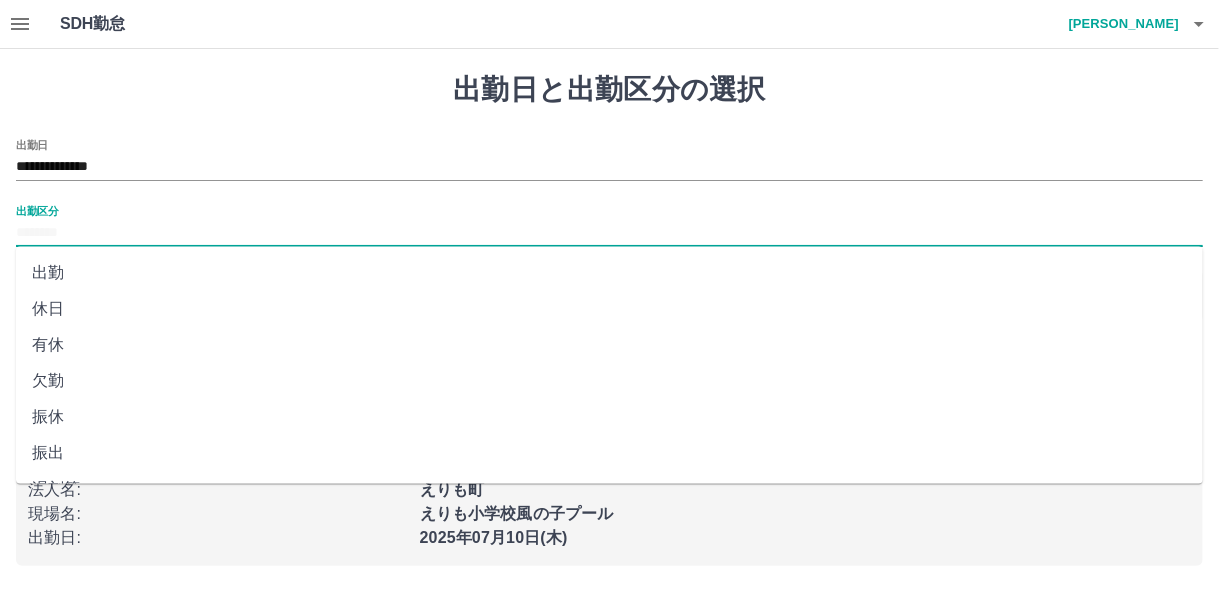 click on "休日" at bounding box center [609, 309] 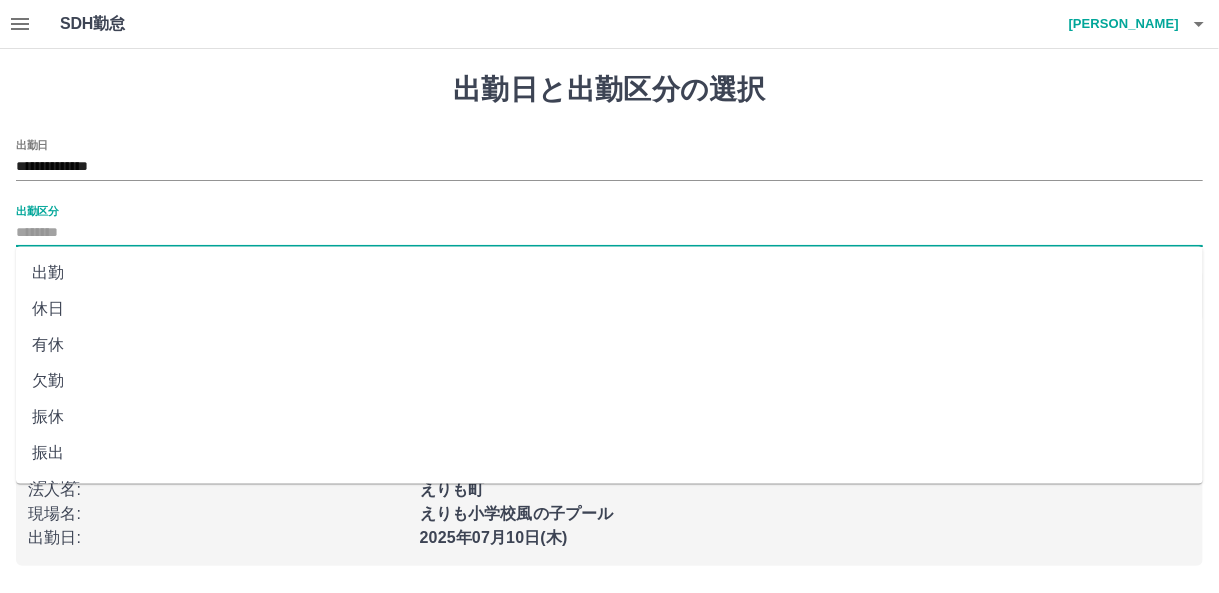 type on "**" 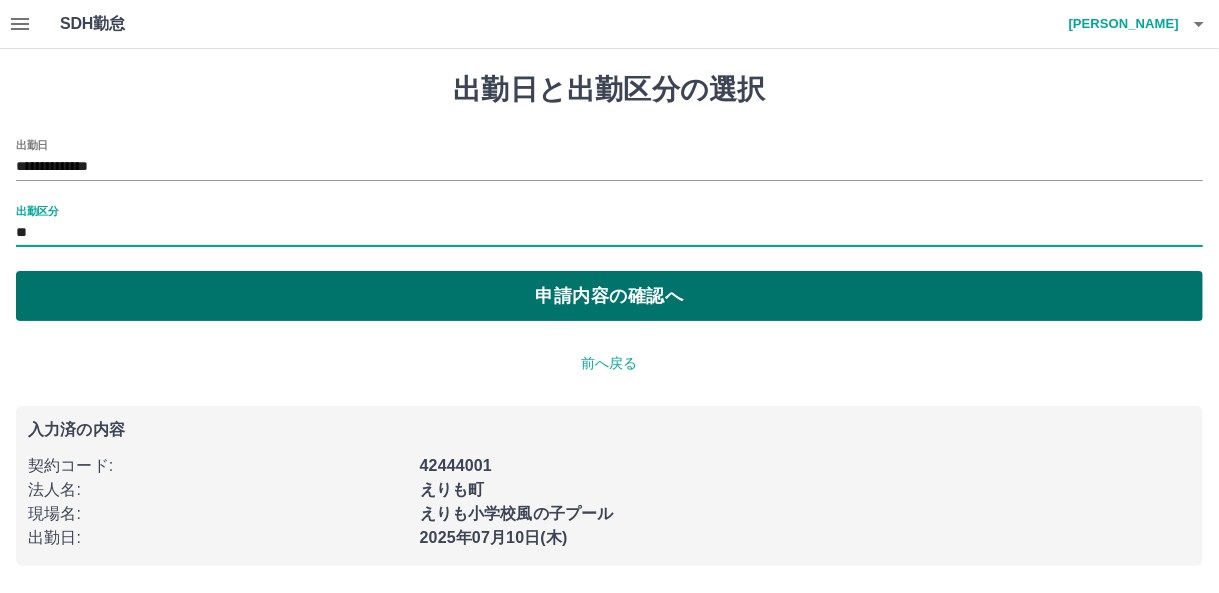click on "申請内容の確認へ" at bounding box center (609, 296) 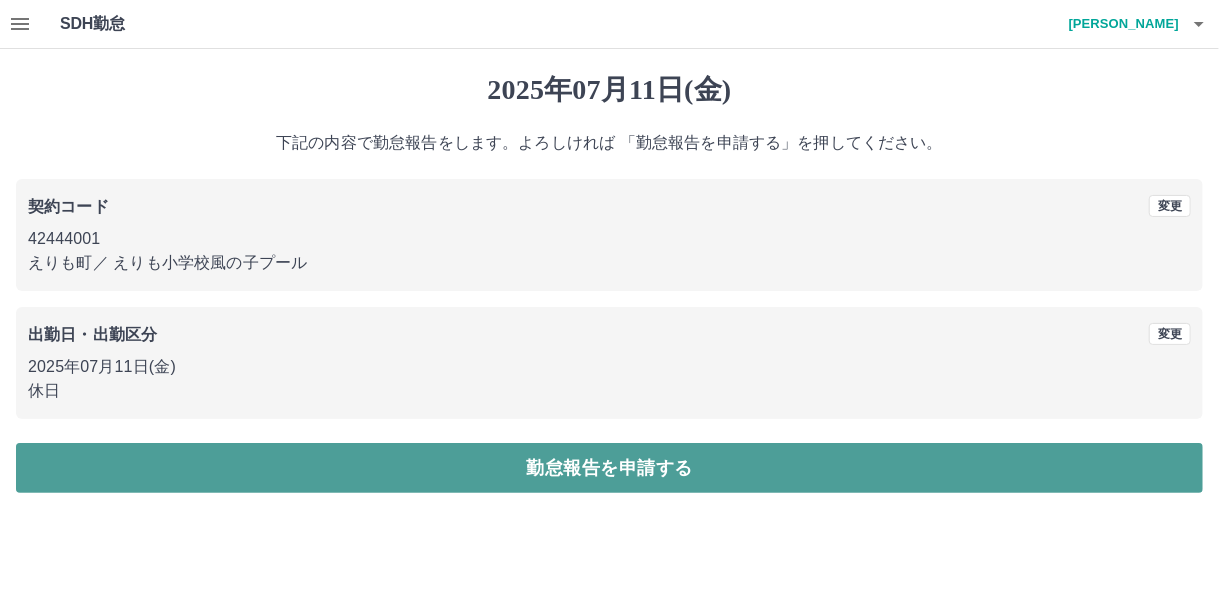 click on "勤怠報告を申請する" at bounding box center (609, 468) 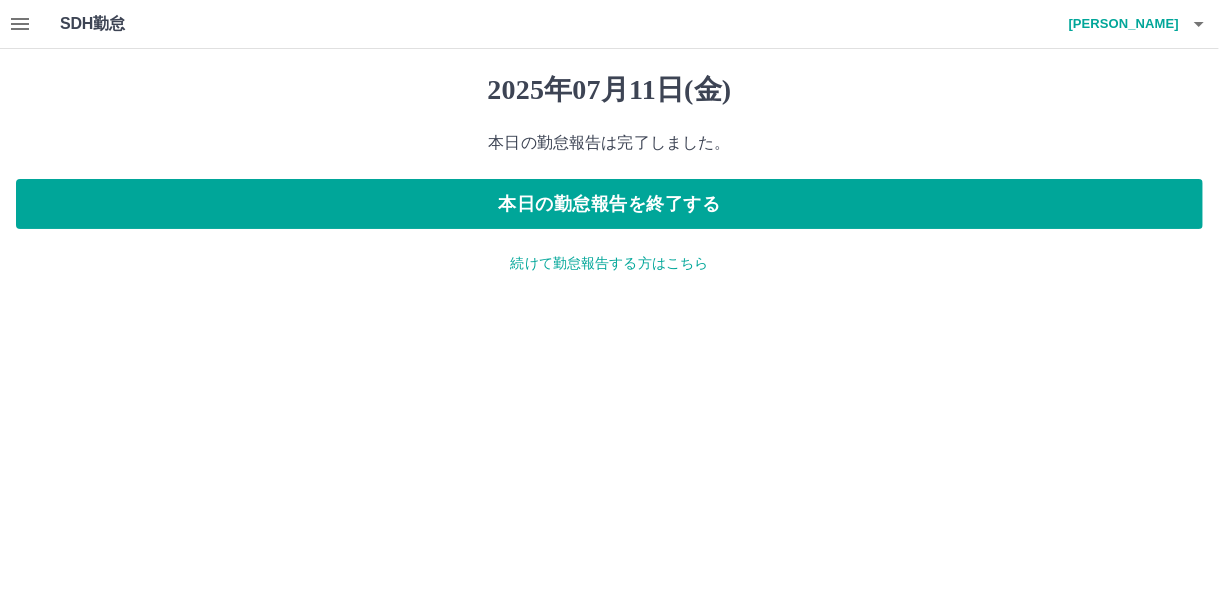 click 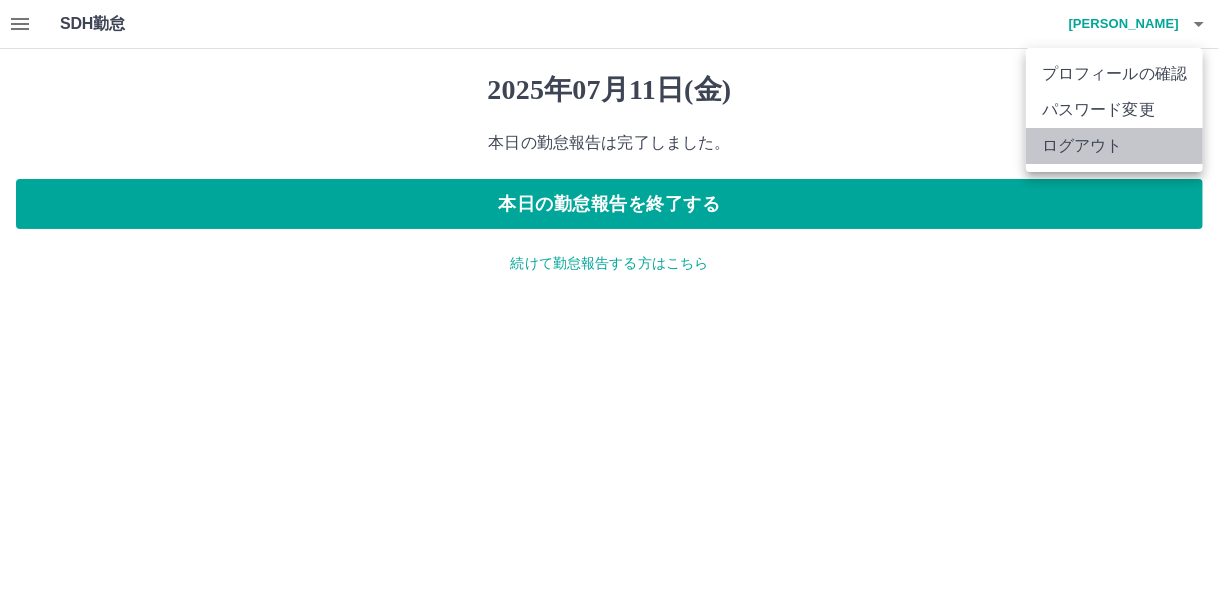 click on "ログアウト" at bounding box center (1114, 146) 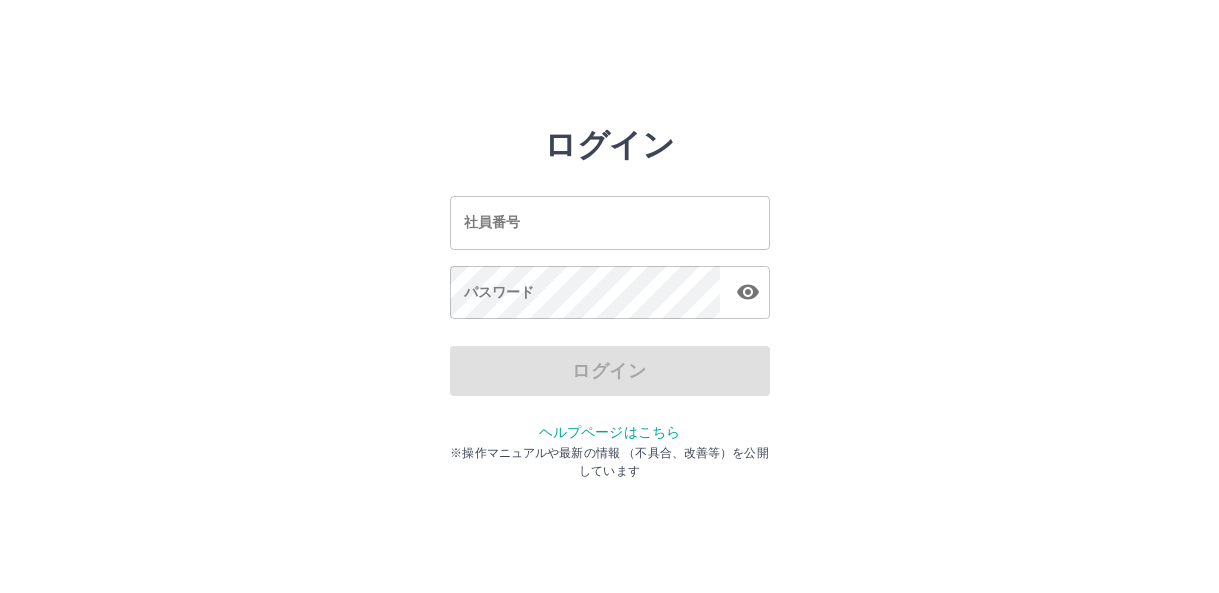 scroll, scrollTop: 0, scrollLeft: 0, axis: both 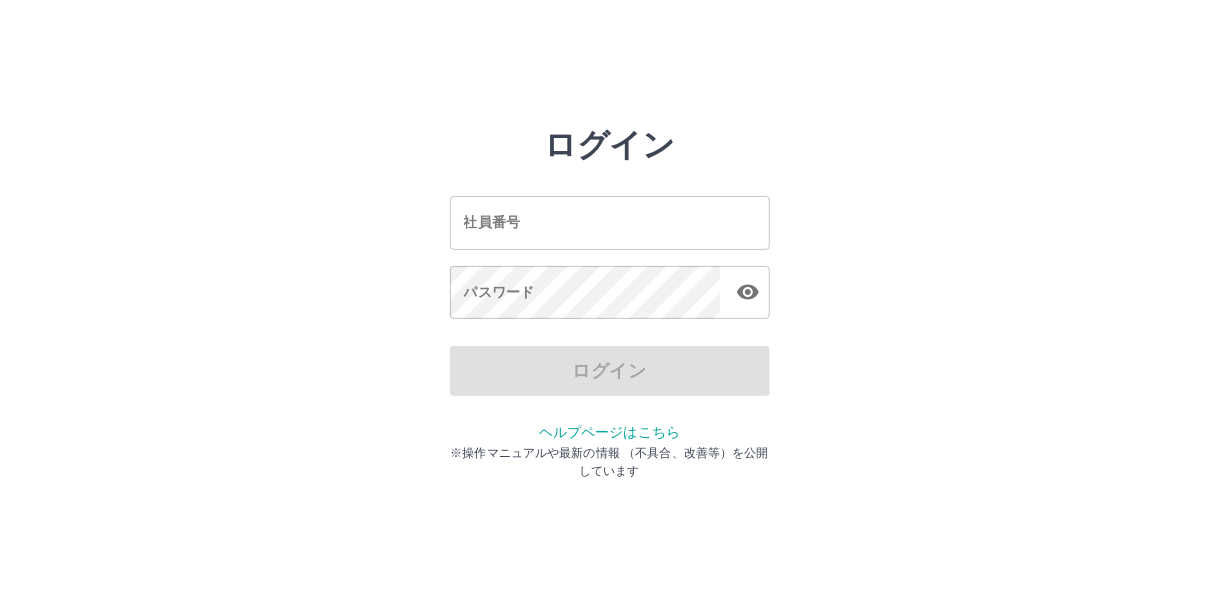 click on "社員番号" at bounding box center (610, 222) 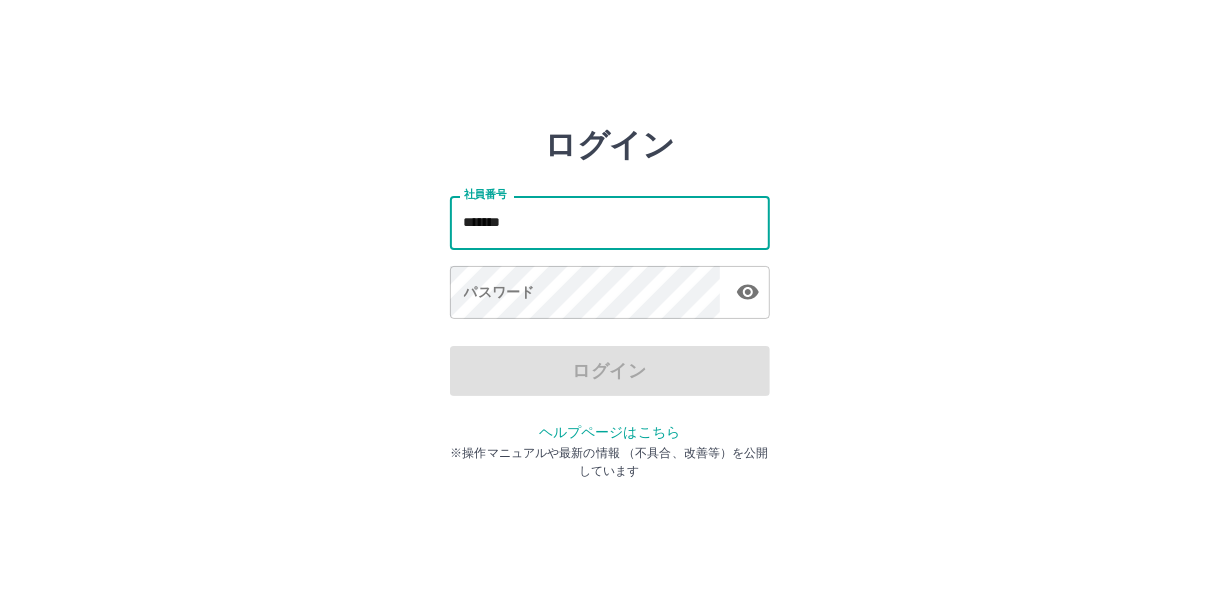 type on "*******" 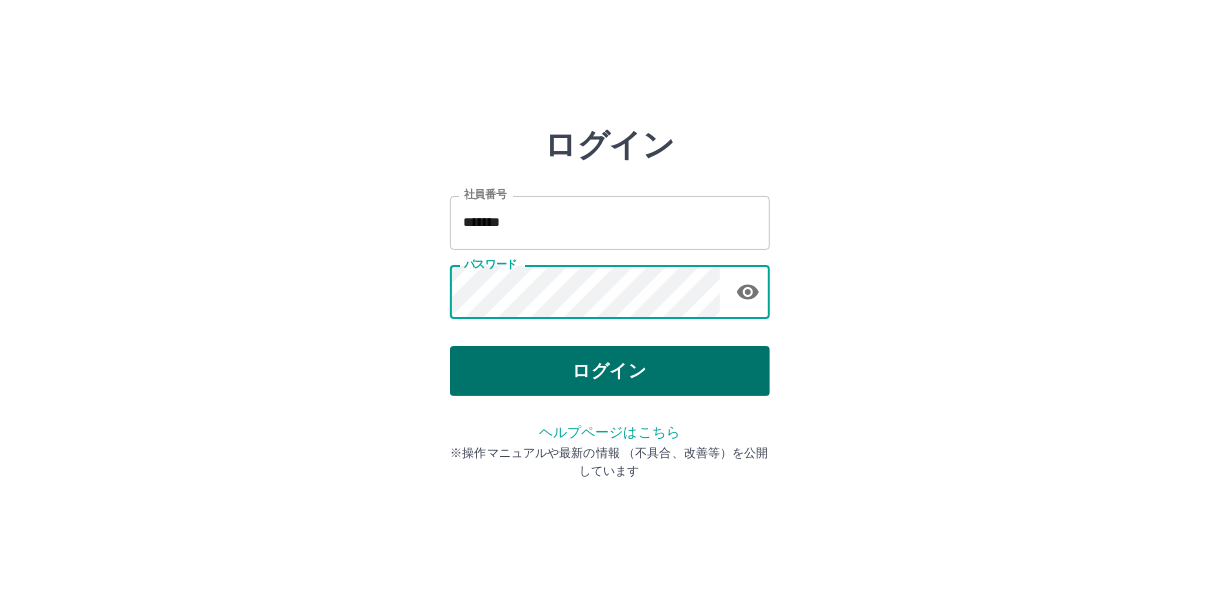 click on "ログイン" at bounding box center [610, 371] 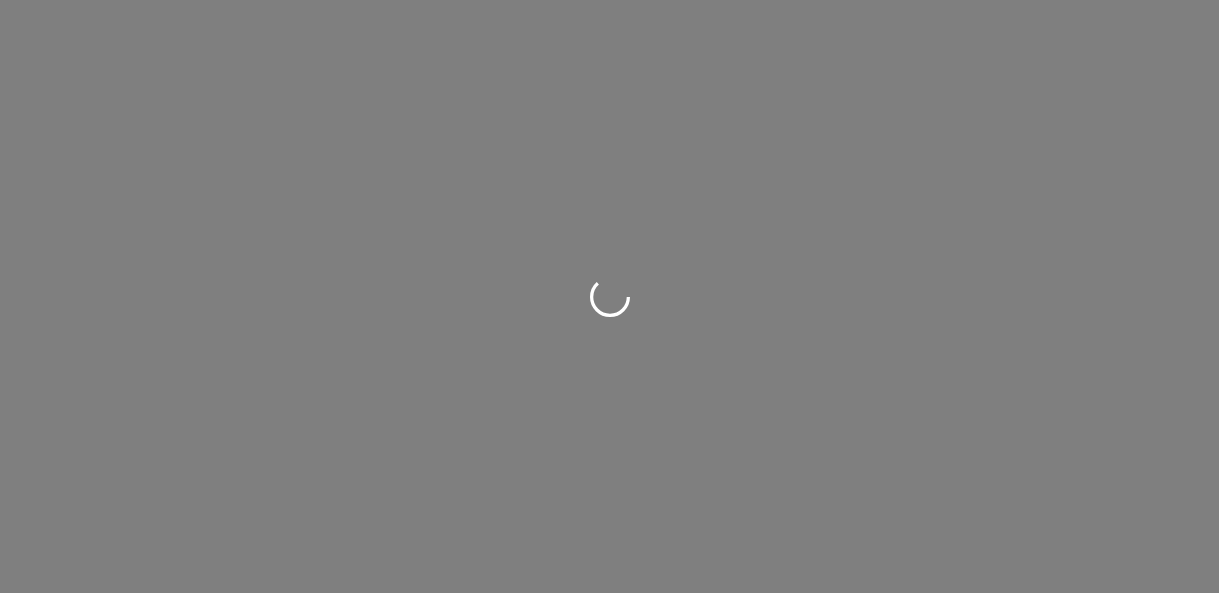 scroll, scrollTop: 0, scrollLeft: 0, axis: both 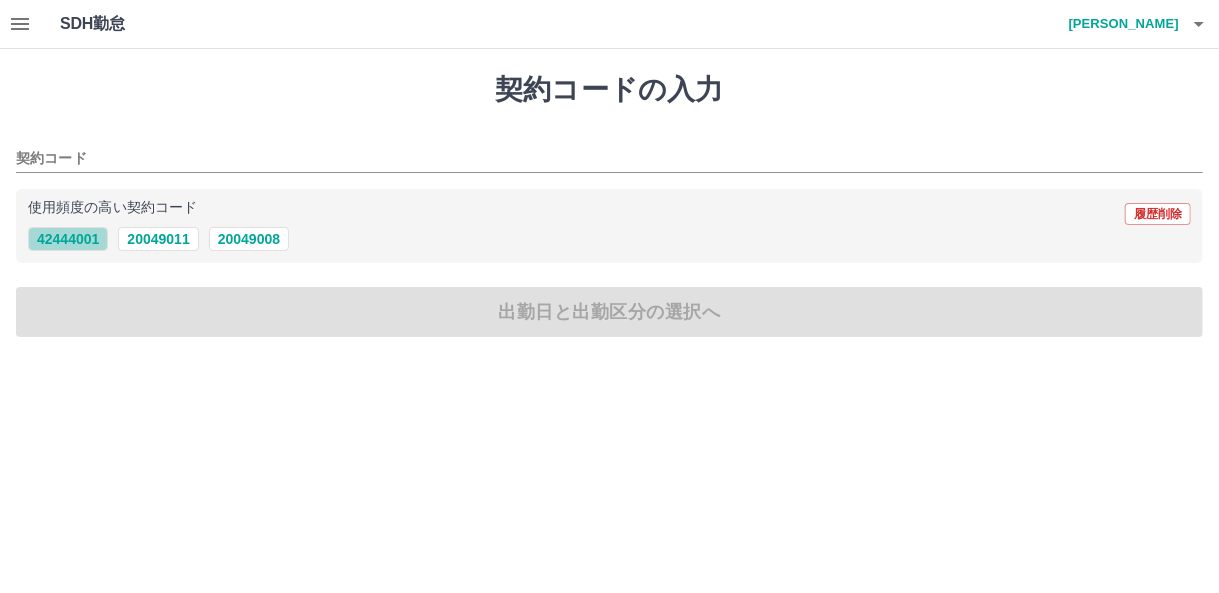 click on "42444001" at bounding box center (68, 239) 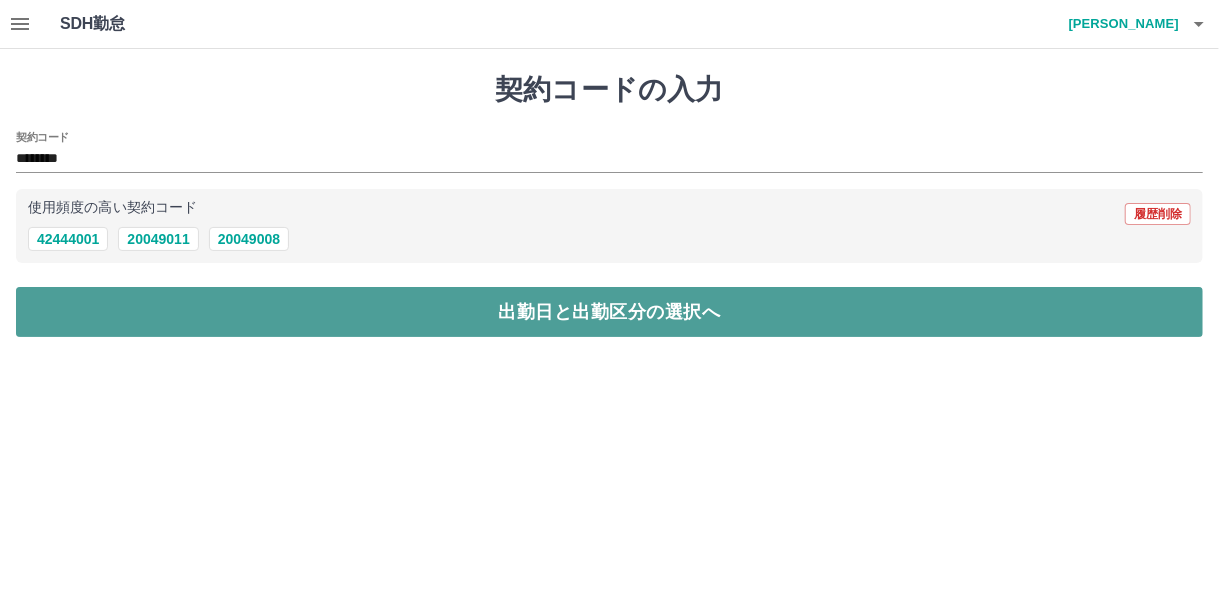 click on "出勤日と出勤区分の選択へ" at bounding box center (609, 312) 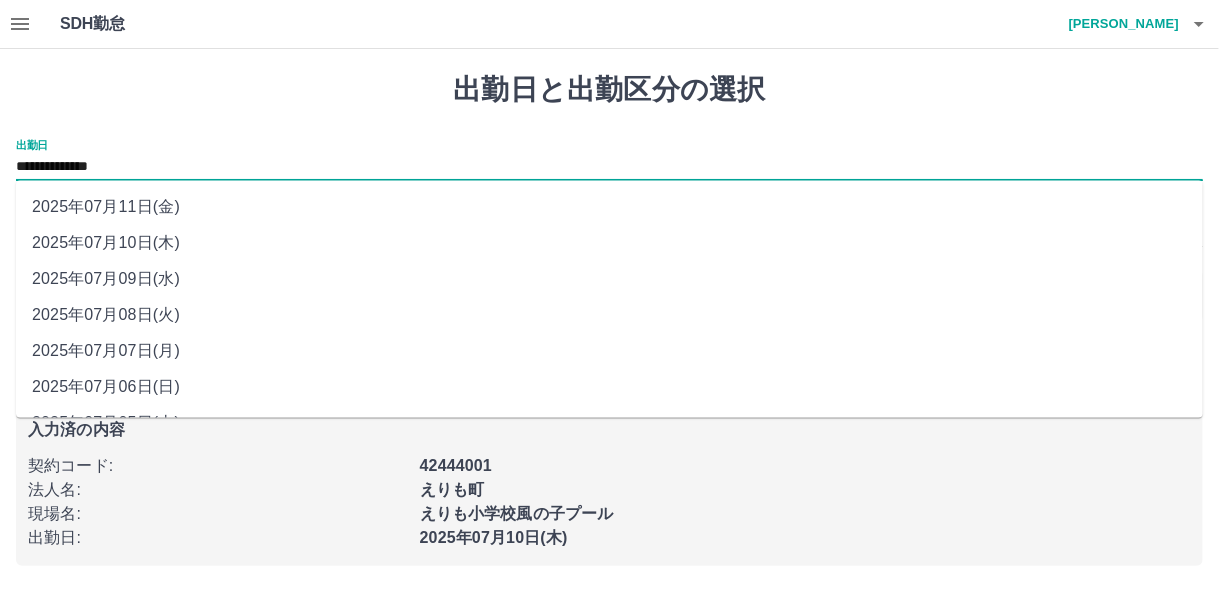 click on "**********" at bounding box center (609, 167) 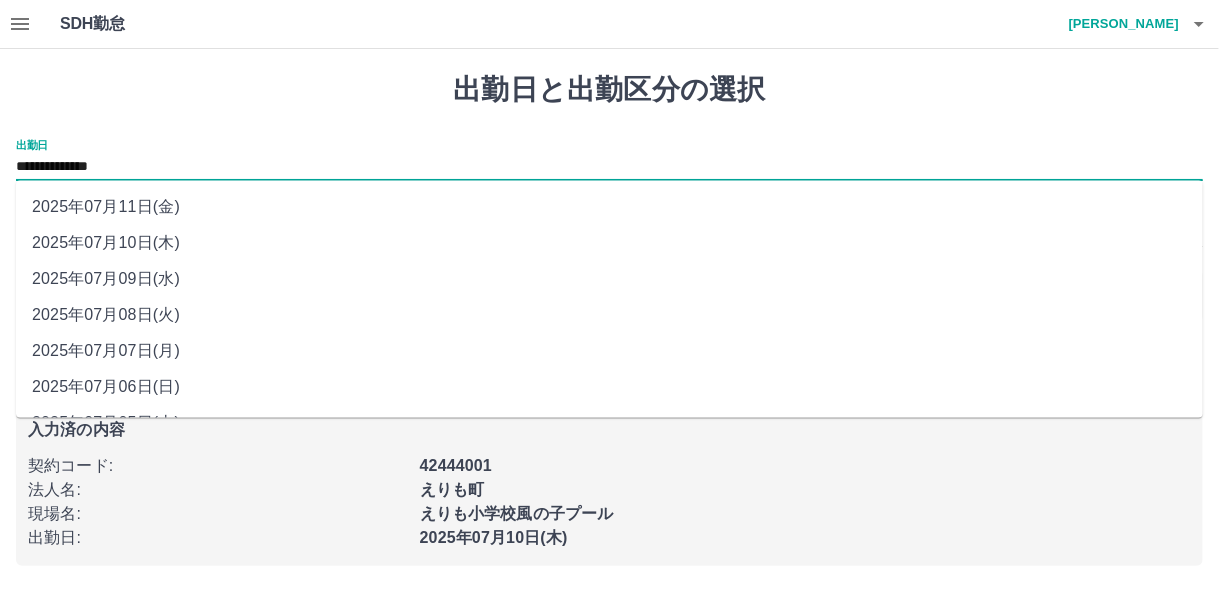drag, startPoint x: 106, startPoint y: 382, endPoint x: 105, endPoint y: 357, distance: 25.019993 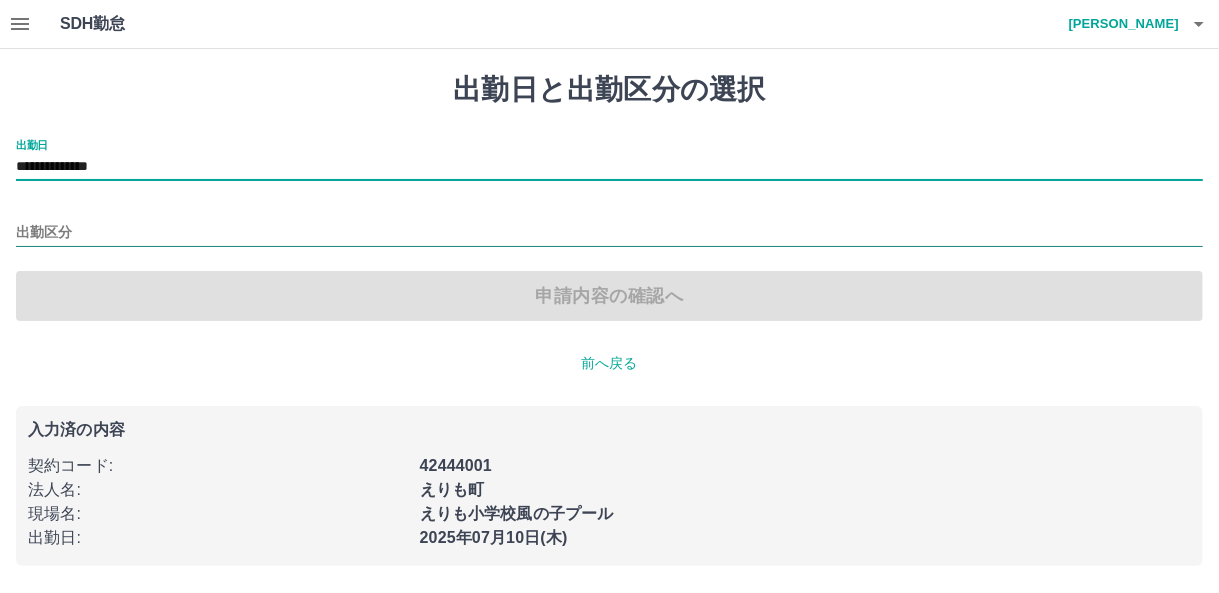 click on "出勤区分" at bounding box center (609, 233) 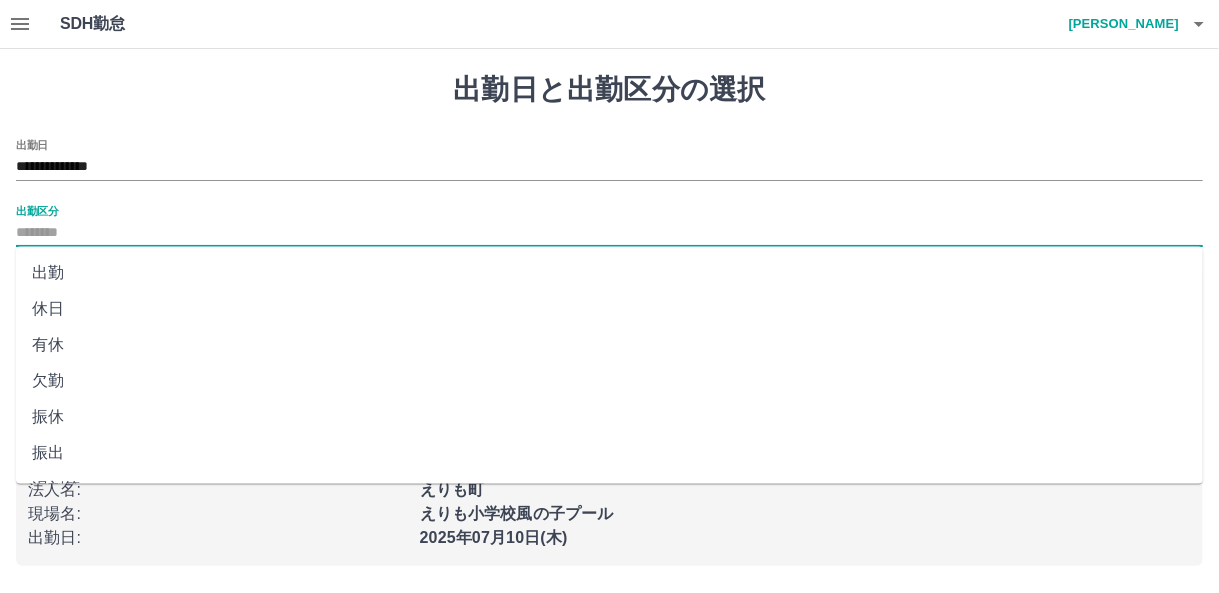 click on "休日" at bounding box center [609, 309] 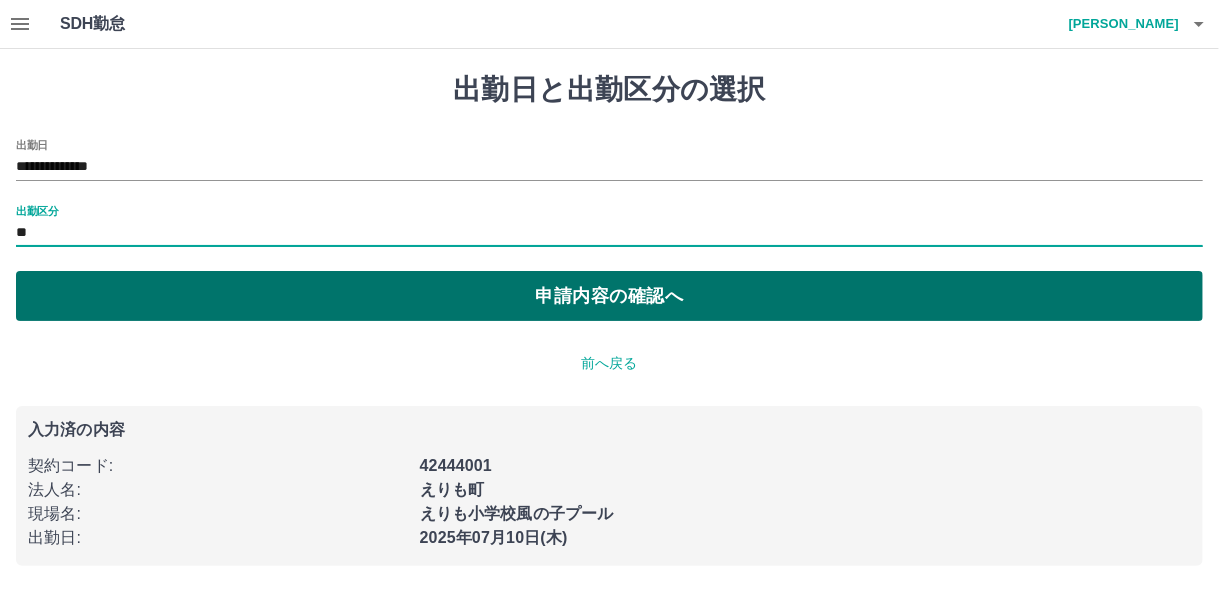 click on "申請内容の確認へ" at bounding box center [609, 296] 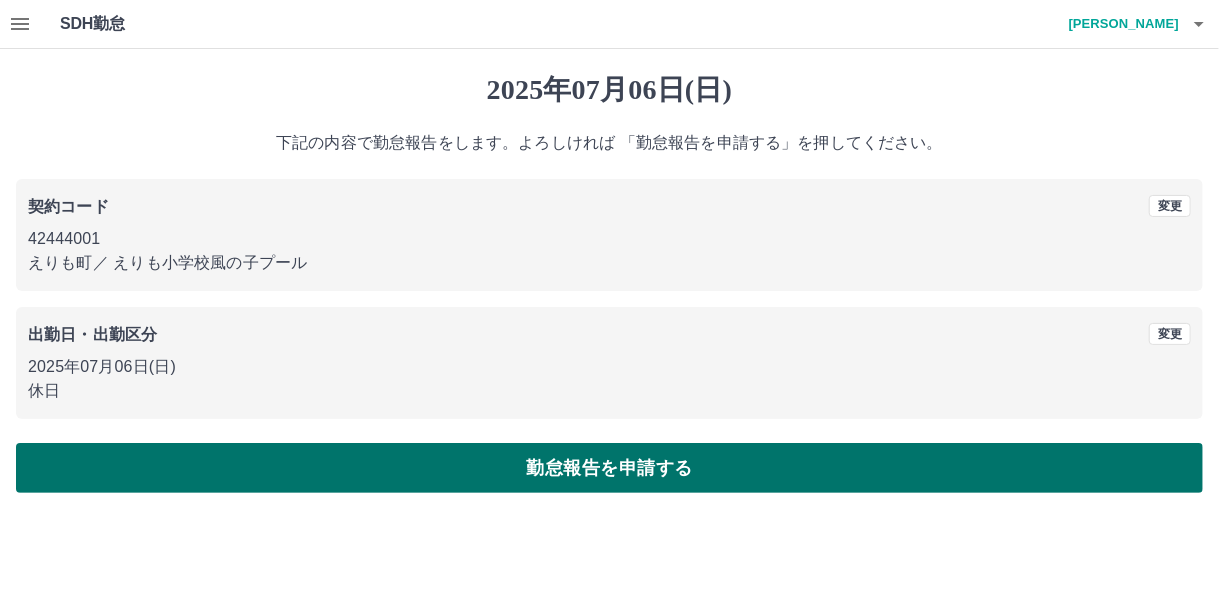click on "勤怠報告を申請する" at bounding box center [609, 468] 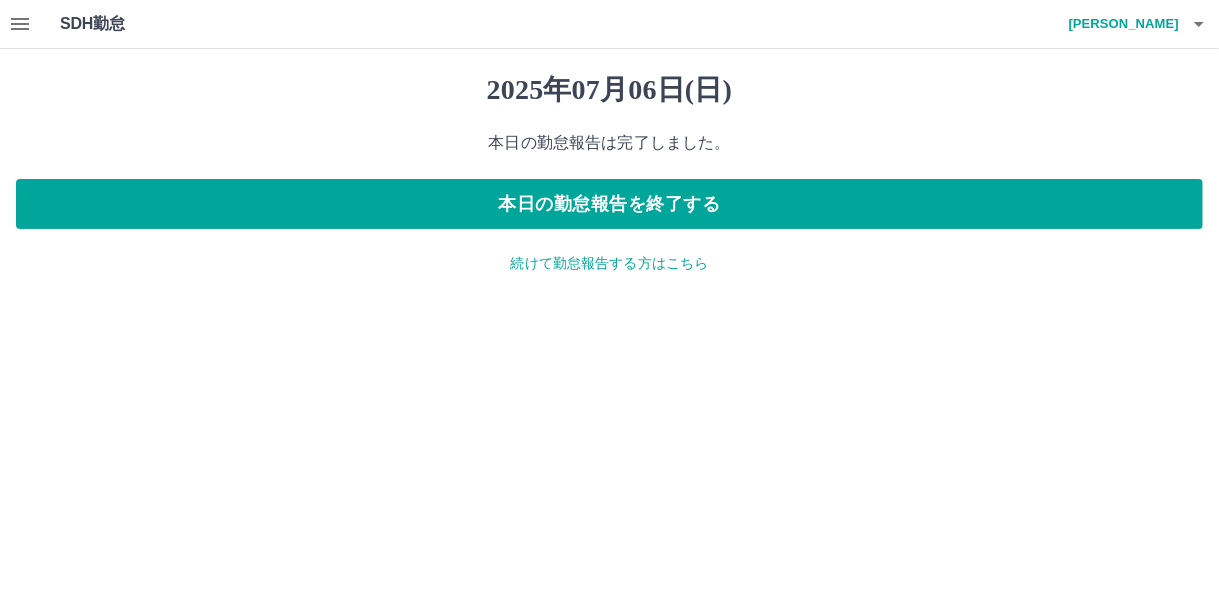 click on "続けて勤怠報告する方はこちら" at bounding box center [609, 263] 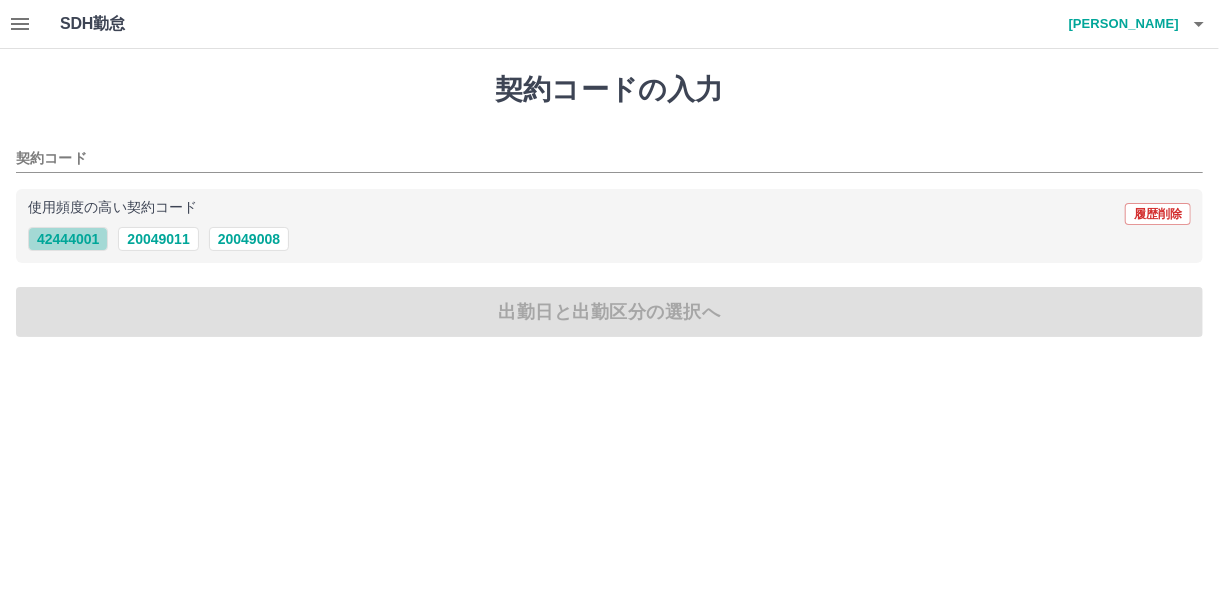 click on "42444001" at bounding box center (68, 239) 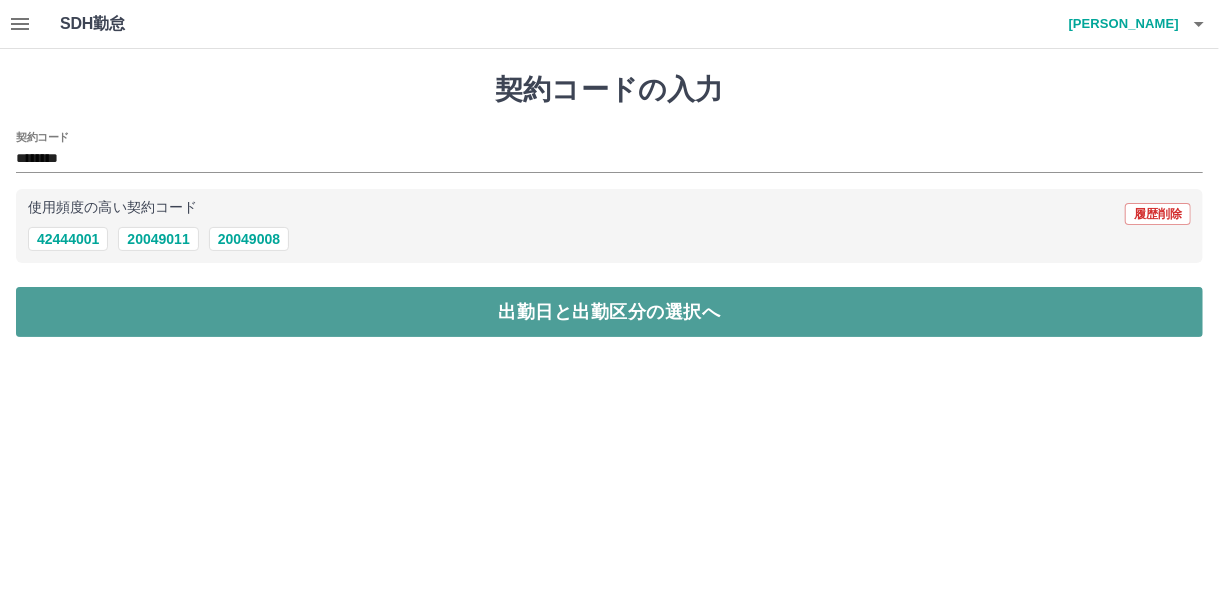 click on "出勤日と出勤区分の選択へ" at bounding box center (609, 312) 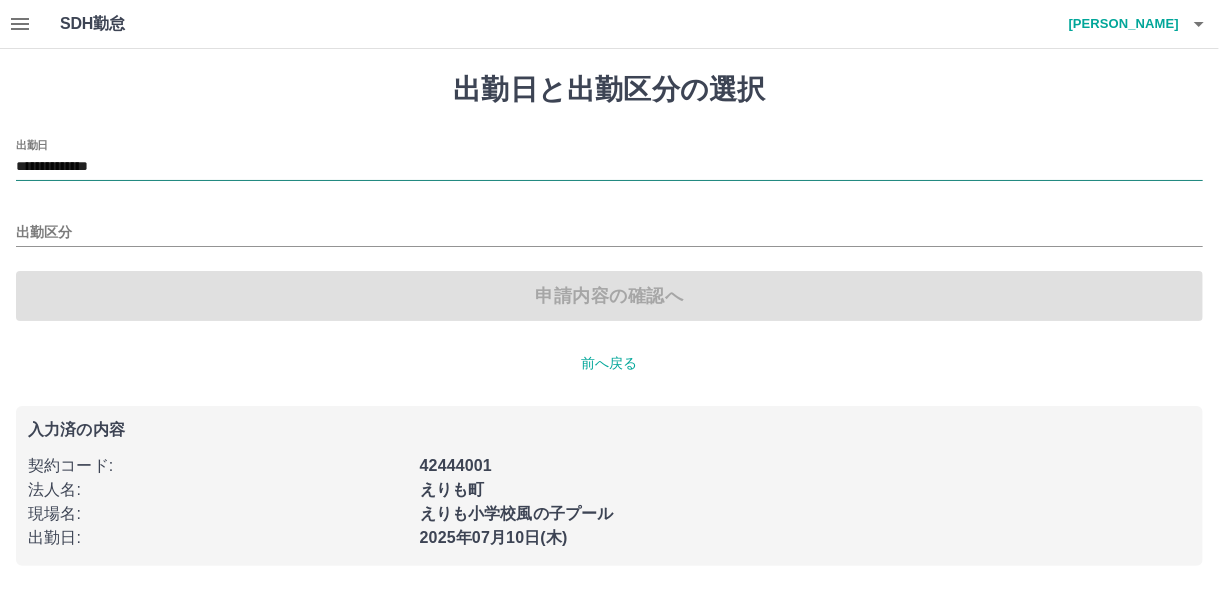 click on "**********" at bounding box center (609, 167) 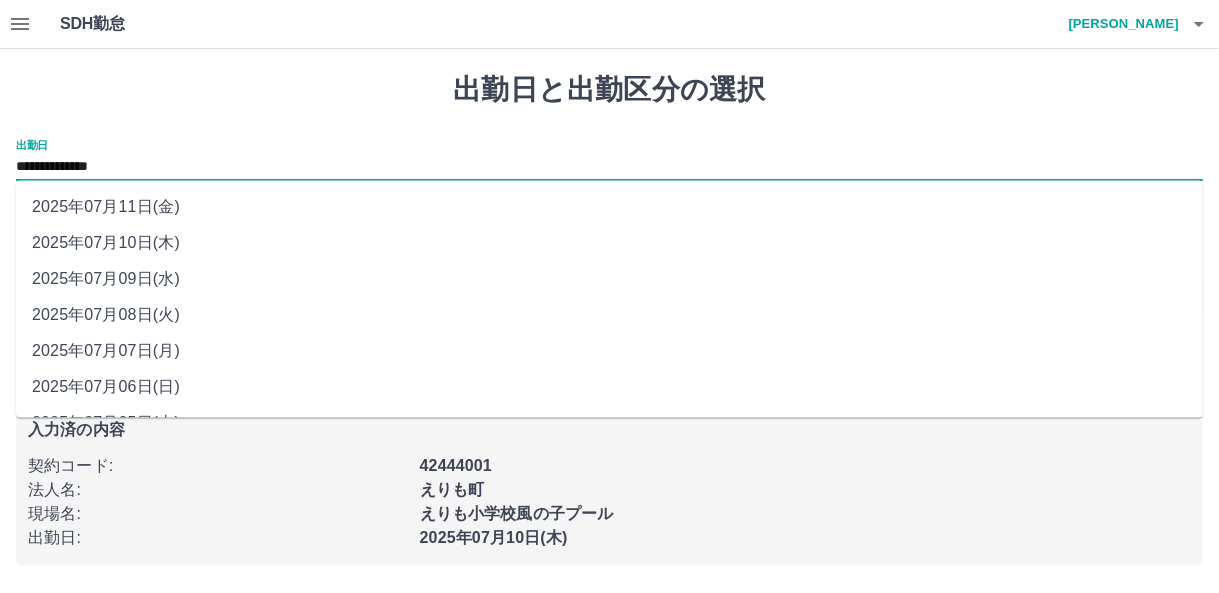 click on "2025年07月07日(月)" at bounding box center (609, 351) 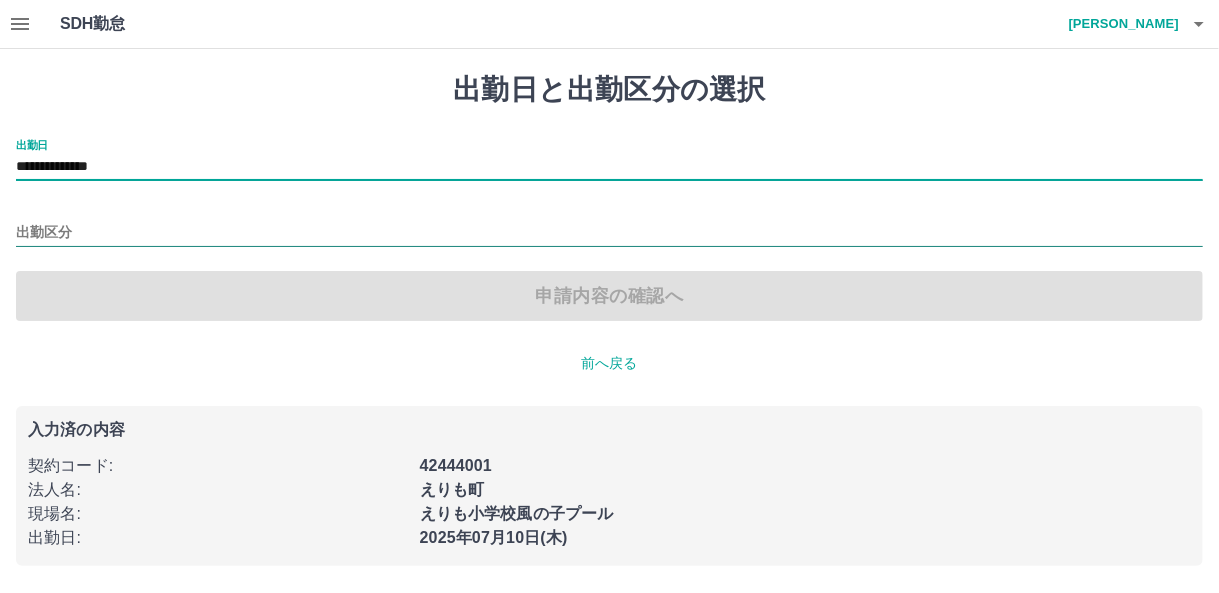 click on "出勤区分" at bounding box center (609, 233) 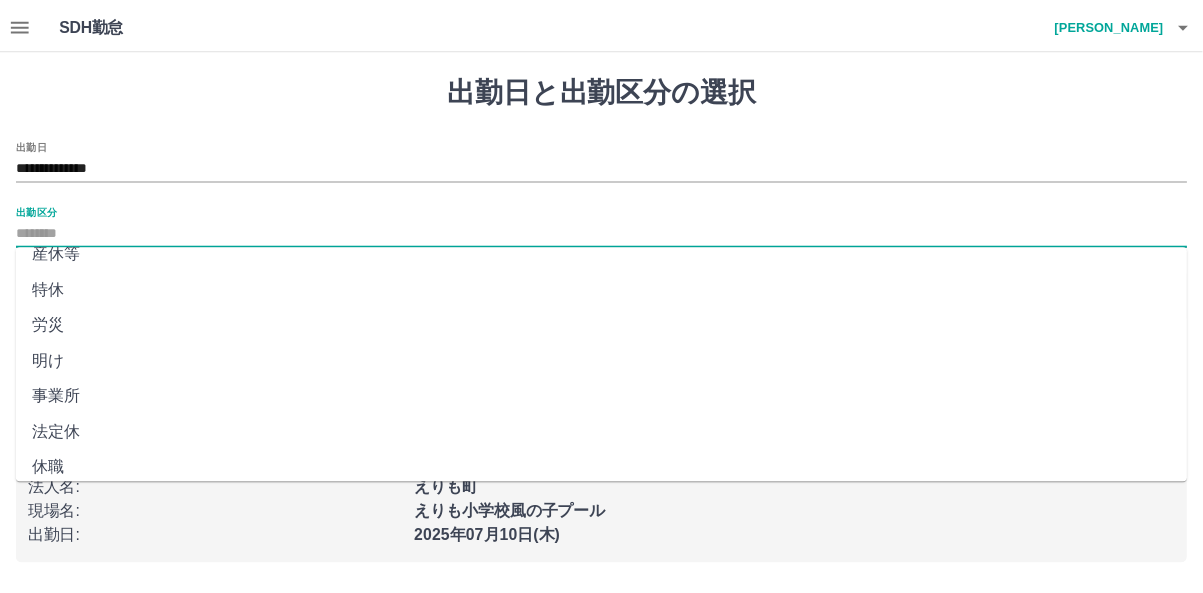 scroll, scrollTop: 426, scrollLeft: 0, axis: vertical 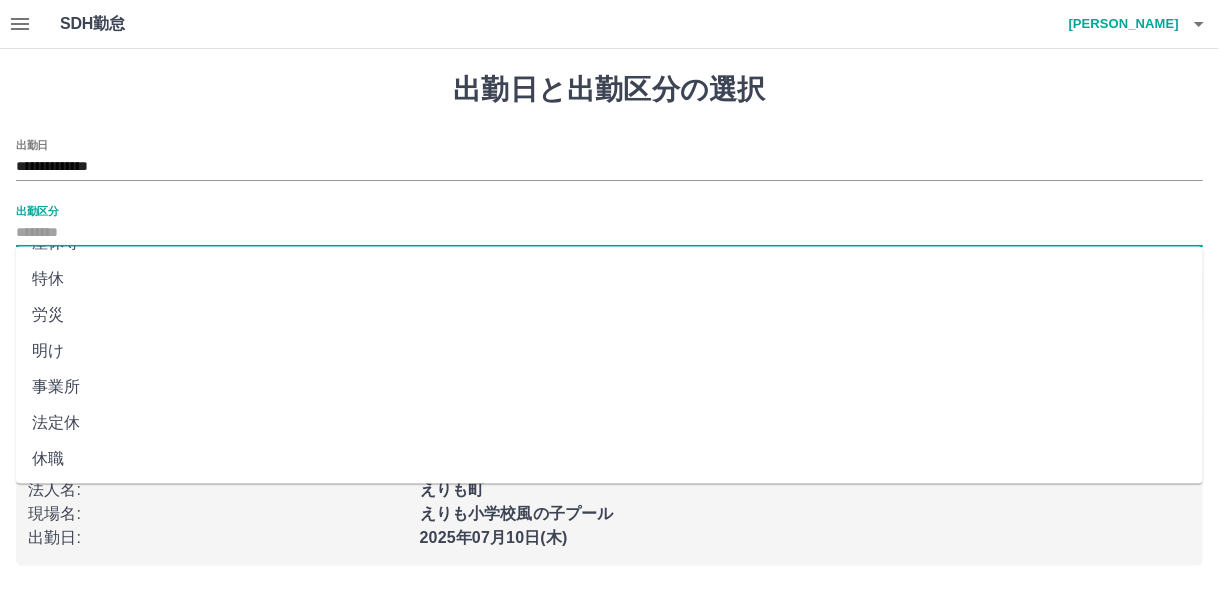 click on "法定休" at bounding box center (609, 423) 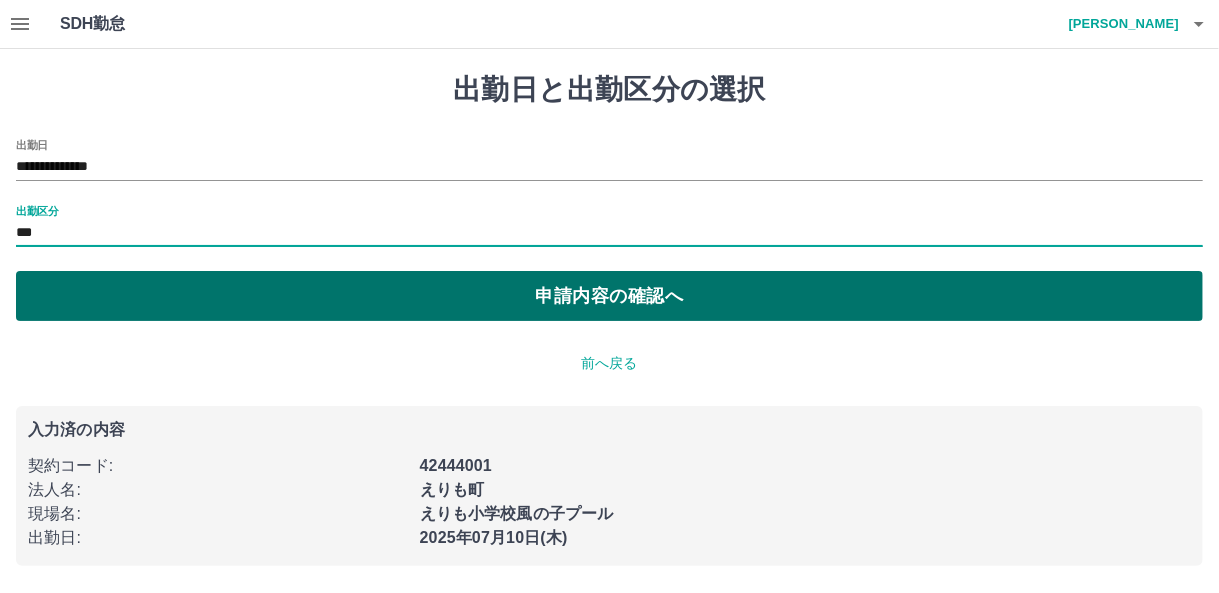 click on "申請内容の確認へ" at bounding box center (609, 296) 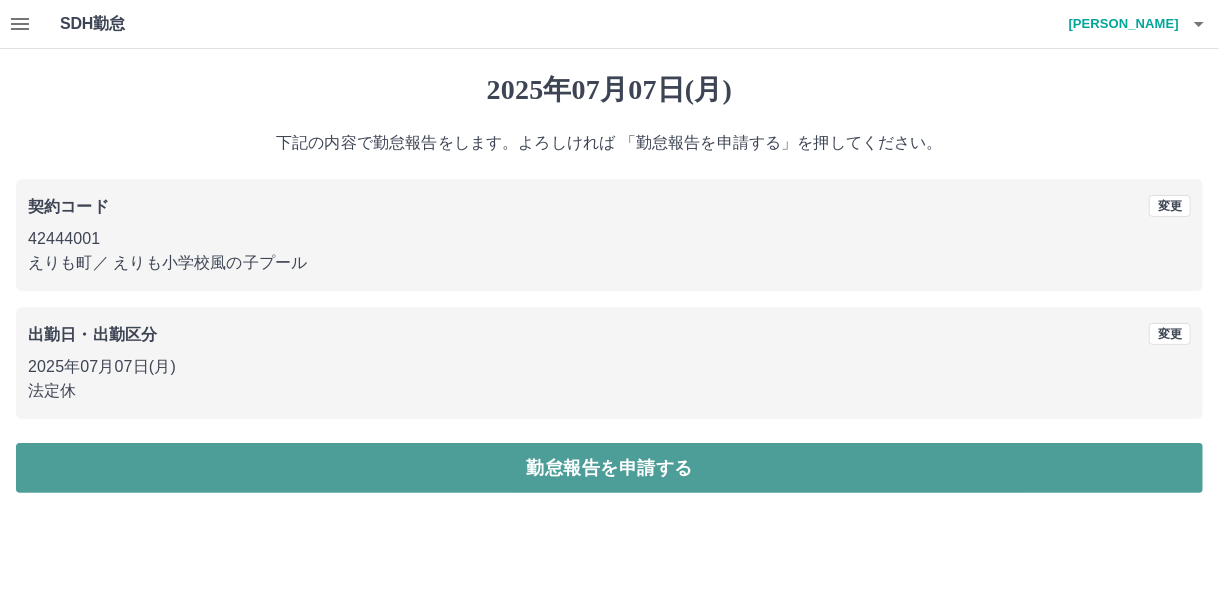 click on "勤怠報告を申請する" at bounding box center (609, 468) 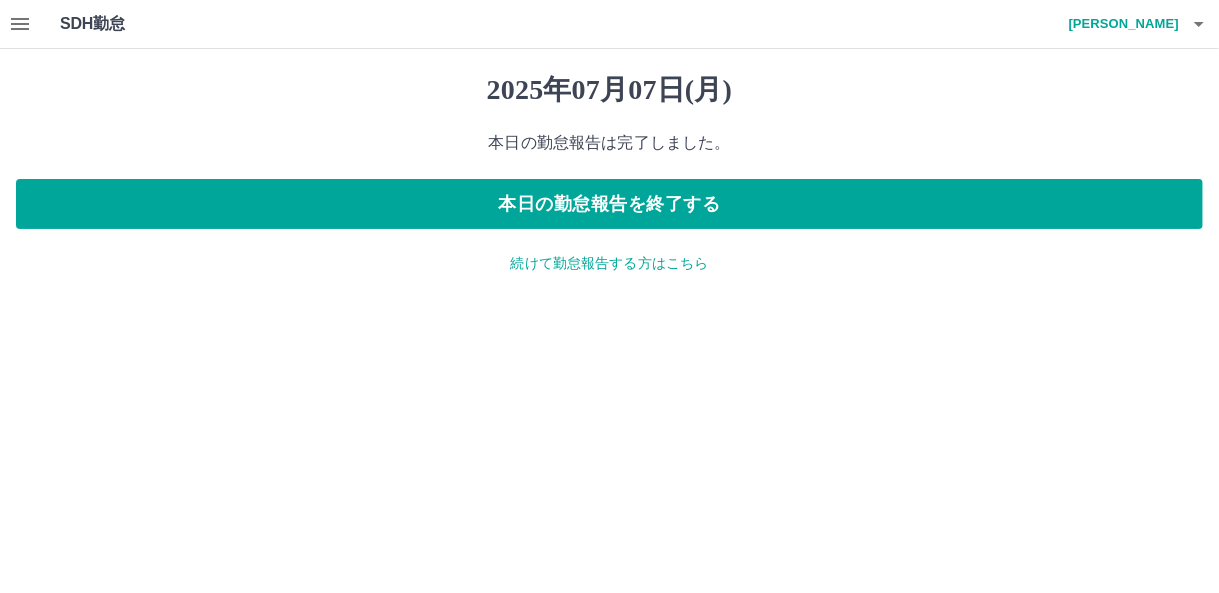 click on "続けて勤怠報告する方はこちら" at bounding box center [609, 263] 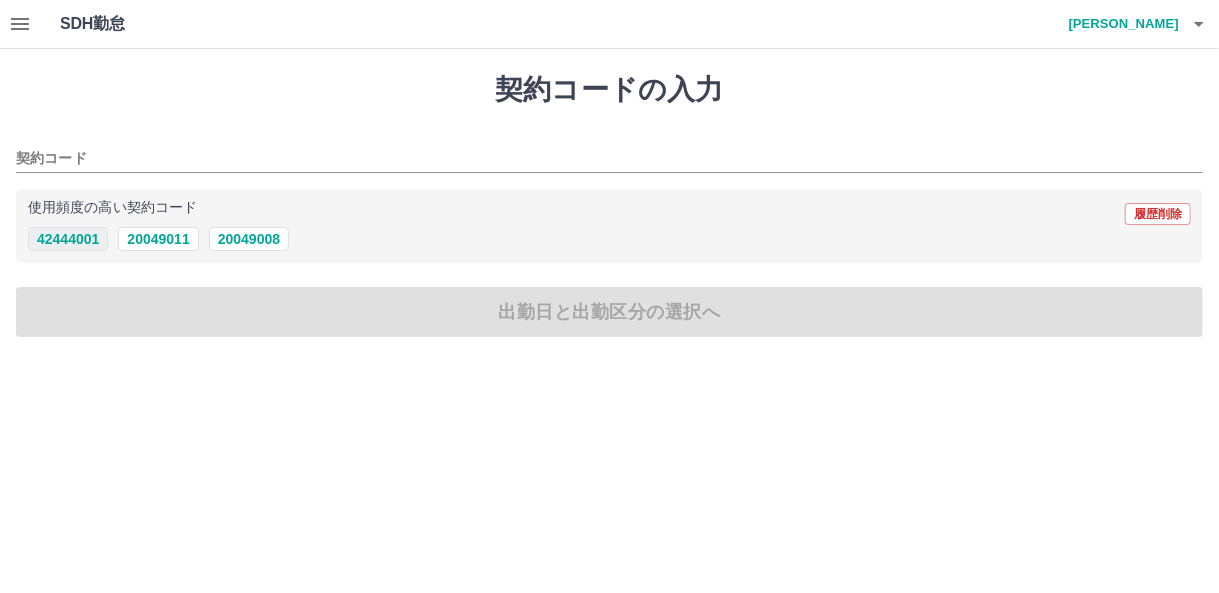 click on "42444001" at bounding box center (68, 239) 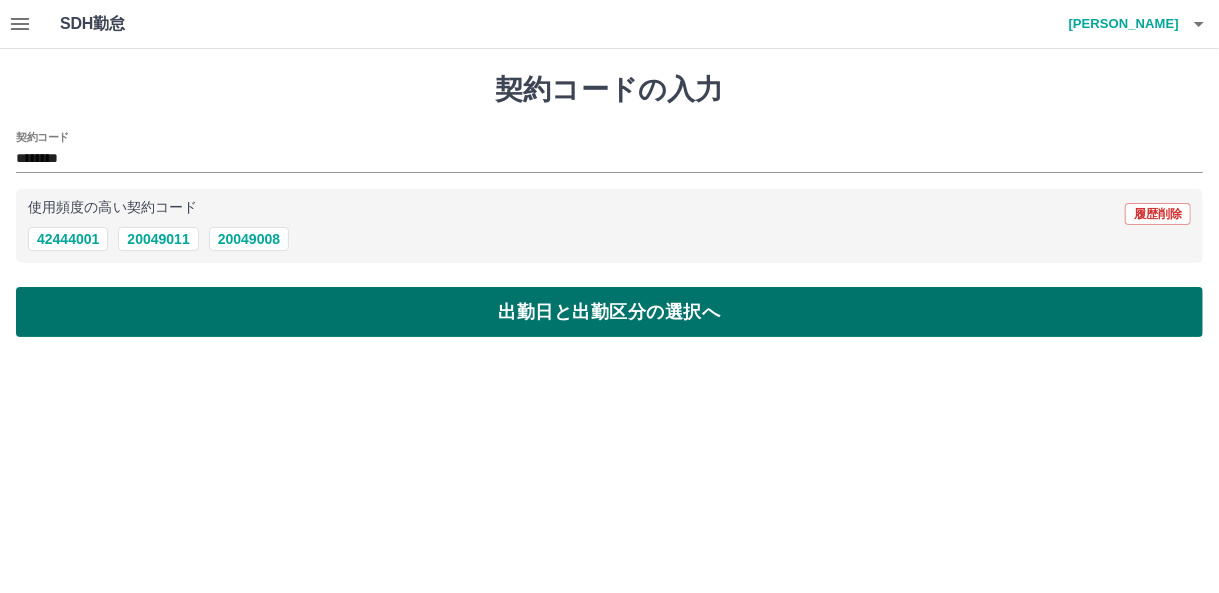 click on "出勤日と出勤区分の選択へ" at bounding box center (609, 312) 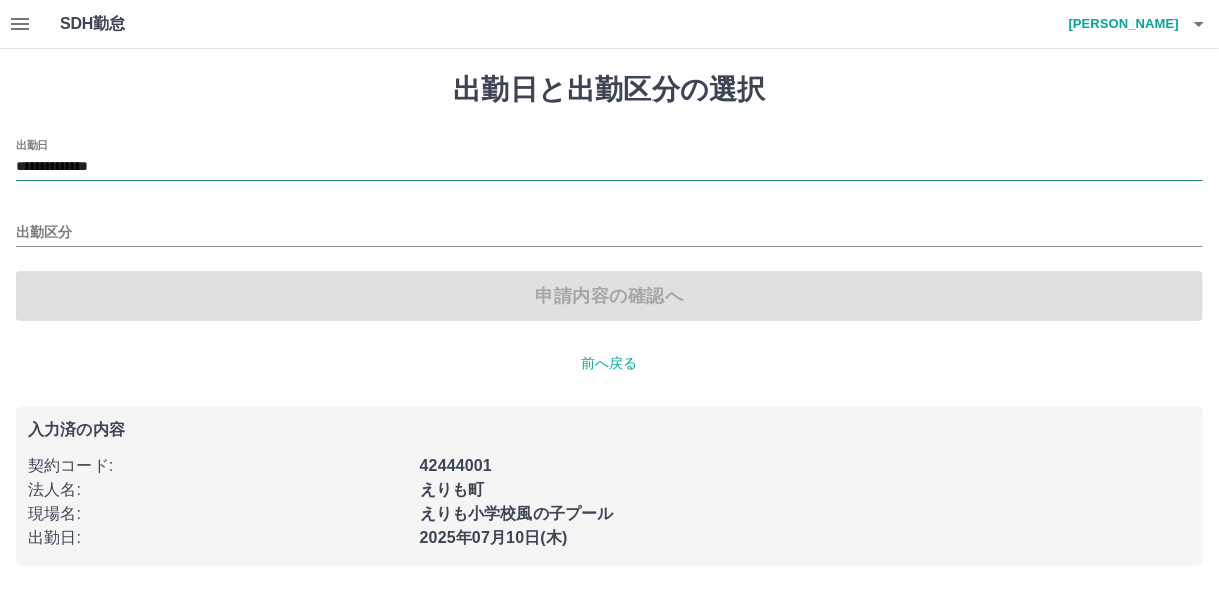 click on "**********" at bounding box center (609, 167) 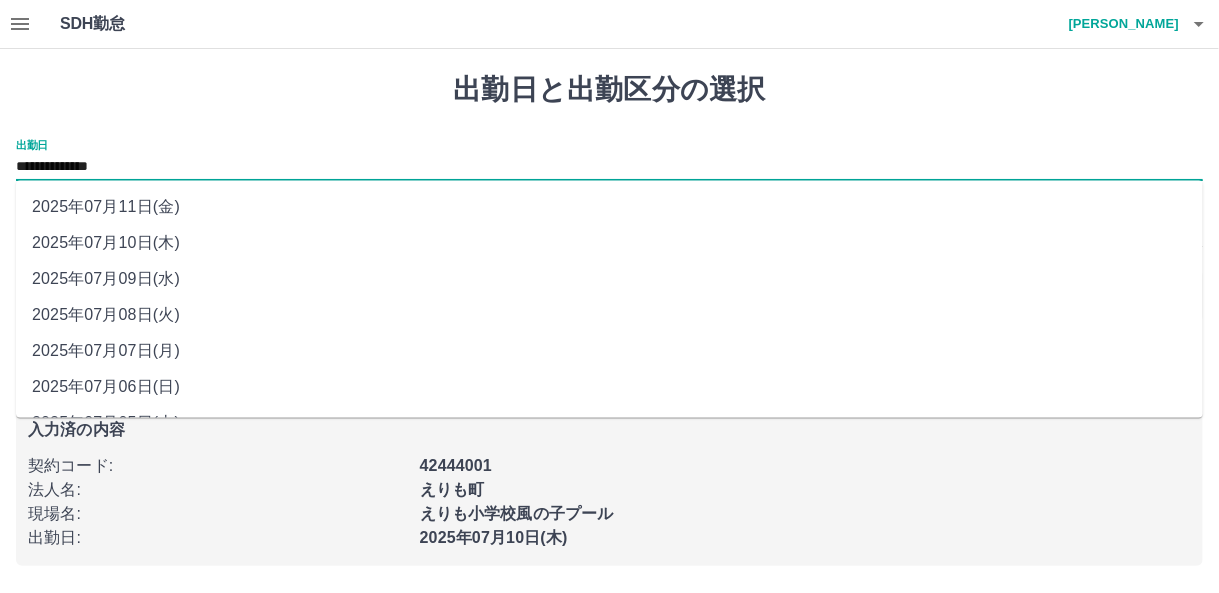 drag, startPoint x: 86, startPoint y: 166, endPoint x: 106, endPoint y: 310, distance: 145.38225 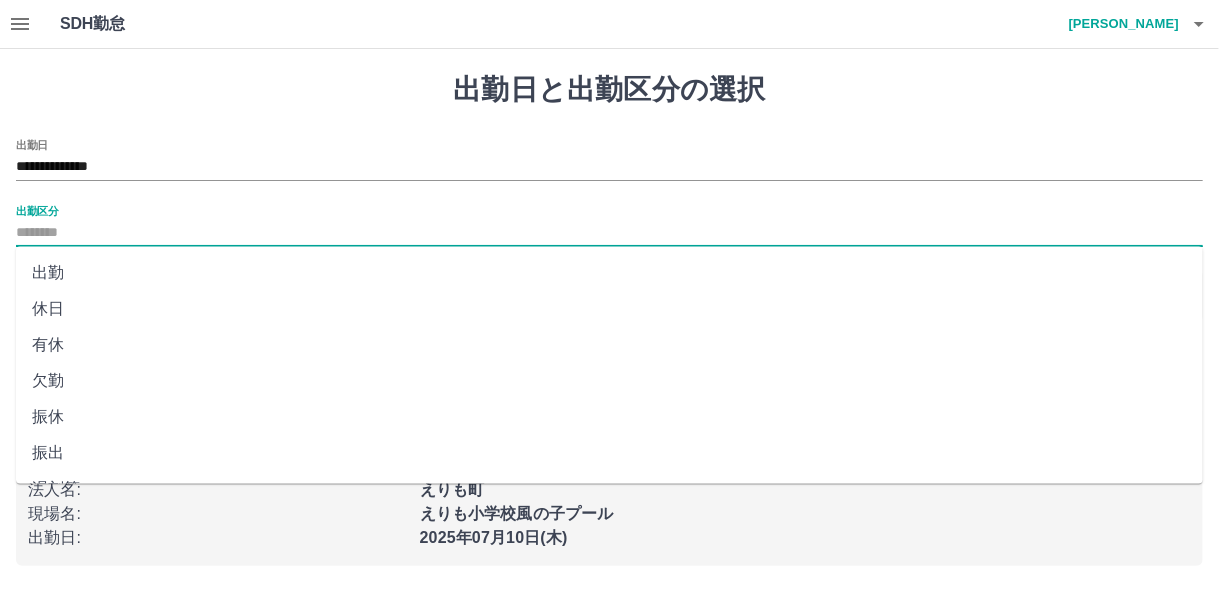 click on "出勤区分" at bounding box center (609, 233) 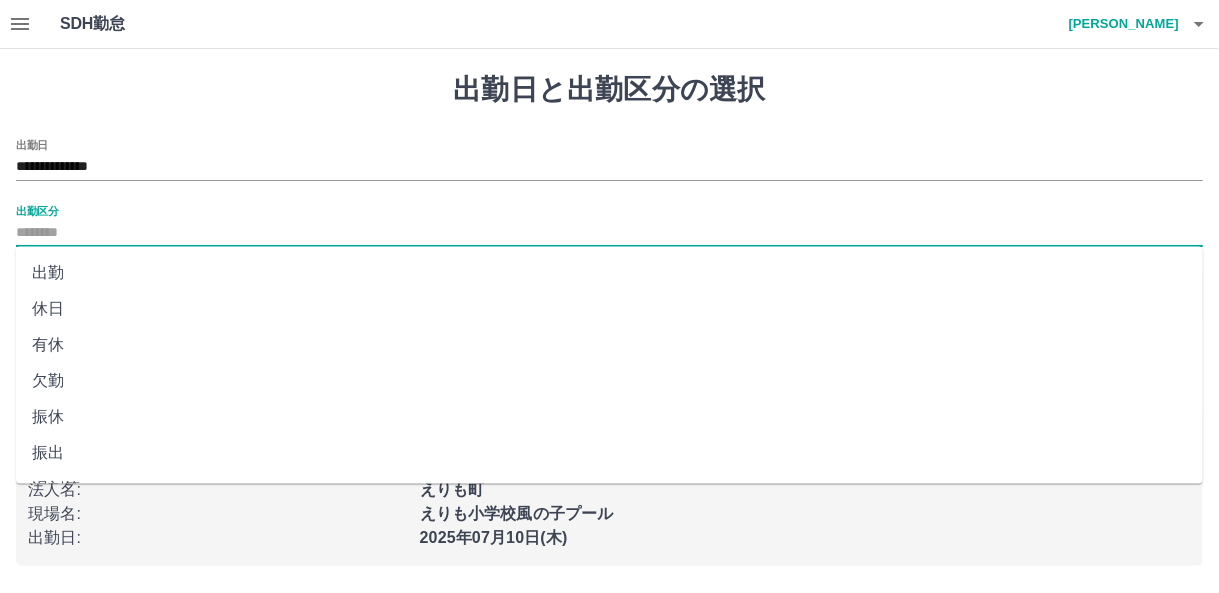 click on "出勤" at bounding box center (609, 273) 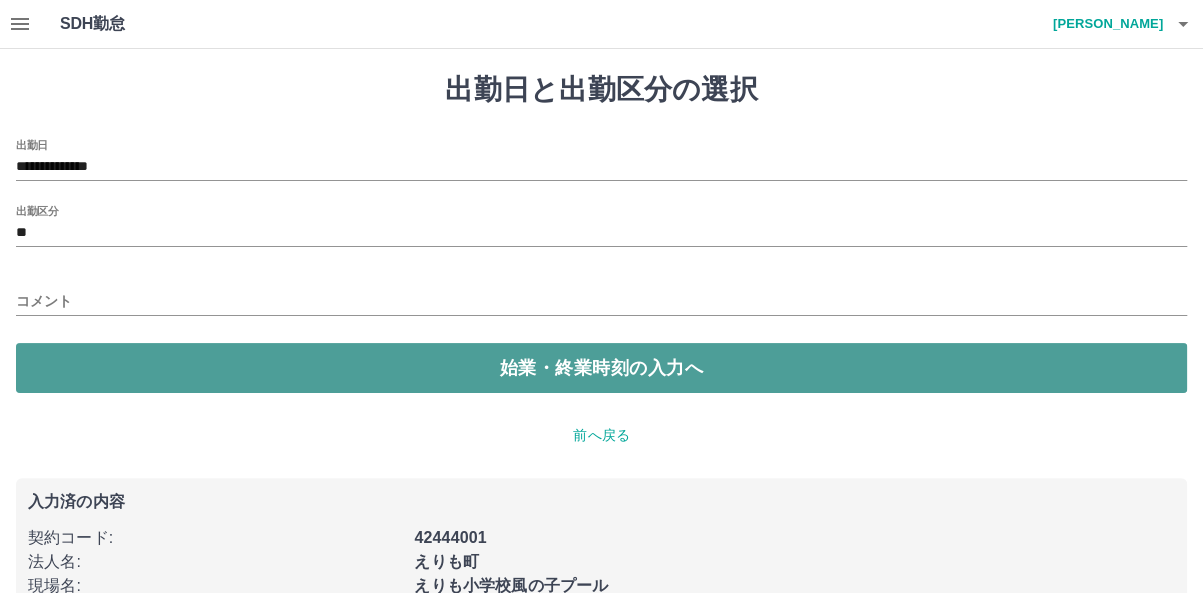 click on "始業・終業時刻の入力へ" at bounding box center [601, 368] 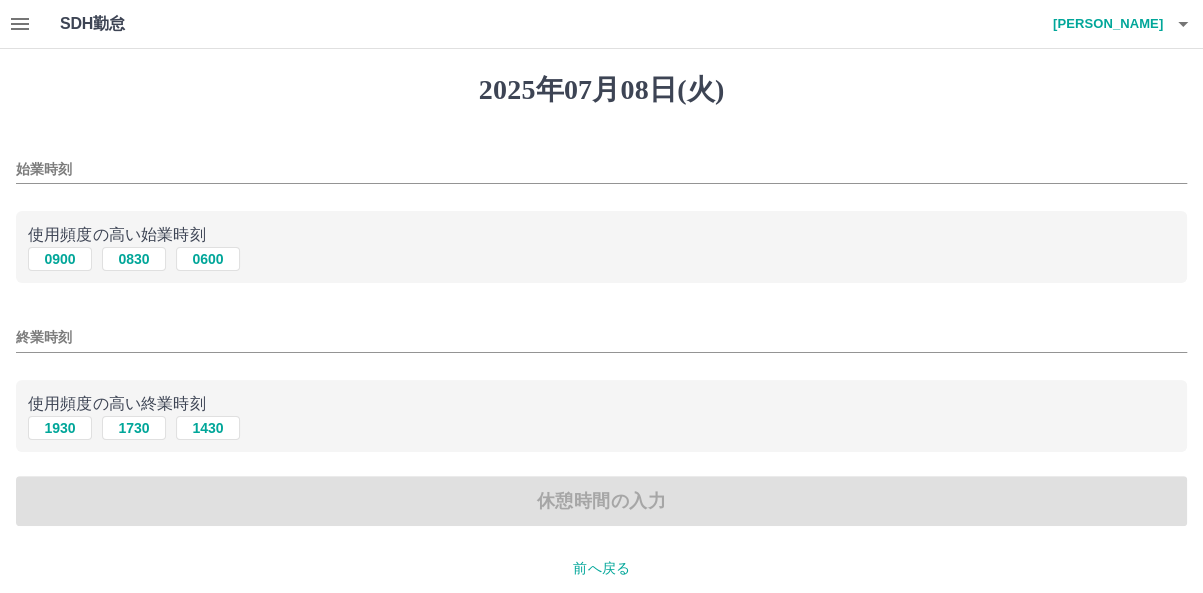 click on "始業時刻" at bounding box center (601, 169) 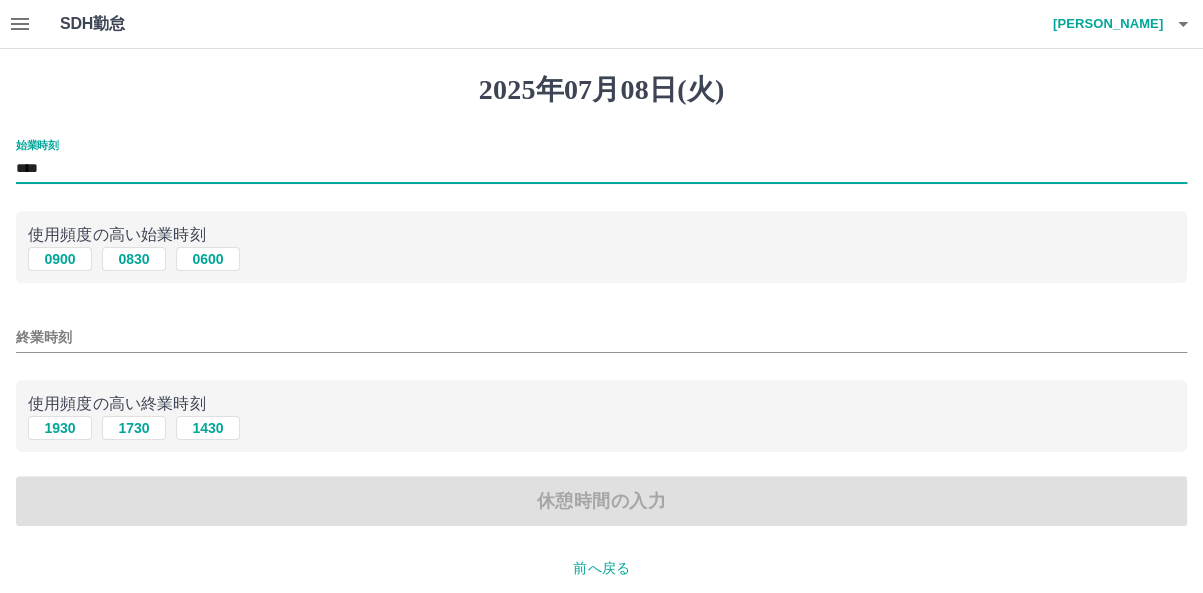 type on "****" 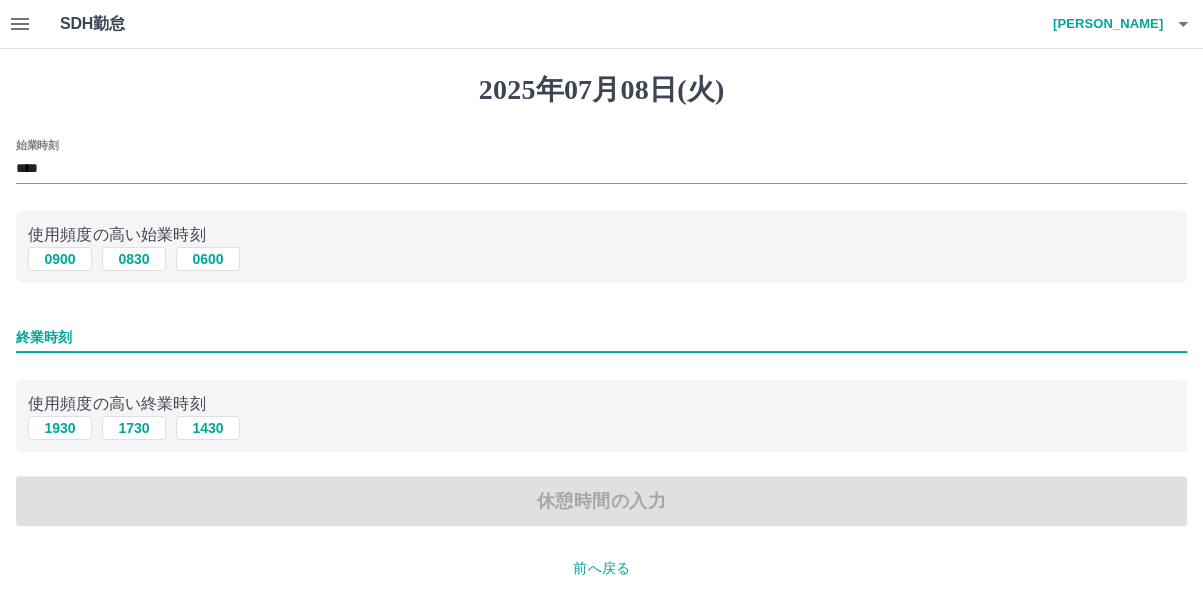 click on "終業時刻" at bounding box center [601, 337] 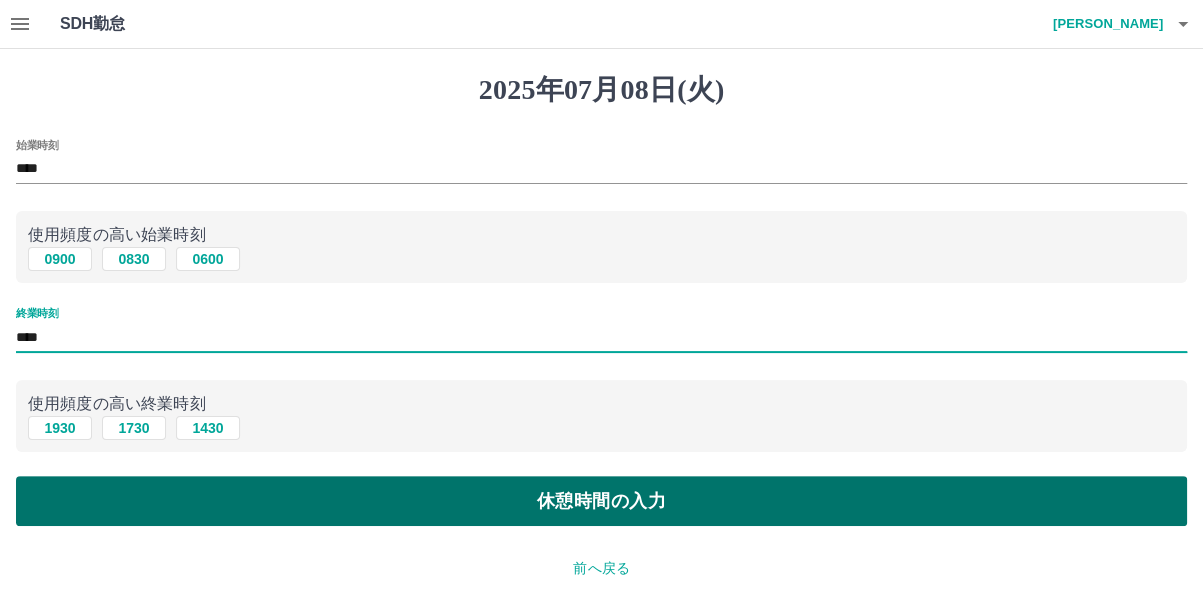 type on "****" 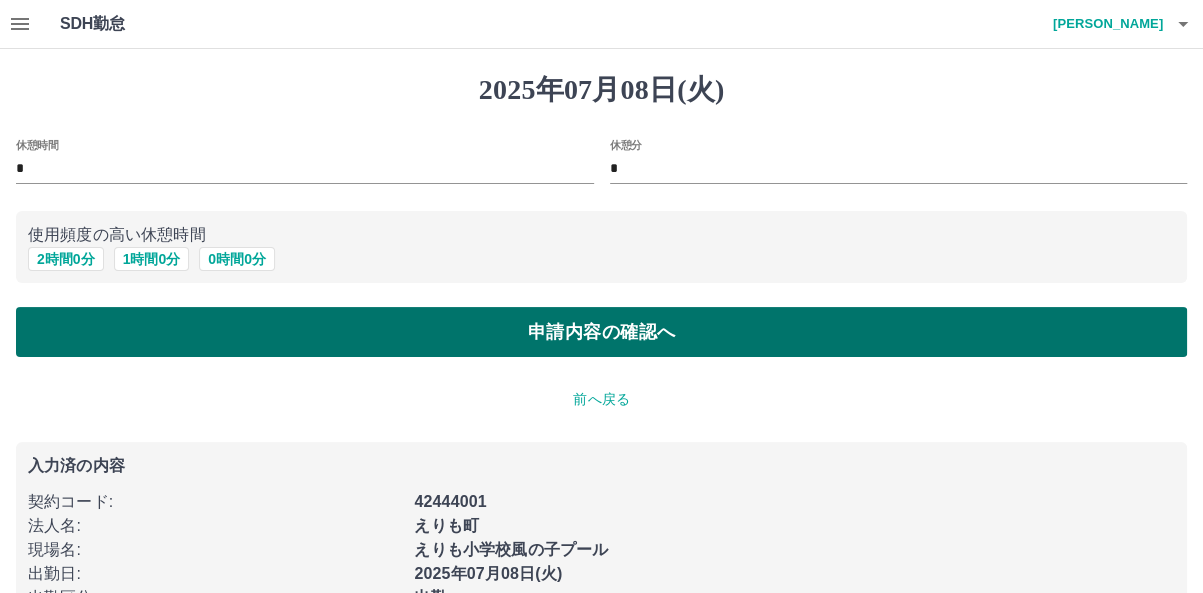 click on "申請内容の確認へ" at bounding box center [601, 332] 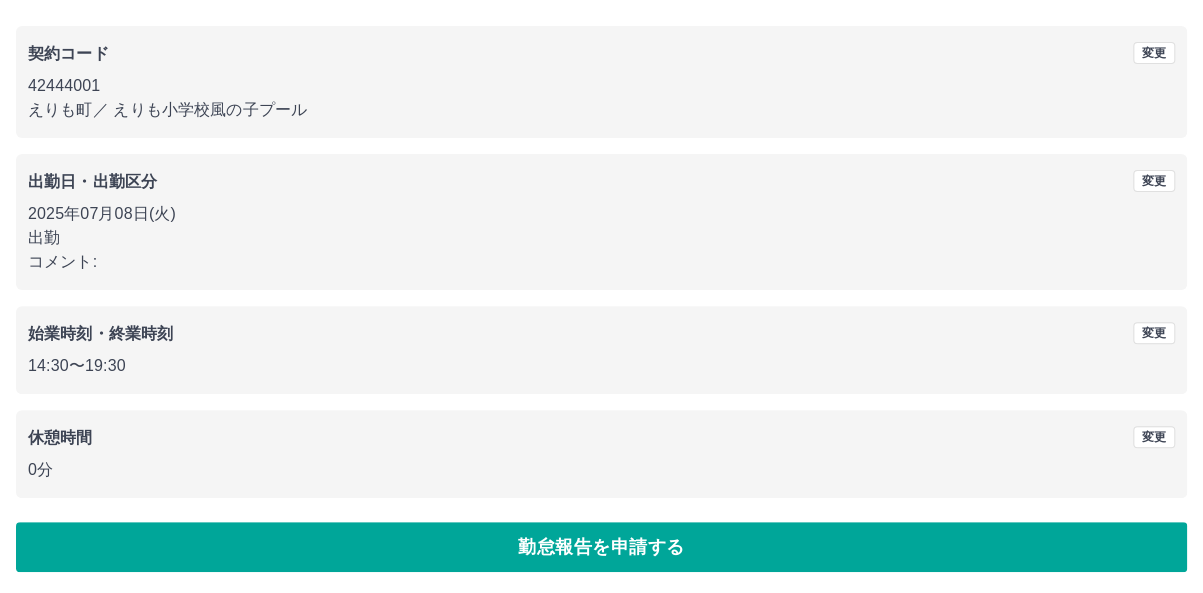 scroll, scrollTop: 155, scrollLeft: 0, axis: vertical 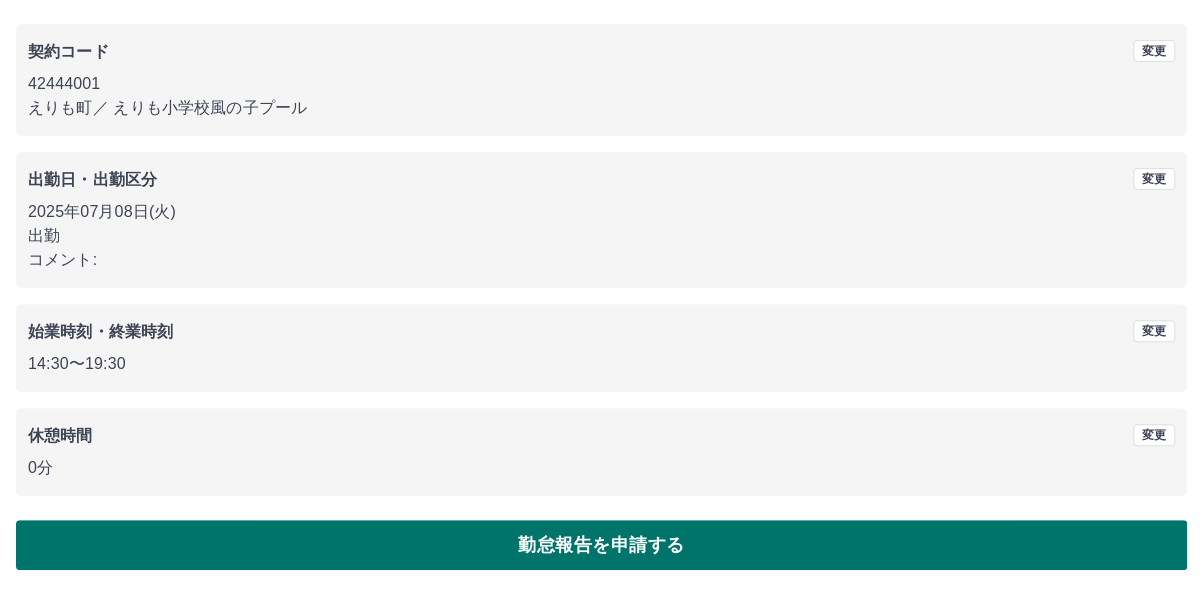 click on "勤怠報告を申請する" at bounding box center (601, 545) 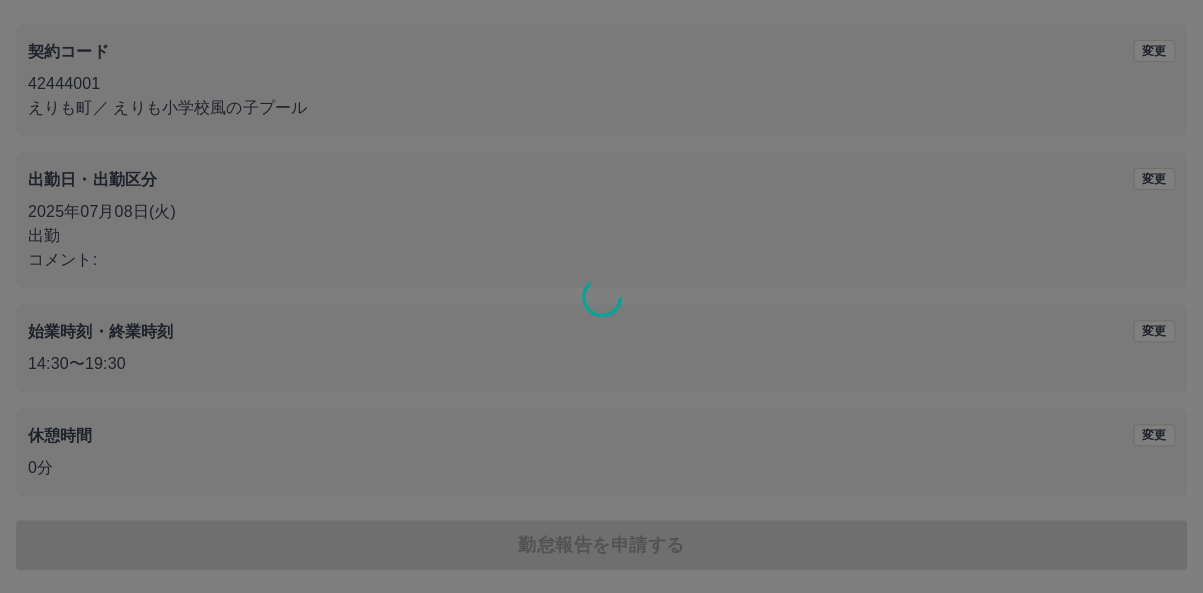 scroll, scrollTop: 0, scrollLeft: 0, axis: both 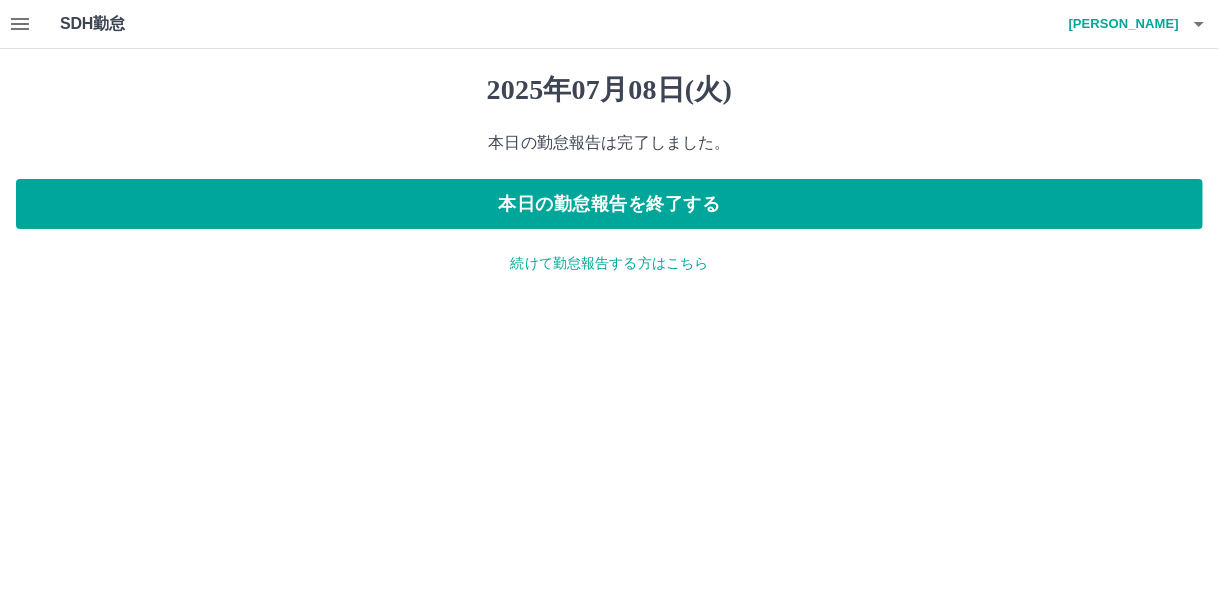click on "続けて勤怠報告する方はこちら" at bounding box center [609, 263] 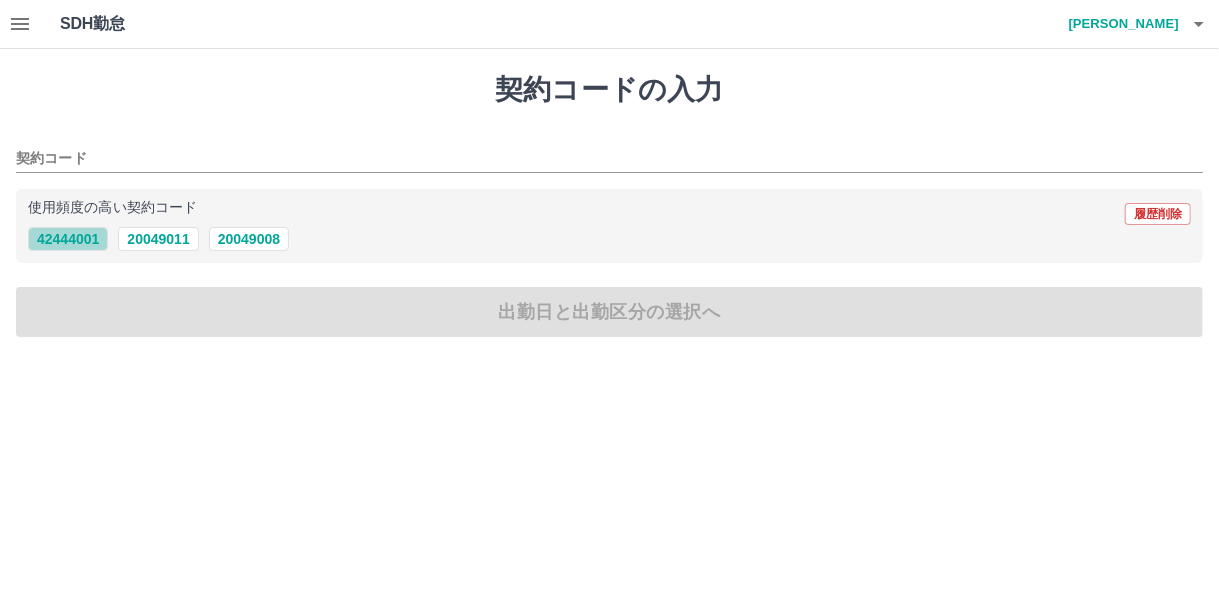 click on "42444001" at bounding box center [68, 239] 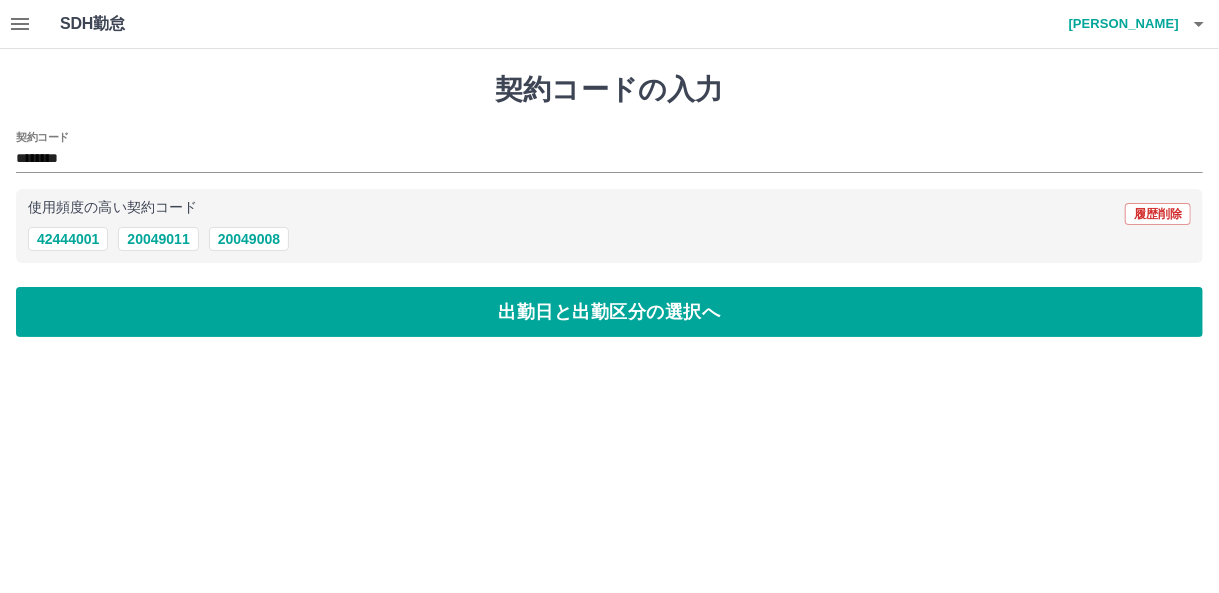 click on "契約コードの入力 契約コード ******** 使用頻度の高い契約コード 履歴削除 42444001 20049011 20049008 出勤日と出勤区分の選択へ" at bounding box center [609, 205] 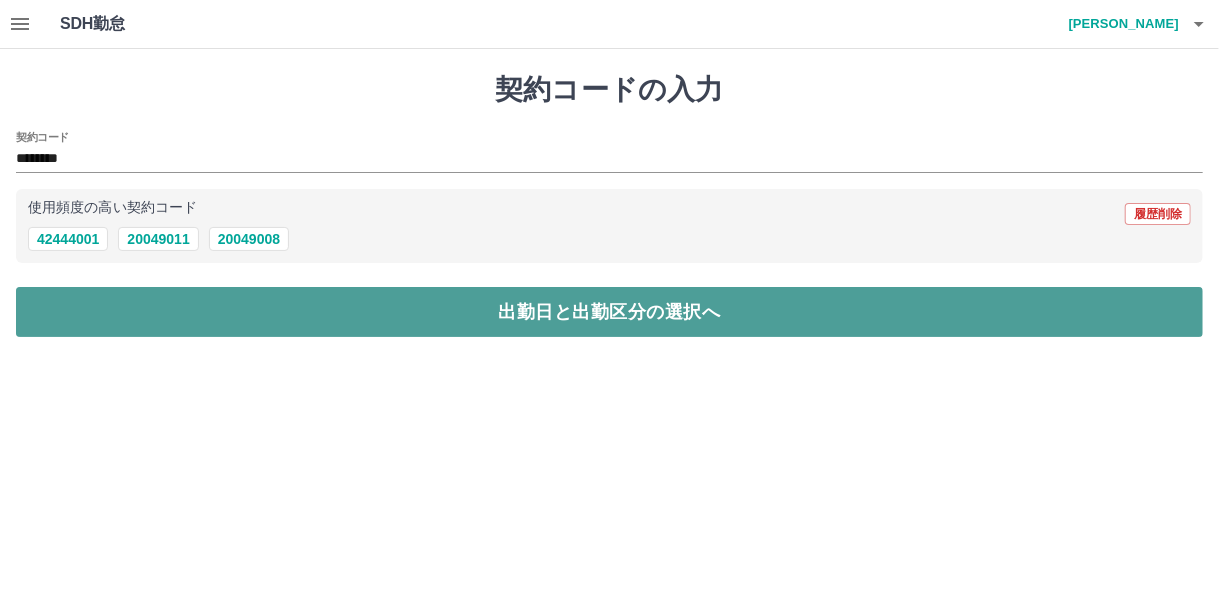 click on "出勤日と出勤区分の選択へ" at bounding box center (609, 312) 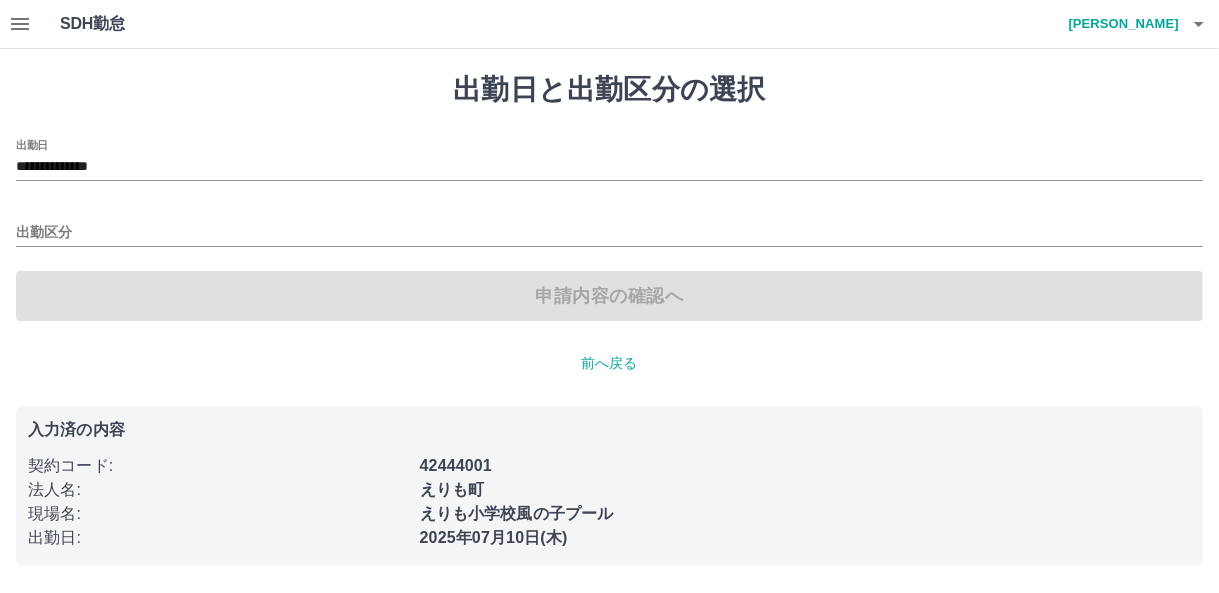 click on "**********" at bounding box center [609, 160] 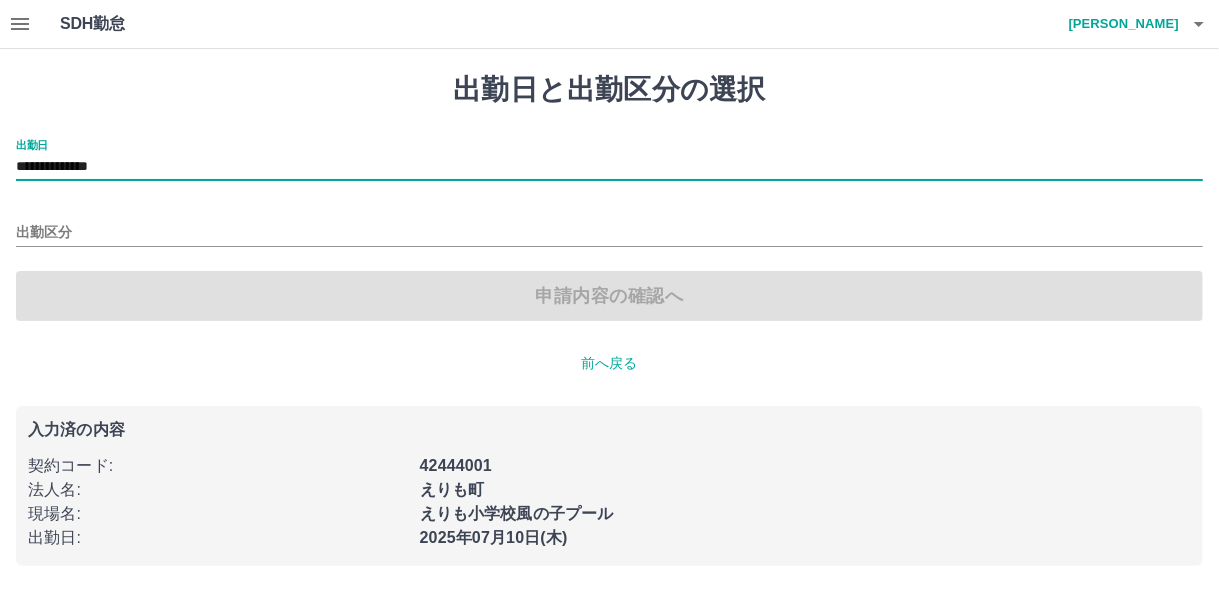 drag, startPoint x: 98, startPoint y: 139, endPoint x: 93, endPoint y: 154, distance: 15.811388 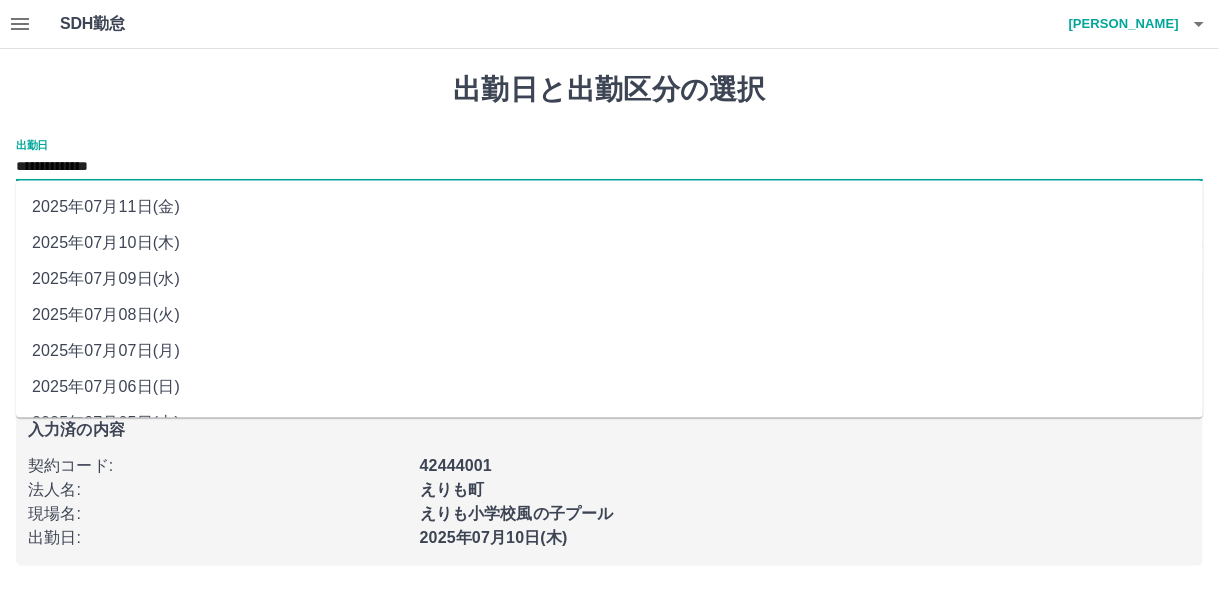 click on "2025年07月09日(水)" at bounding box center [609, 279] 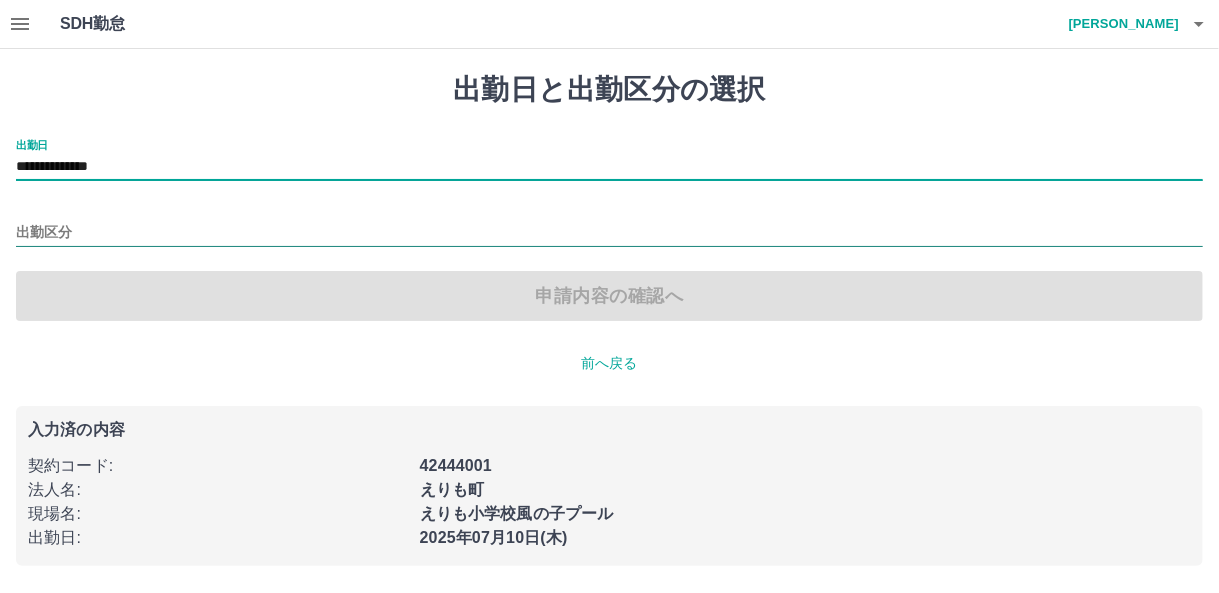click on "出勤区分" at bounding box center [609, 233] 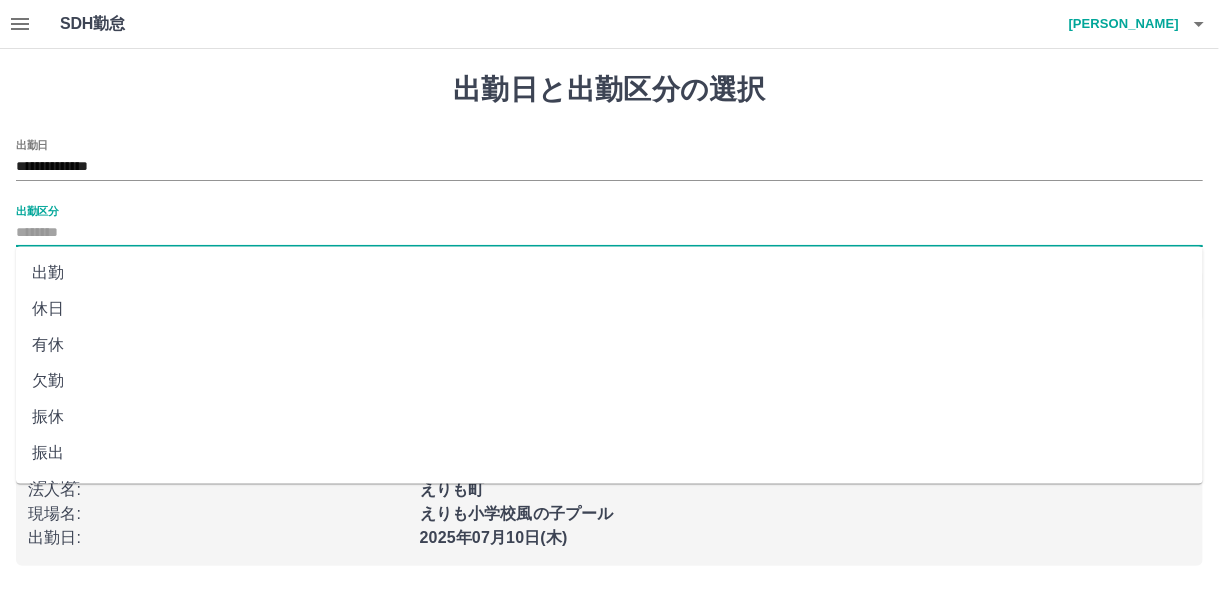 click on "出勤" at bounding box center [609, 273] 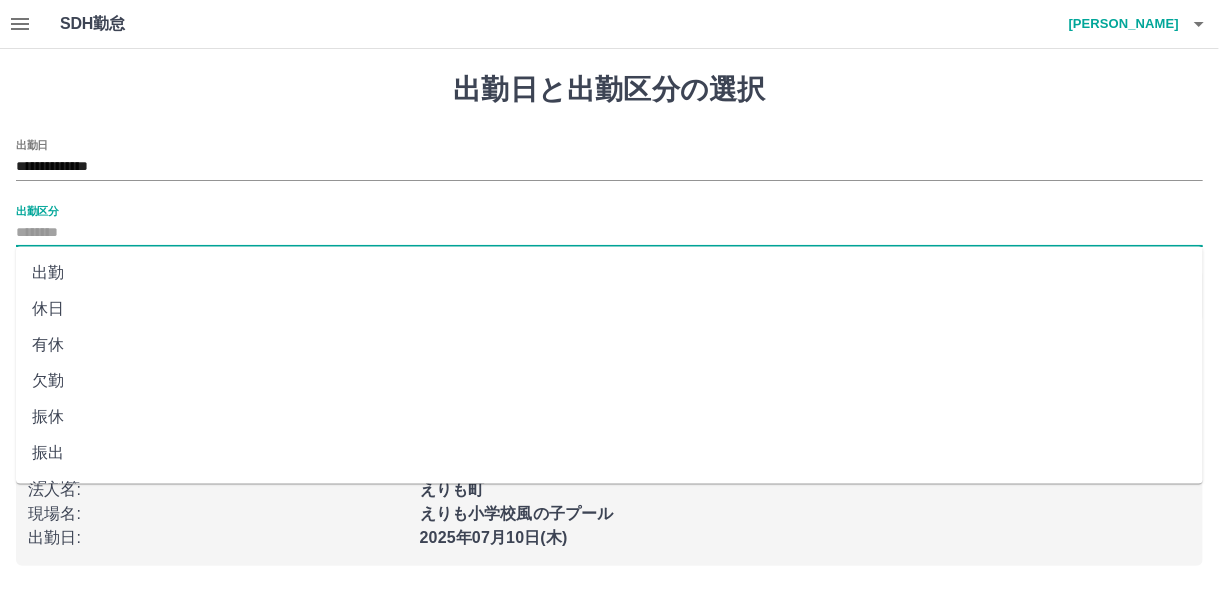 type on "**" 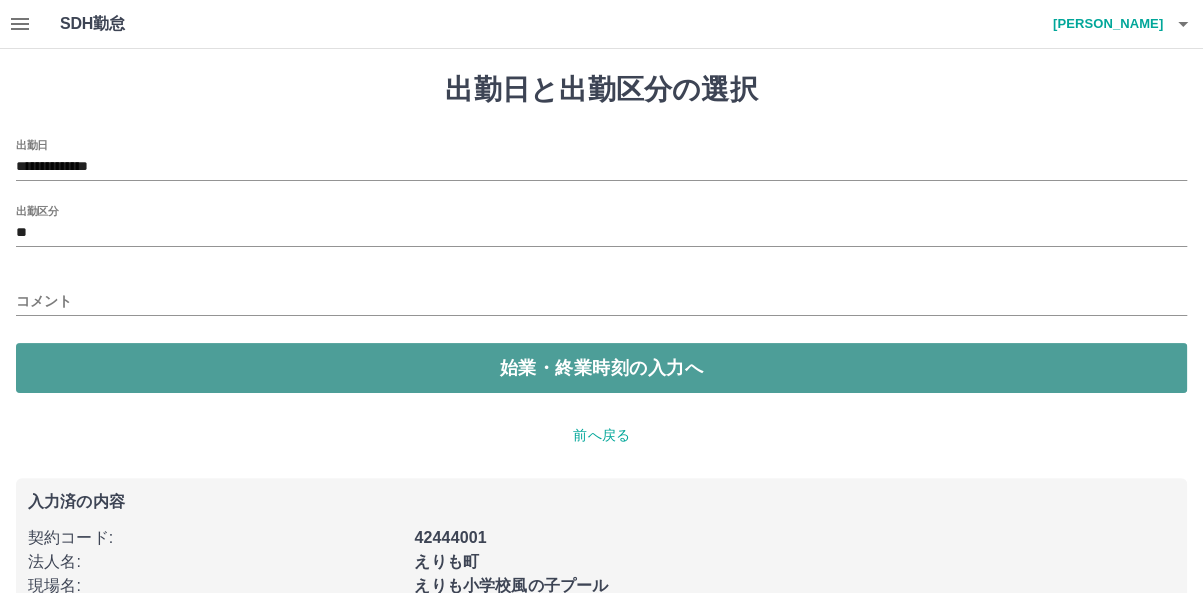 click on "始業・終業時刻の入力へ" at bounding box center (601, 368) 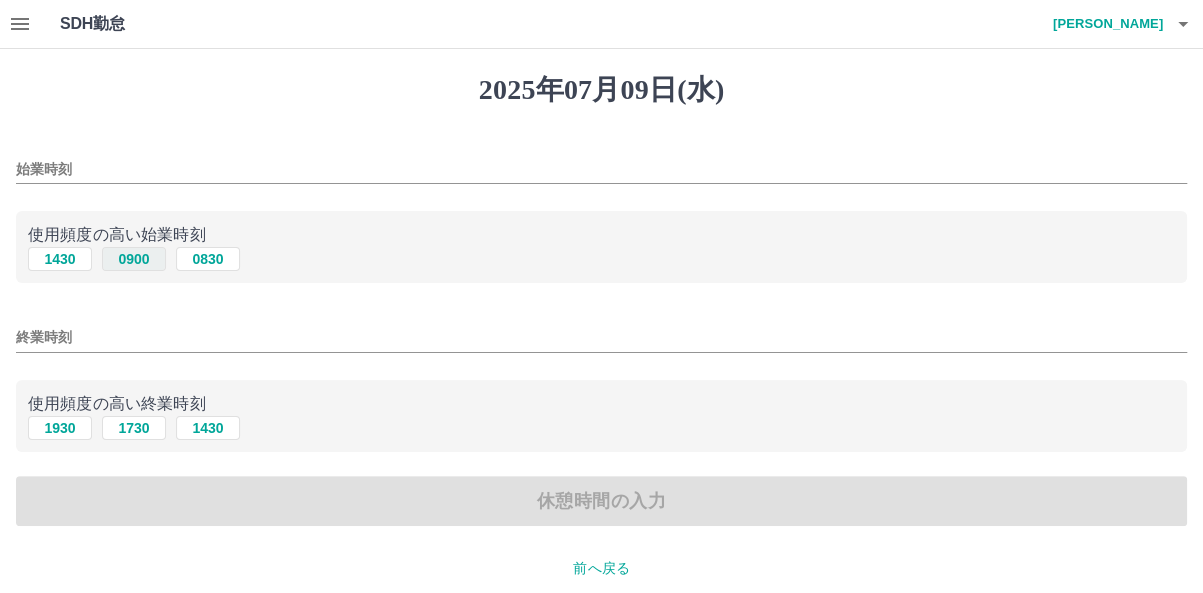 click on "0900" at bounding box center (134, 259) 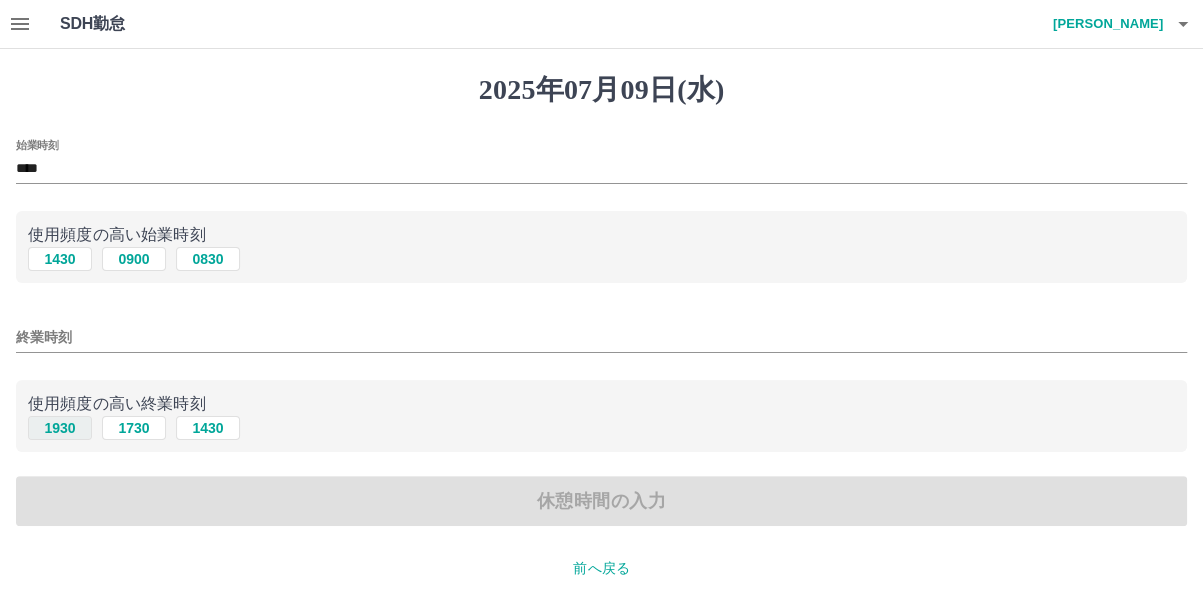 click on "1930" at bounding box center (60, 428) 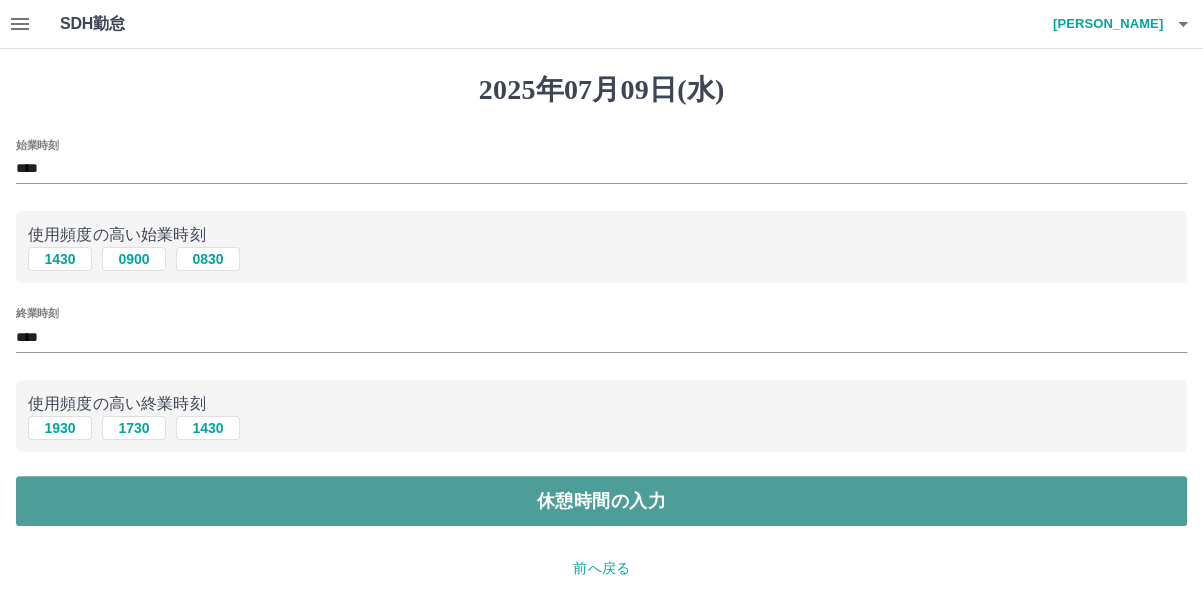 click on "休憩時間の入力" at bounding box center [601, 501] 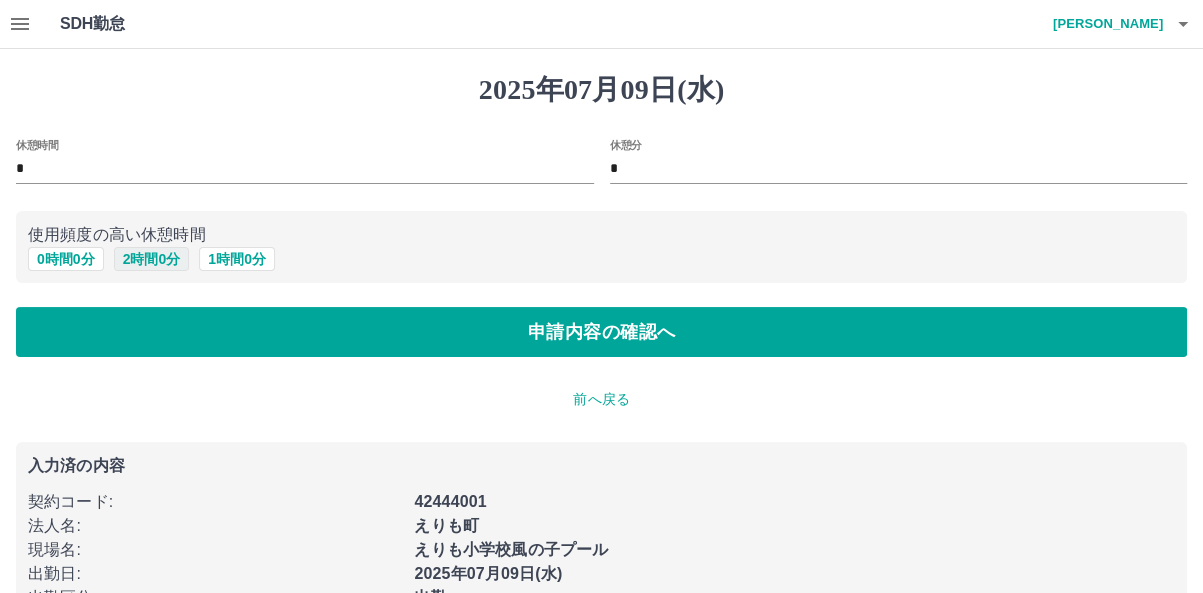 click on "2 時間 0 分" at bounding box center [152, 259] 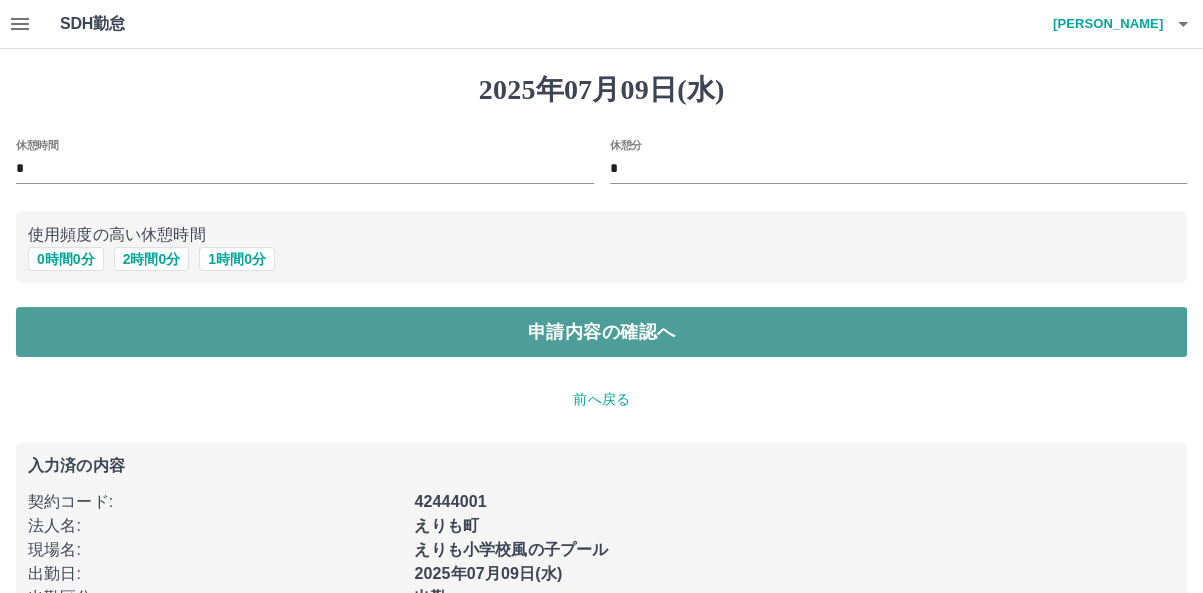 click on "申請内容の確認へ" at bounding box center [601, 332] 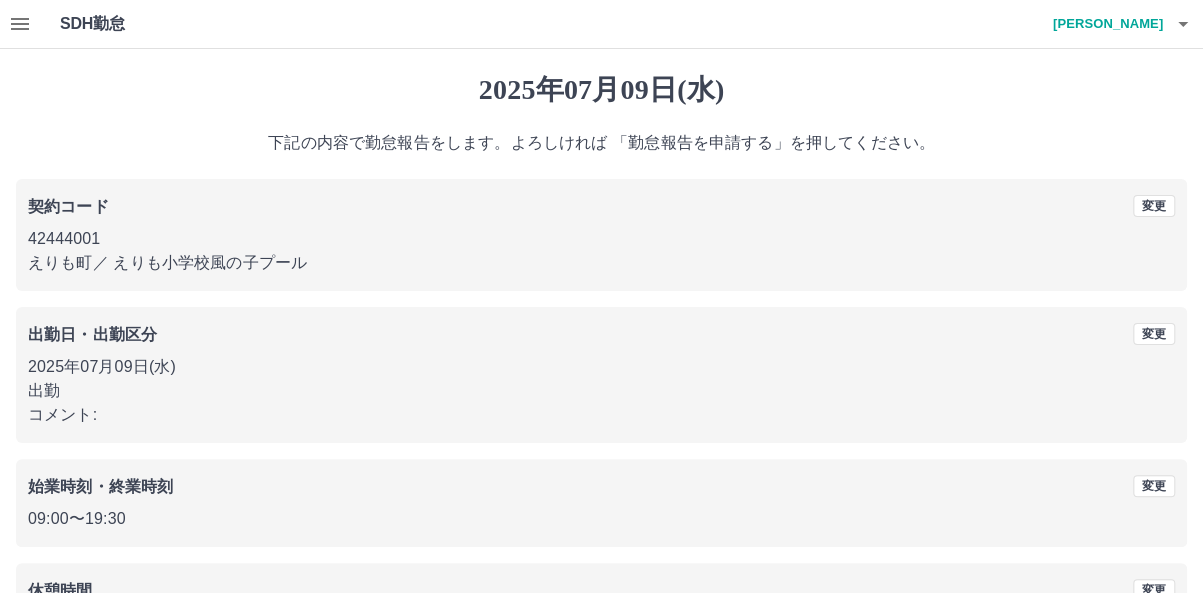 scroll, scrollTop: 155, scrollLeft: 0, axis: vertical 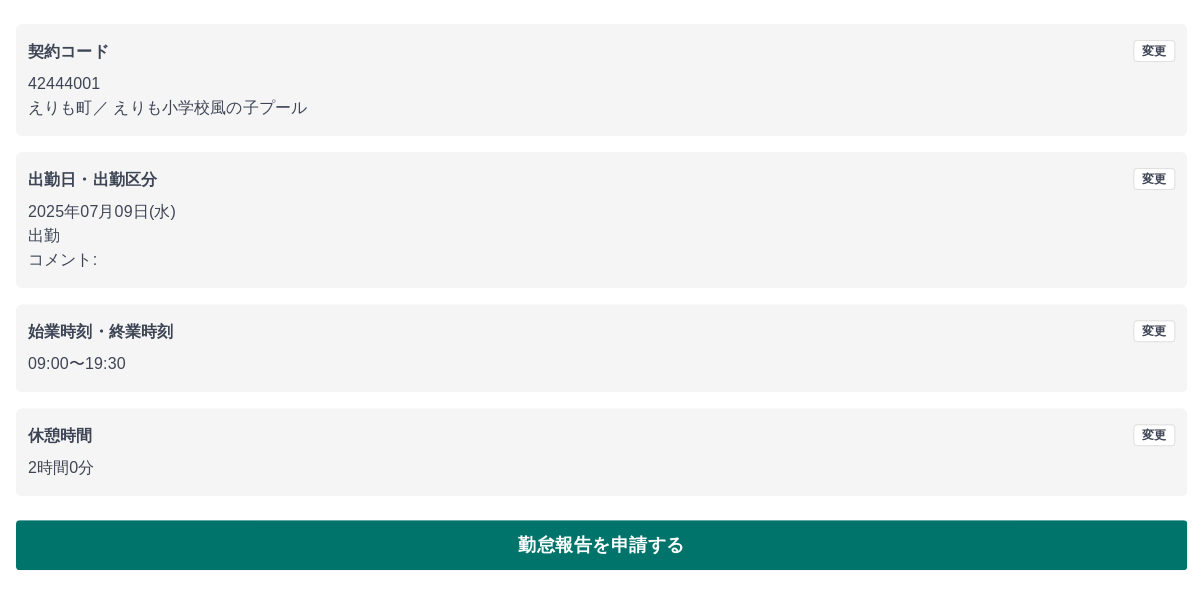 click on "勤怠報告を申請する" at bounding box center (601, 545) 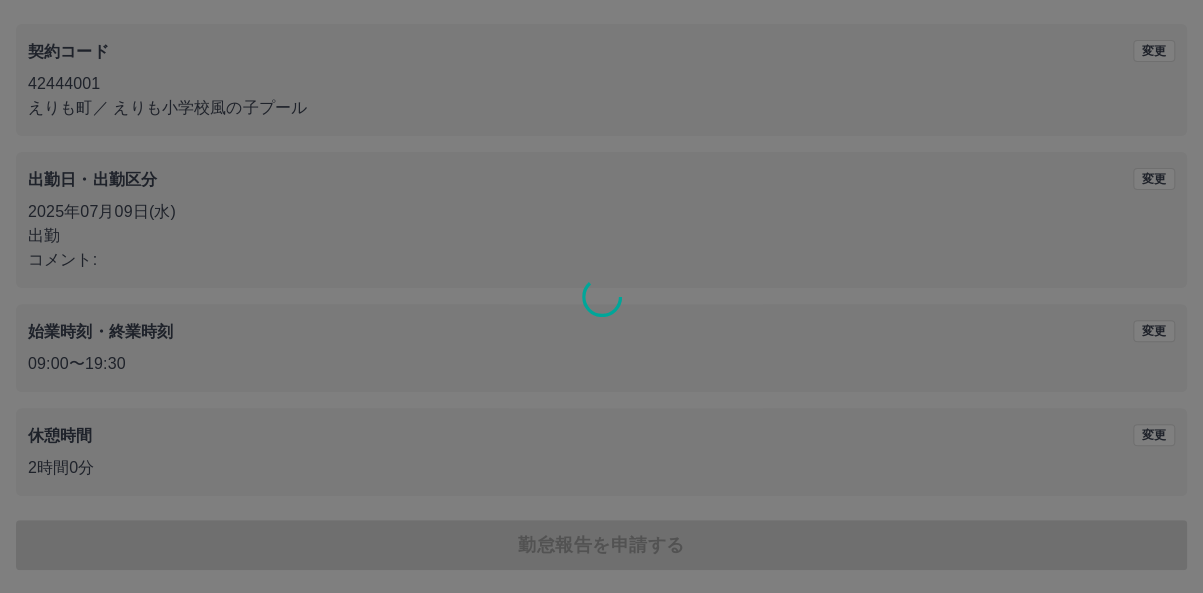 scroll, scrollTop: 0, scrollLeft: 0, axis: both 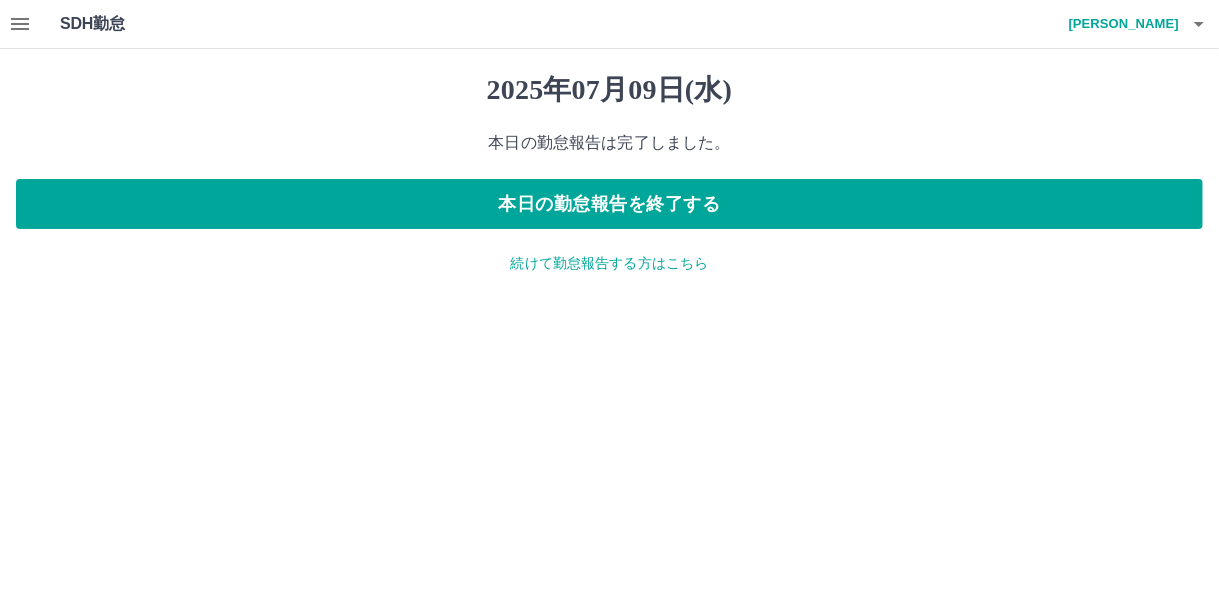 click on "続けて勤怠報告する方はこちら" at bounding box center [609, 263] 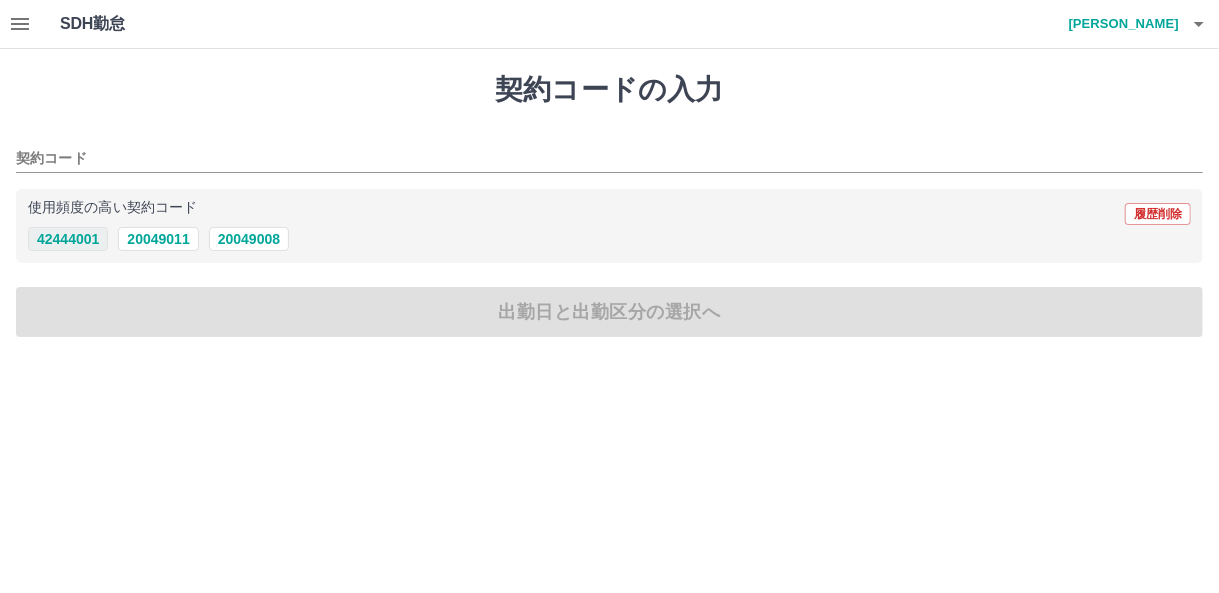 click on "42444001" at bounding box center (68, 239) 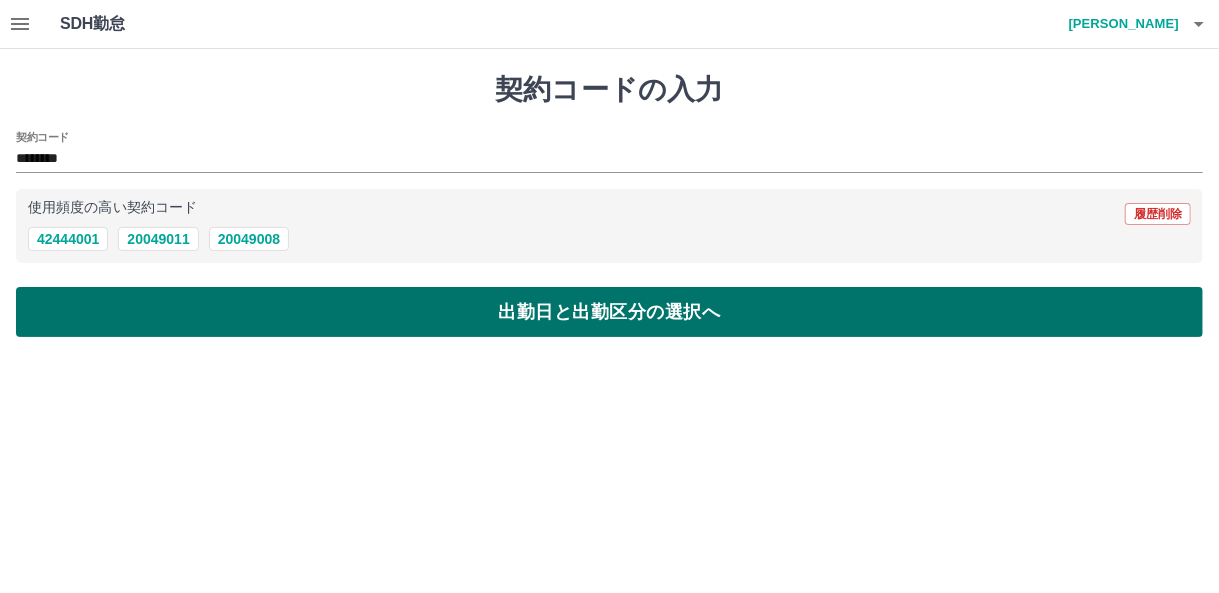 click on "出勤日と出勤区分の選択へ" at bounding box center (609, 312) 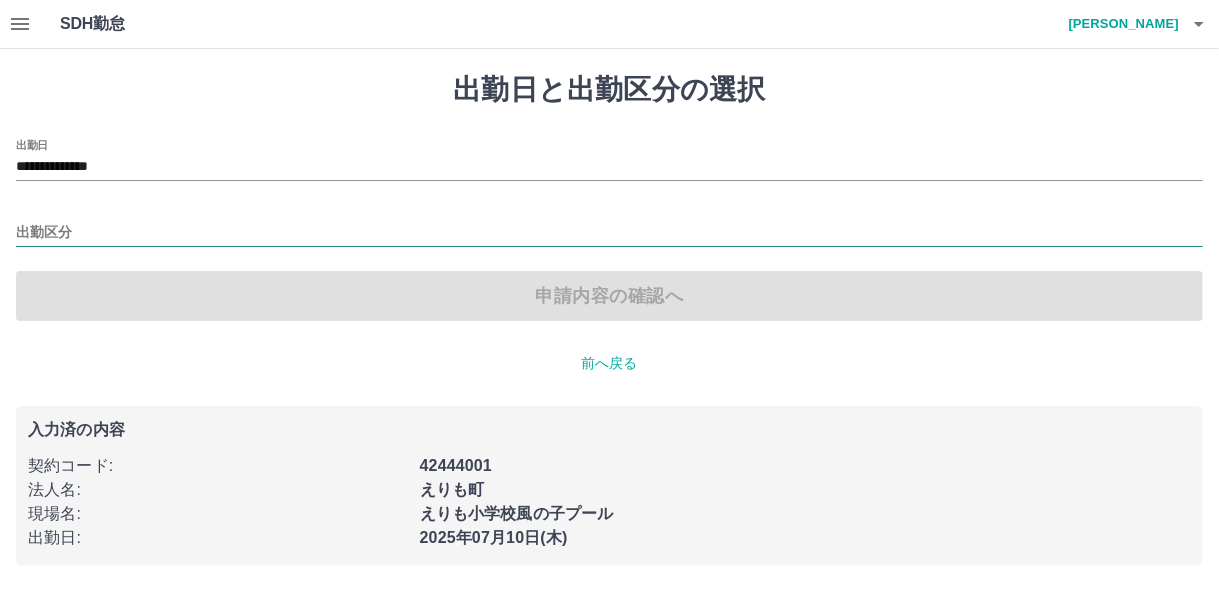 click on "出勤区分" at bounding box center (609, 233) 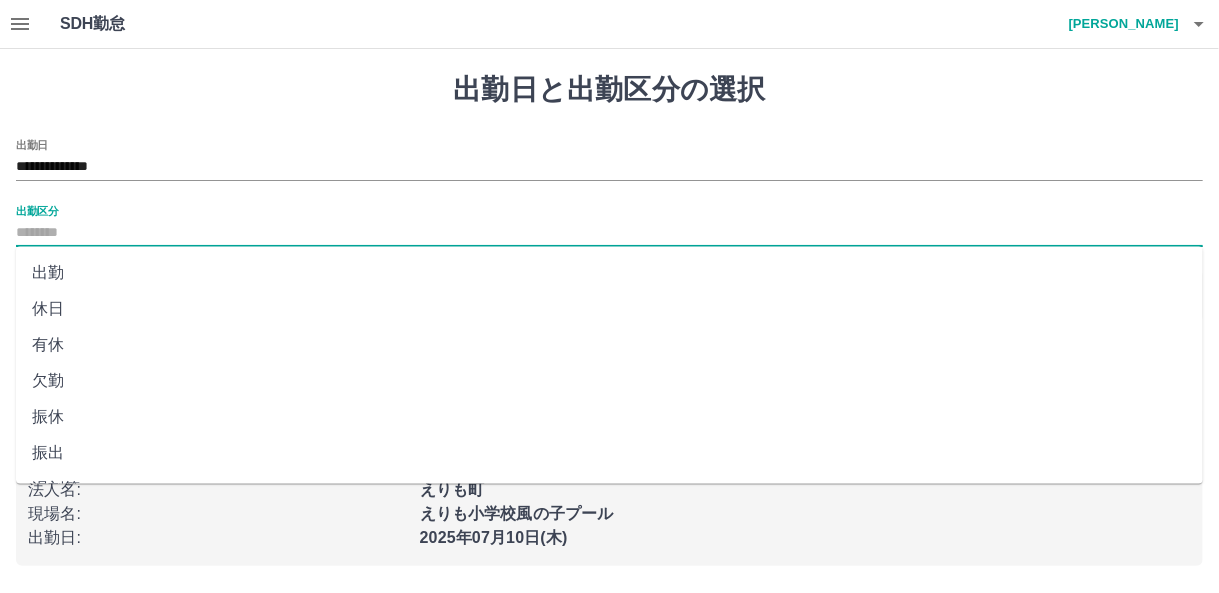 click on "休日" at bounding box center [609, 309] 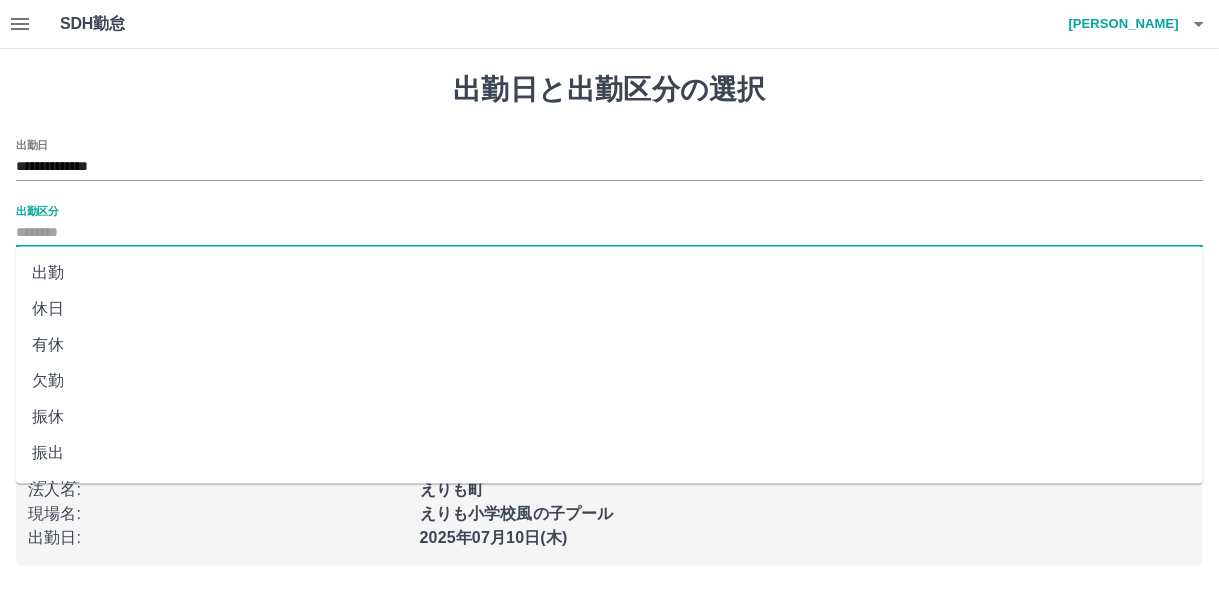 type on "**" 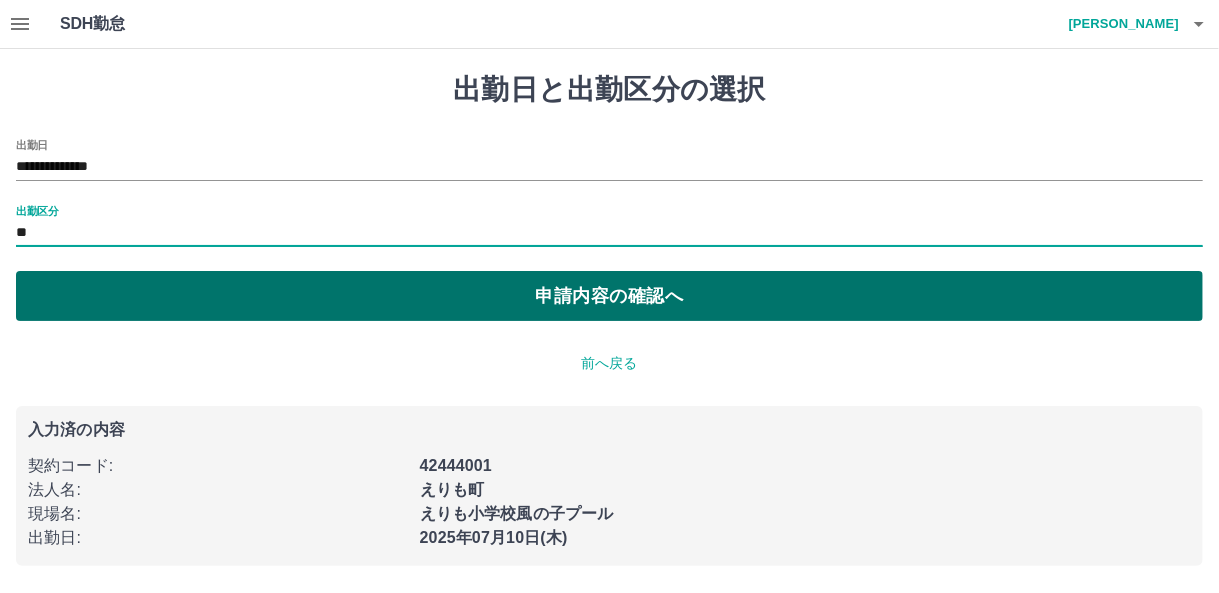 click on "申請内容の確認へ" at bounding box center [609, 296] 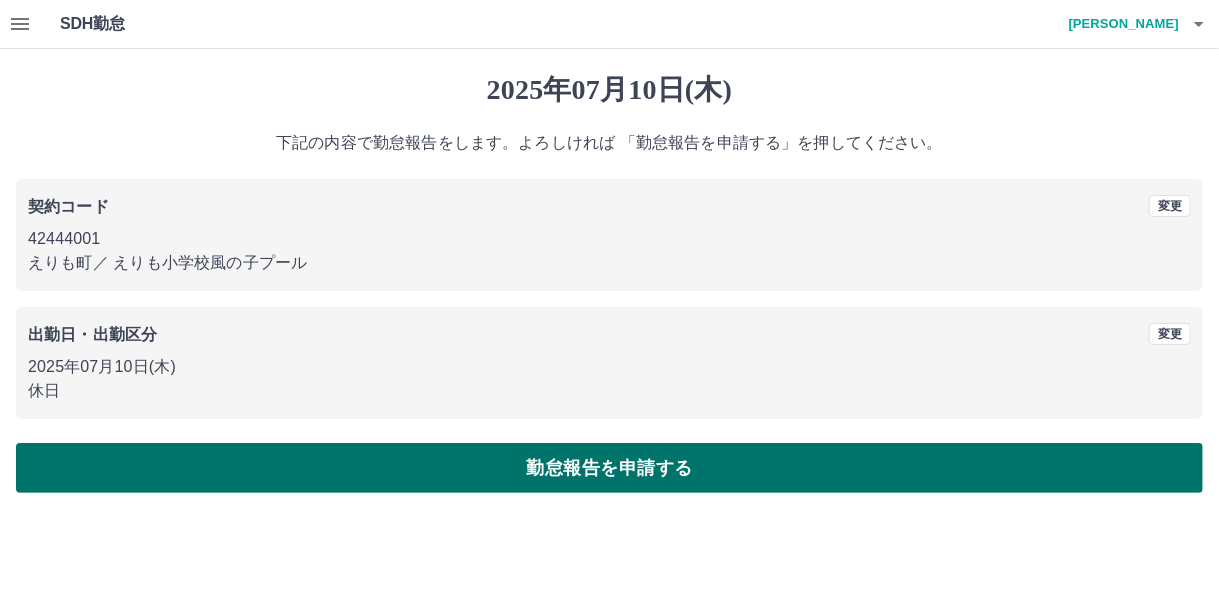 click on "勤怠報告を申請する" at bounding box center (609, 468) 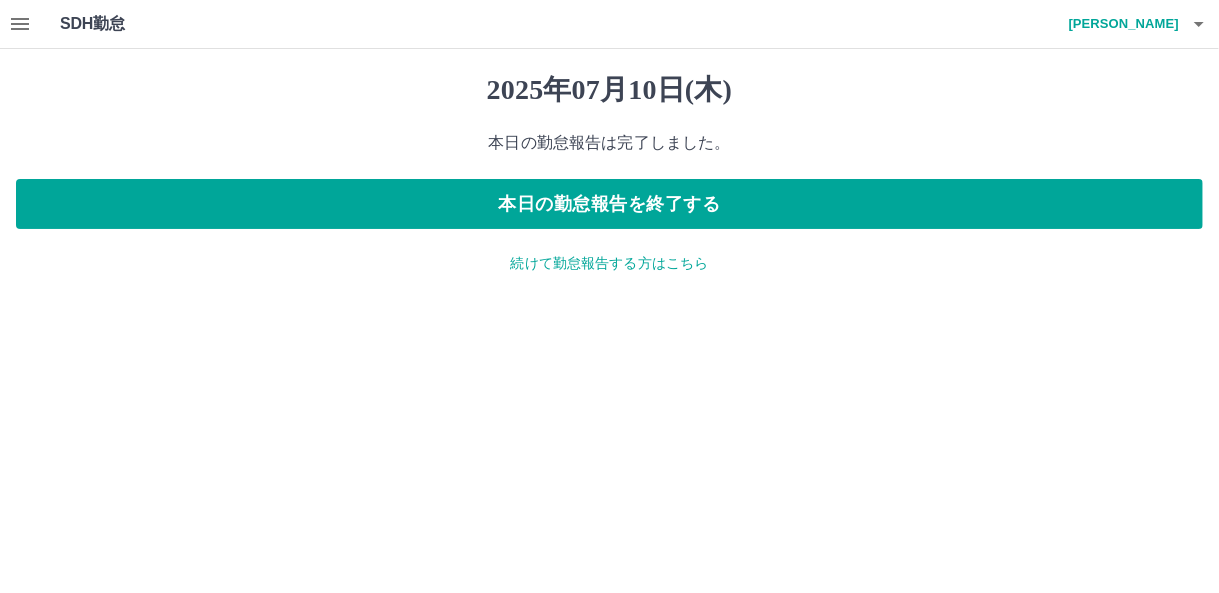 click on "続けて勤怠報告する方はこちら" at bounding box center [609, 263] 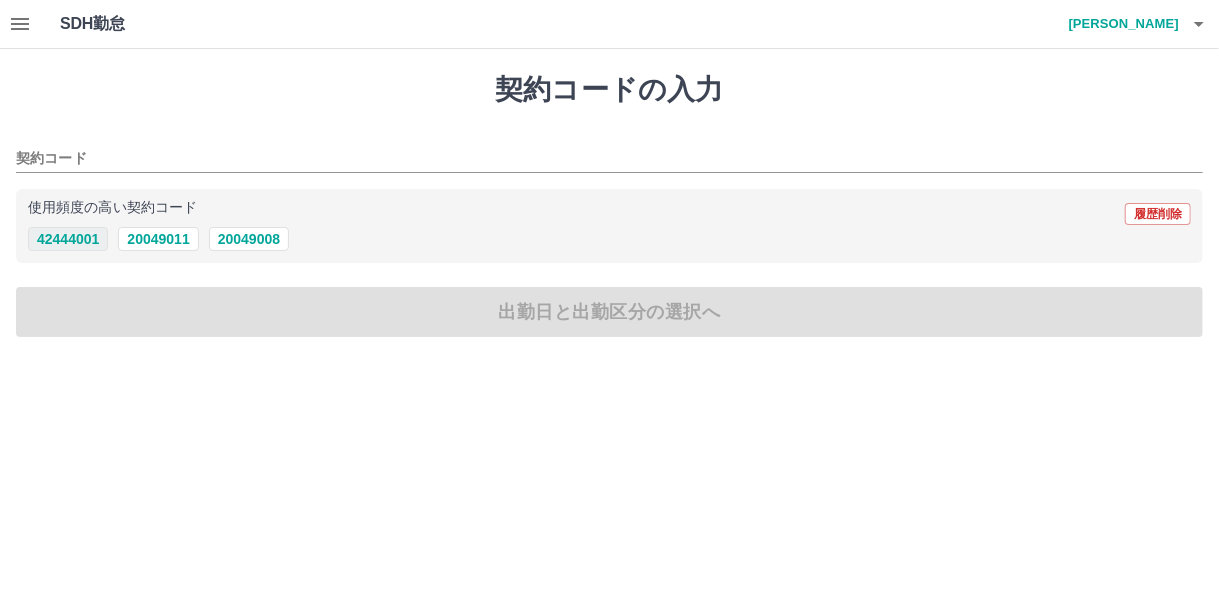 click on "42444001" at bounding box center [68, 239] 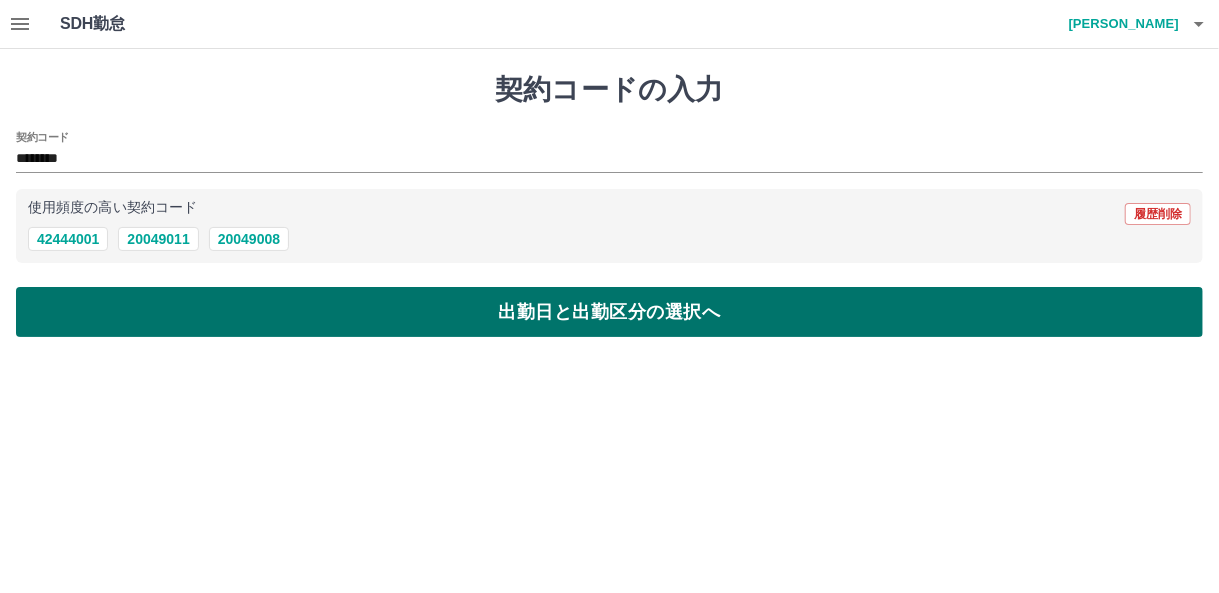 click on "出勤日と出勤区分の選択へ" at bounding box center (609, 312) 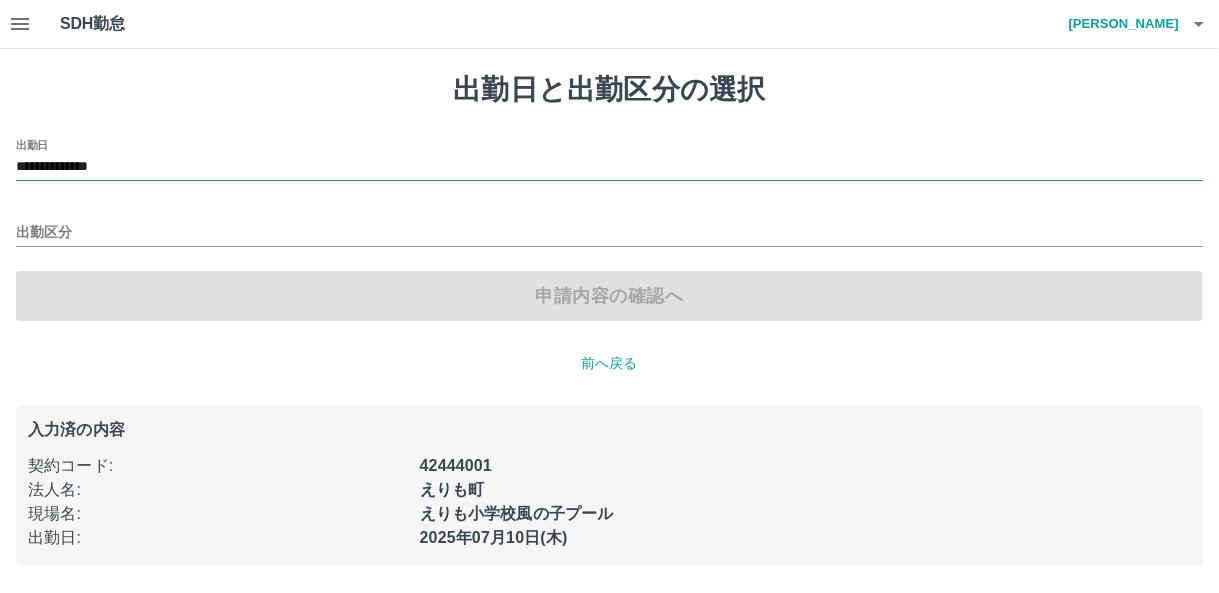 click on "**********" at bounding box center [609, 167] 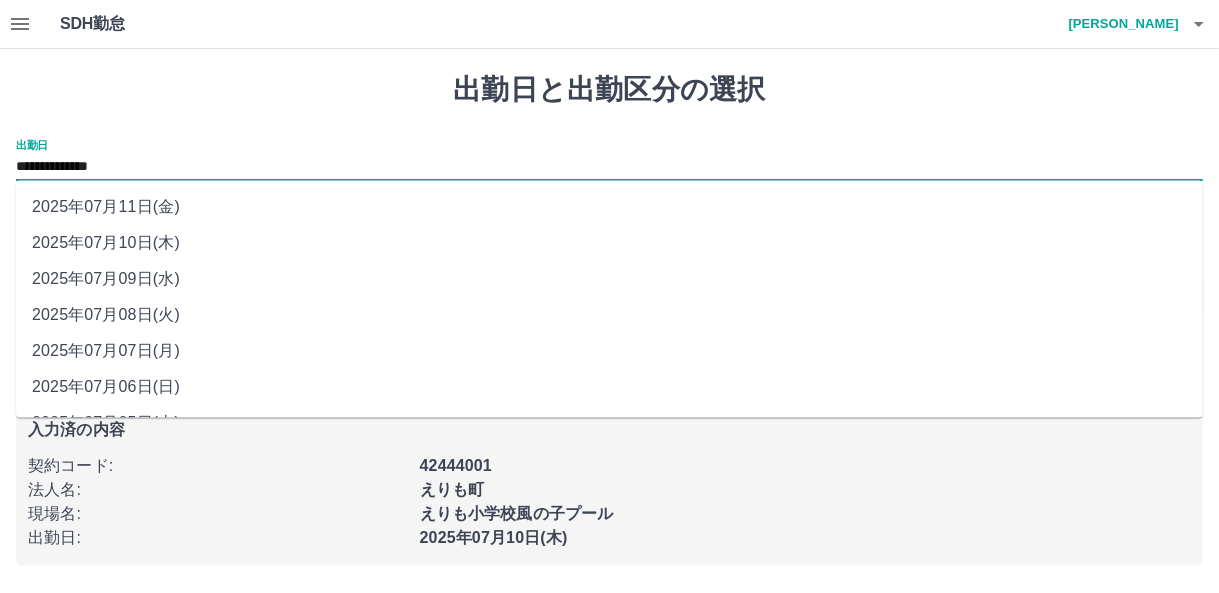 drag, startPoint x: 98, startPoint y: 160, endPoint x: 97, endPoint y: 209, distance: 49.010204 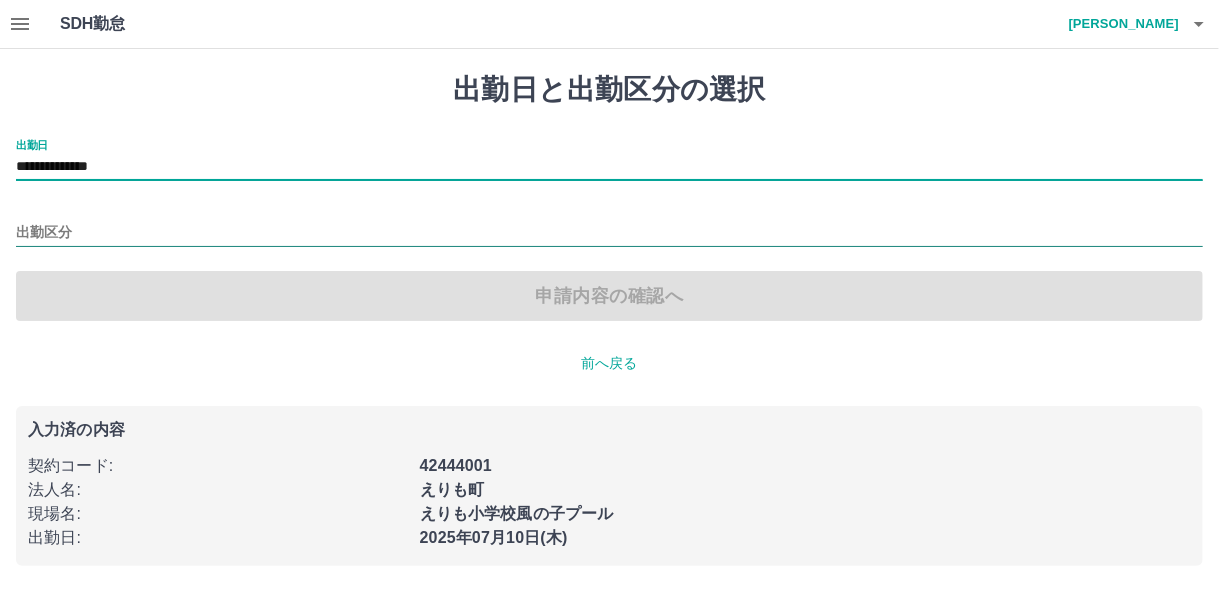 click on "出勤区分" at bounding box center [609, 233] 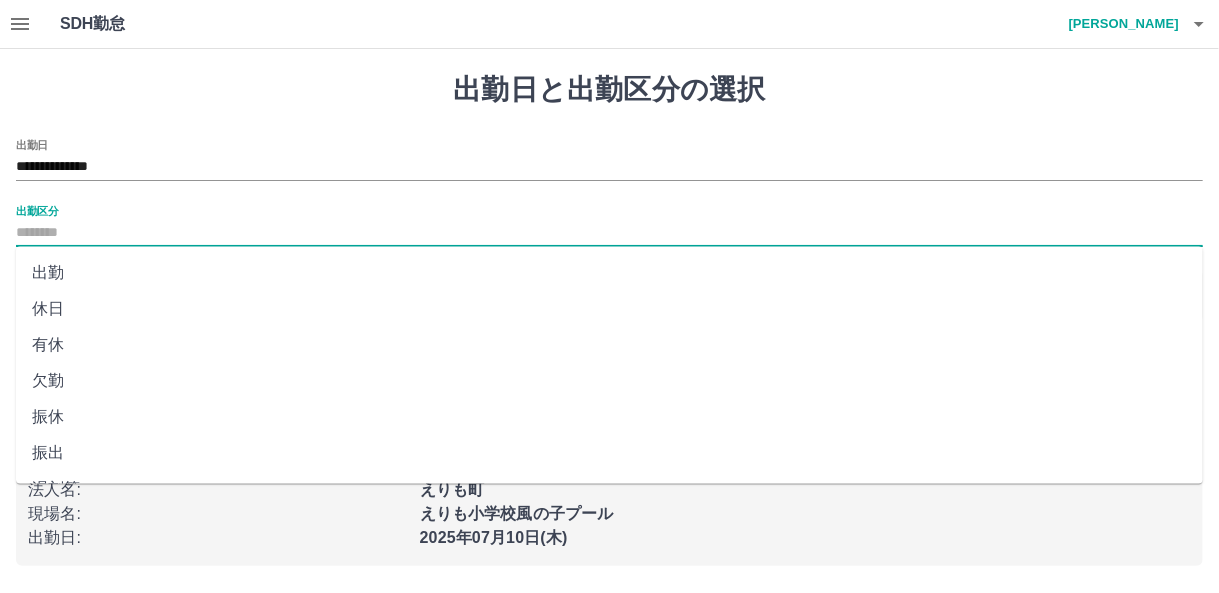 click on "出勤" at bounding box center (609, 273) 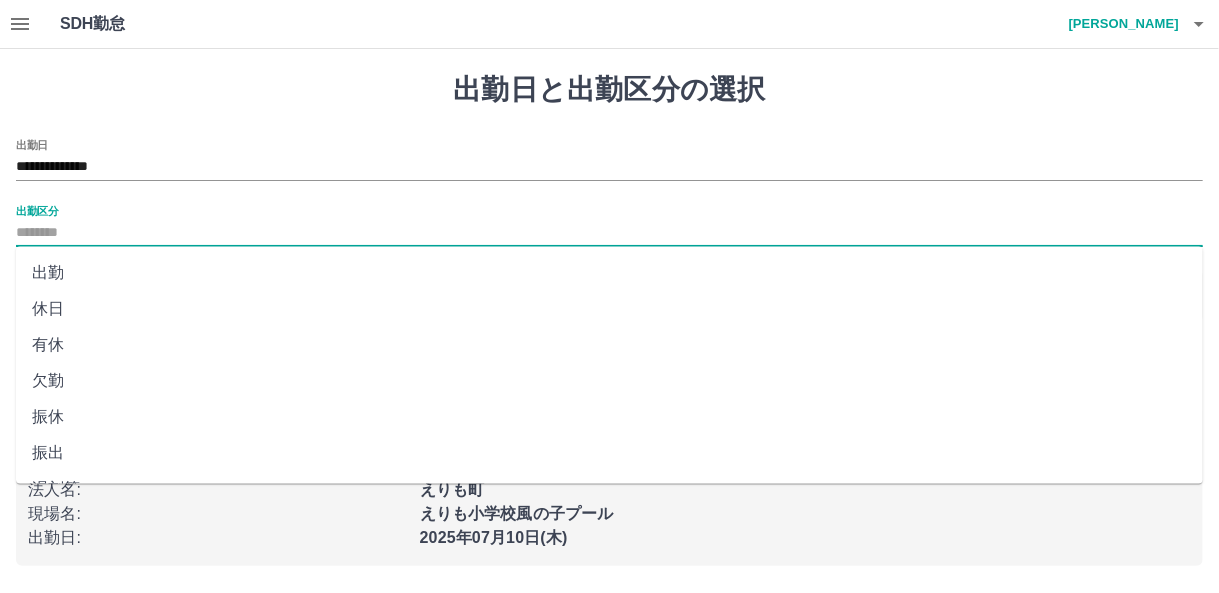 type on "**" 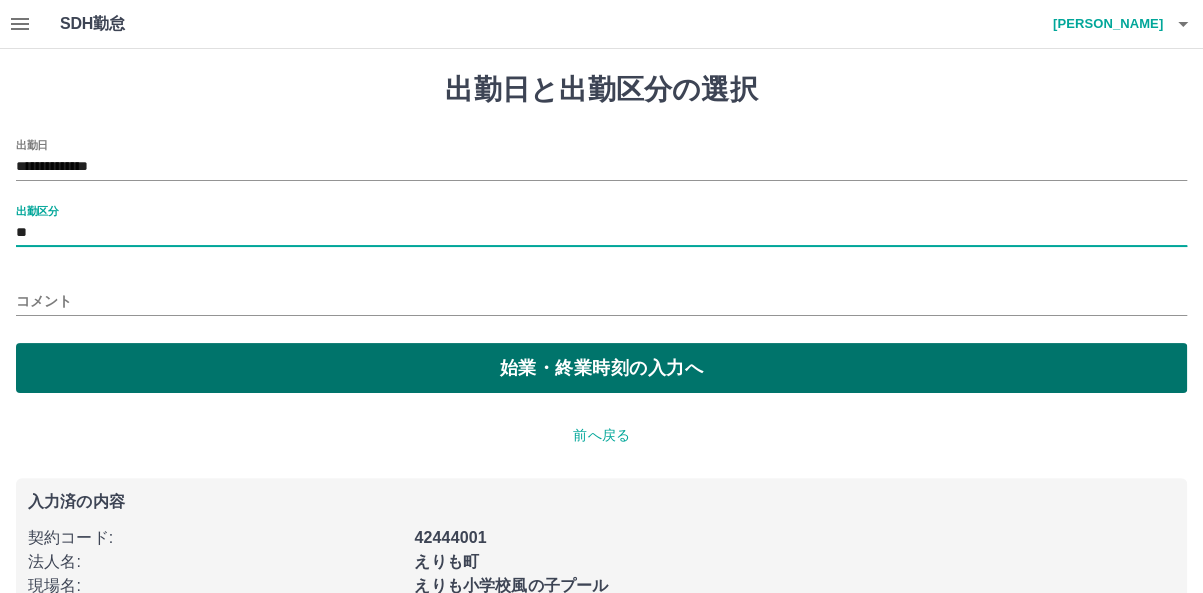 click on "始業・終業時刻の入力へ" at bounding box center [601, 368] 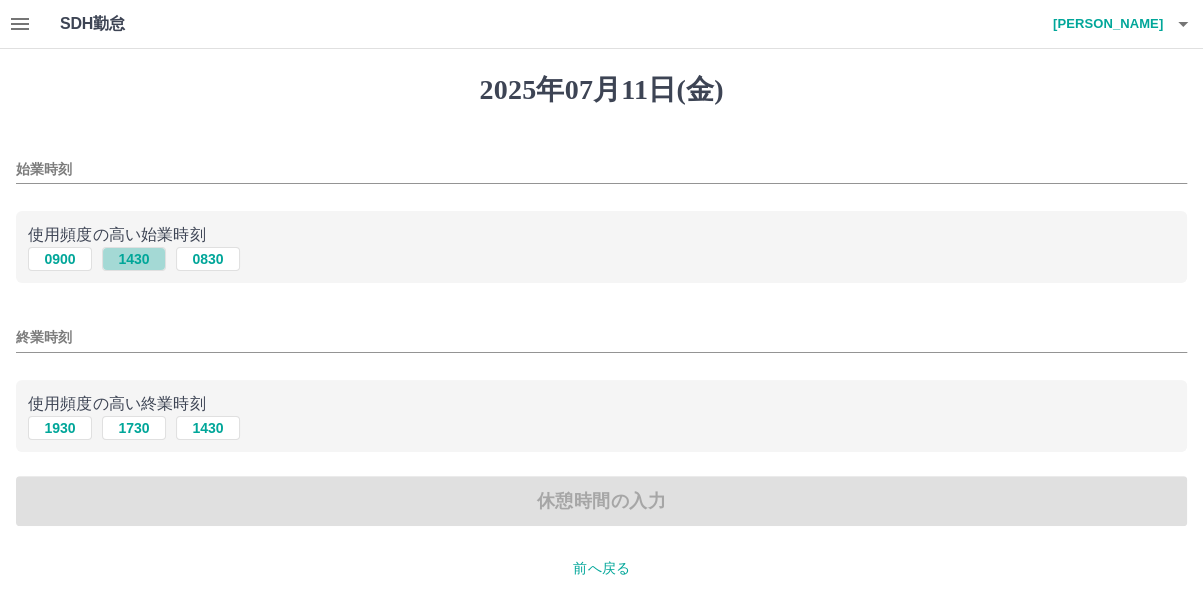 click on "1430" at bounding box center [134, 259] 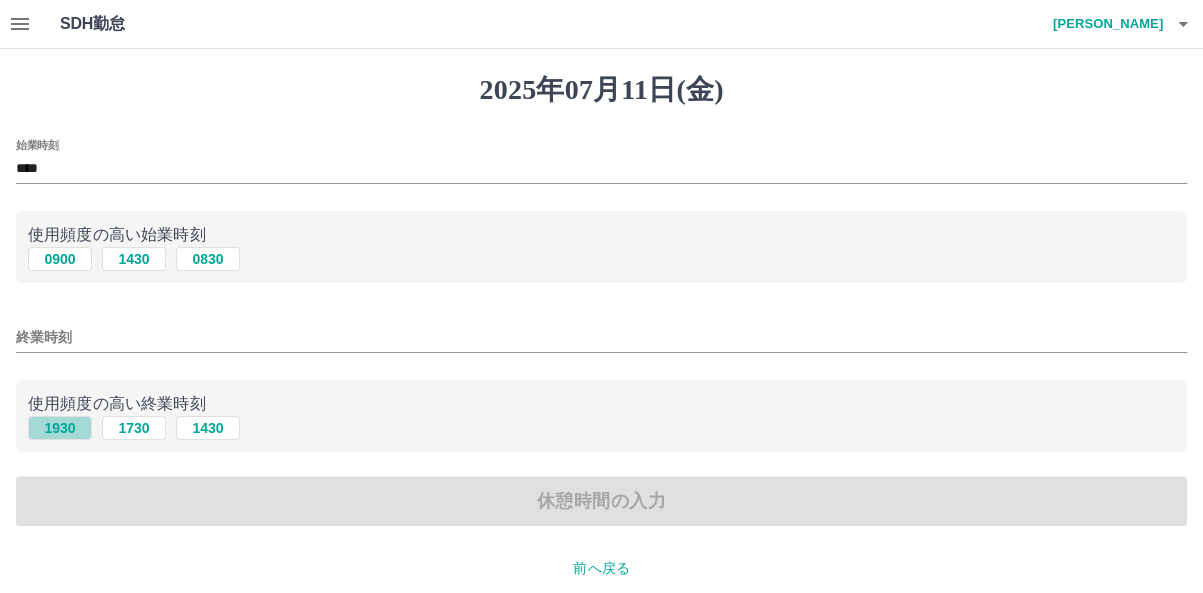 click on "1930" at bounding box center [60, 428] 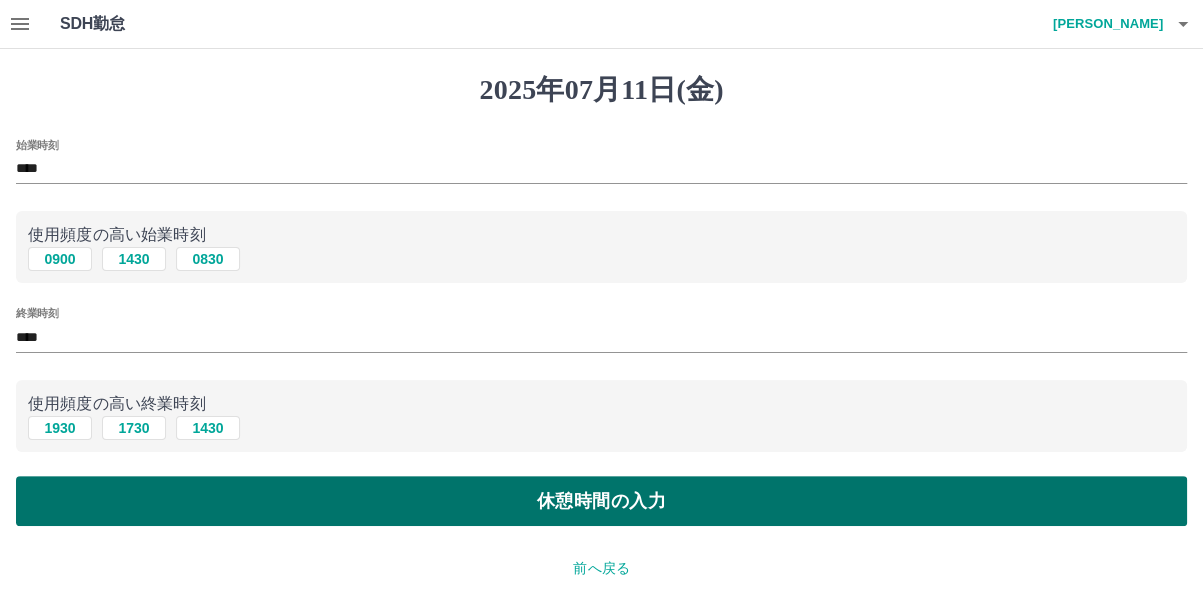 click on "休憩時間の入力" at bounding box center (601, 501) 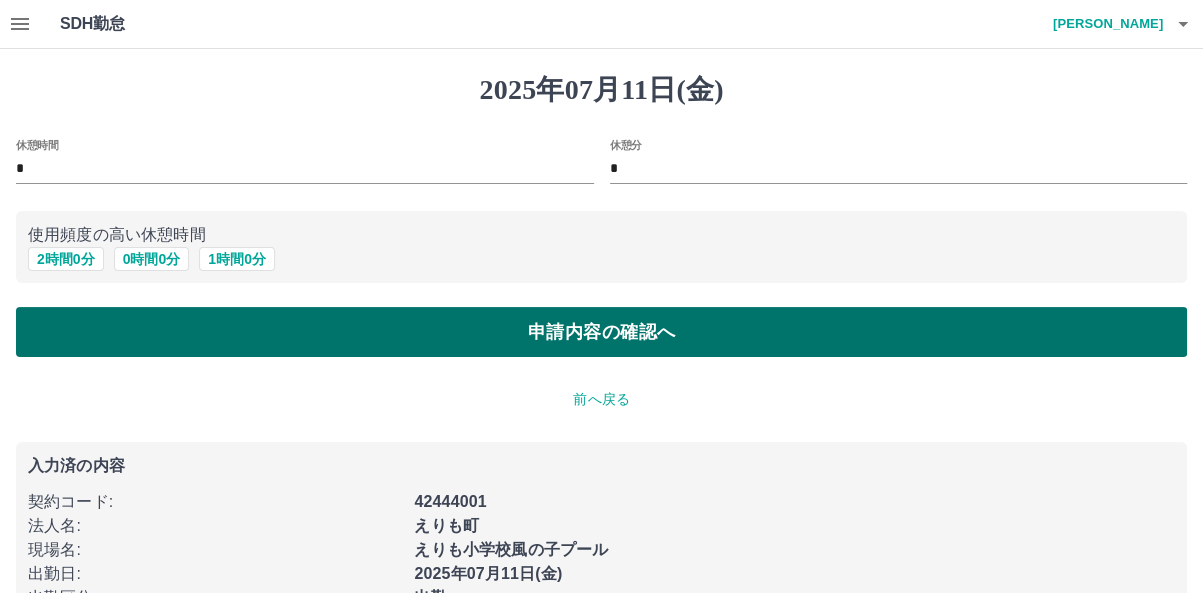 click on "申請内容の確認へ" at bounding box center (601, 332) 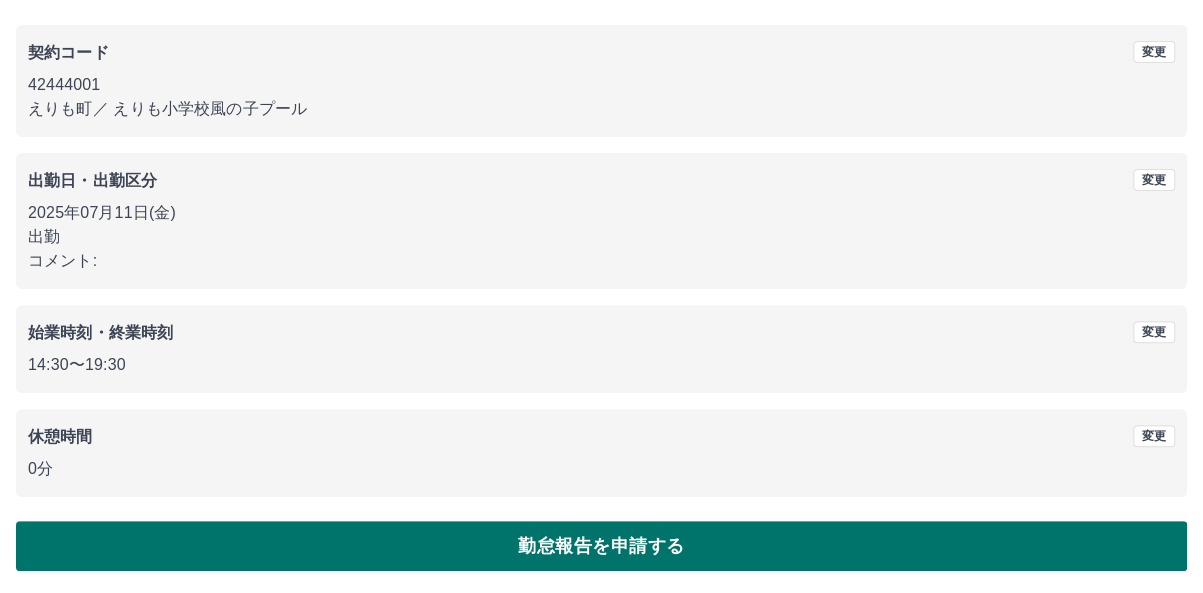scroll, scrollTop: 155, scrollLeft: 0, axis: vertical 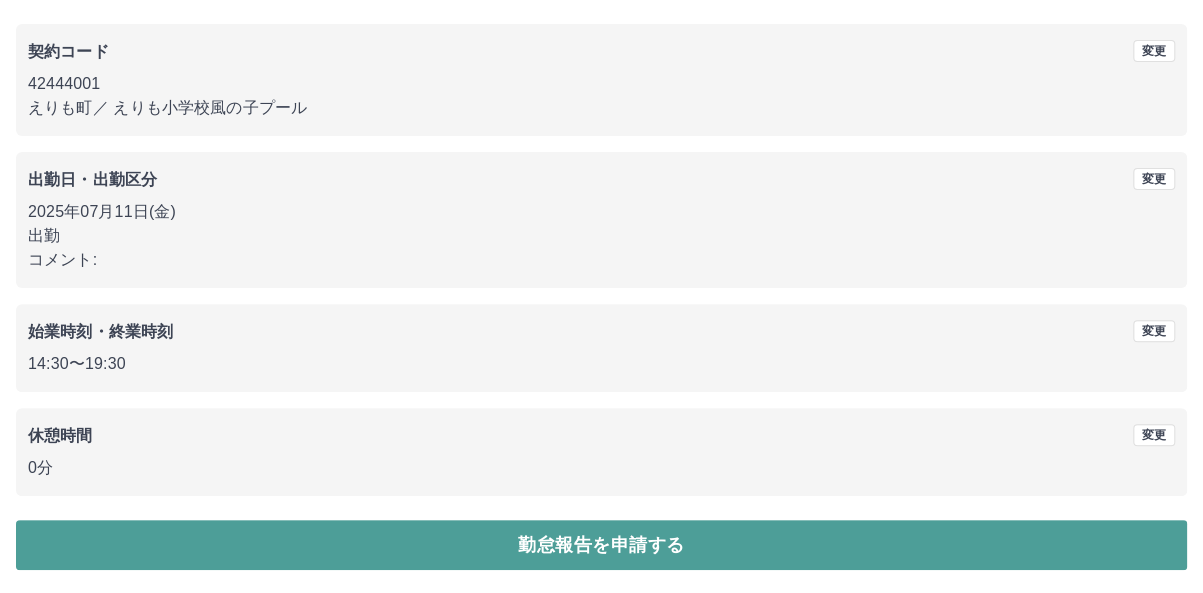 click on "勤怠報告を申請する" at bounding box center (601, 545) 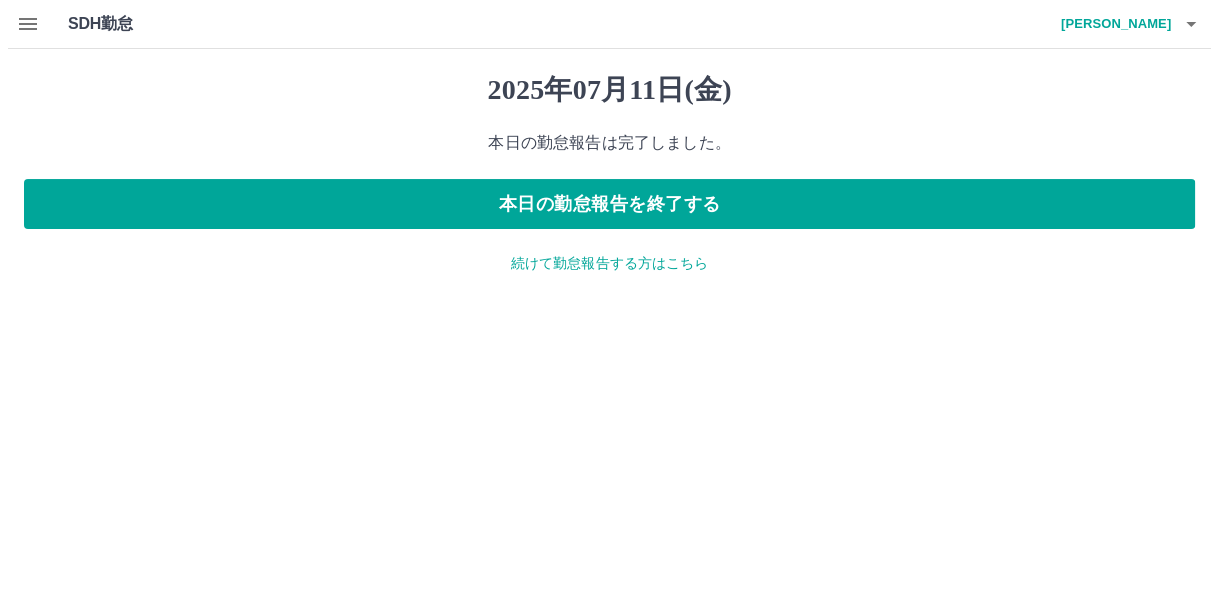 scroll, scrollTop: 0, scrollLeft: 0, axis: both 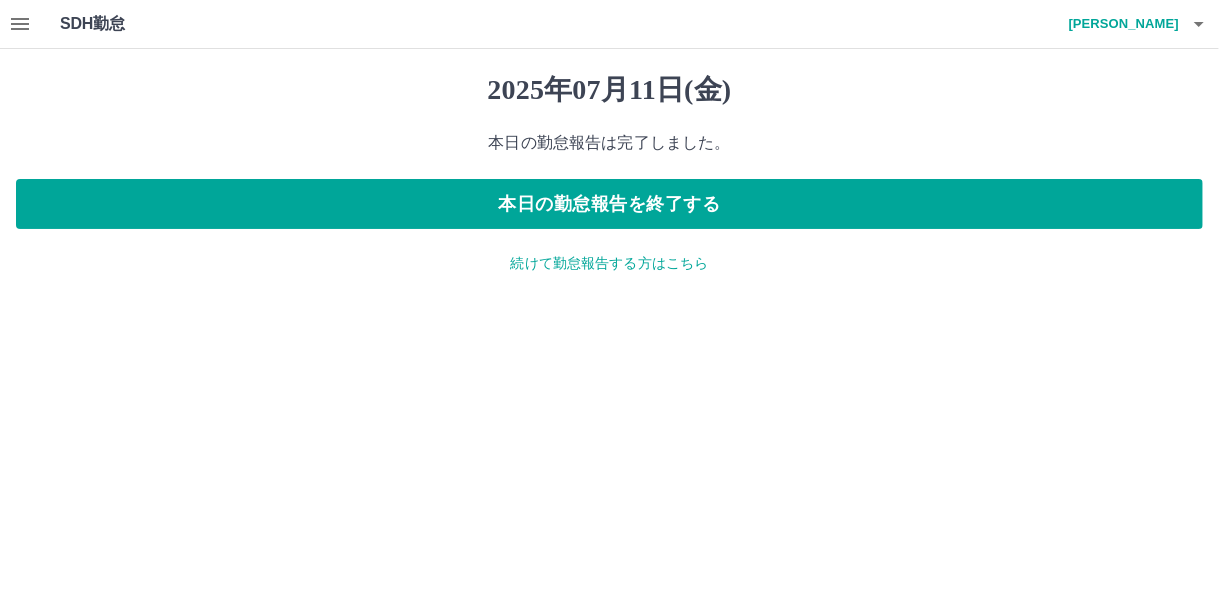 click 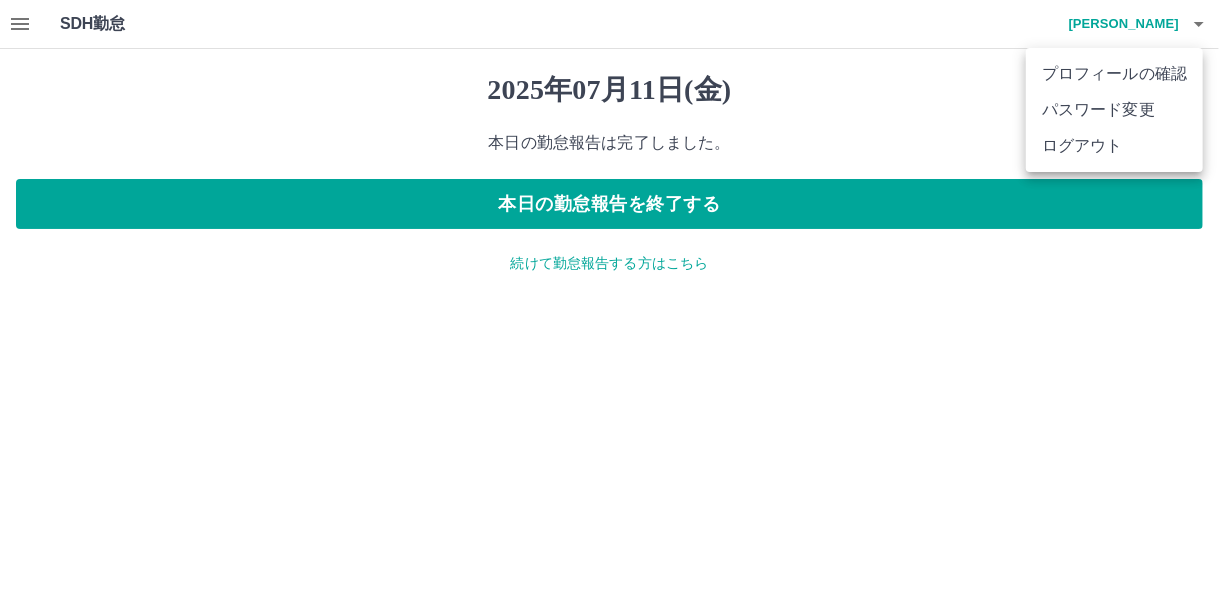 click on "ログアウト" at bounding box center [1114, 146] 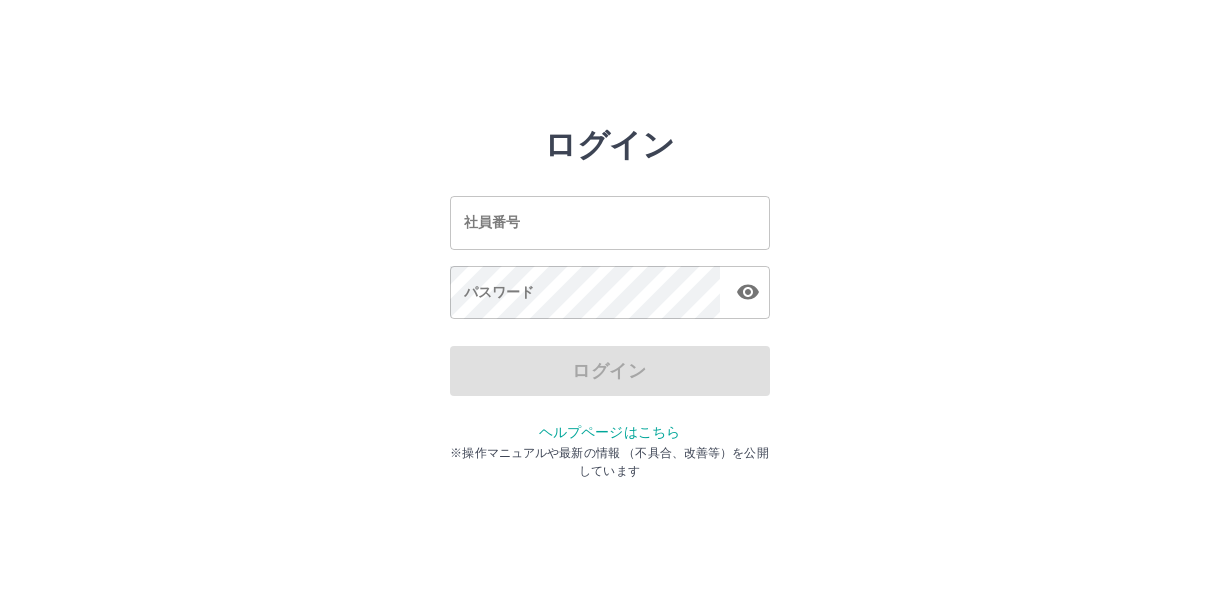 scroll, scrollTop: 0, scrollLeft: 0, axis: both 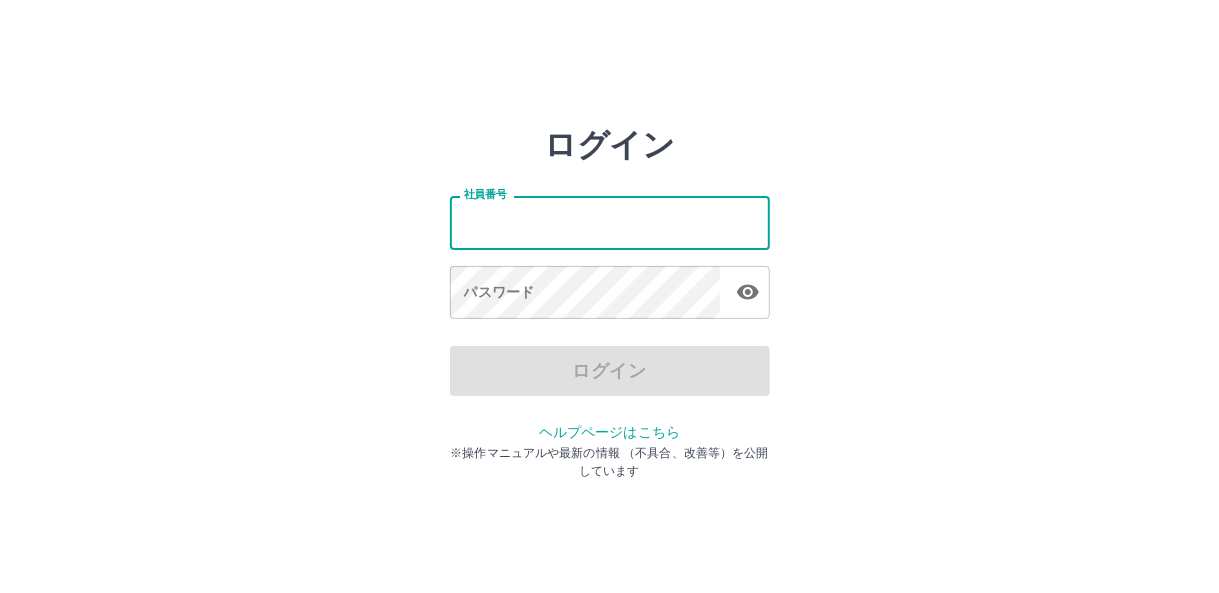click on "社員番号" at bounding box center (610, 222) 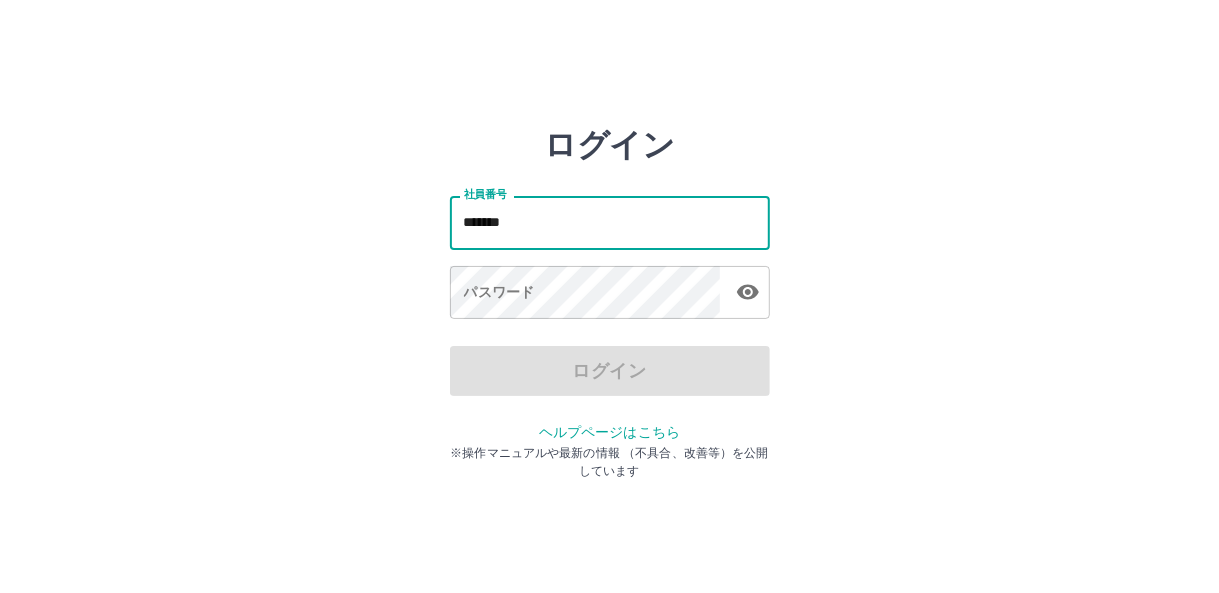 type on "*******" 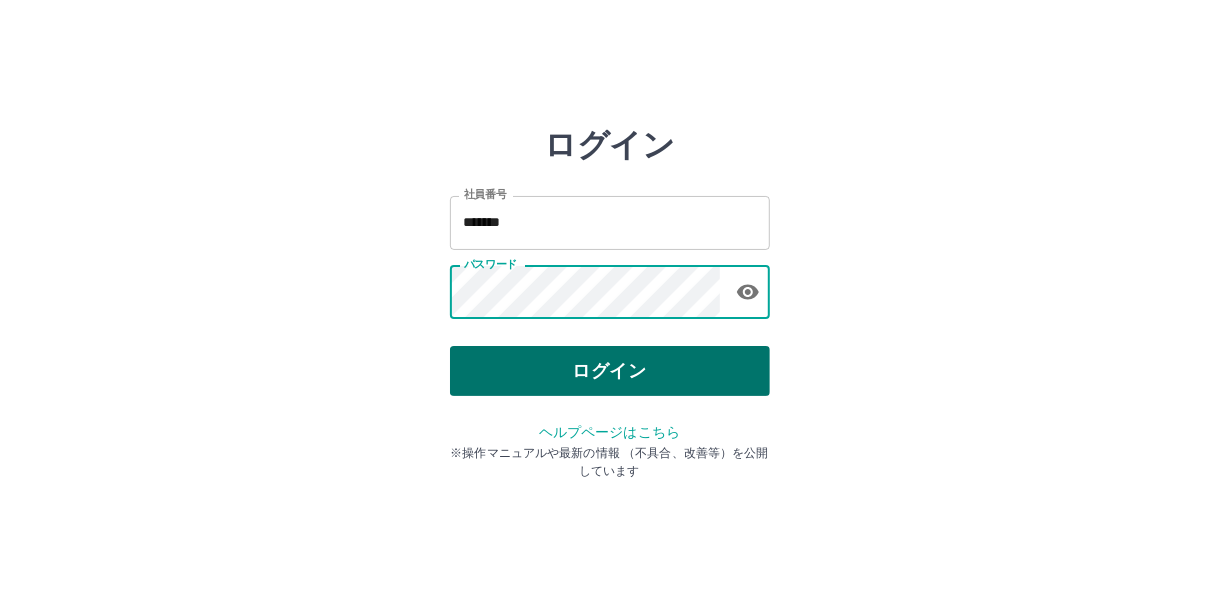 click on "ログイン" at bounding box center [610, 371] 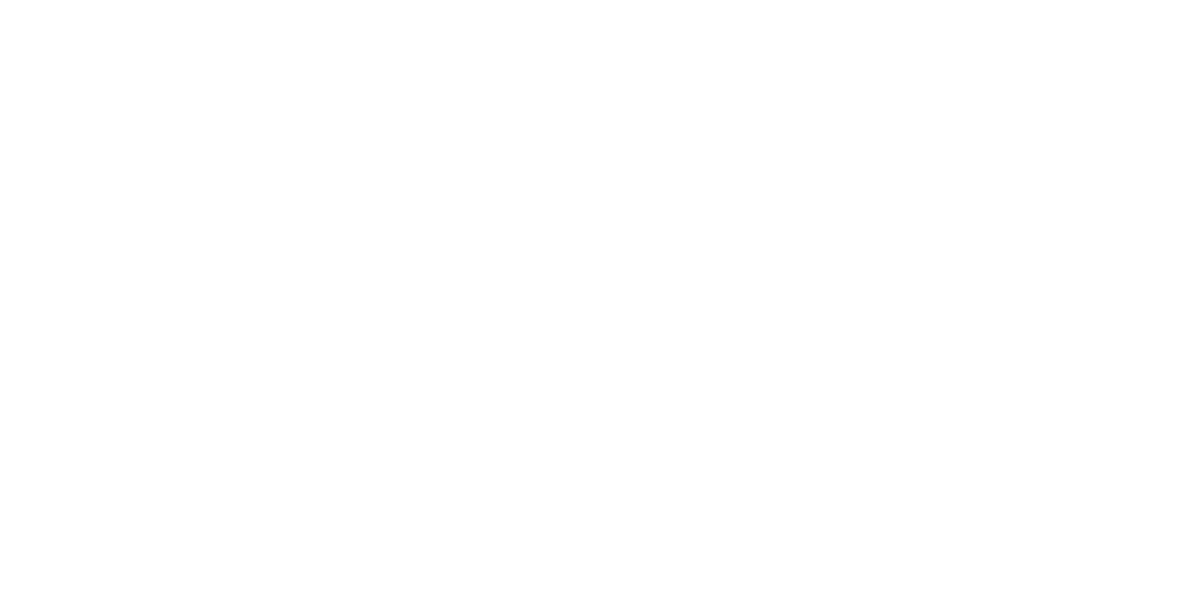 scroll, scrollTop: 0, scrollLeft: 0, axis: both 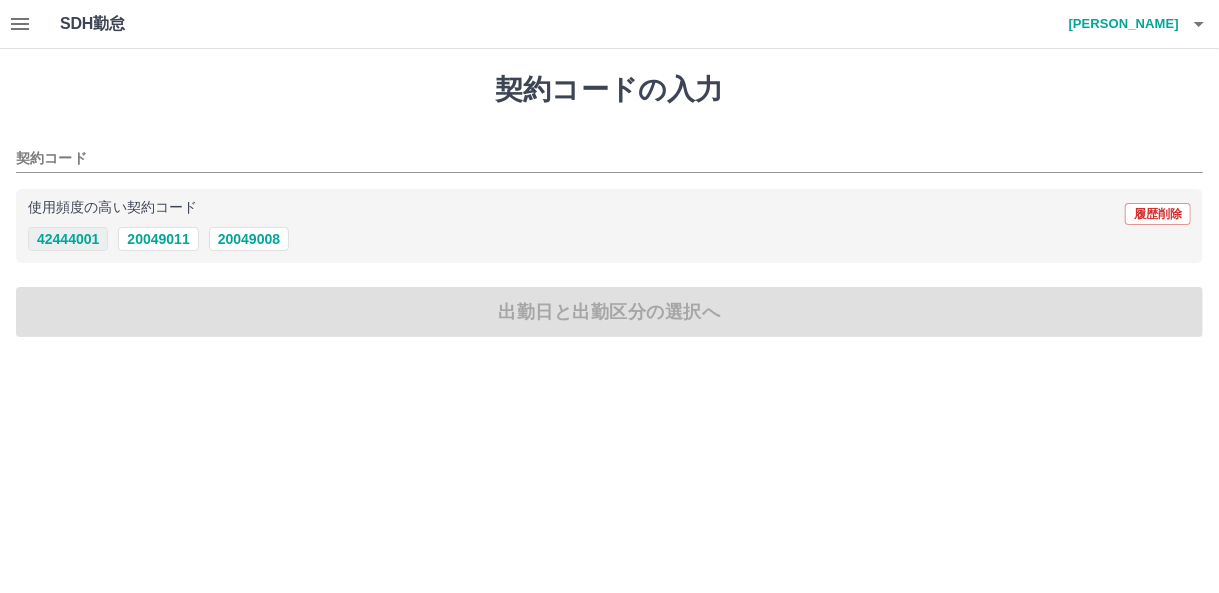 click on "42444001" at bounding box center [68, 239] 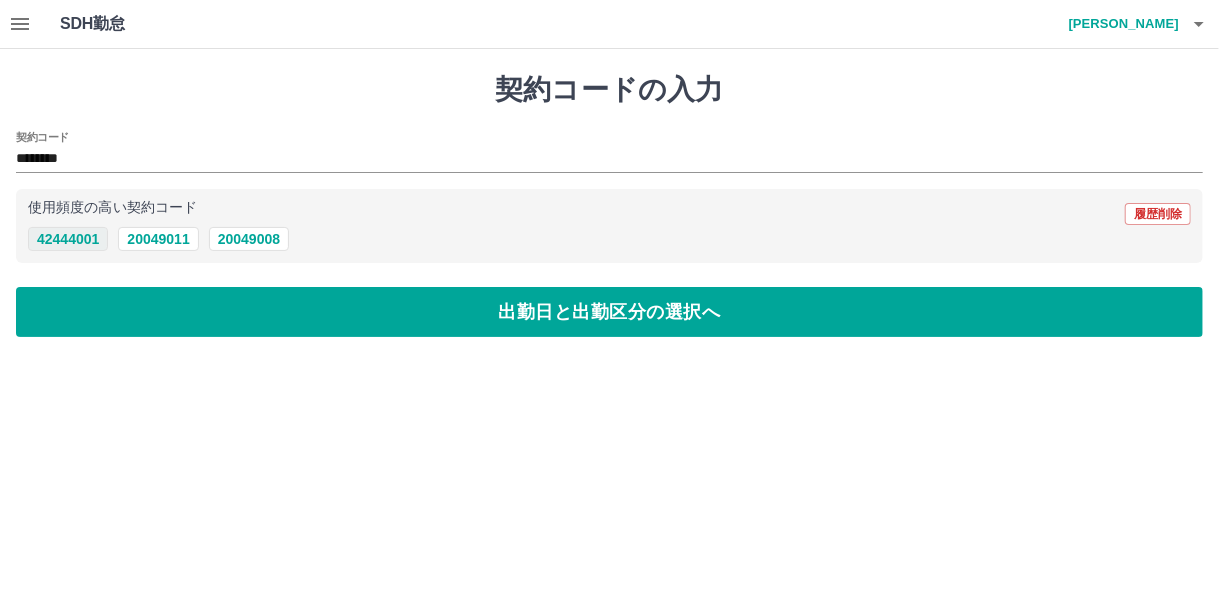 type on "********" 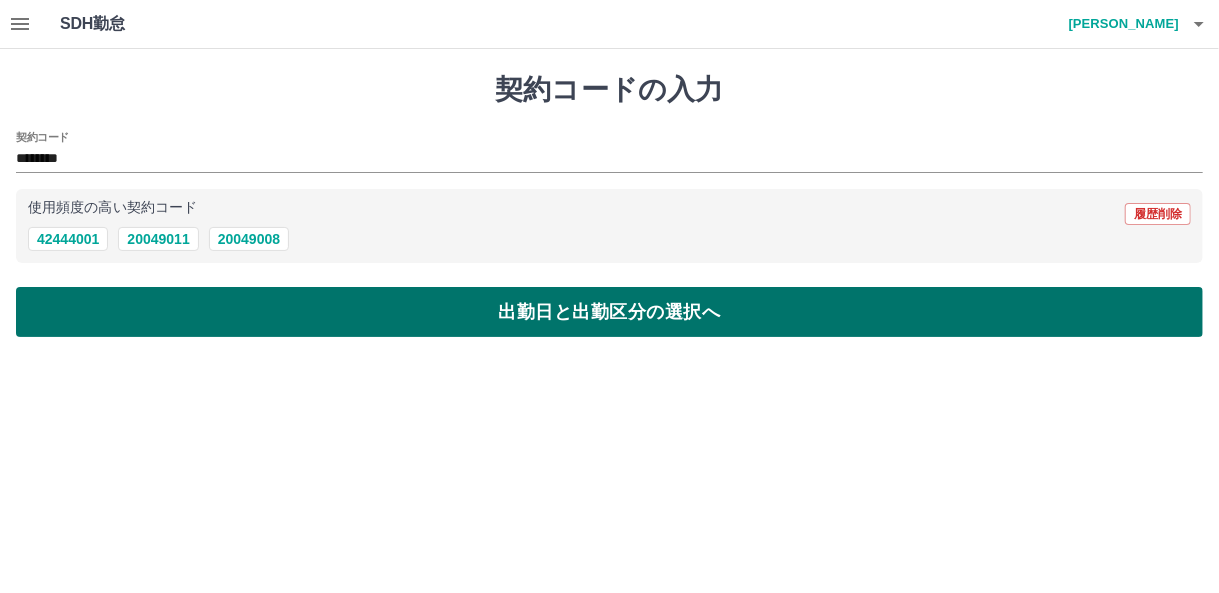 click on "出勤日と出勤区分の選択へ" at bounding box center [609, 312] 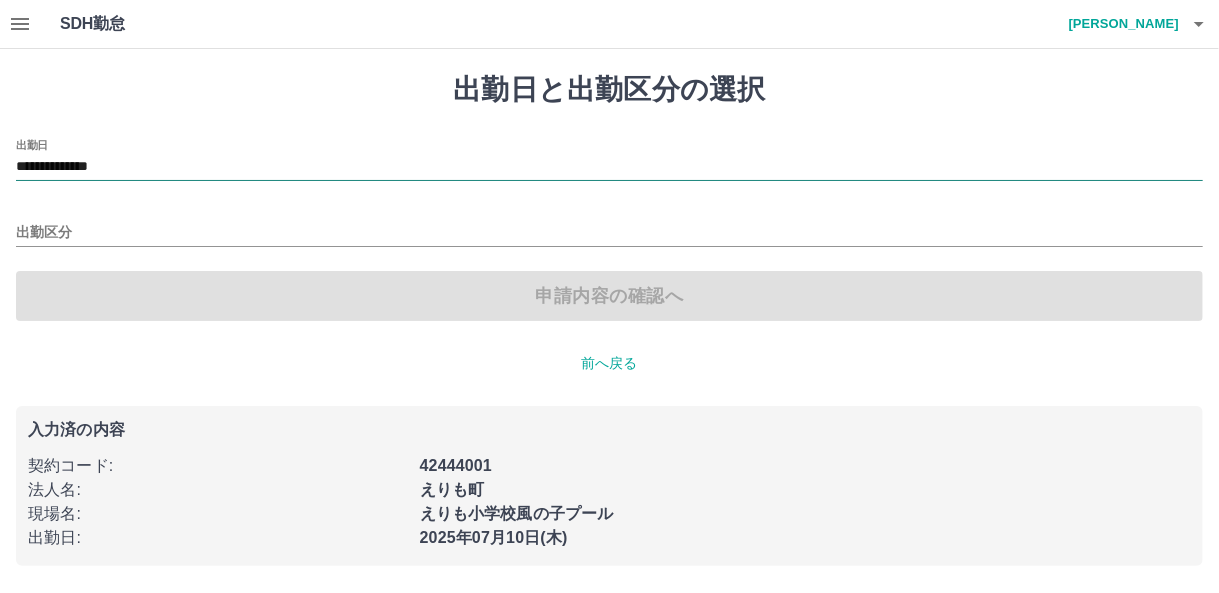 click on "**********" at bounding box center (609, 167) 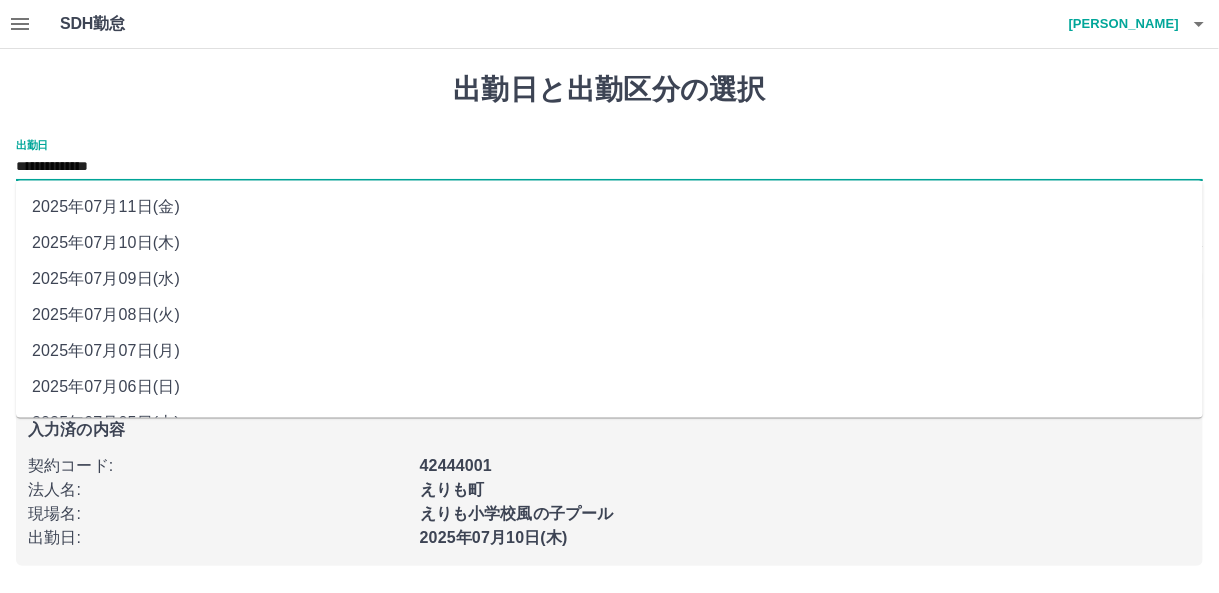 click on "2025年07月06日(日)" at bounding box center (609, 387) 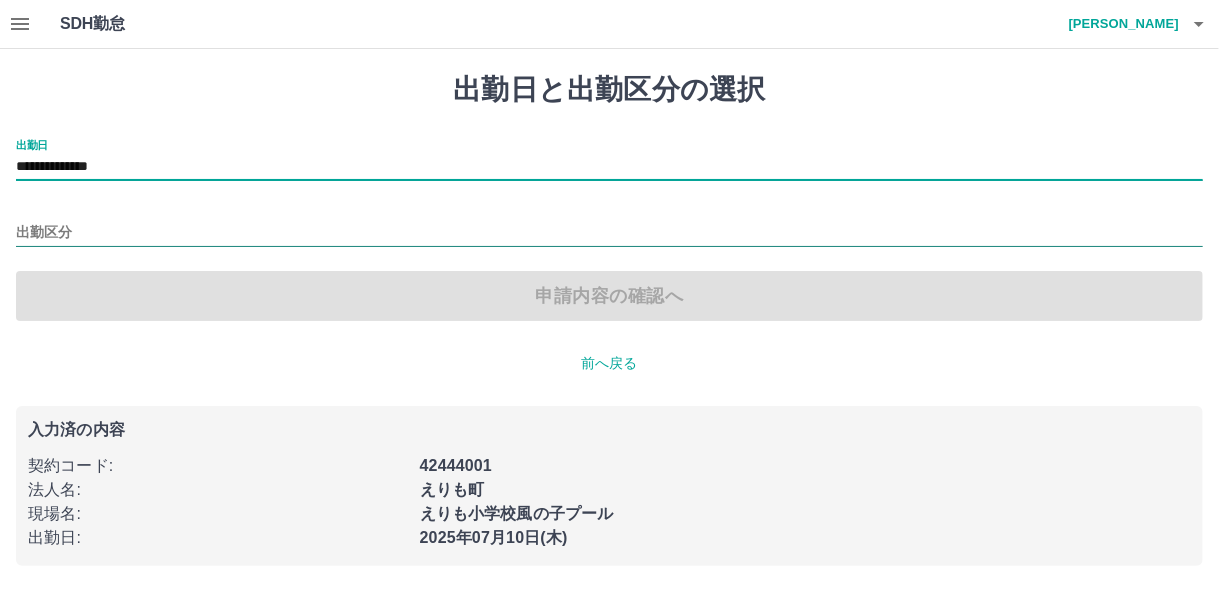 click on "出勤区分" at bounding box center [609, 233] 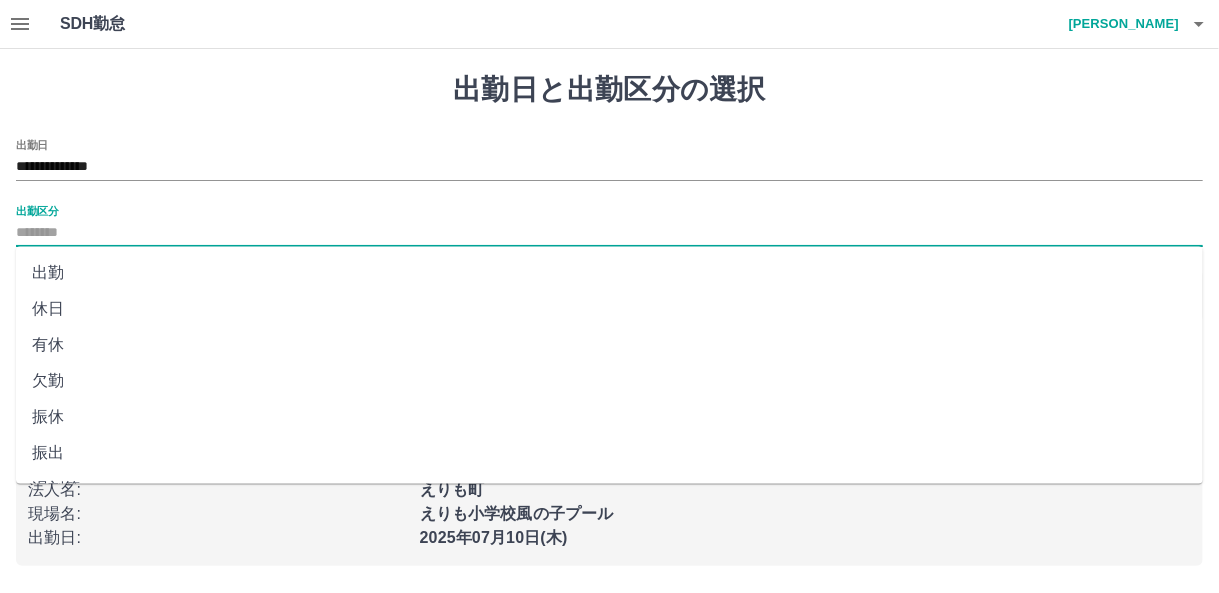 click on "出勤" at bounding box center (609, 273) 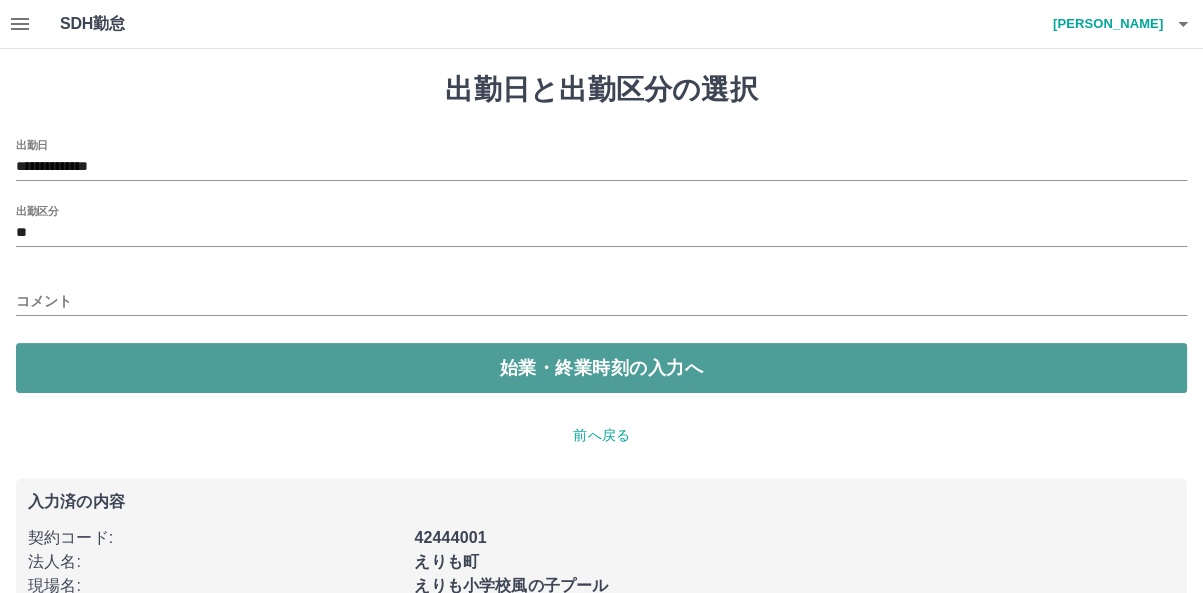 click on "始業・終業時刻の入力へ" at bounding box center (601, 368) 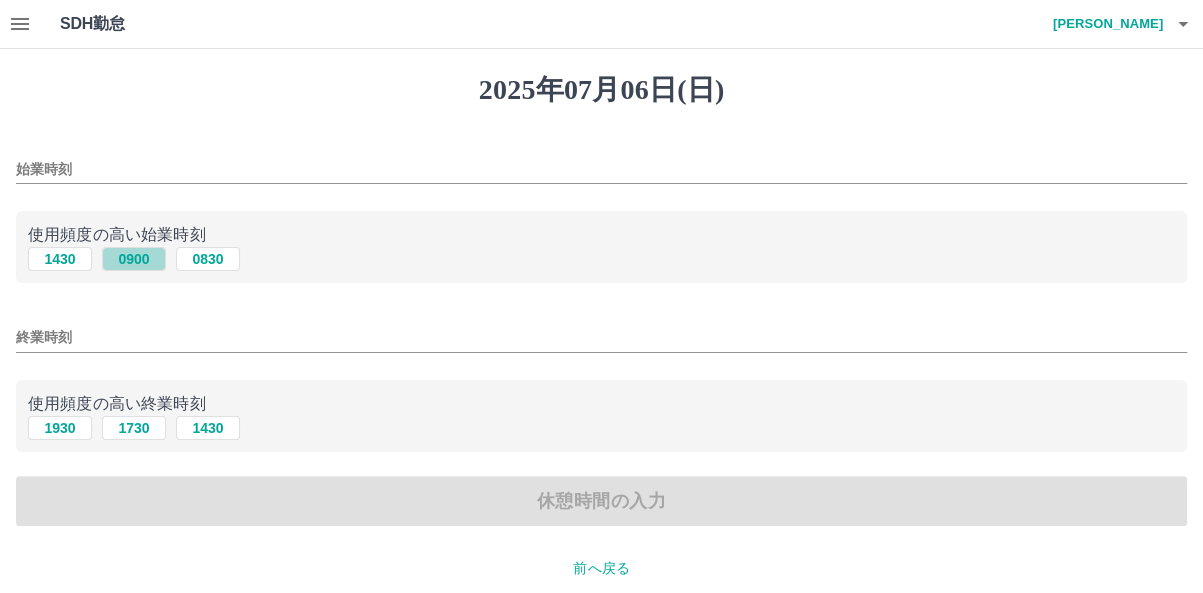 click on "0900" at bounding box center [134, 259] 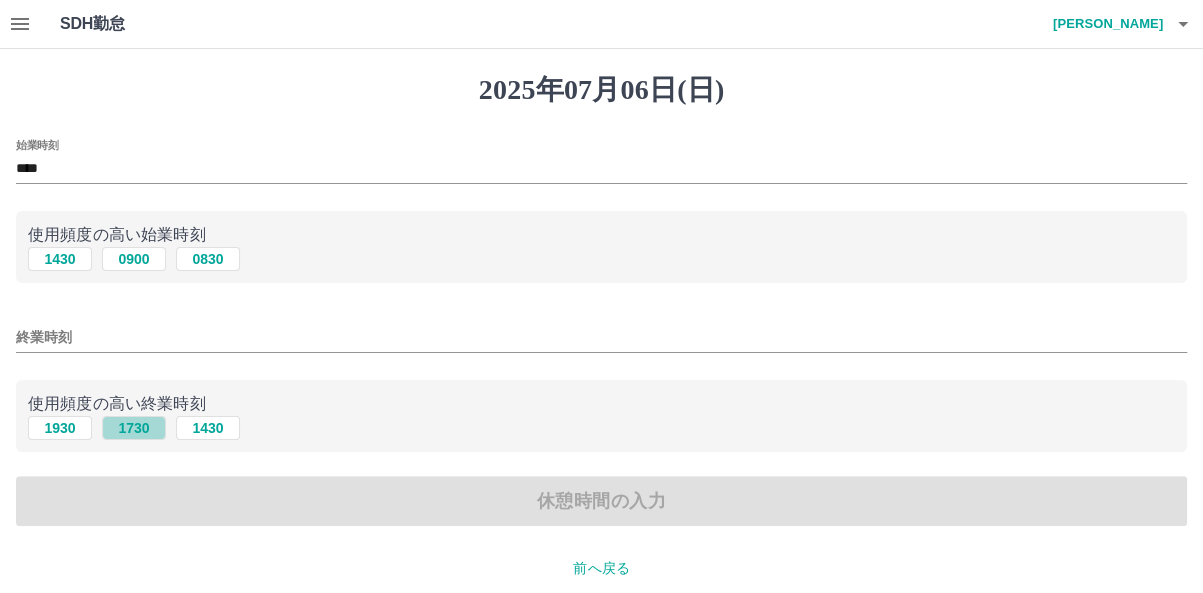 click on "1730" at bounding box center (134, 428) 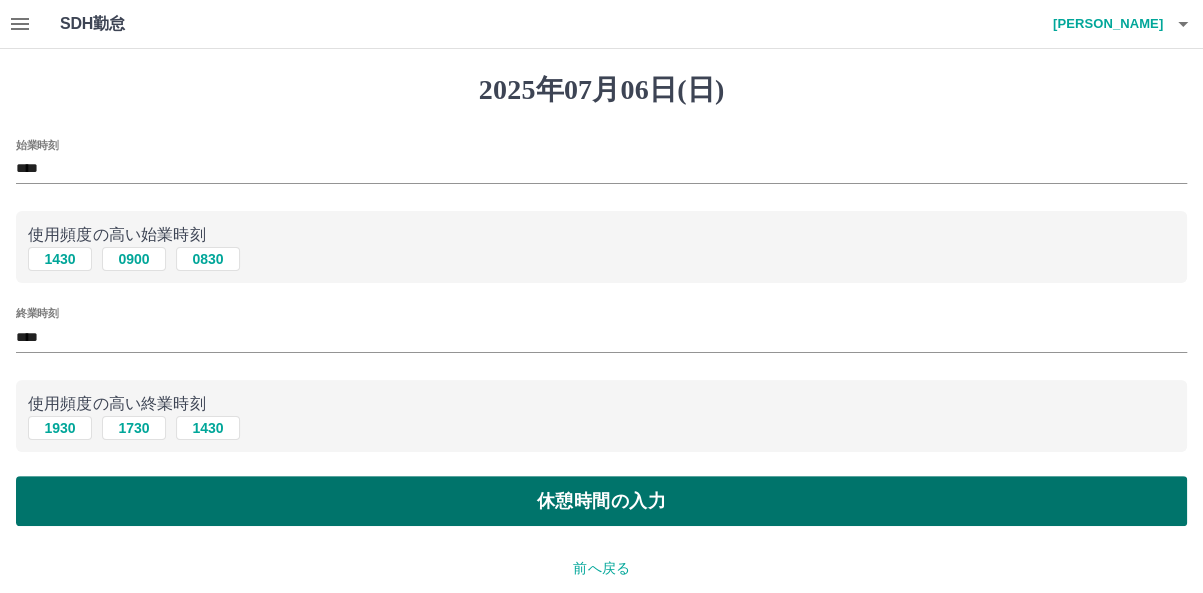 click on "休憩時間の入力" at bounding box center [601, 501] 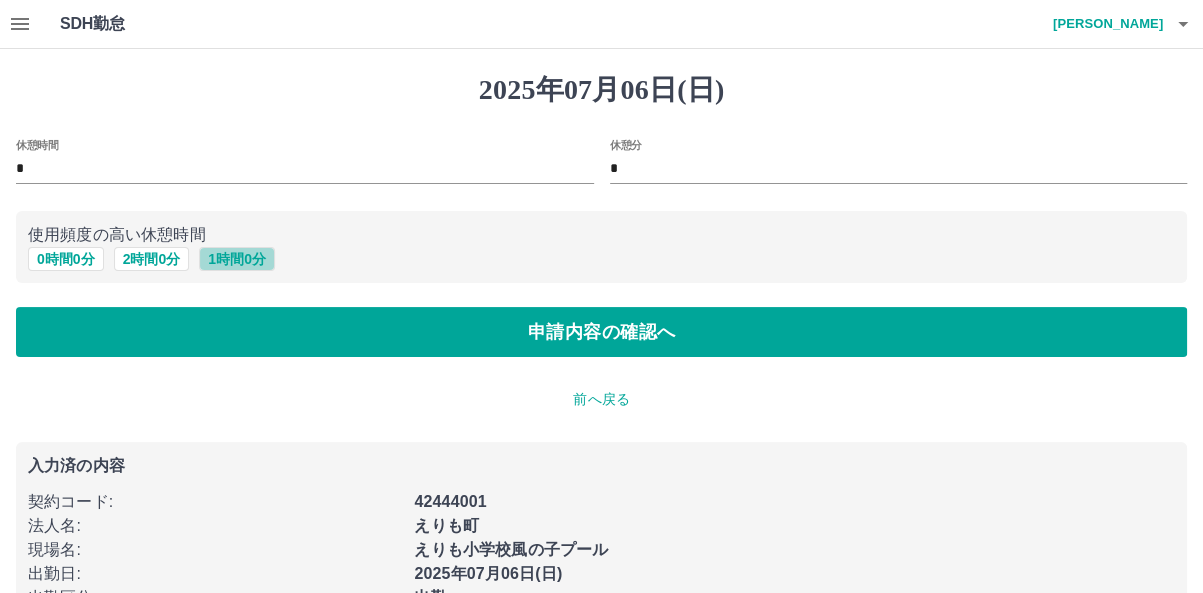click on "1 時間 0 分" at bounding box center (237, 259) 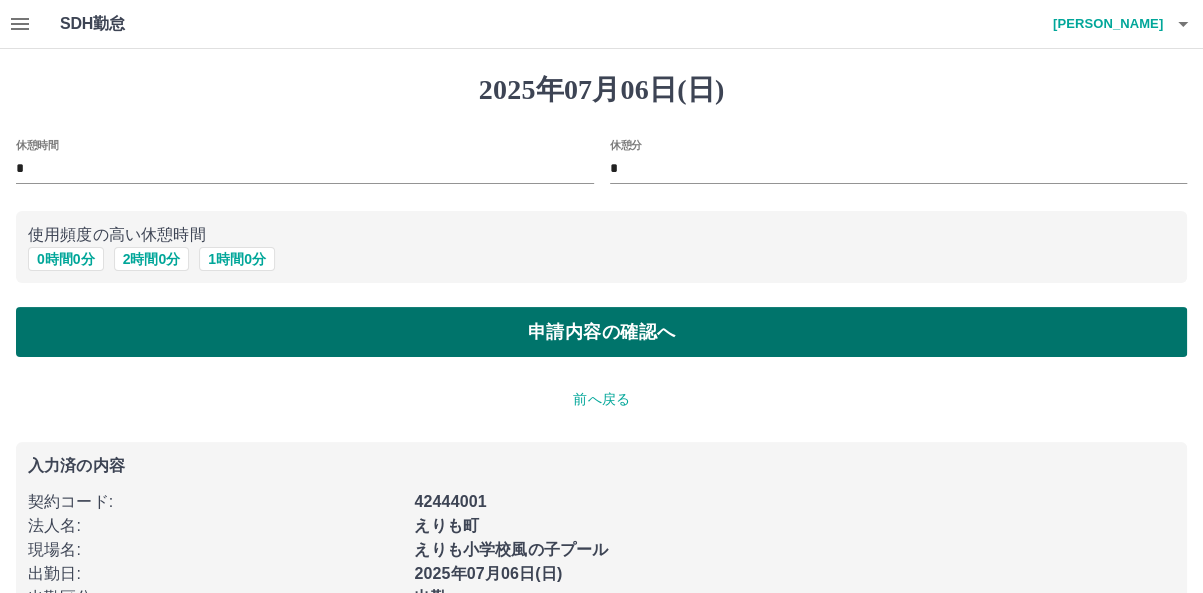 click on "申請内容の確認へ" at bounding box center (601, 332) 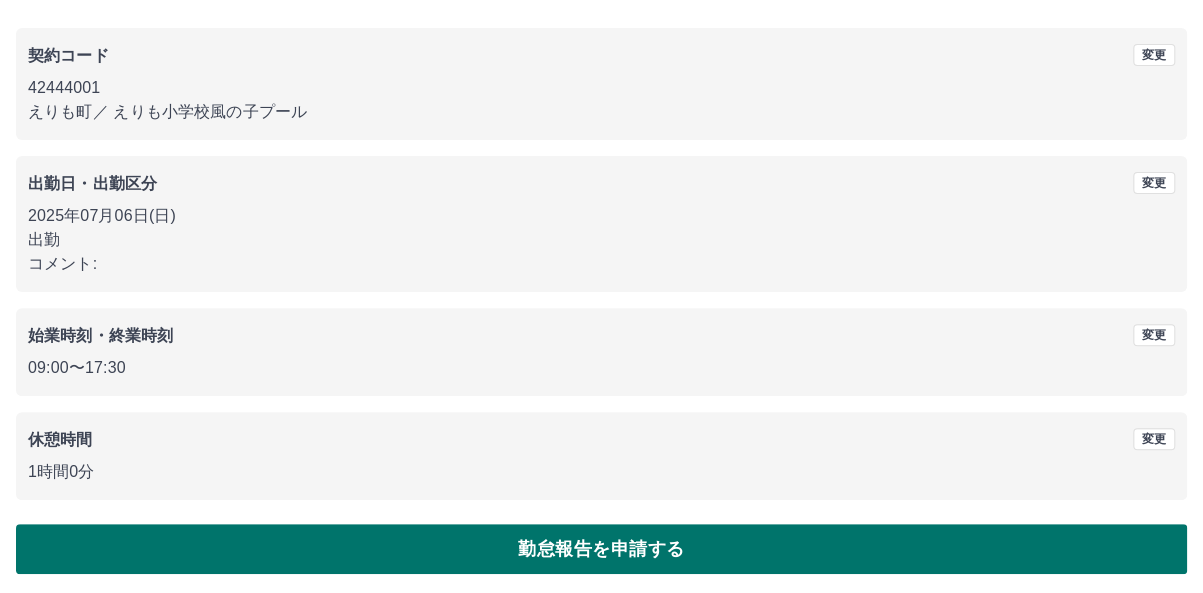 scroll, scrollTop: 155, scrollLeft: 0, axis: vertical 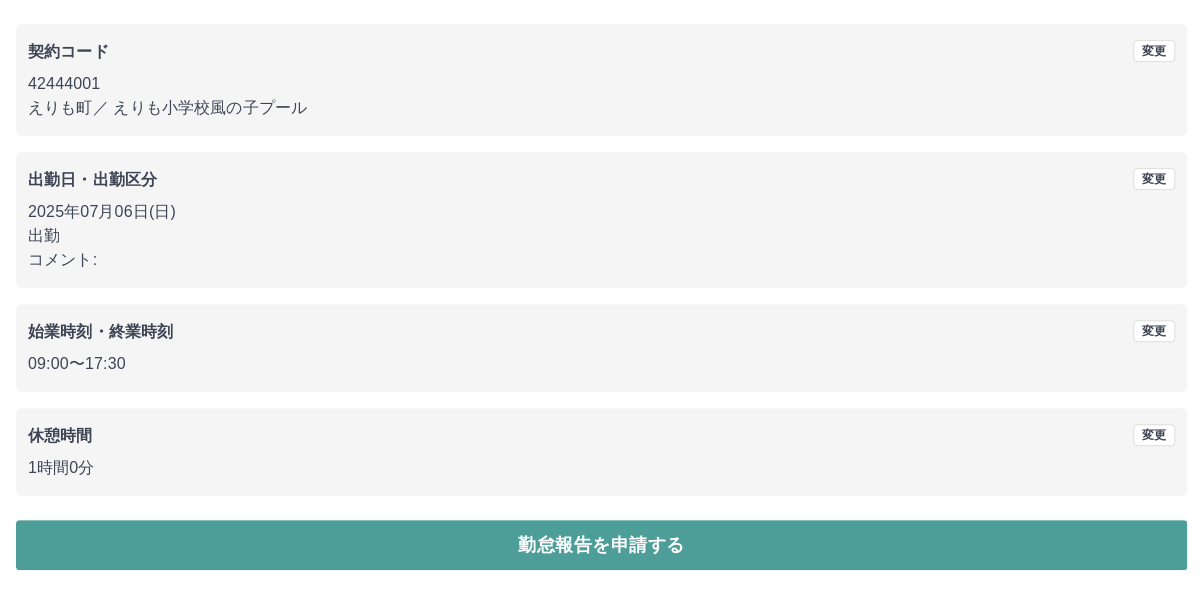 click on "勤怠報告を申請する" at bounding box center [601, 545] 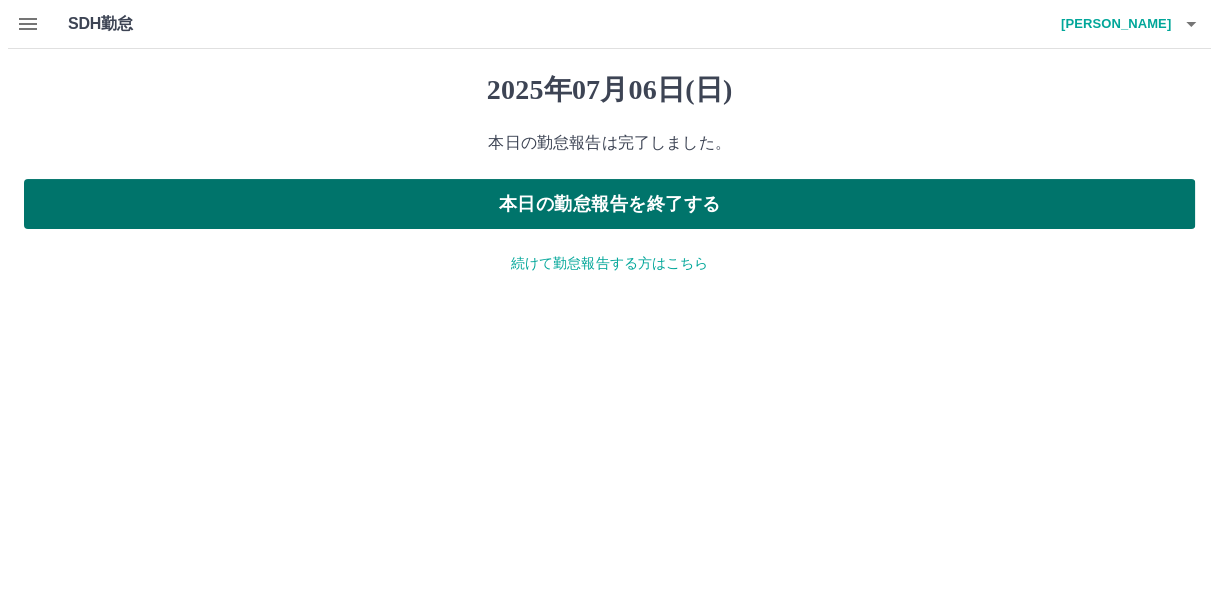scroll, scrollTop: 0, scrollLeft: 0, axis: both 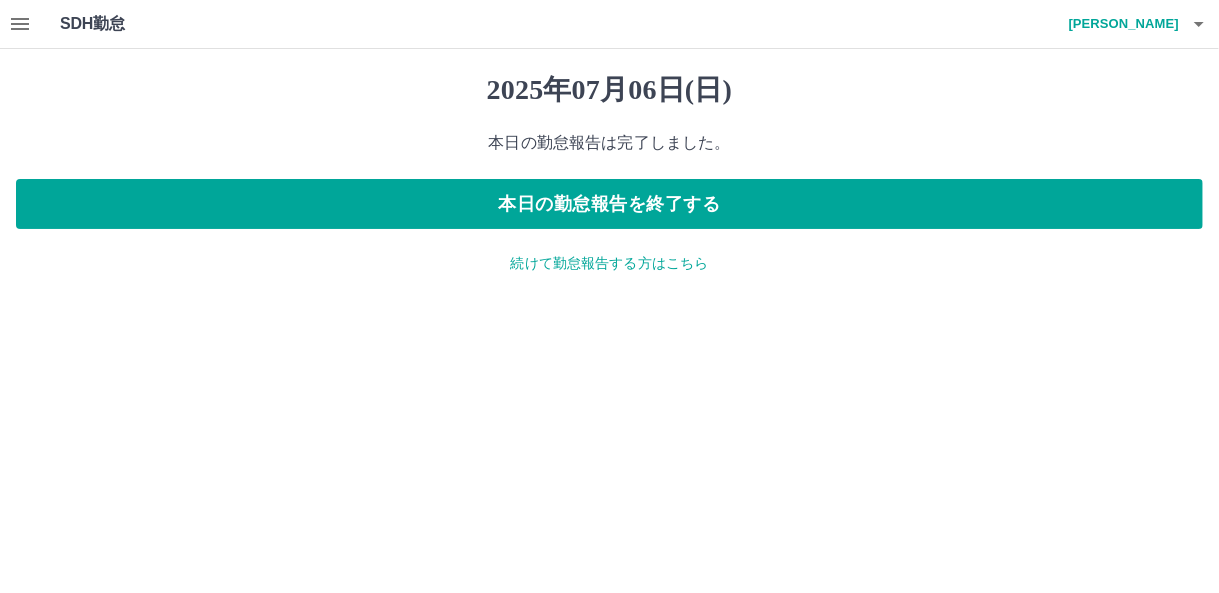 click on "続けて勤怠報告する方はこちら" at bounding box center (609, 263) 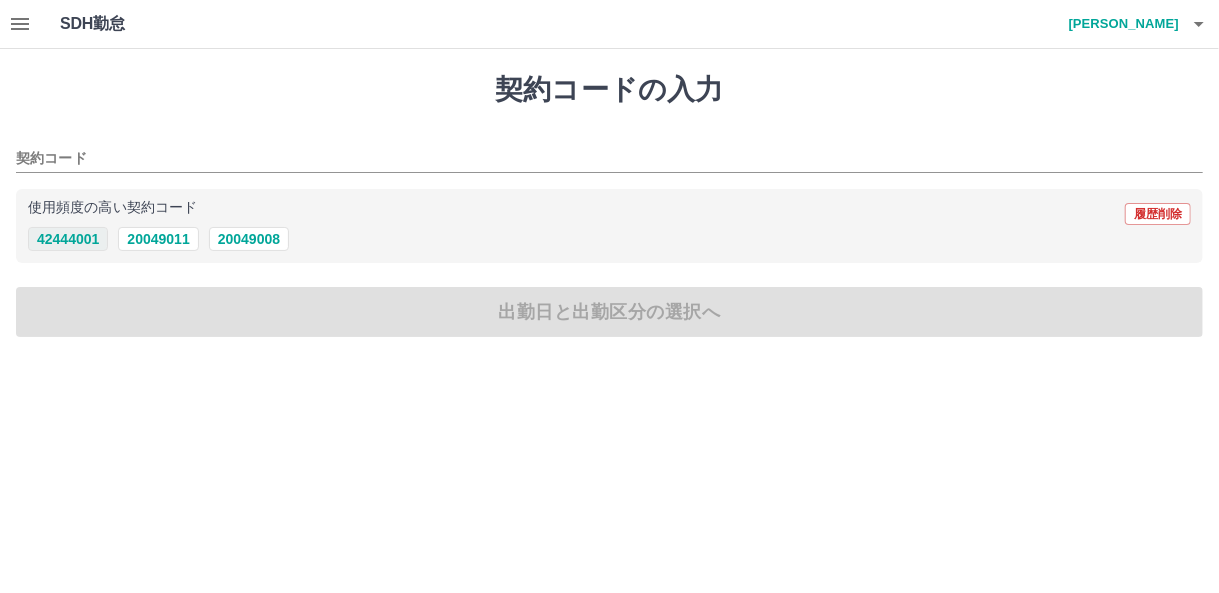 click on "42444001" at bounding box center [68, 239] 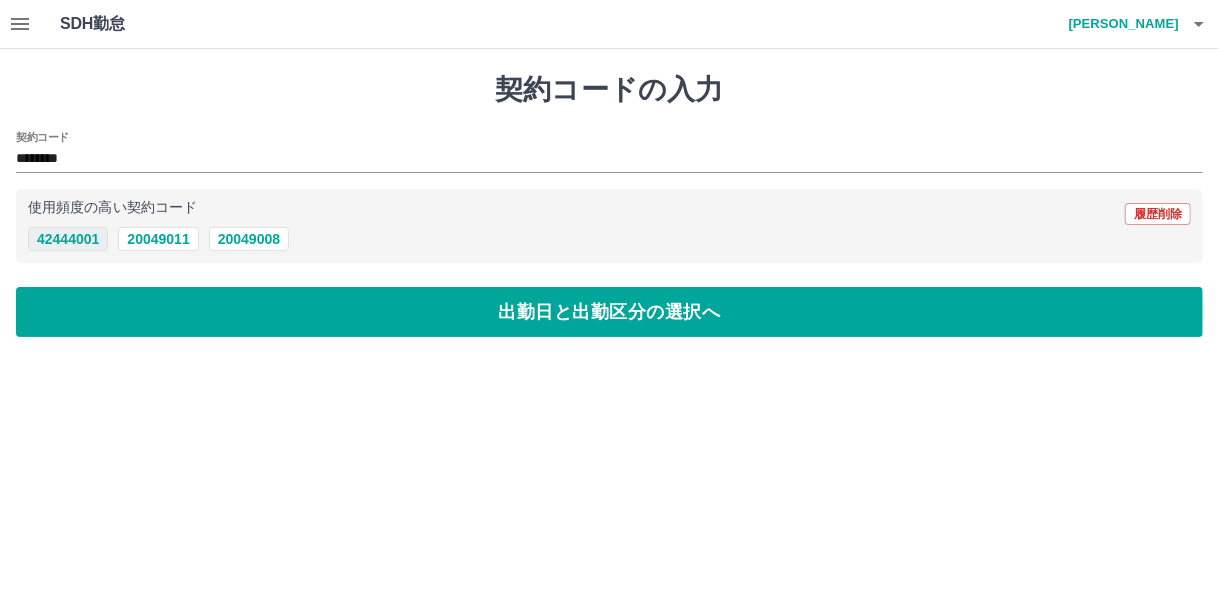 type on "********" 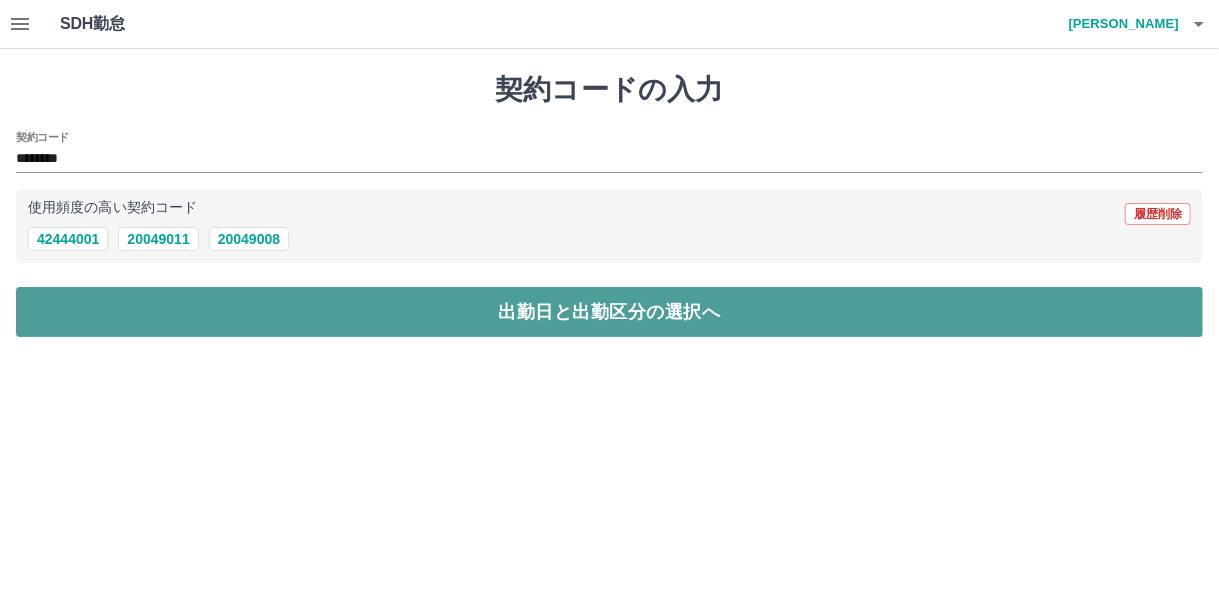 click on "出勤日と出勤区分の選択へ" at bounding box center [609, 312] 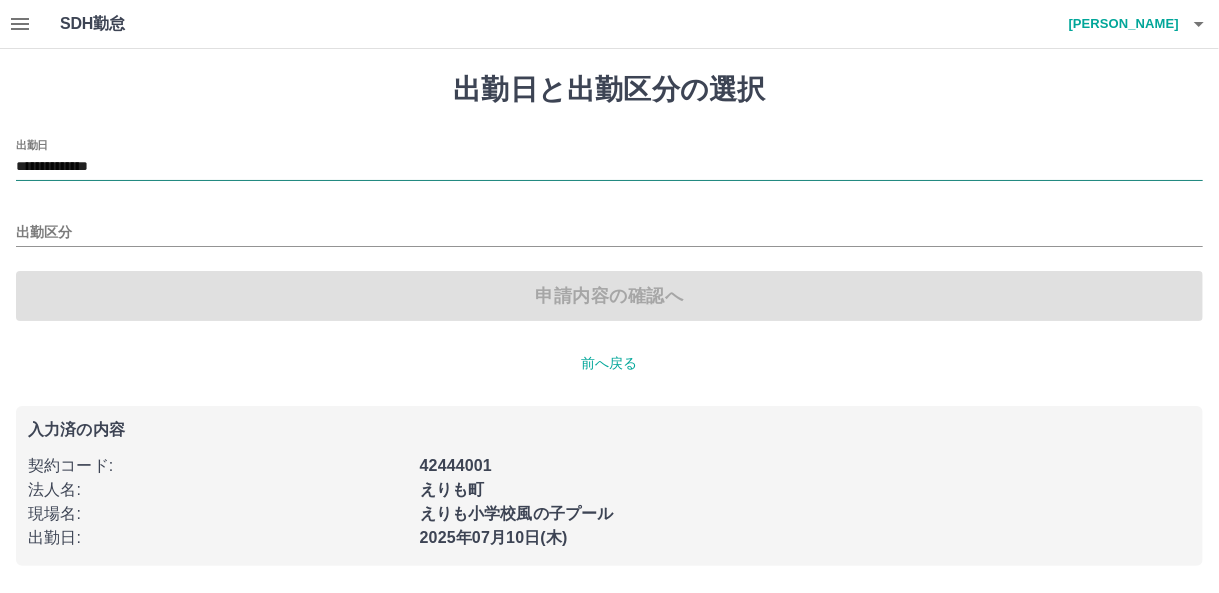 click on "**********" at bounding box center [609, 167] 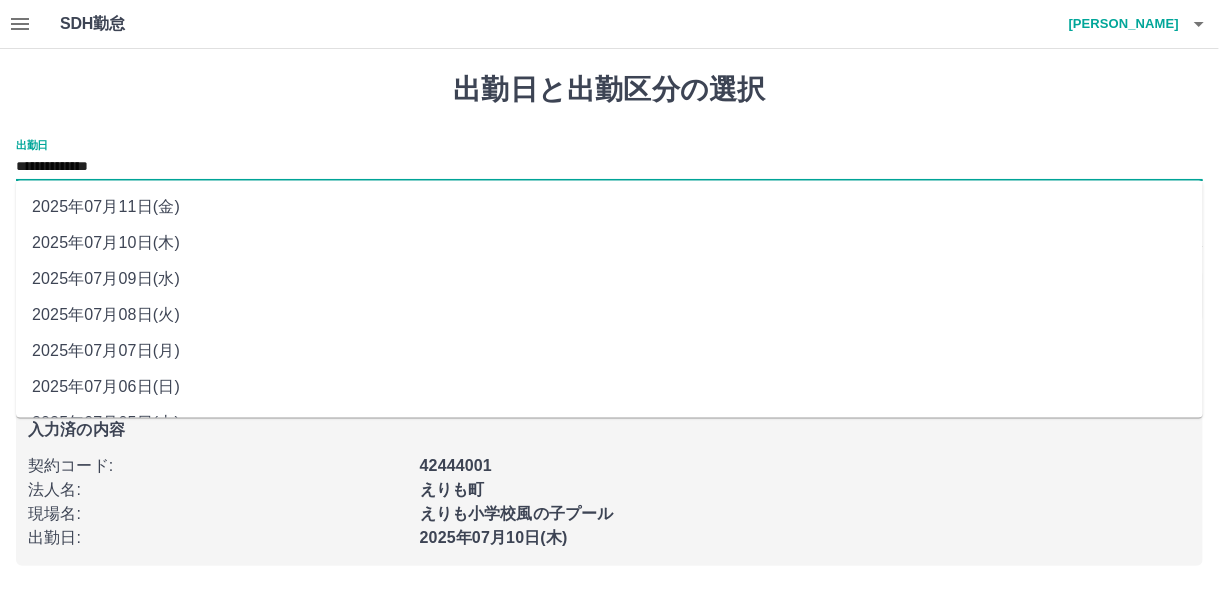 click on "2025年07月07日(月)" at bounding box center [609, 351] 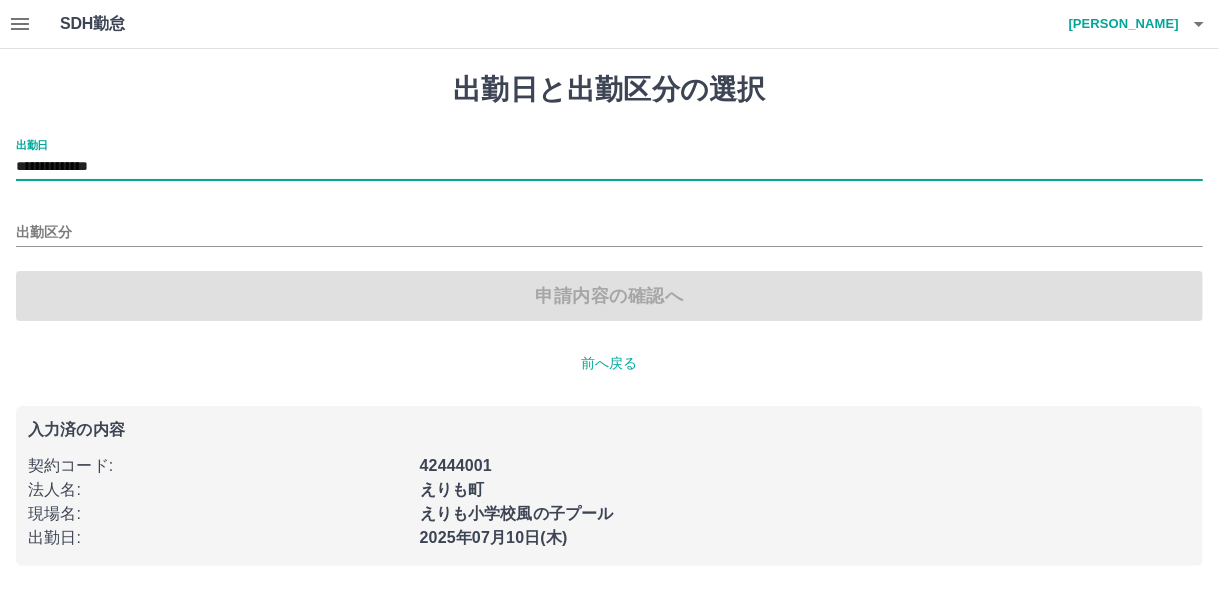 type on "**********" 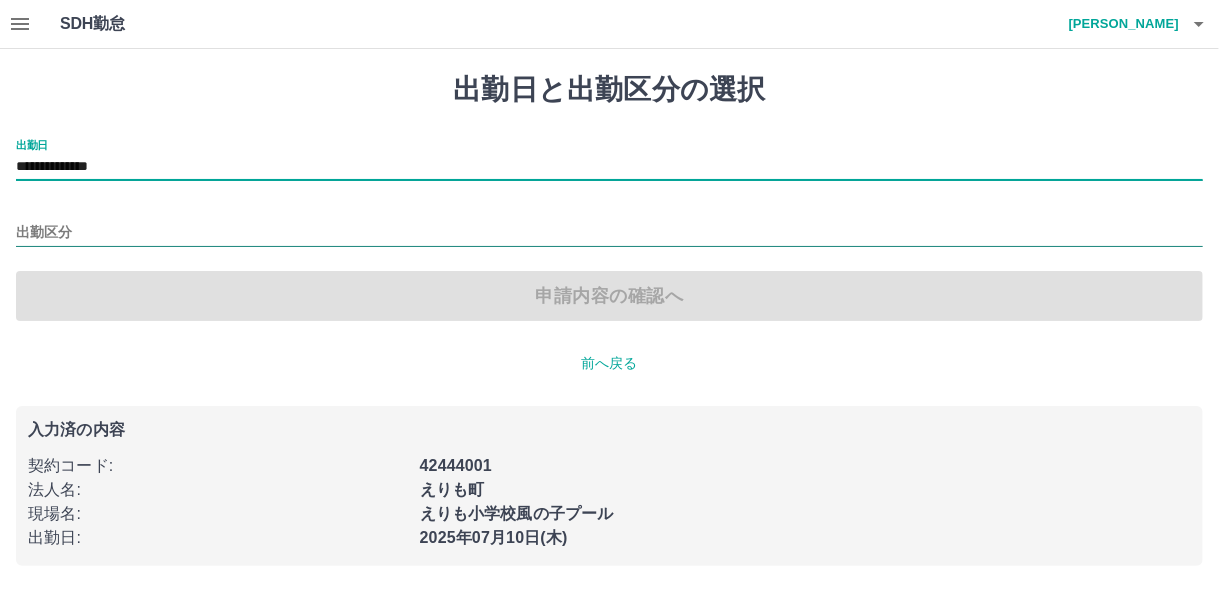 click on "出勤区分" at bounding box center (609, 233) 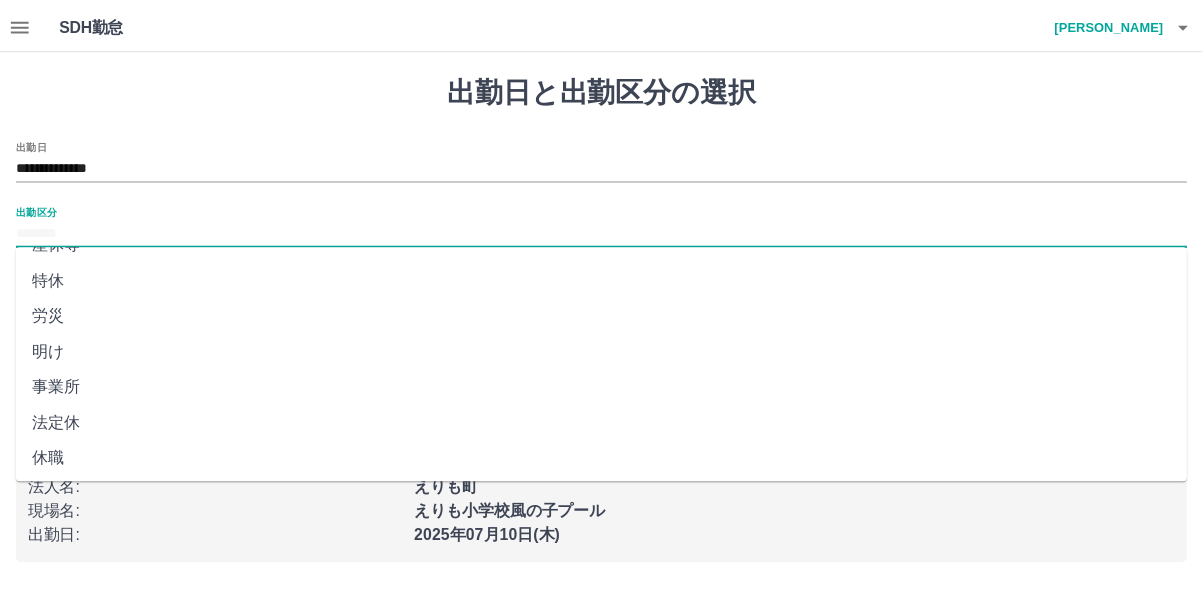 scroll, scrollTop: 426, scrollLeft: 0, axis: vertical 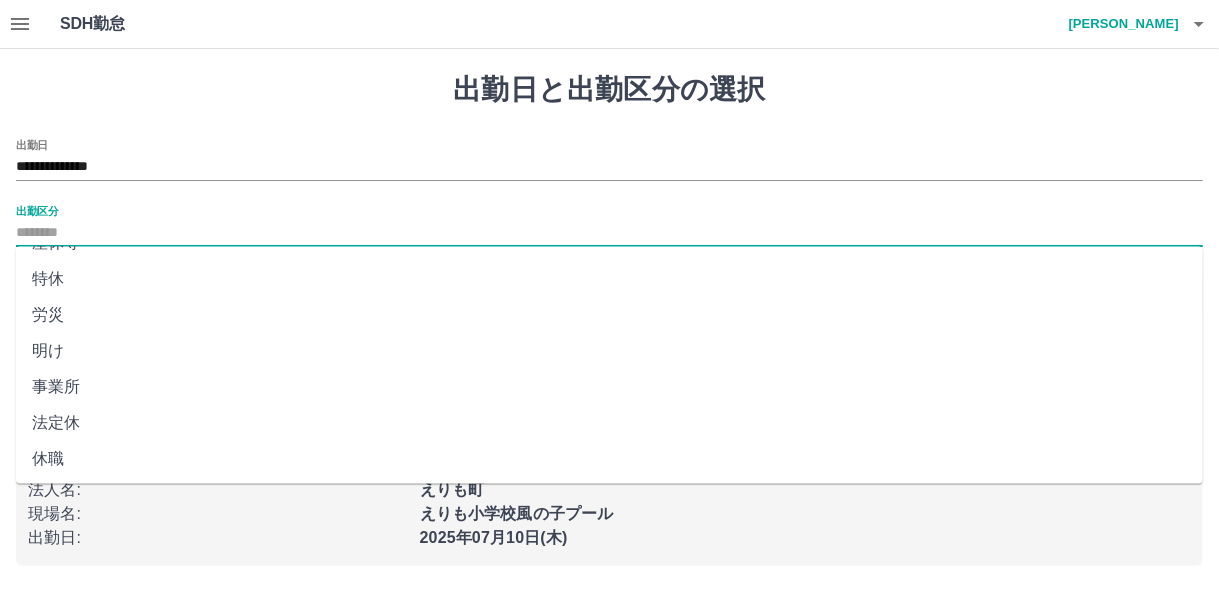 click on "法定休" at bounding box center [609, 423] 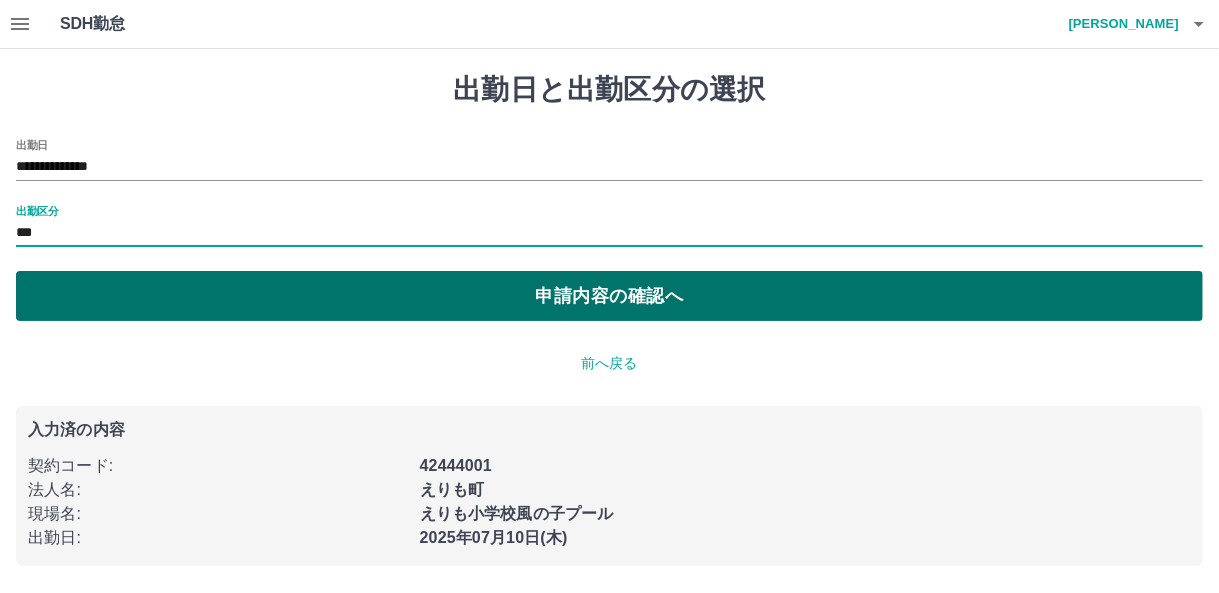 click on "申請内容の確認へ" at bounding box center [609, 296] 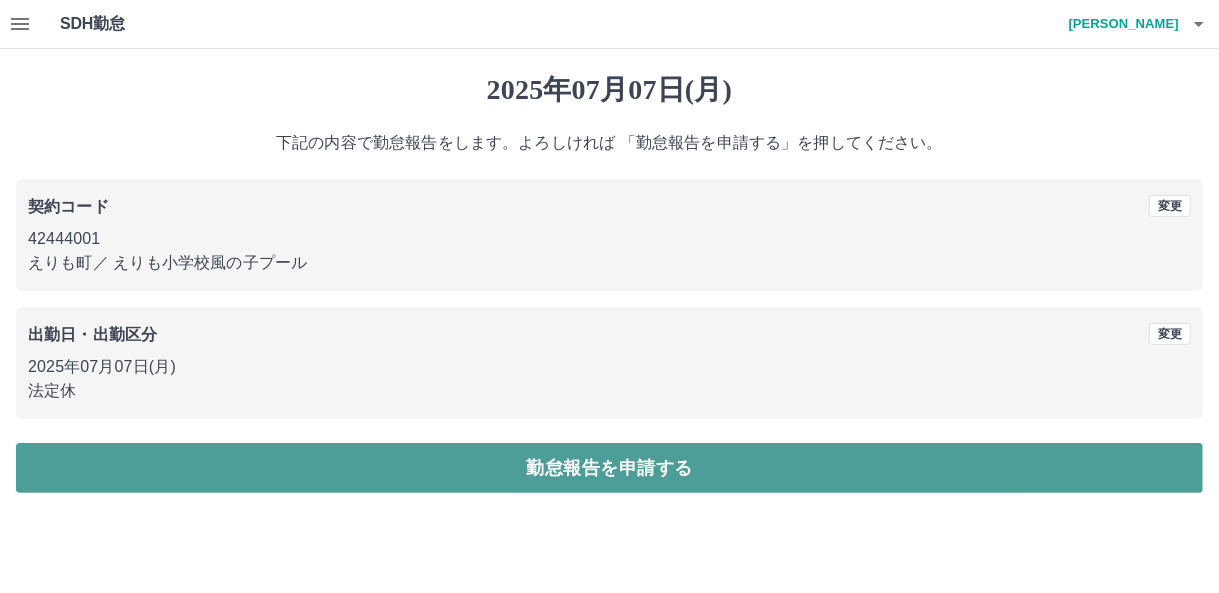 click on "勤怠報告を申請する" at bounding box center (609, 468) 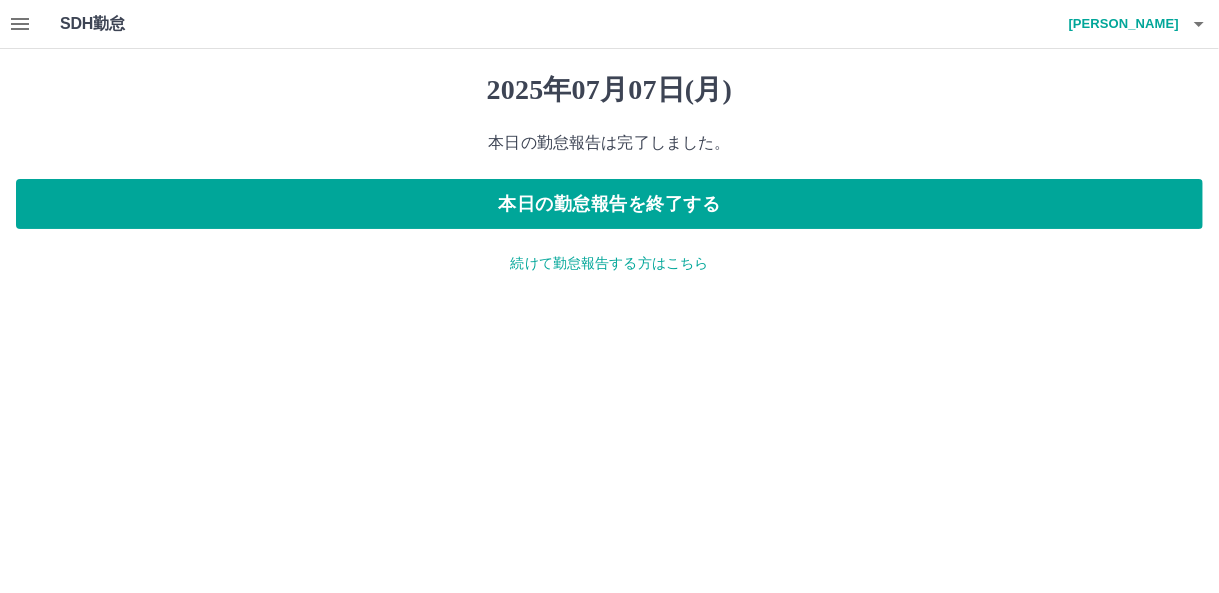 click on "続けて勤怠報告する方はこちら" at bounding box center (609, 263) 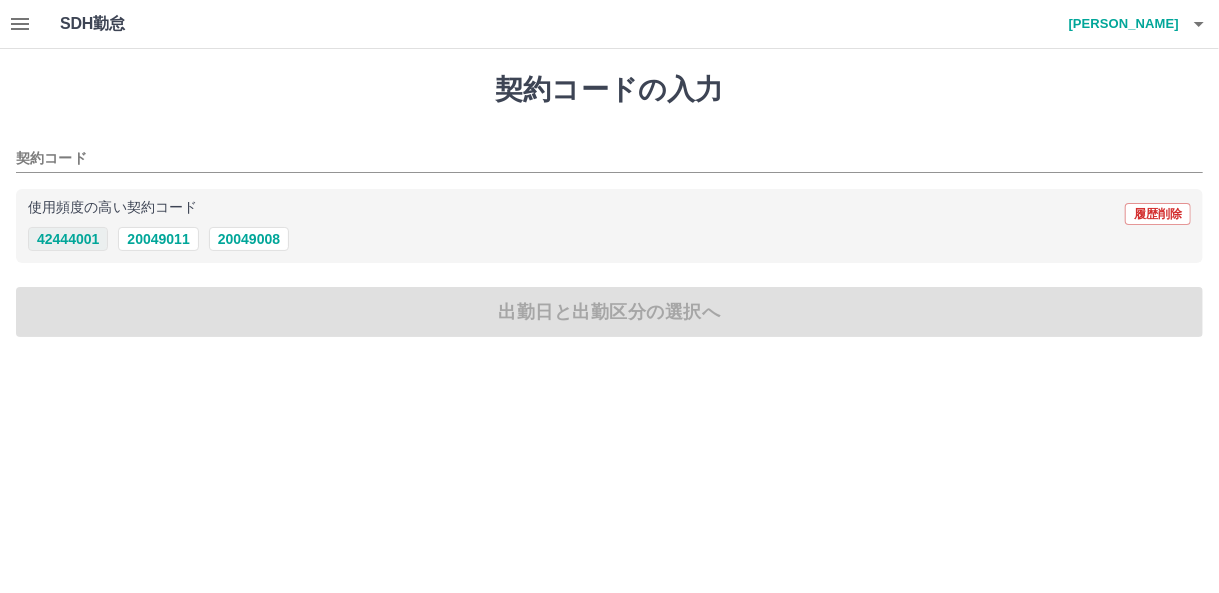 click on "42444001" at bounding box center (68, 239) 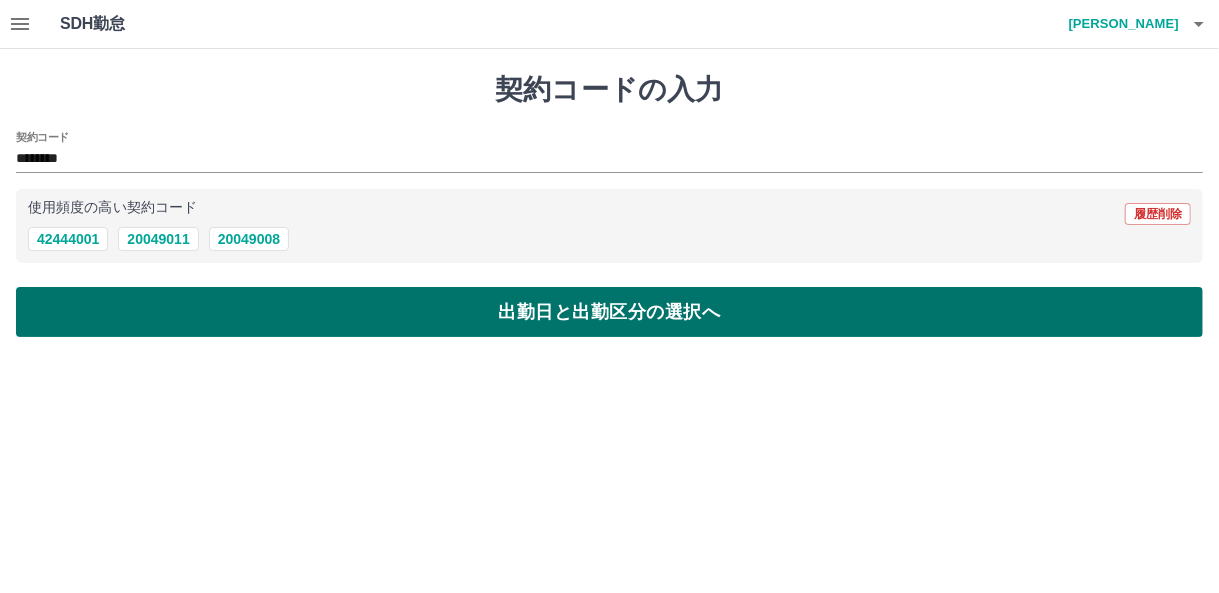 click on "出勤日と出勤区分の選択へ" at bounding box center [609, 312] 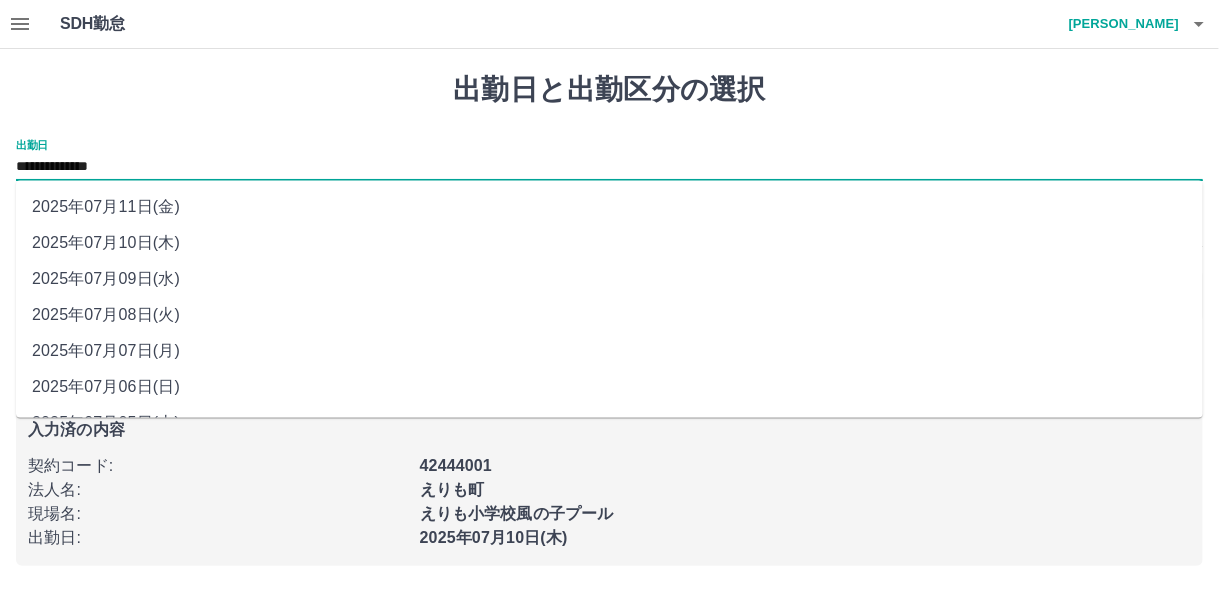 click on "**********" at bounding box center (609, 167) 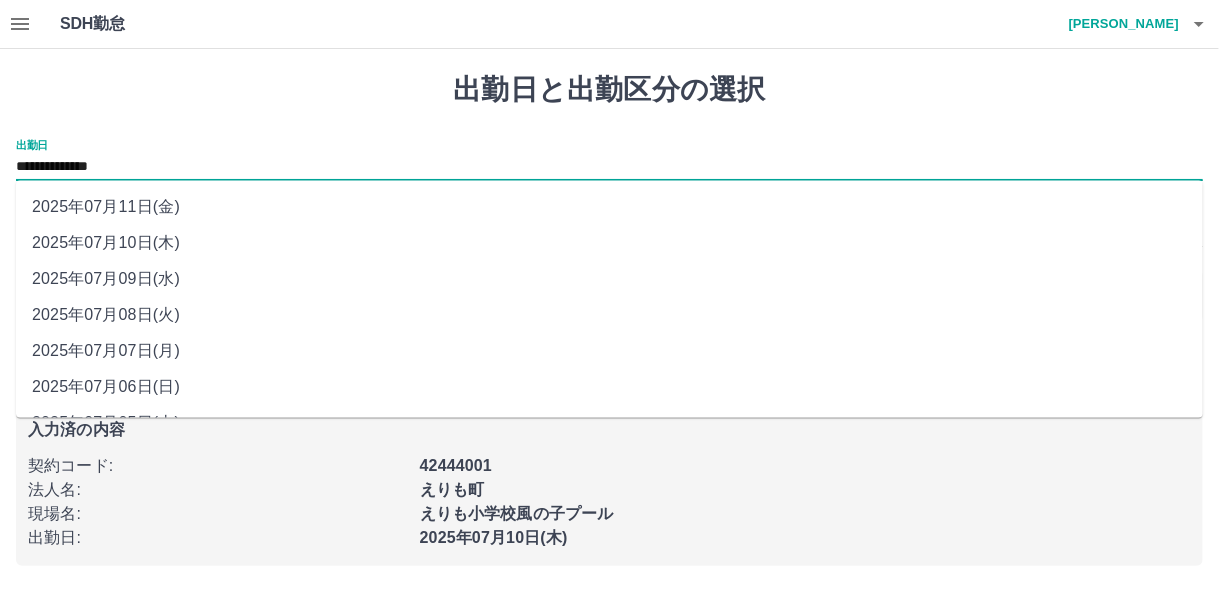 drag, startPoint x: 92, startPoint y: 170, endPoint x: 120, endPoint y: 314, distance: 146.69696 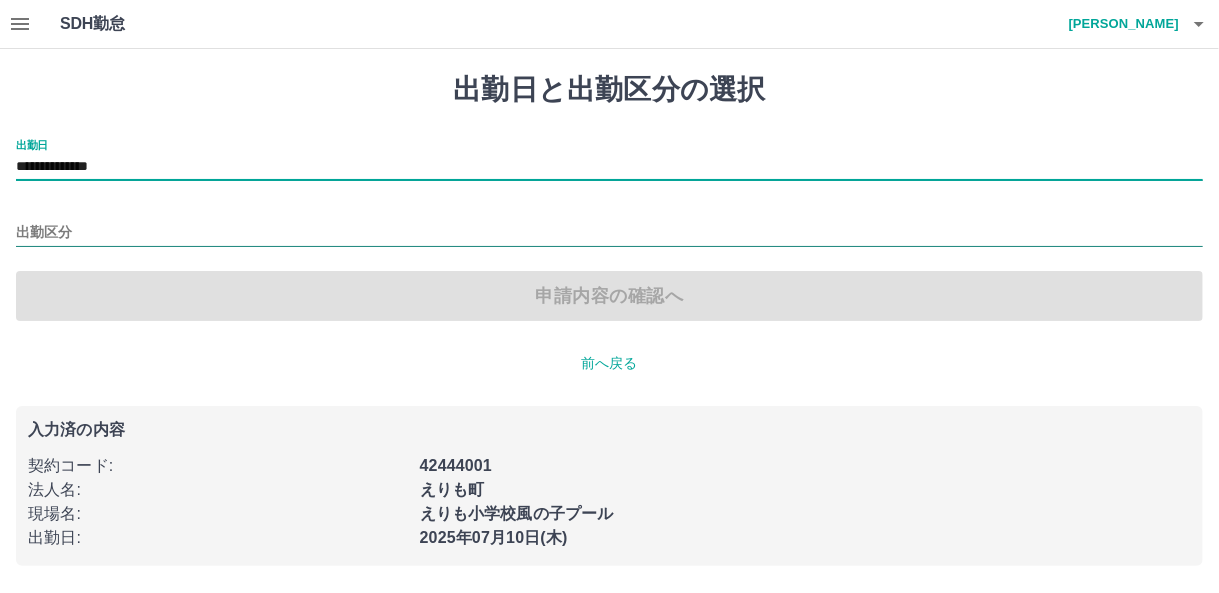 click on "出勤区分" at bounding box center (609, 233) 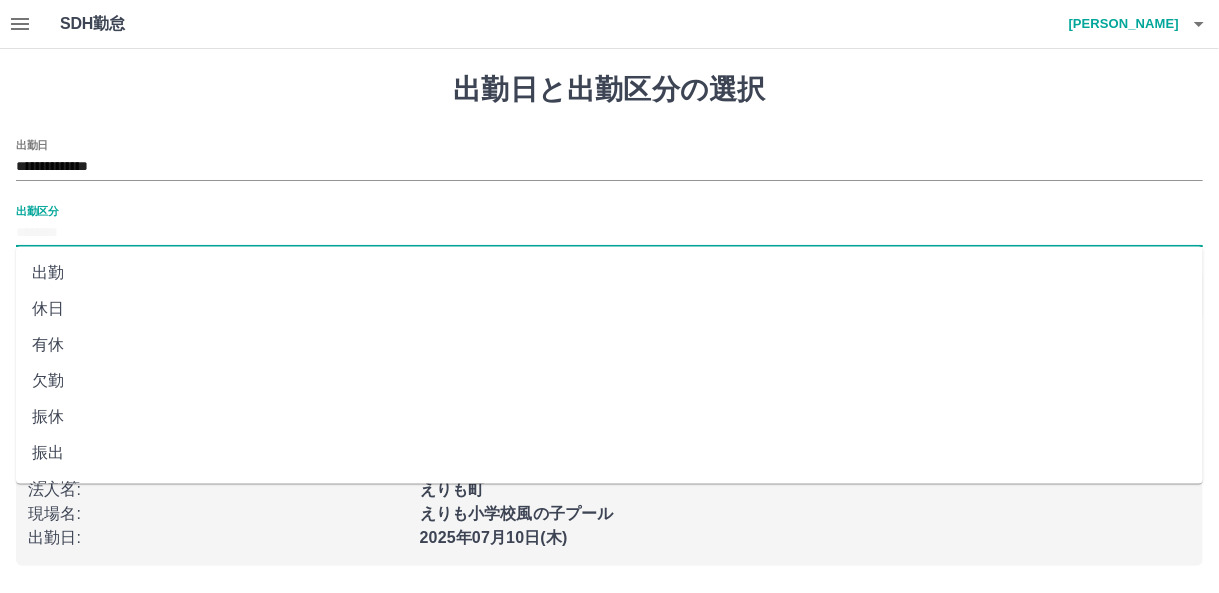 click on "休日" at bounding box center (609, 309) 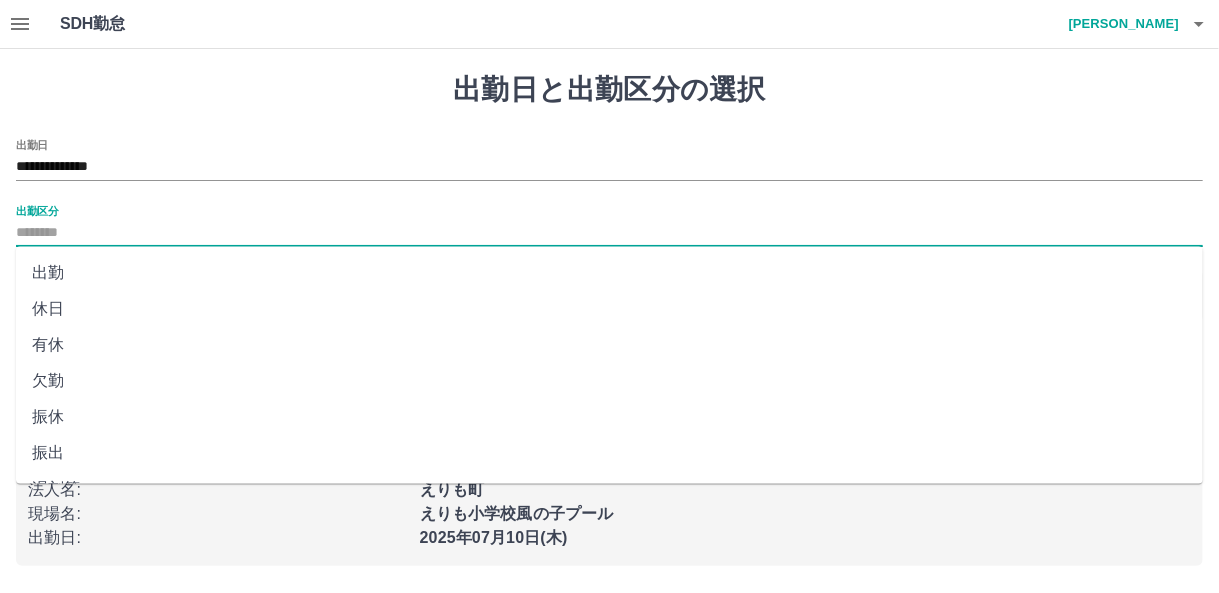 type on "**" 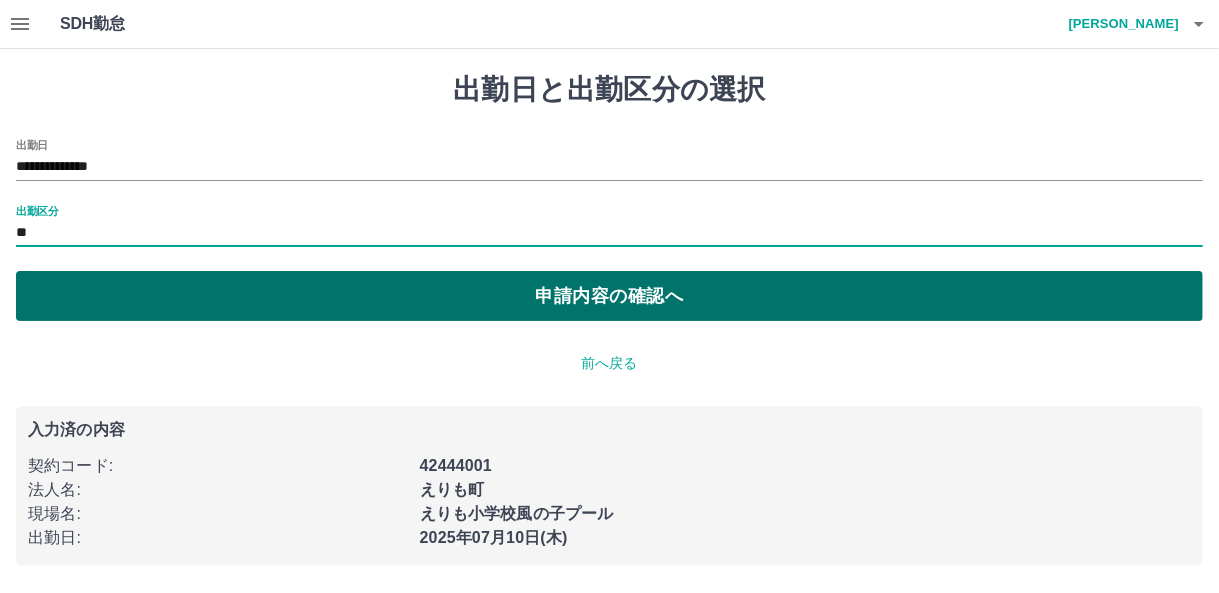 click on "申請内容の確認へ" at bounding box center [609, 296] 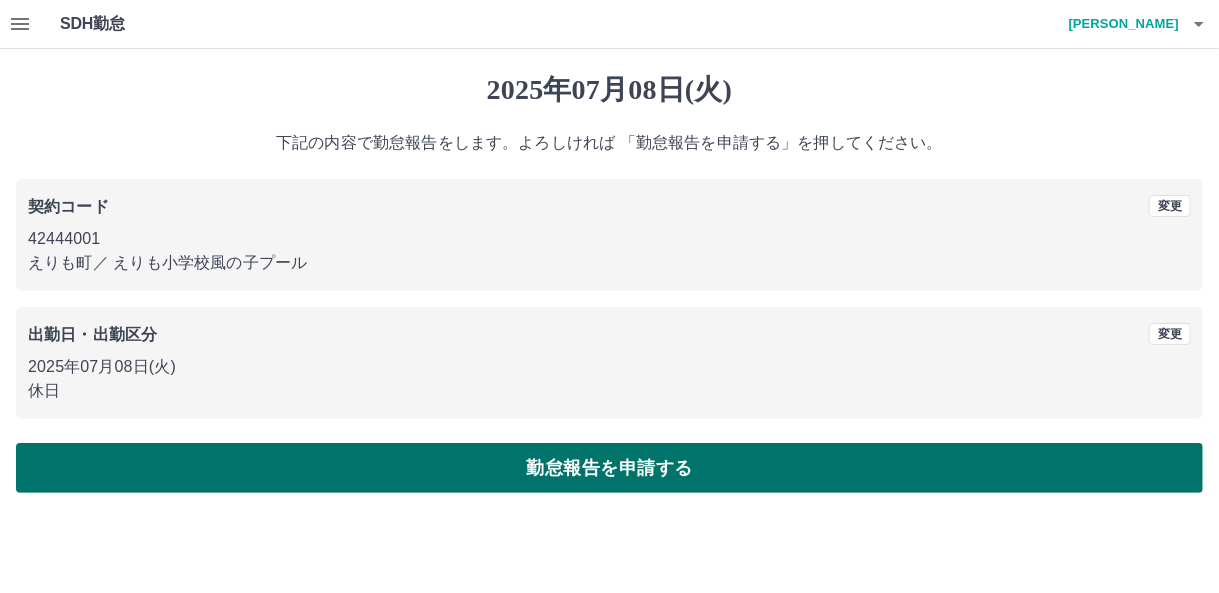 click on "勤怠報告を申請する" at bounding box center [609, 468] 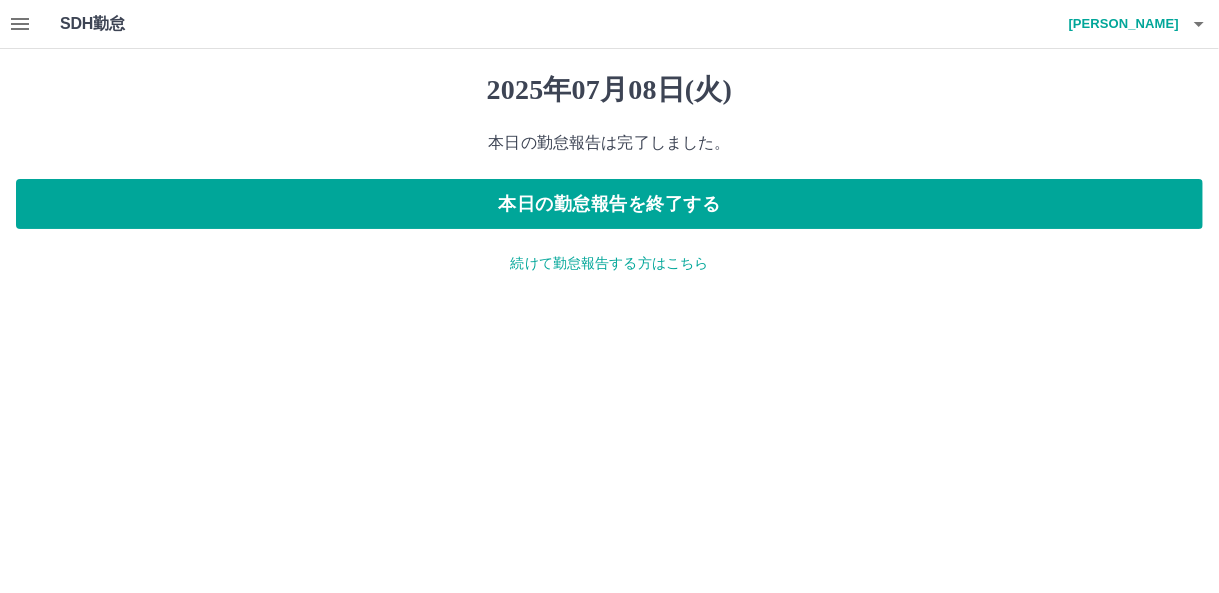 click on "続けて勤怠報告する方はこちら" at bounding box center [609, 263] 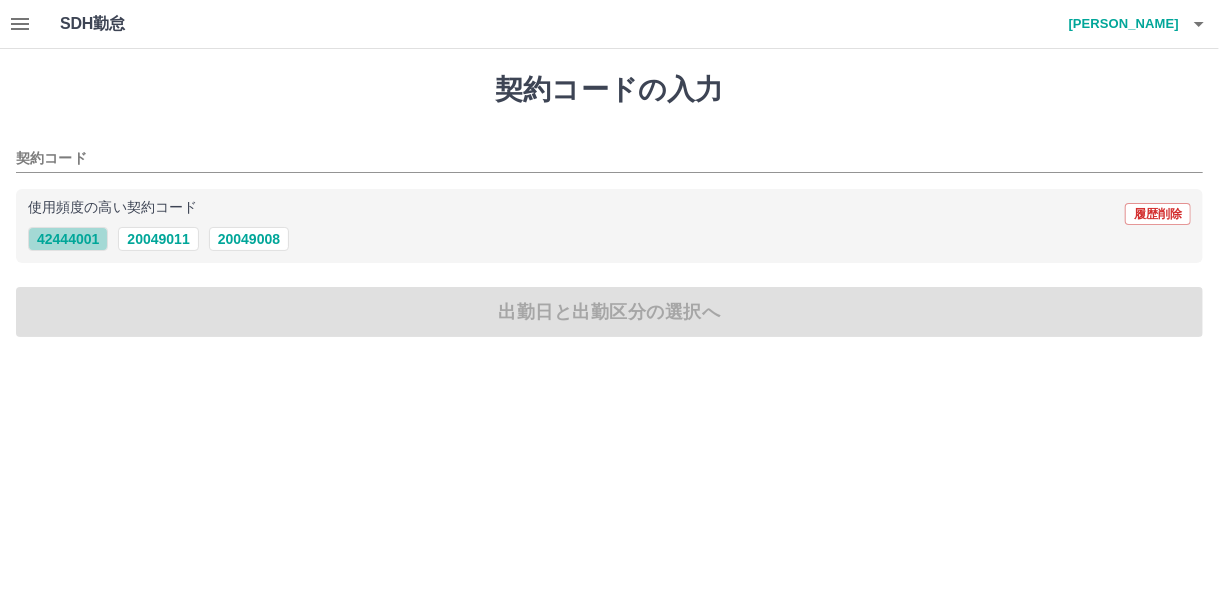 click on "42444001" at bounding box center [68, 239] 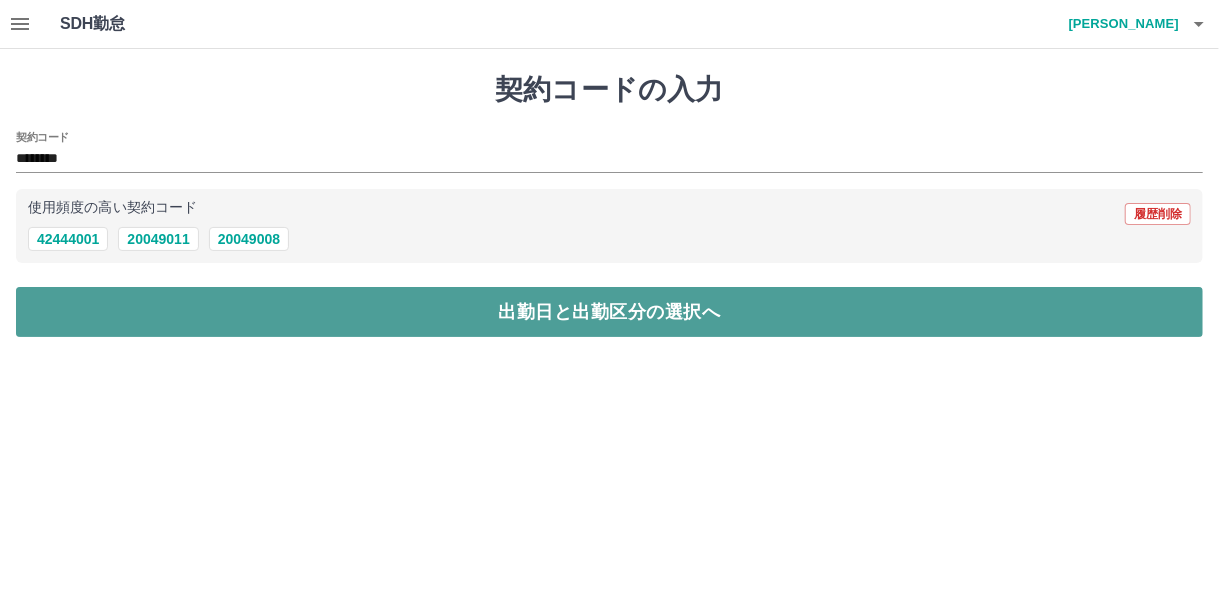 click on "出勤日と出勤区分の選択へ" at bounding box center (609, 312) 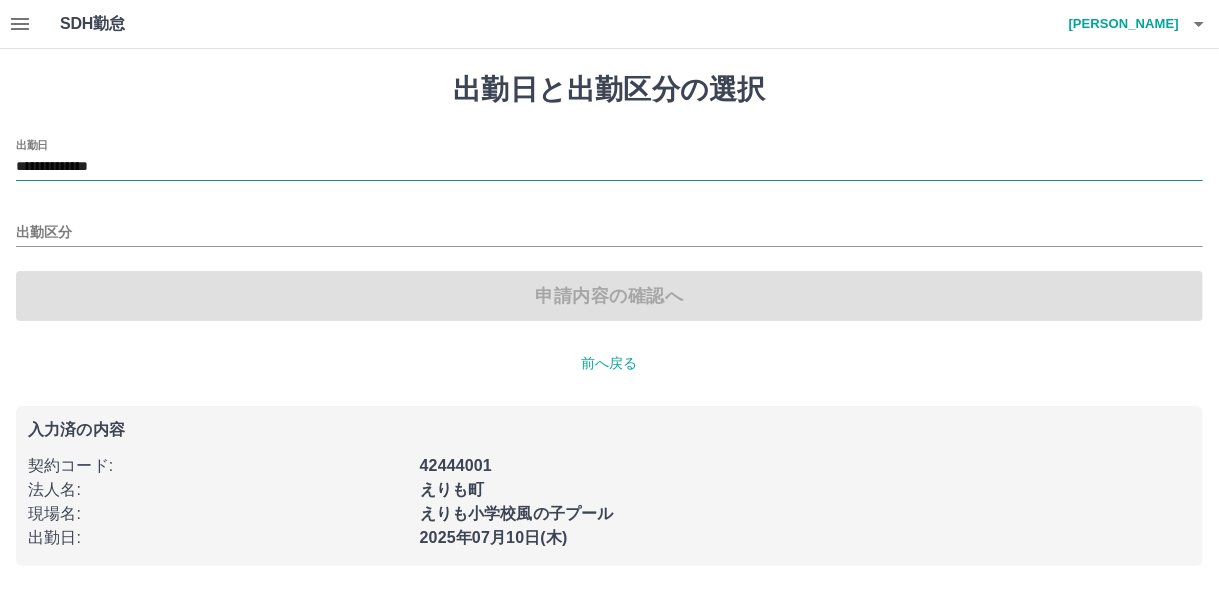 click on "**********" at bounding box center [609, 167] 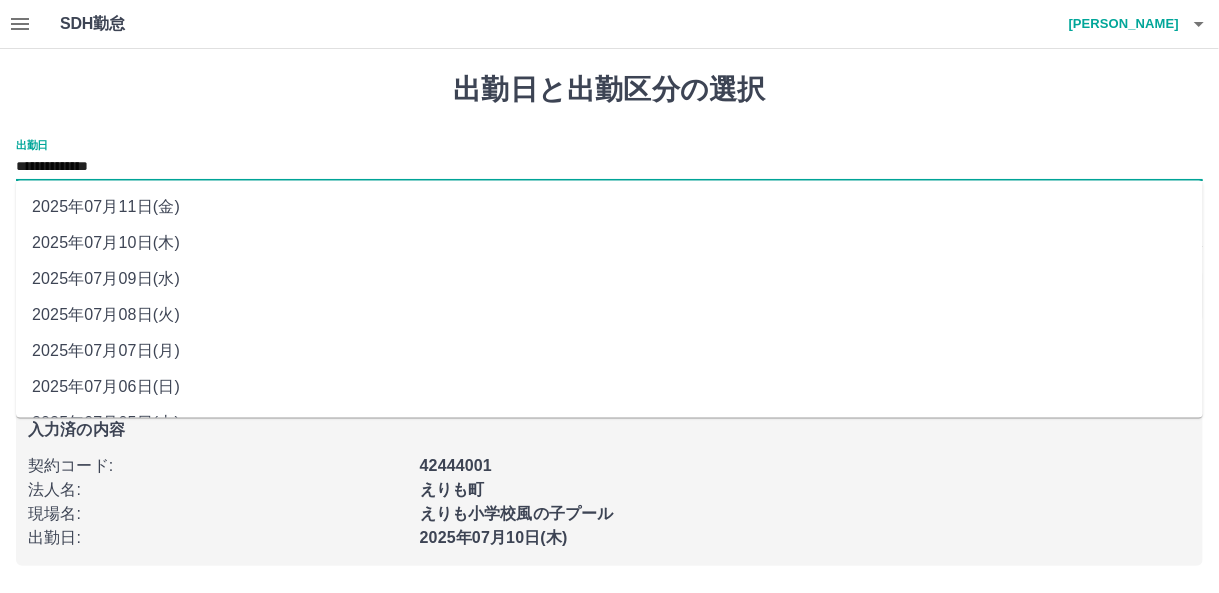 drag, startPoint x: 79, startPoint y: 162, endPoint x: 88, endPoint y: 271, distance: 109.370926 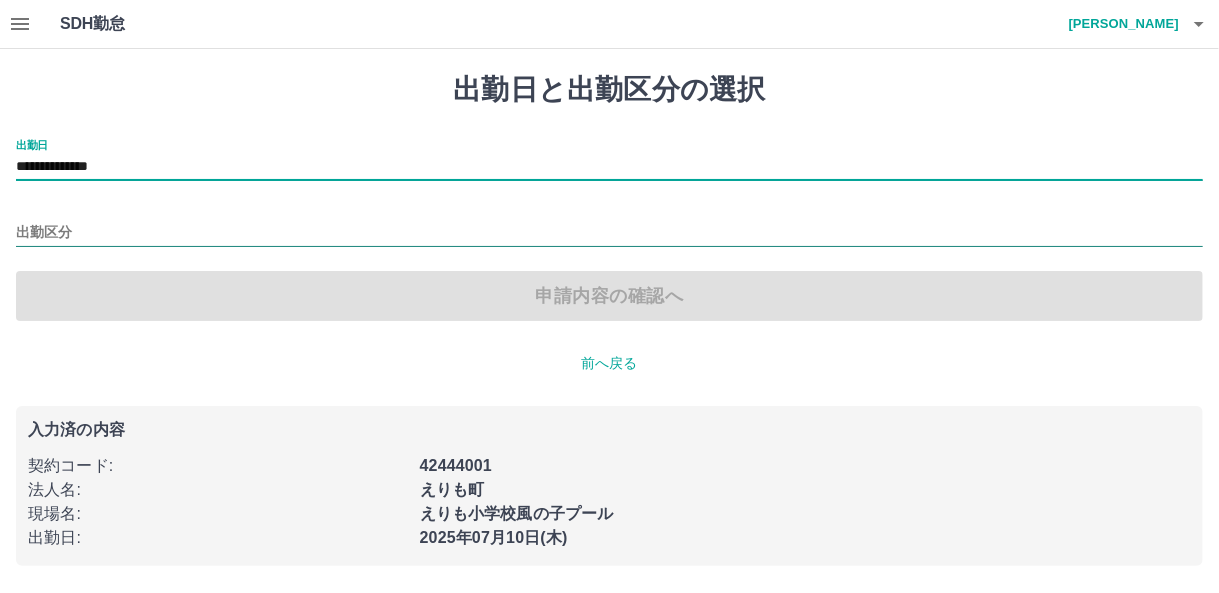 click on "出勤区分" at bounding box center (609, 233) 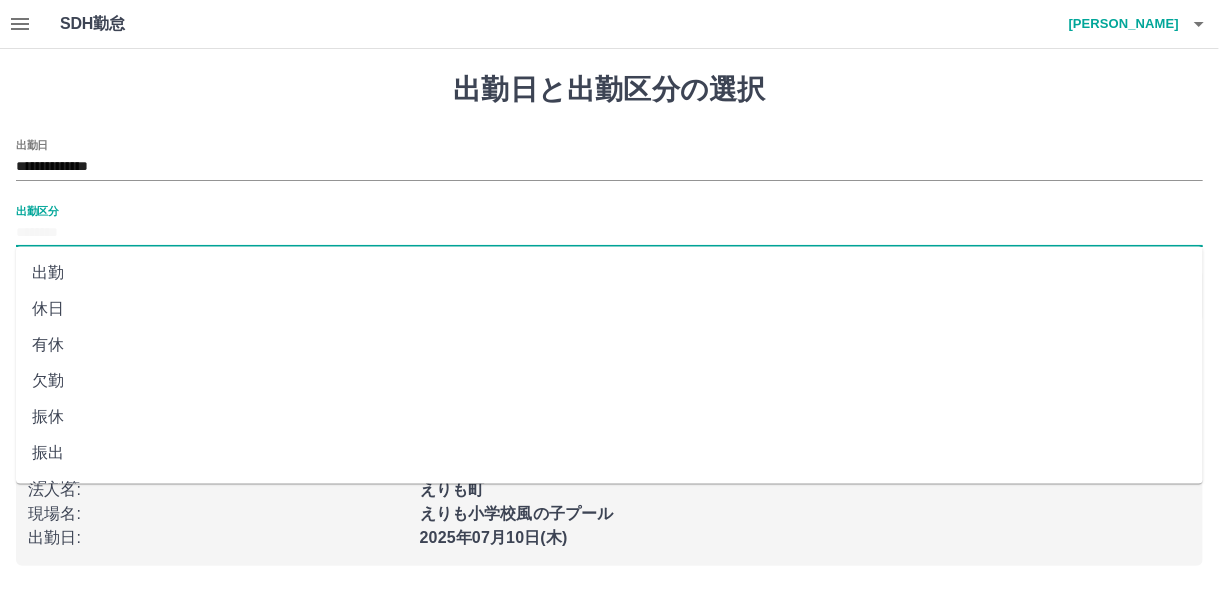 click on "出勤" at bounding box center (609, 273) 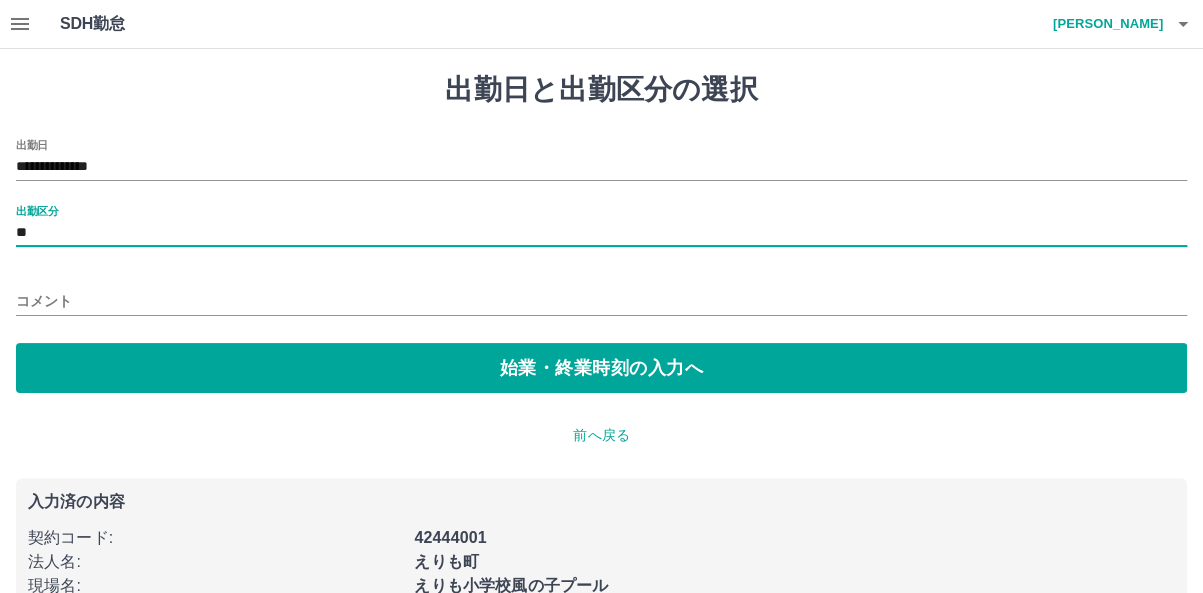 click on "出勤区分 **" at bounding box center (601, 226) 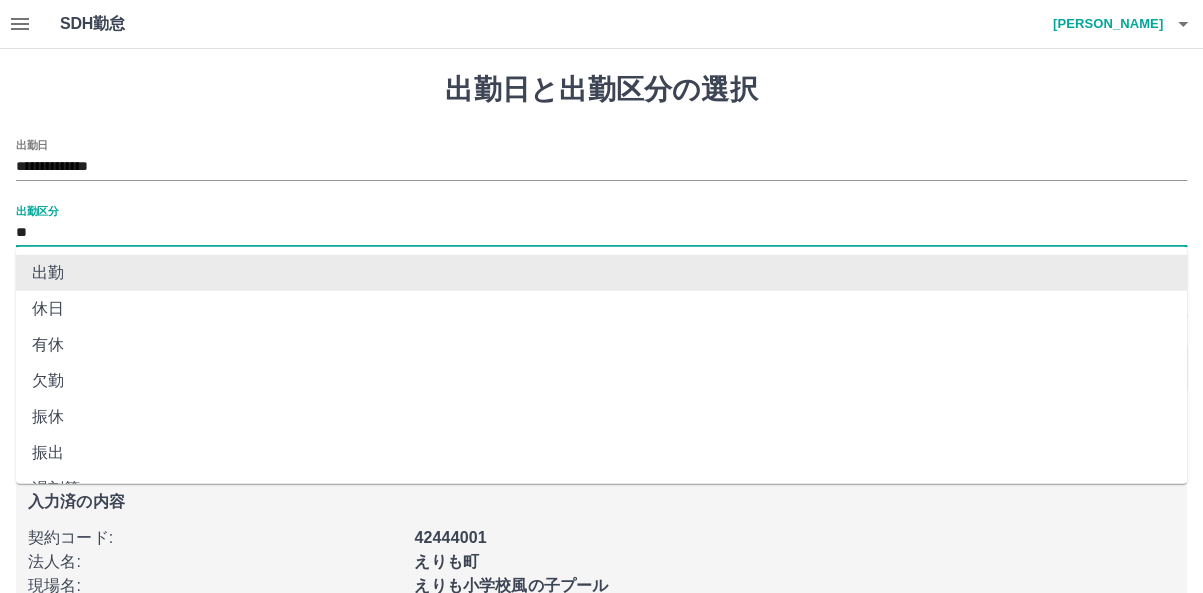 click on "**" at bounding box center [601, 233] 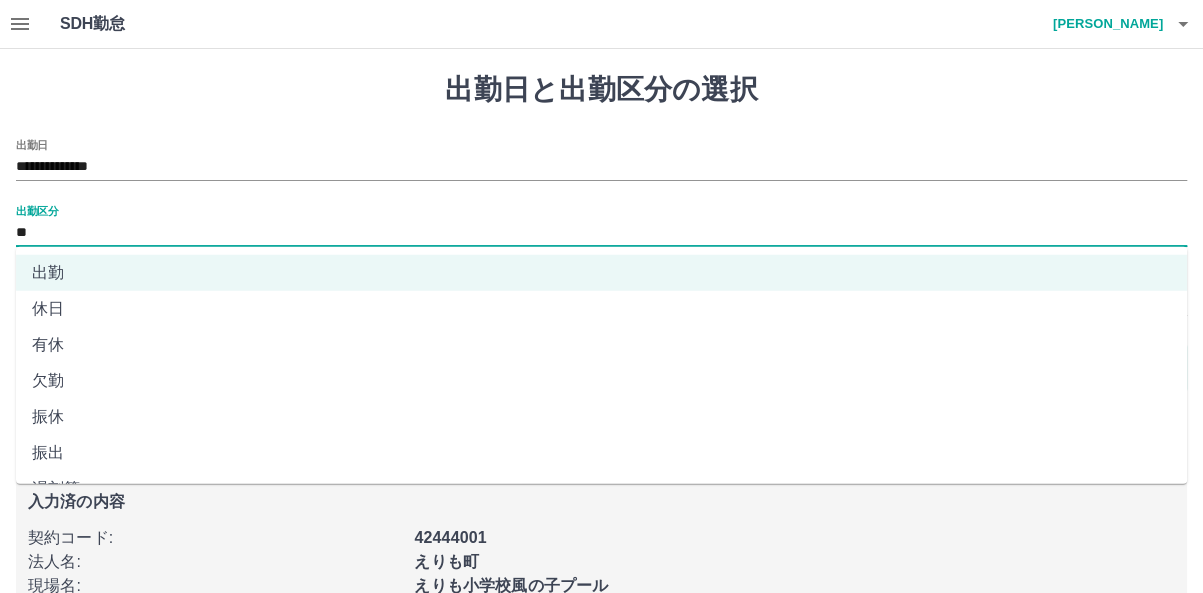 click on "休日" at bounding box center (601, 309) 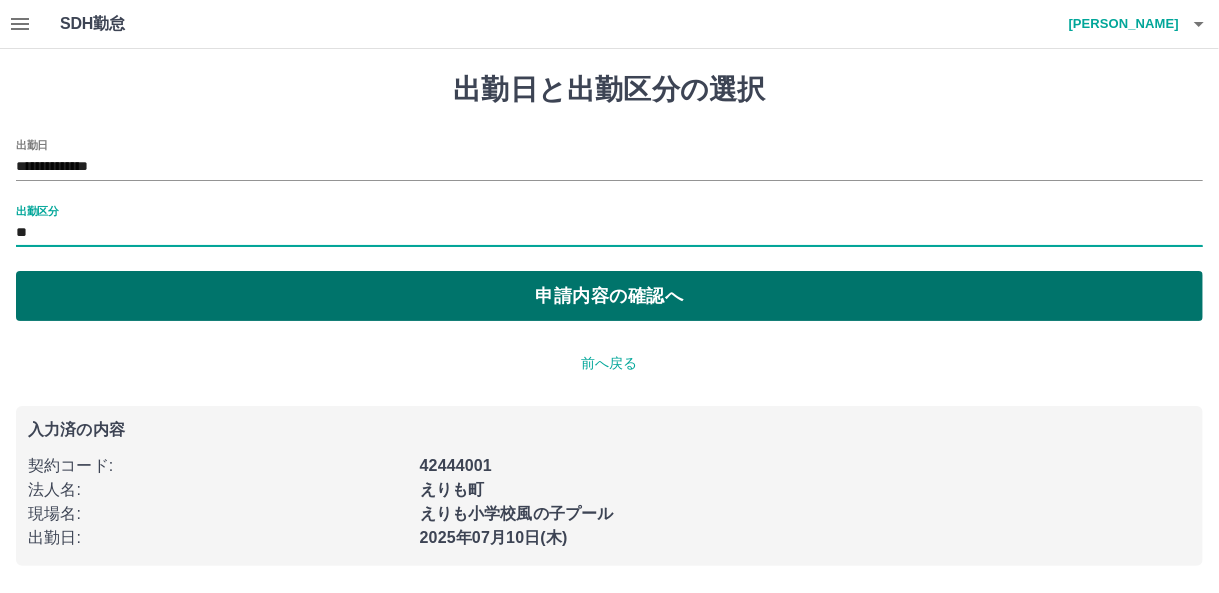 click on "申請内容の確認へ" at bounding box center [609, 296] 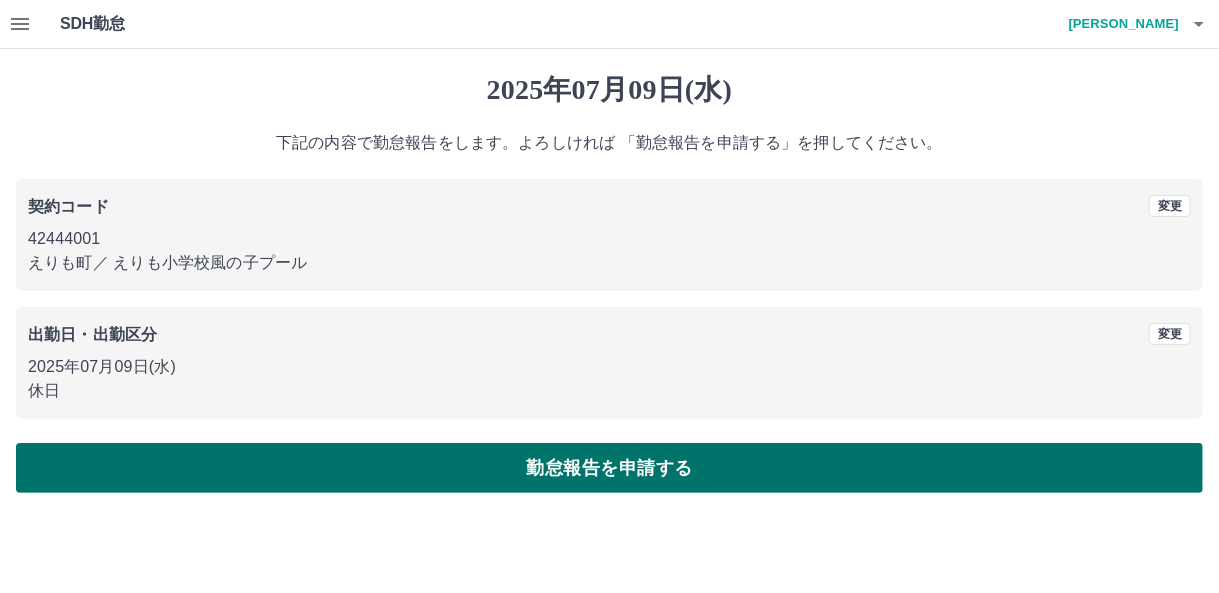click on "勤怠報告を申請する" at bounding box center [609, 468] 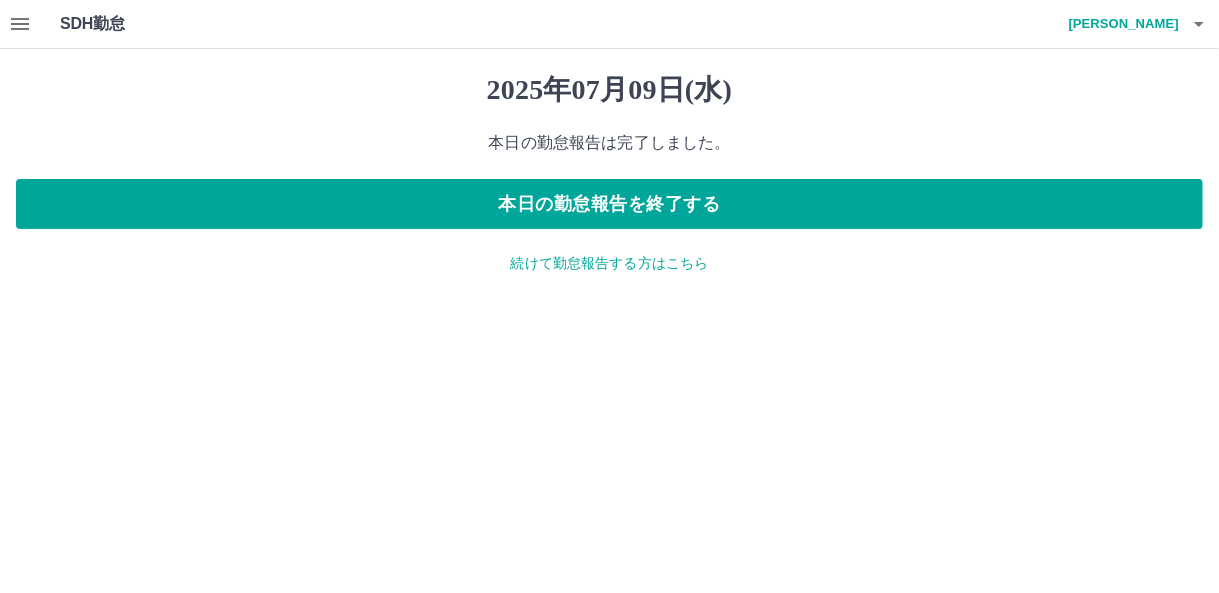 click on "続けて勤怠報告する方はこちら" at bounding box center [609, 263] 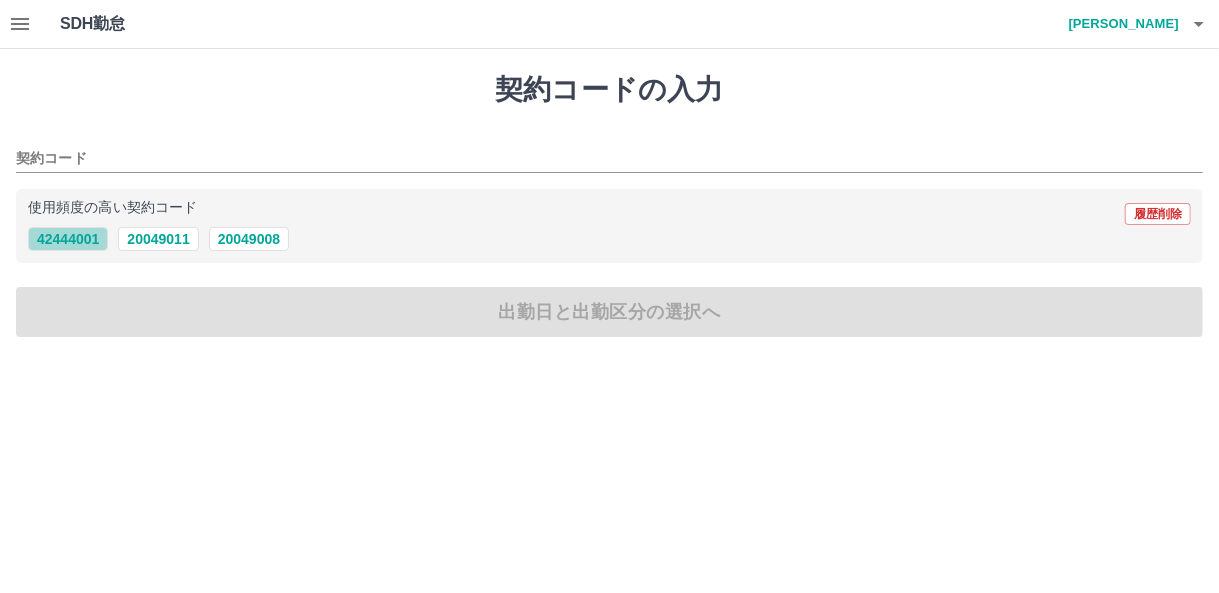 click on "42444001" at bounding box center [68, 239] 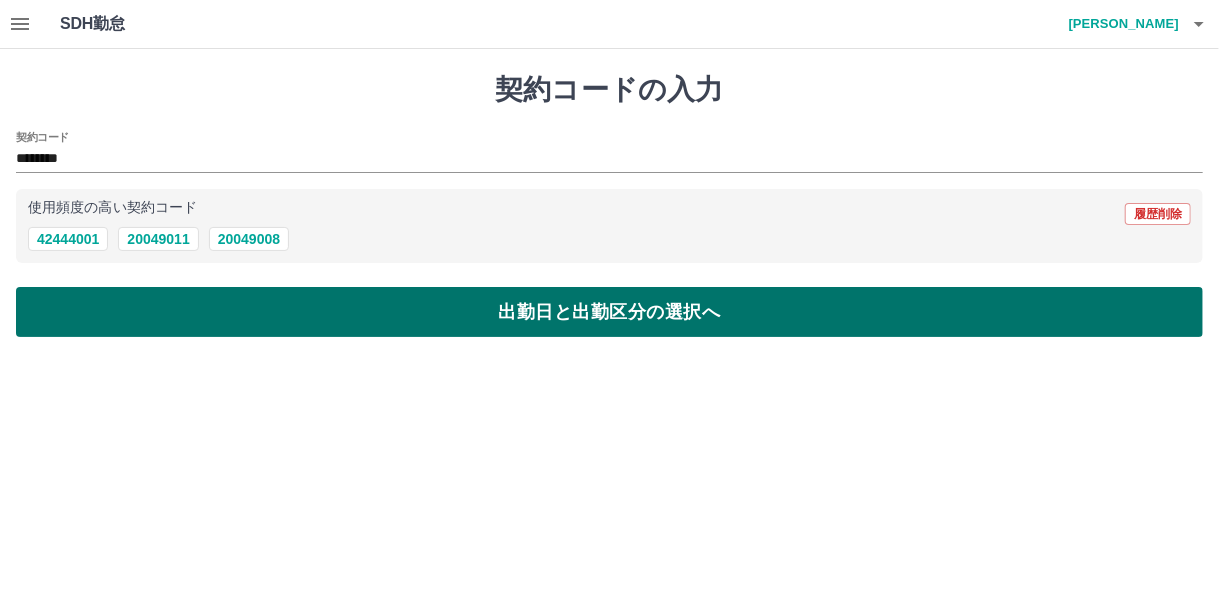click on "出勤日と出勤区分の選択へ" at bounding box center (609, 312) 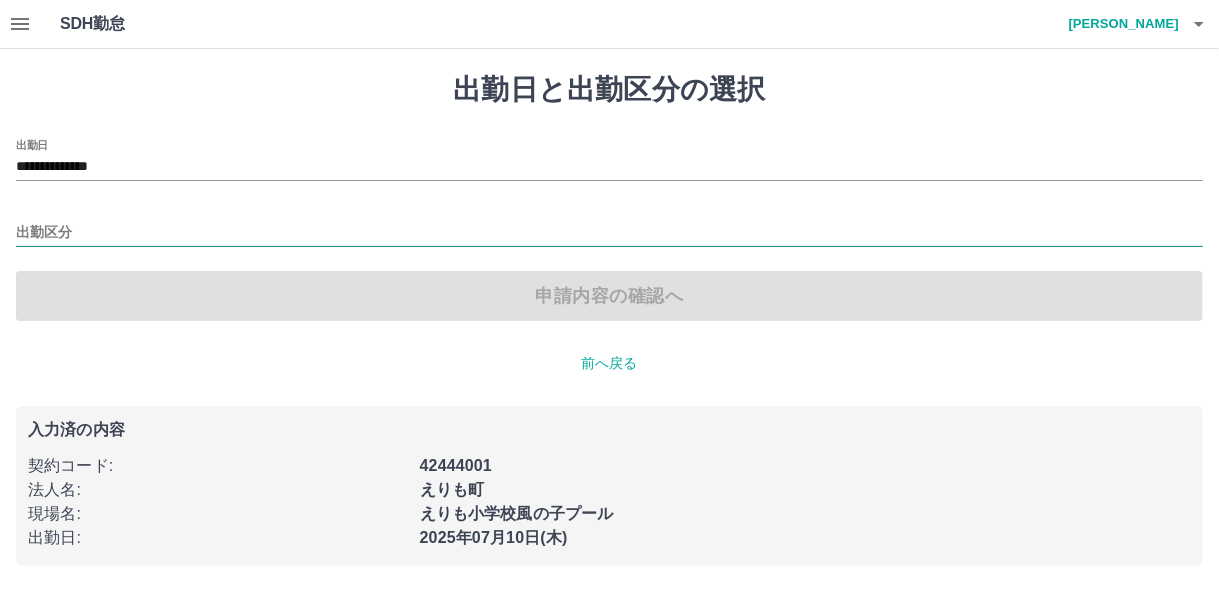 click on "出勤区分" at bounding box center (609, 233) 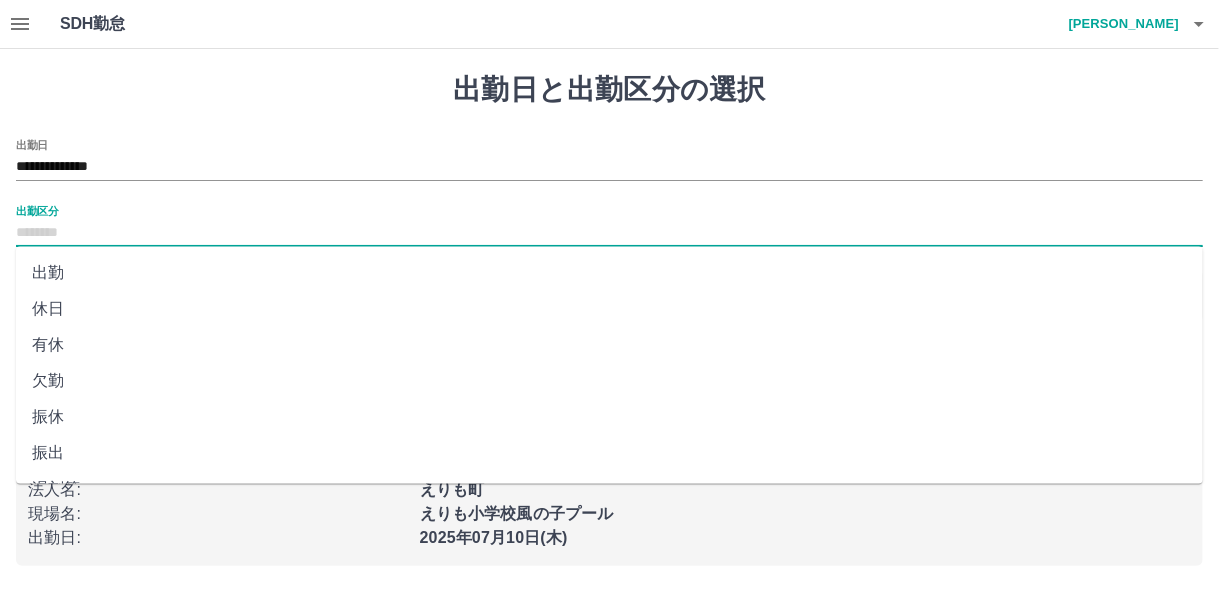 click on "出勤" at bounding box center [609, 273] 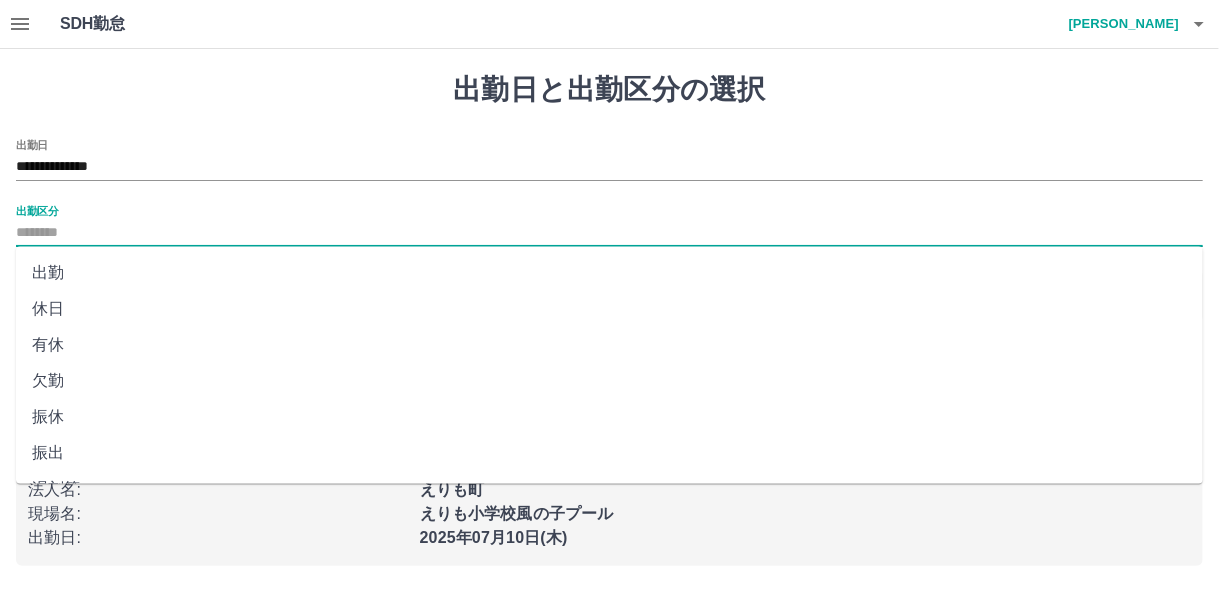 type on "**" 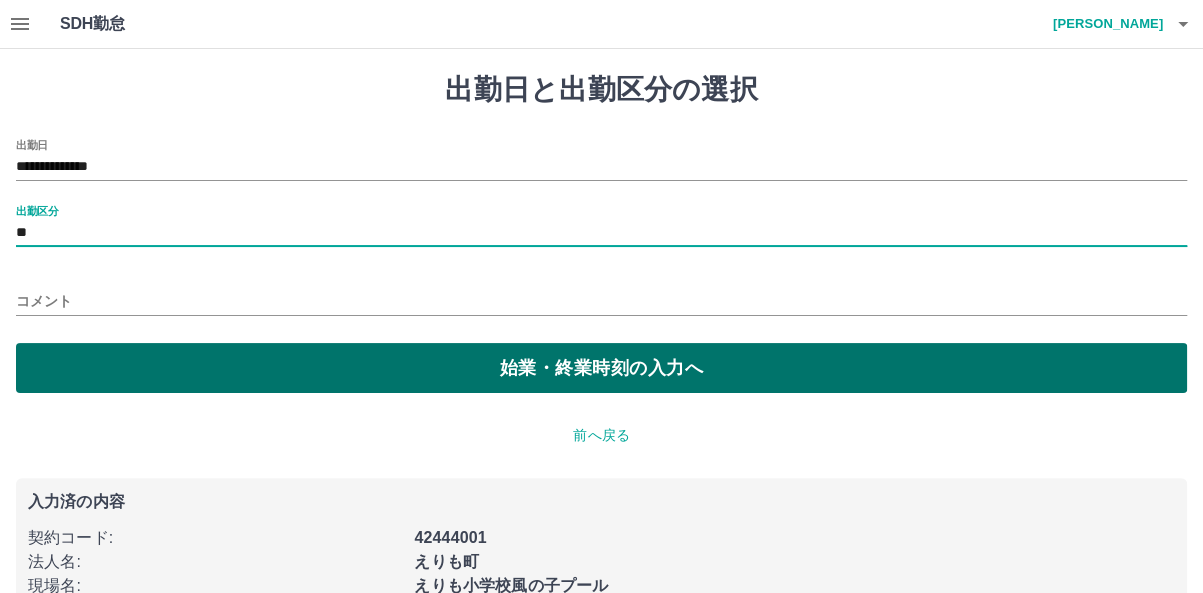 click on "始業・終業時刻の入力へ" at bounding box center (601, 368) 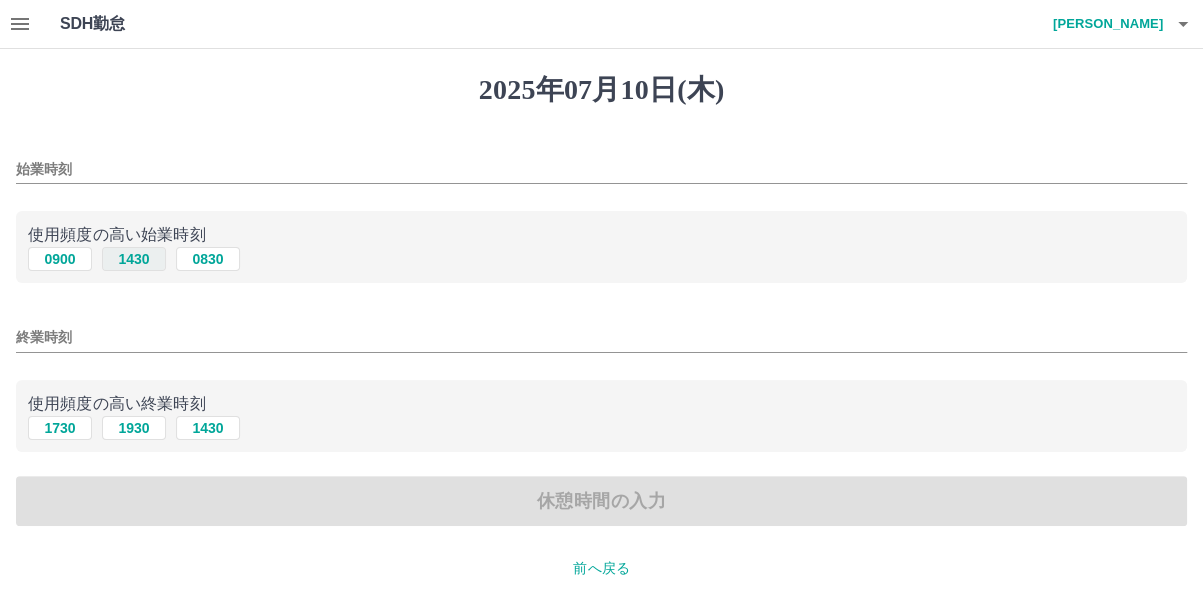 click on "1430" at bounding box center [134, 259] 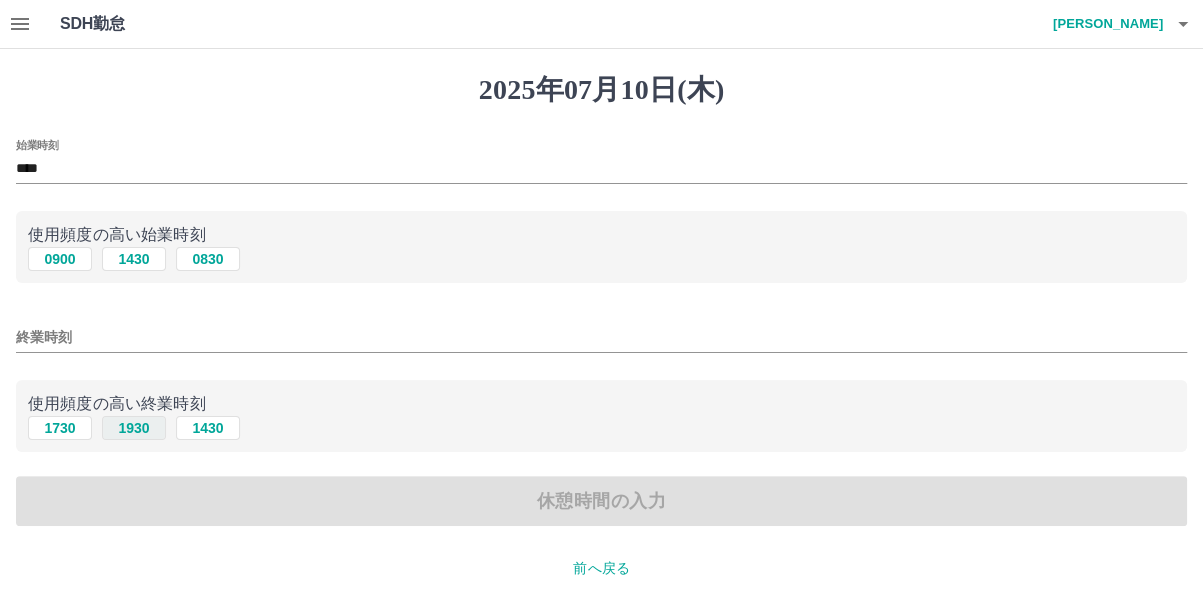 click on "1930" at bounding box center (134, 428) 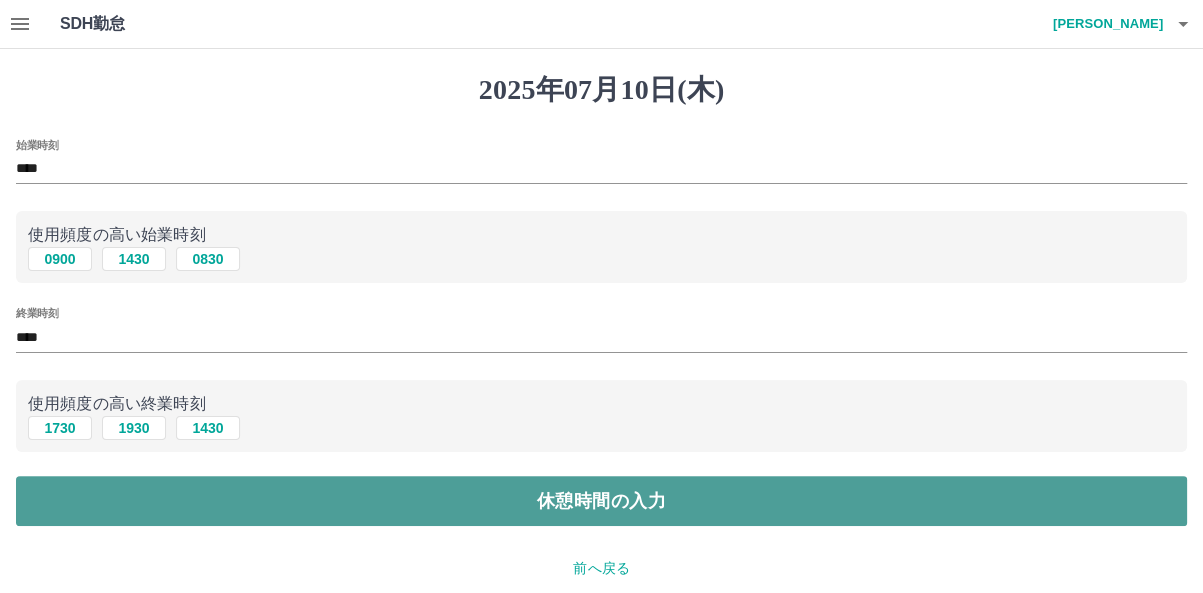 click on "休憩時間の入力" at bounding box center (601, 501) 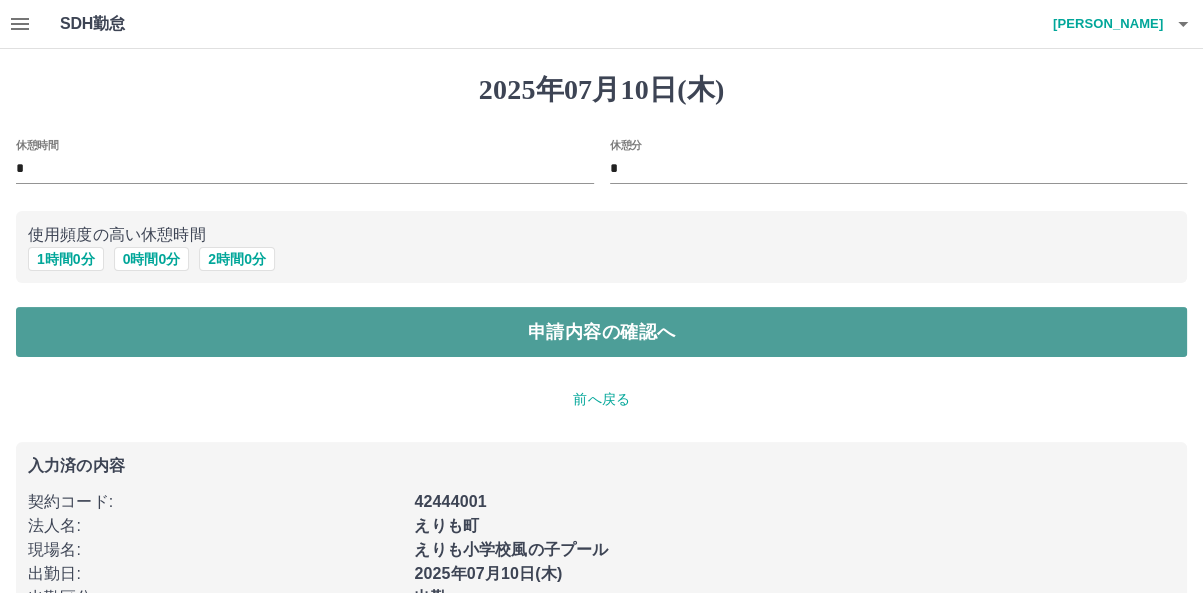 click on "申請内容の確認へ" at bounding box center (601, 332) 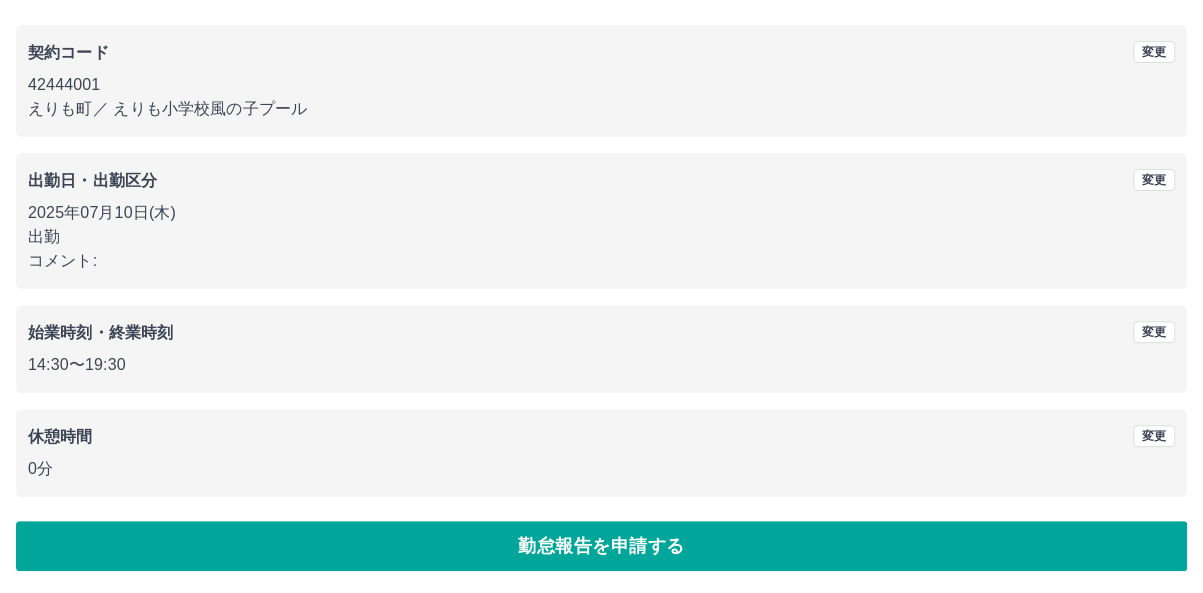 scroll, scrollTop: 155, scrollLeft: 0, axis: vertical 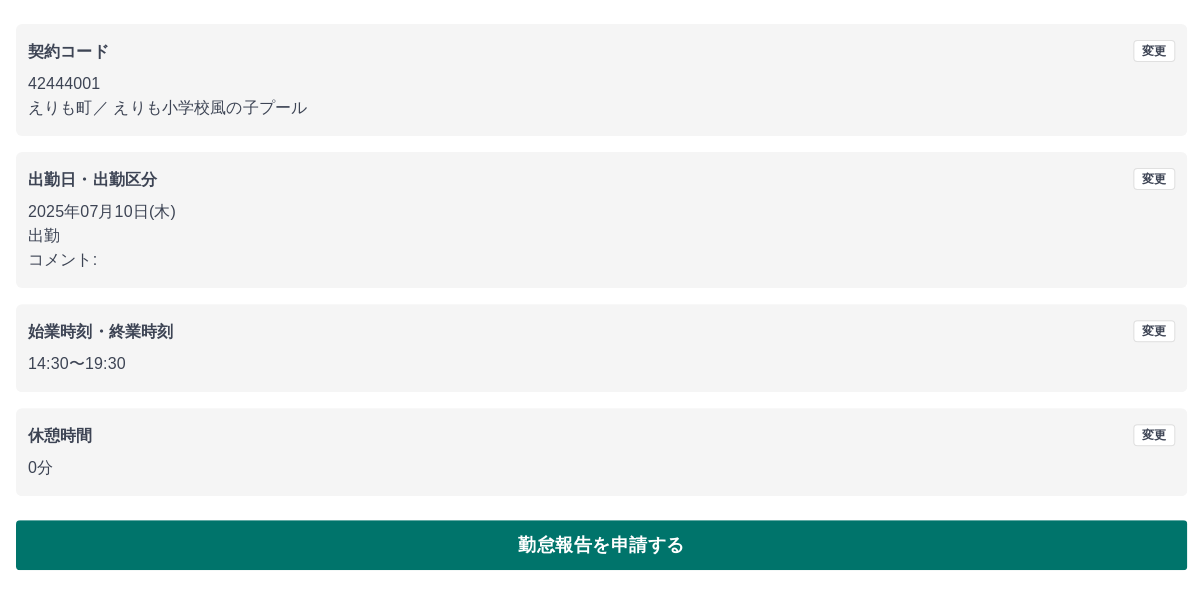 click on "勤怠報告を申請する" at bounding box center (601, 545) 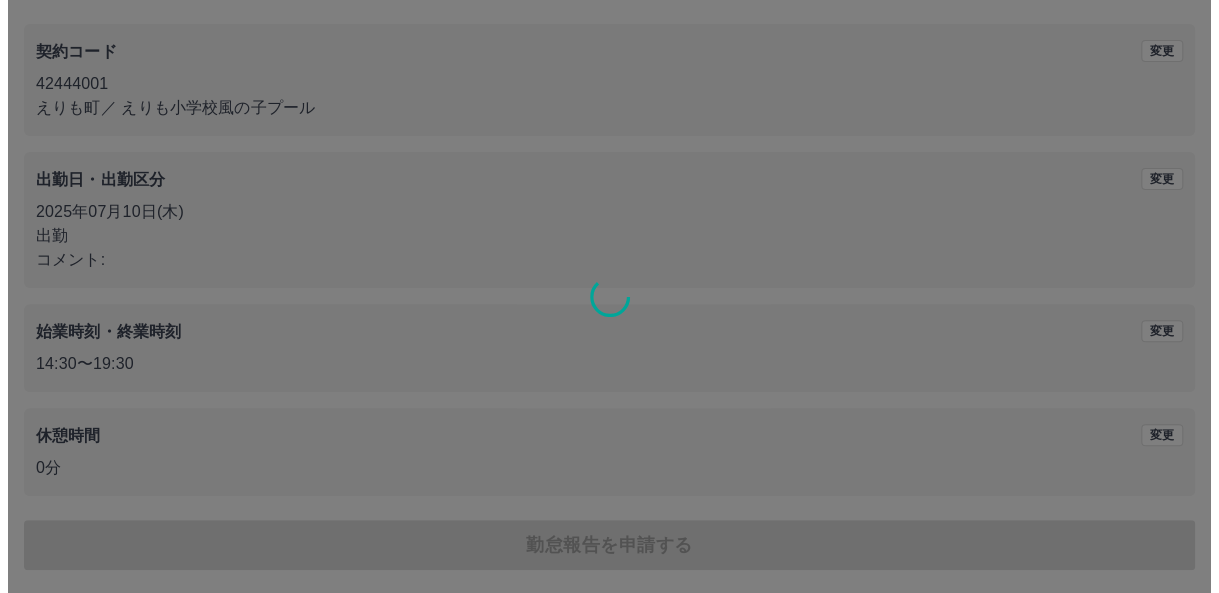 scroll, scrollTop: 0, scrollLeft: 0, axis: both 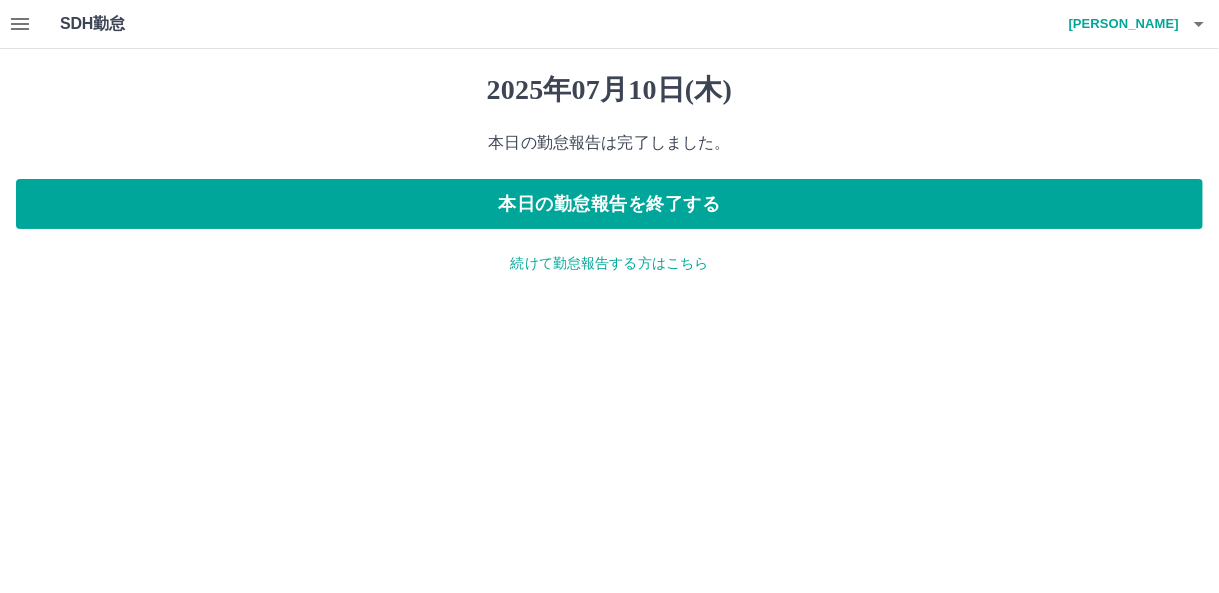 click on "続けて勤怠報告する方はこちら" at bounding box center [609, 263] 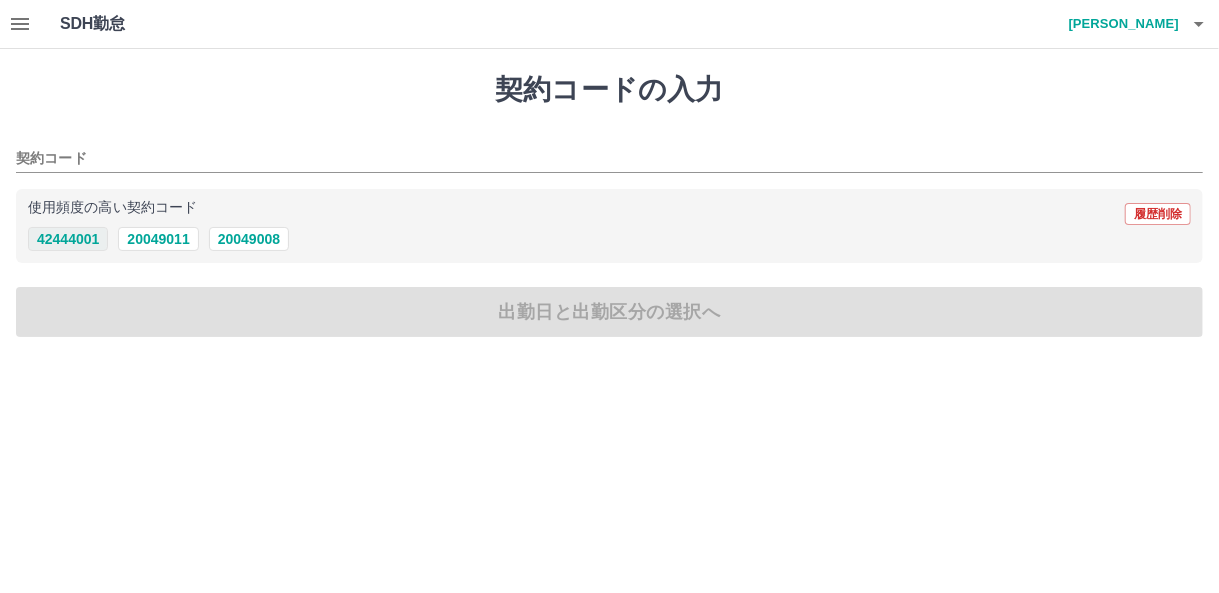 click on "42444001" at bounding box center (68, 239) 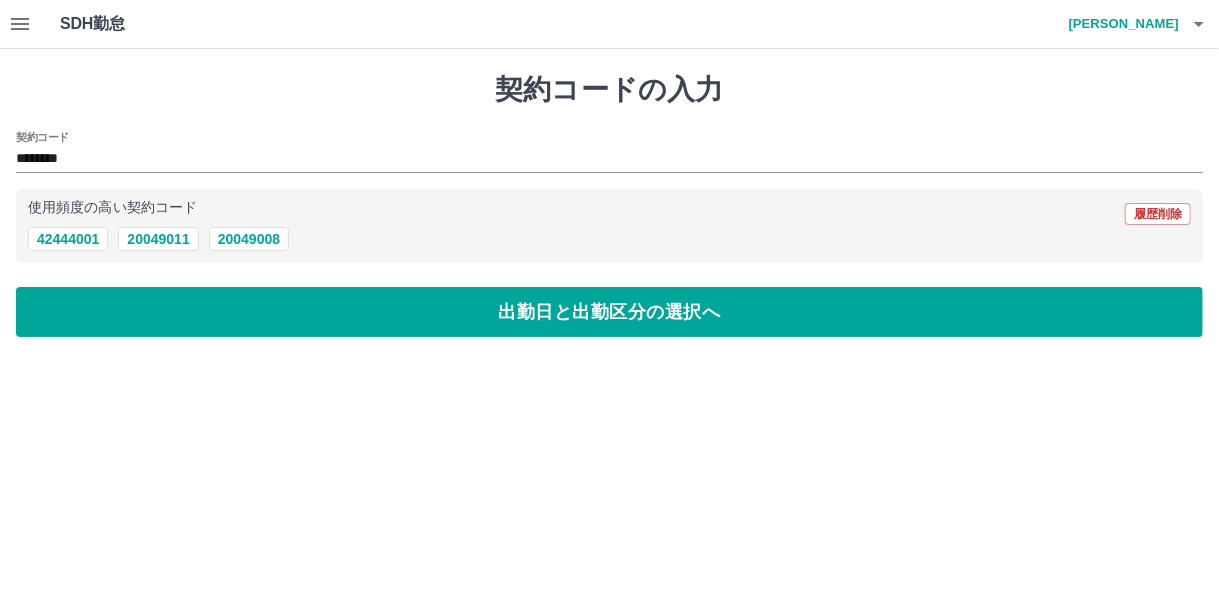 click on "契約コードの入力 契約コード ******** 使用頻度の高い契約コード 履歴削除 42444001 20049011 20049008 出勤日と出勤区分の選択へ" at bounding box center (609, 205) 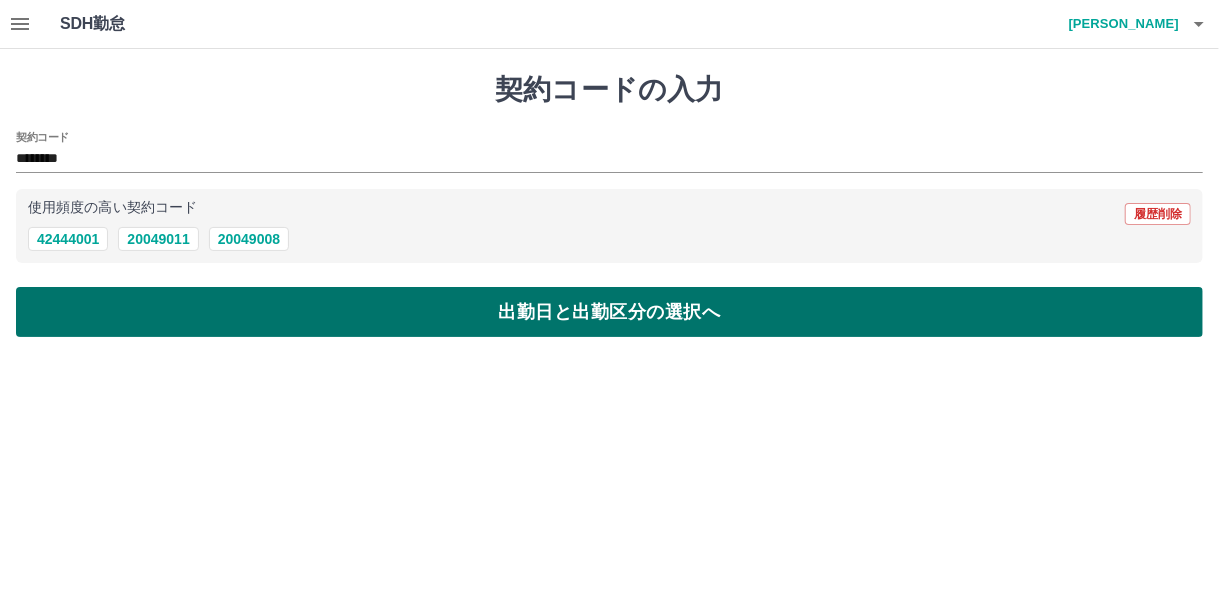 click on "出勤日と出勤区分の選択へ" at bounding box center (609, 312) 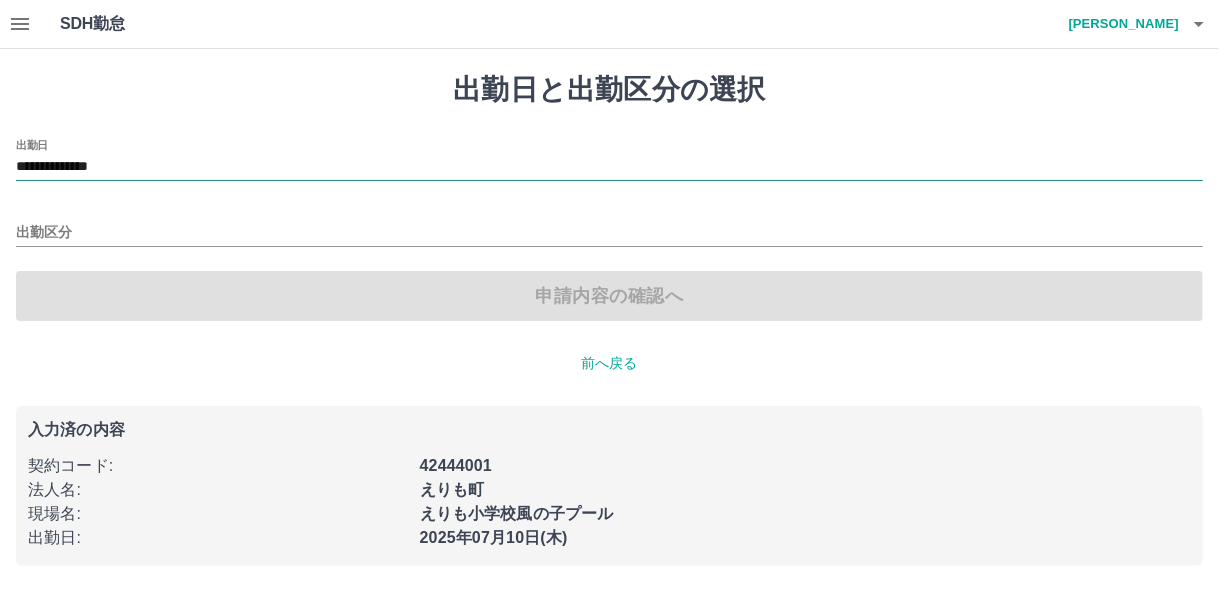 click on "**********" at bounding box center (609, 167) 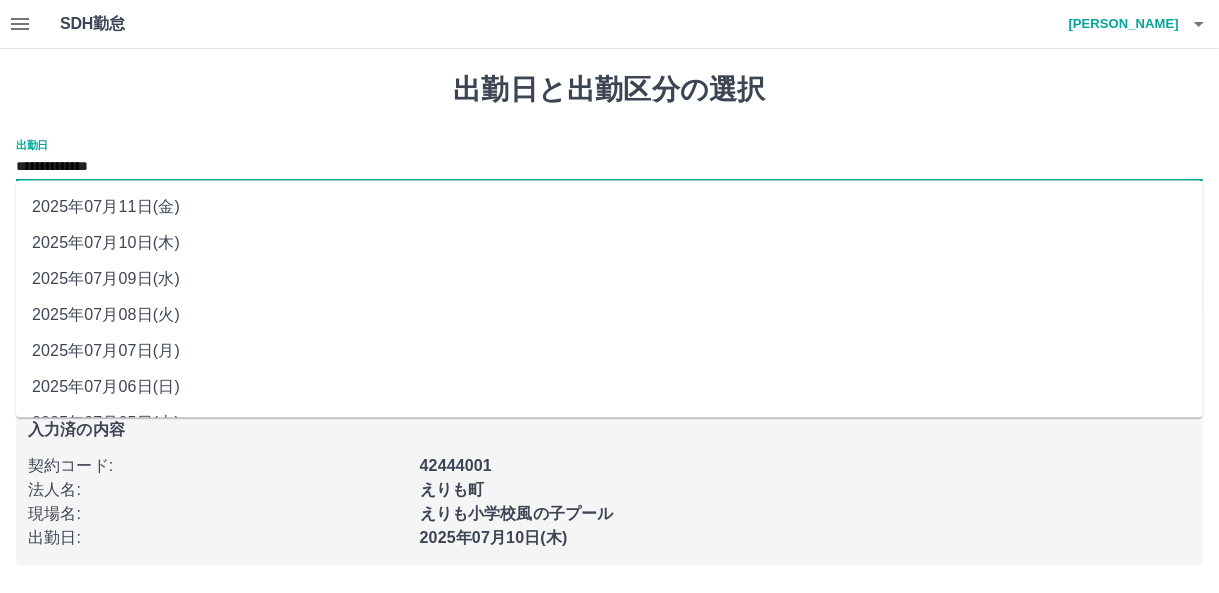drag, startPoint x: 92, startPoint y: 174, endPoint x: 92, endPoint y: 206, distance: 32 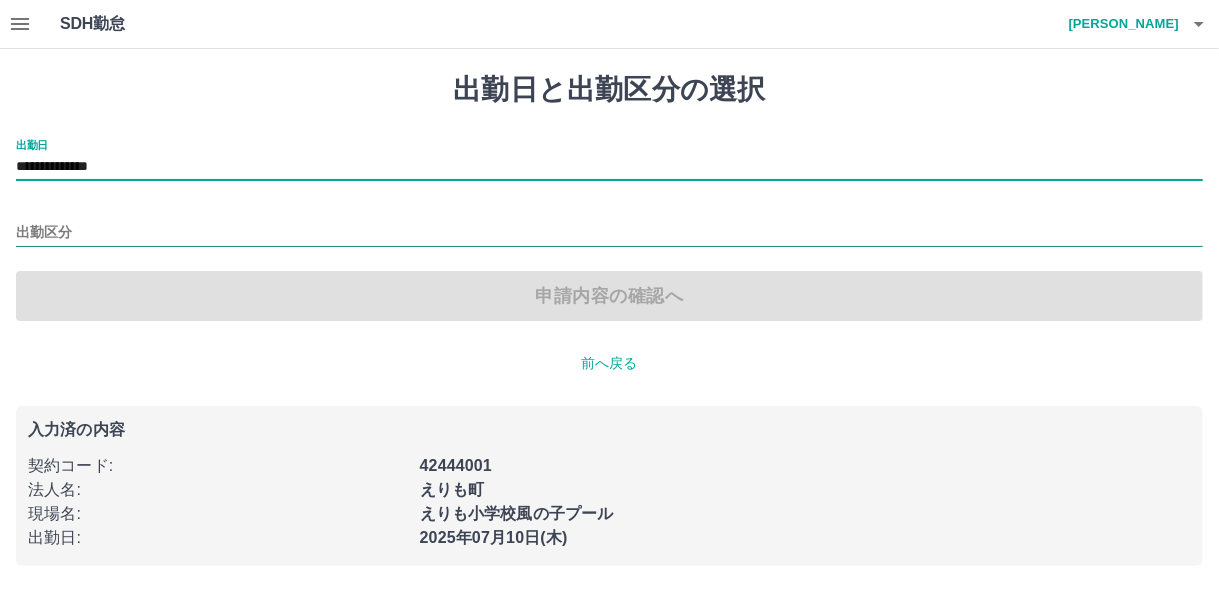 click on "出勤区分" at bounding box center [609, 233] 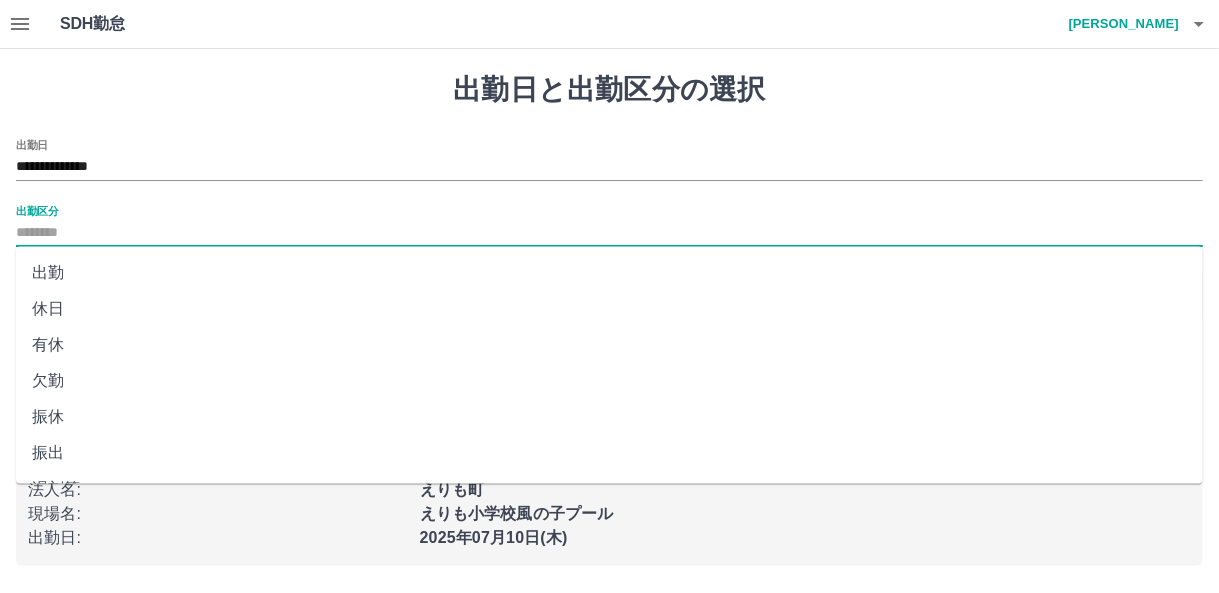 click on "休日" at bounding box center [609, 309] 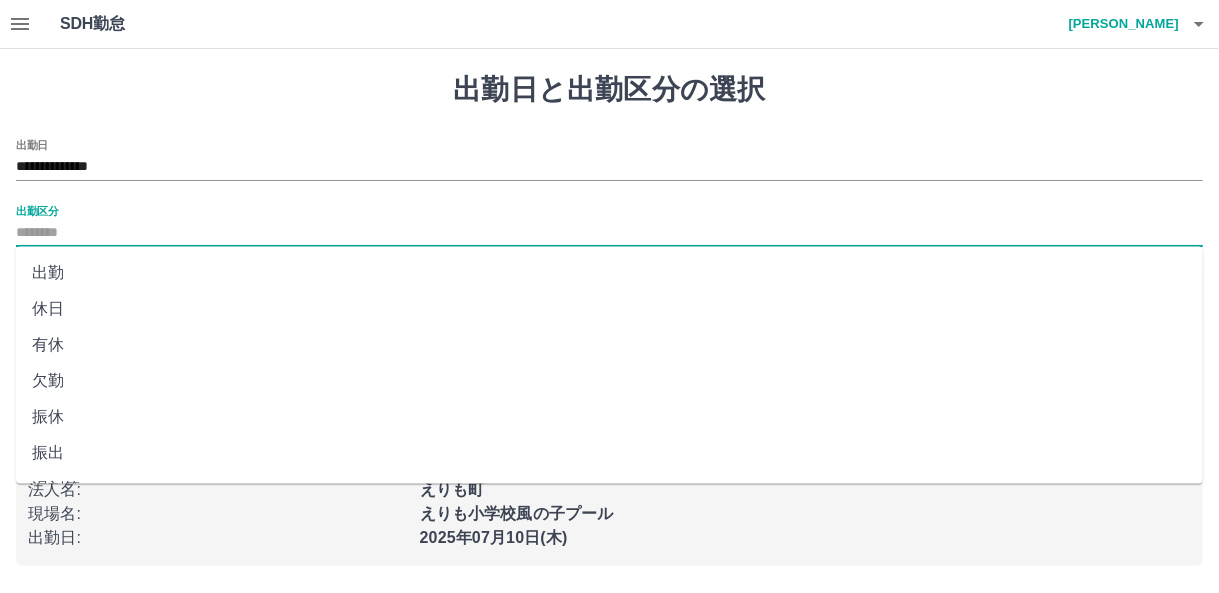 type on "**" 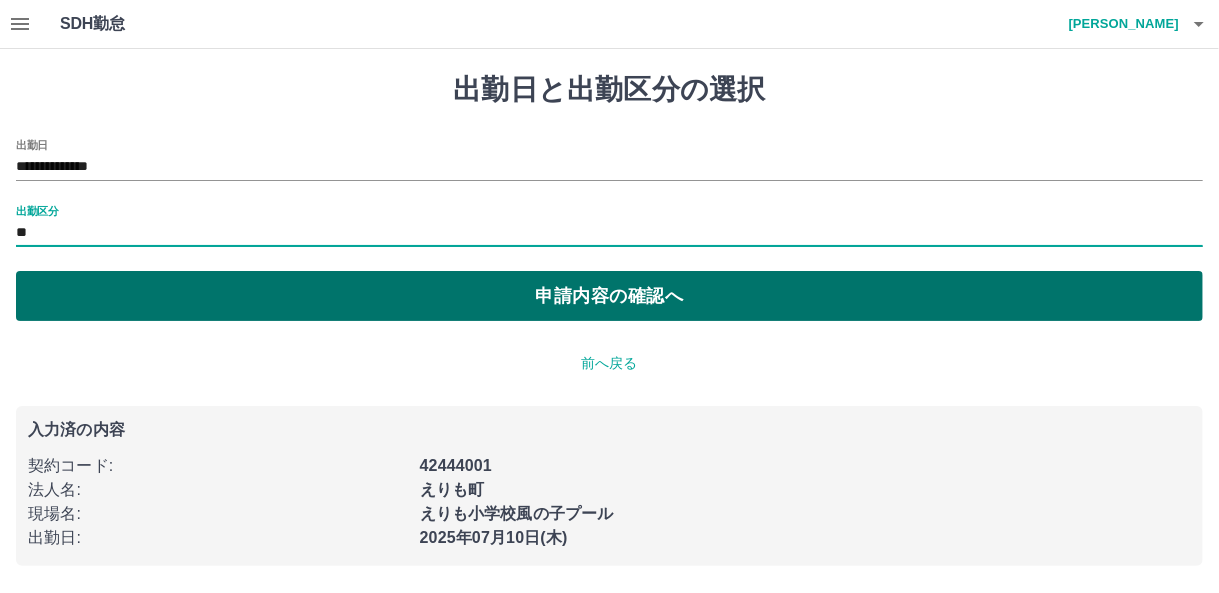 click on "申請内容の確認へ" at bounding box center (609, 296) 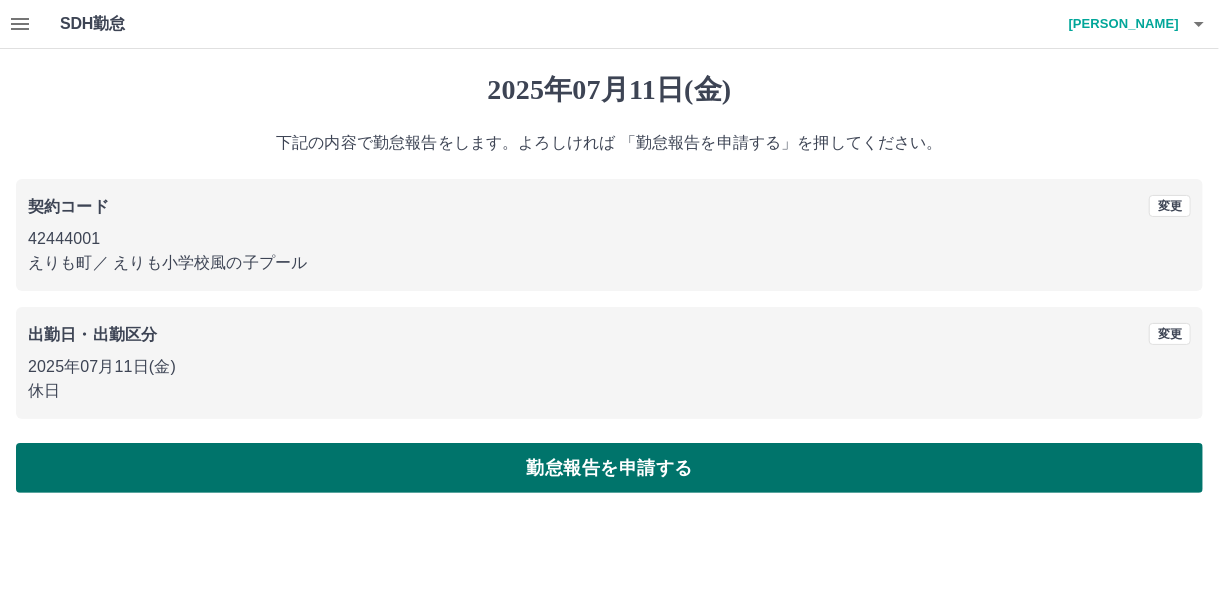 click on "勤怠報告を申請する" at bounding box center [609, 468] 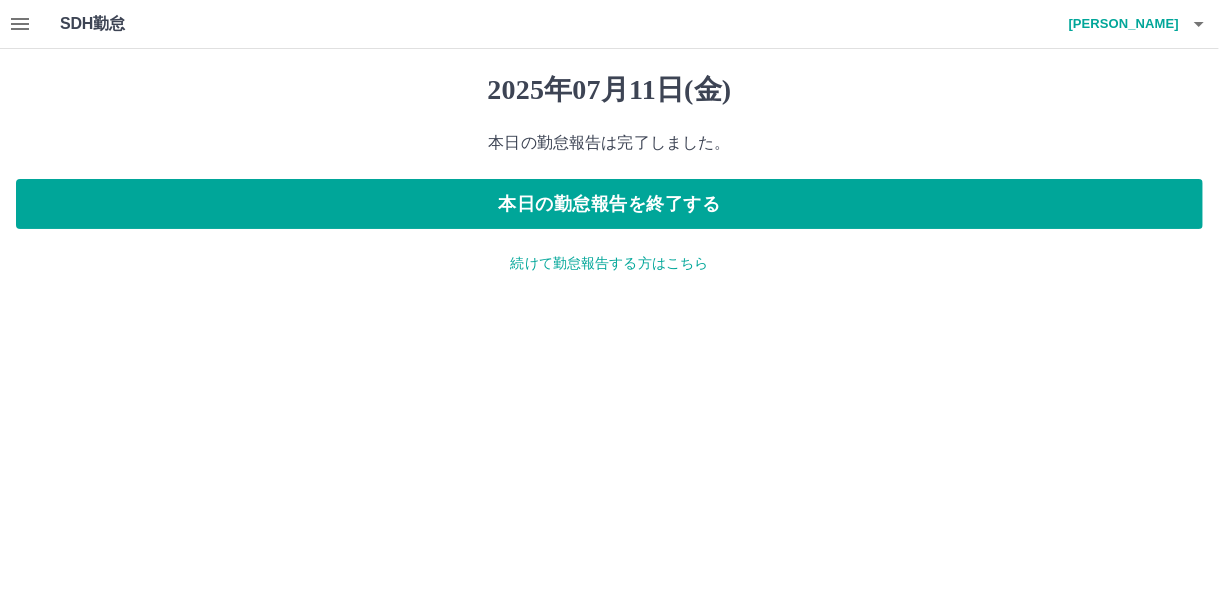 click 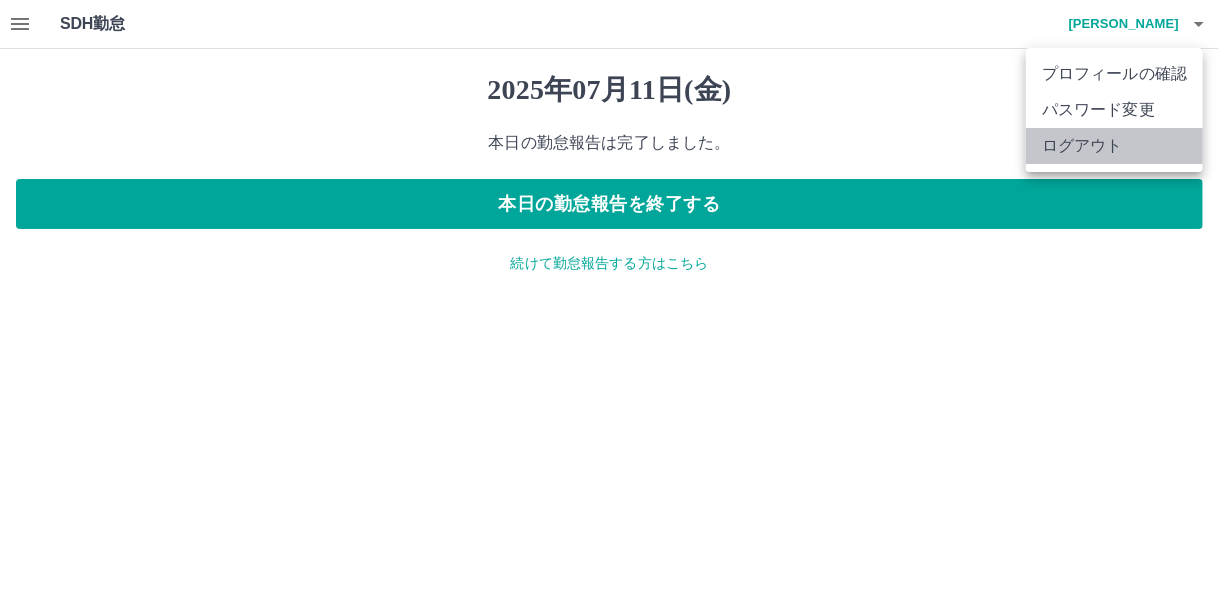 click on "ログアウト" at bounding box center (1114, 146) 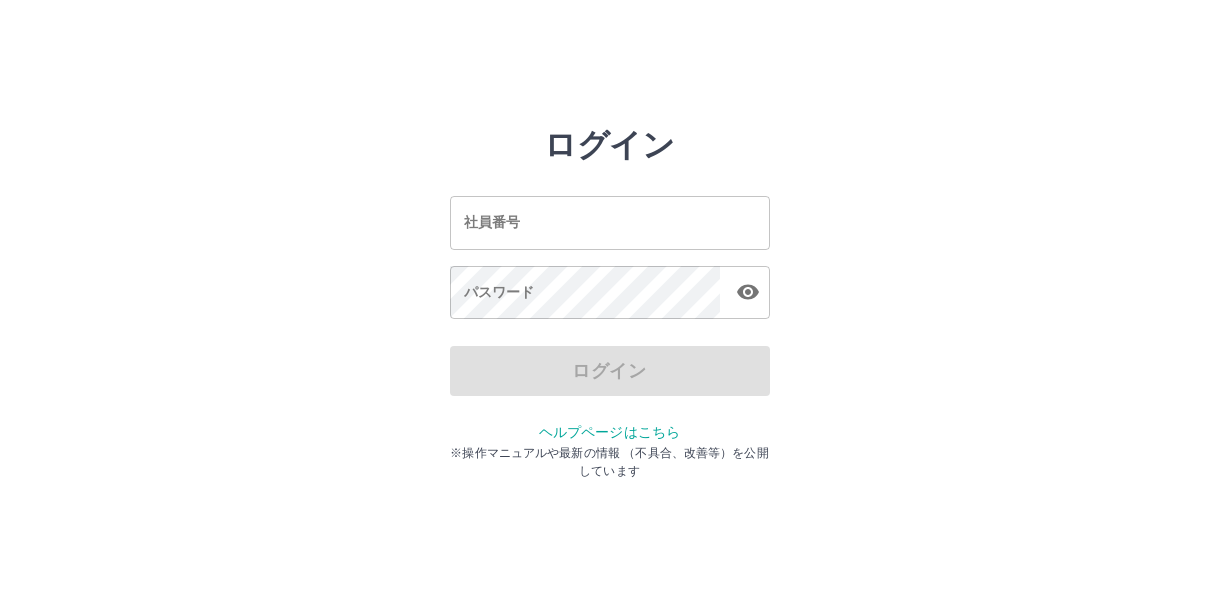 scroll, scrollTop: 0, scrollLeft: 0, axis: both 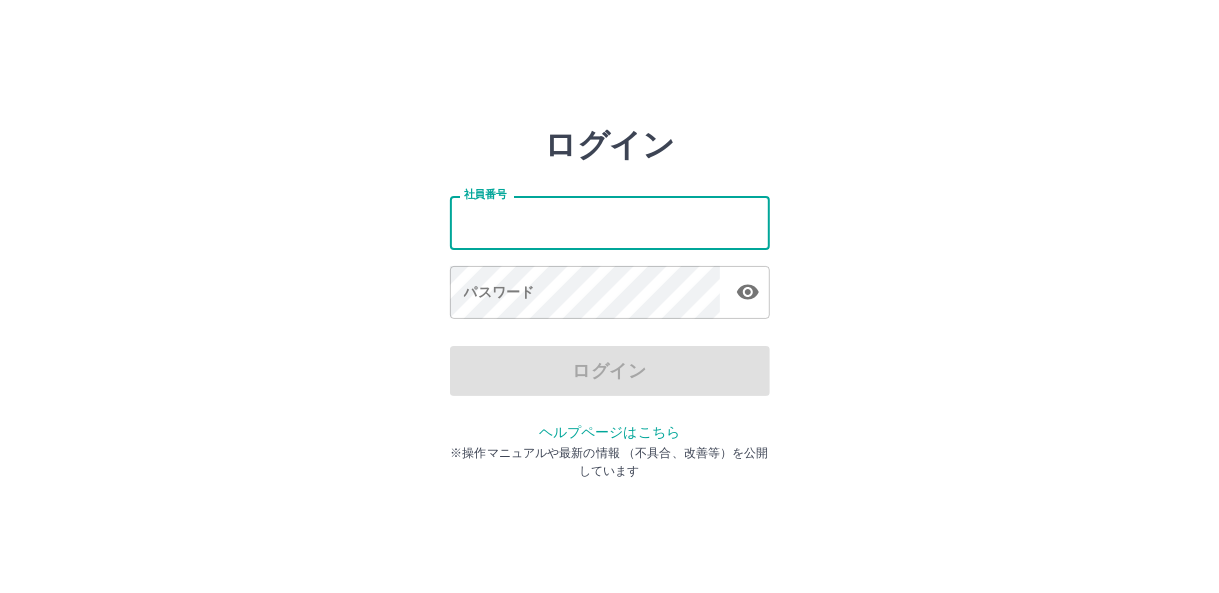 click on "社員番号" at bounding box center [610, 222] 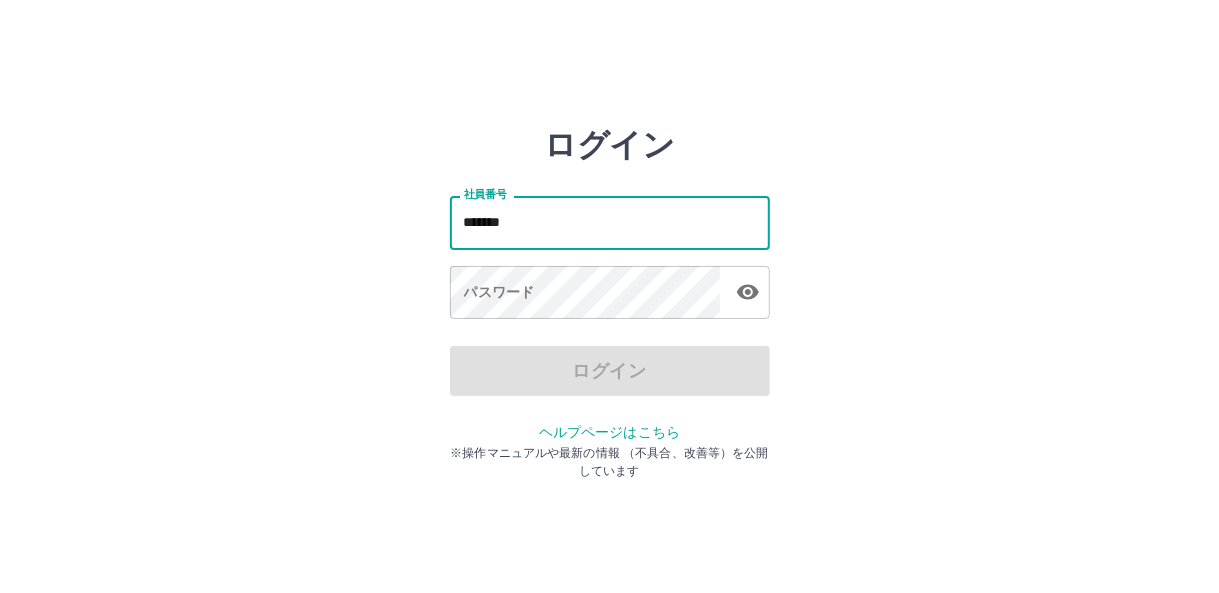 type on "*******" 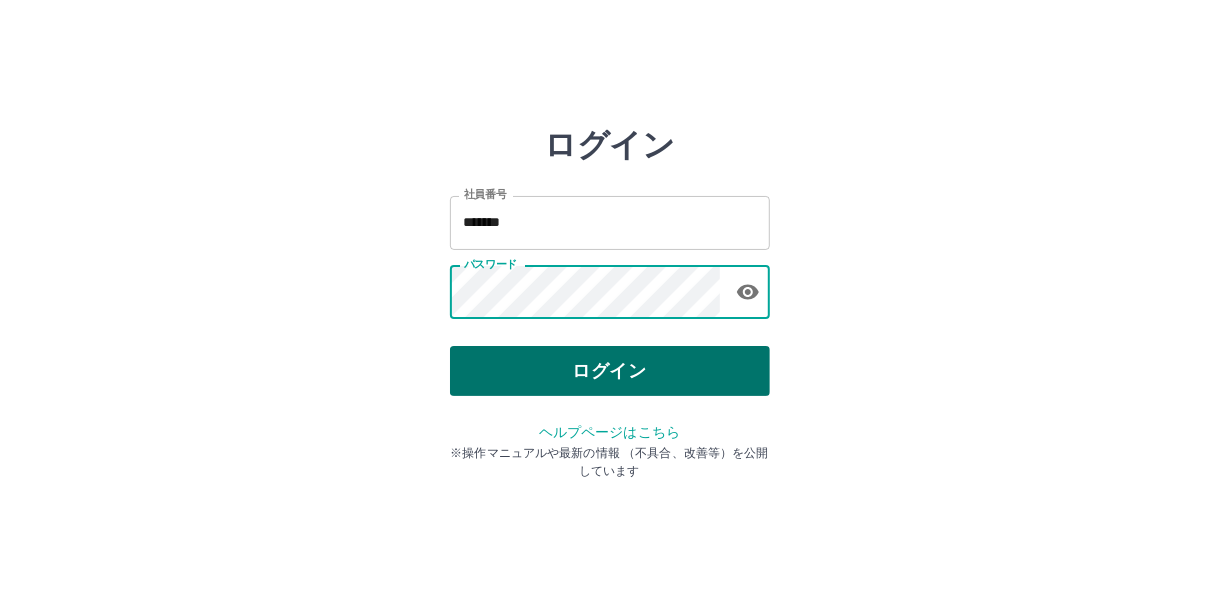 click on "ログイン" at bounding box center [610, 371] 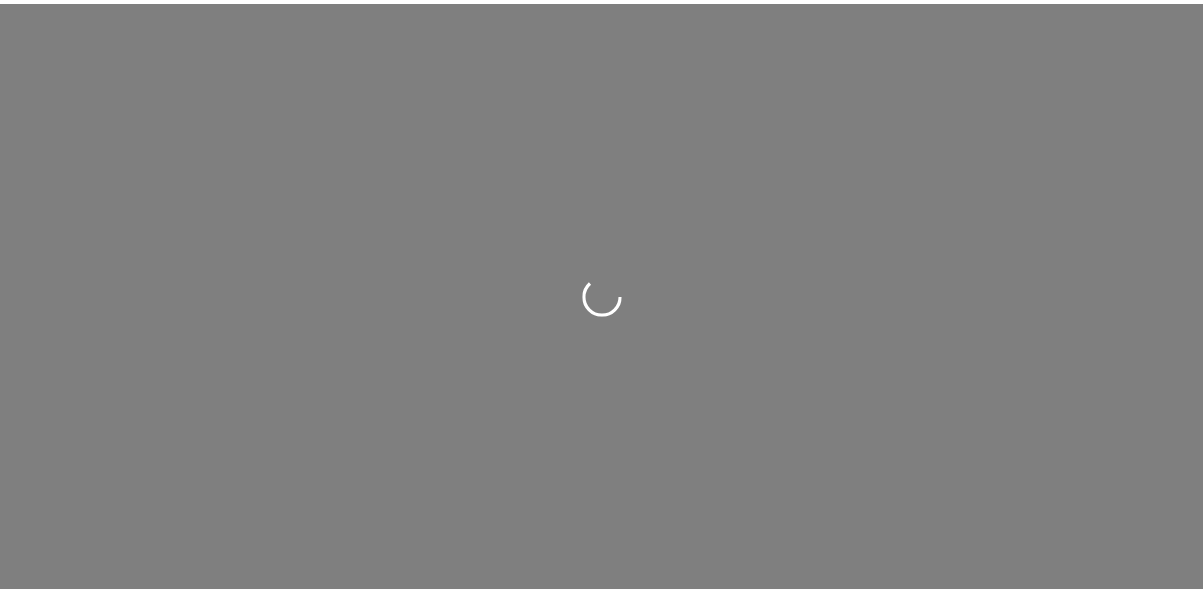 scroll, scrollTop: 0, scrollLeft: 0, axis: both 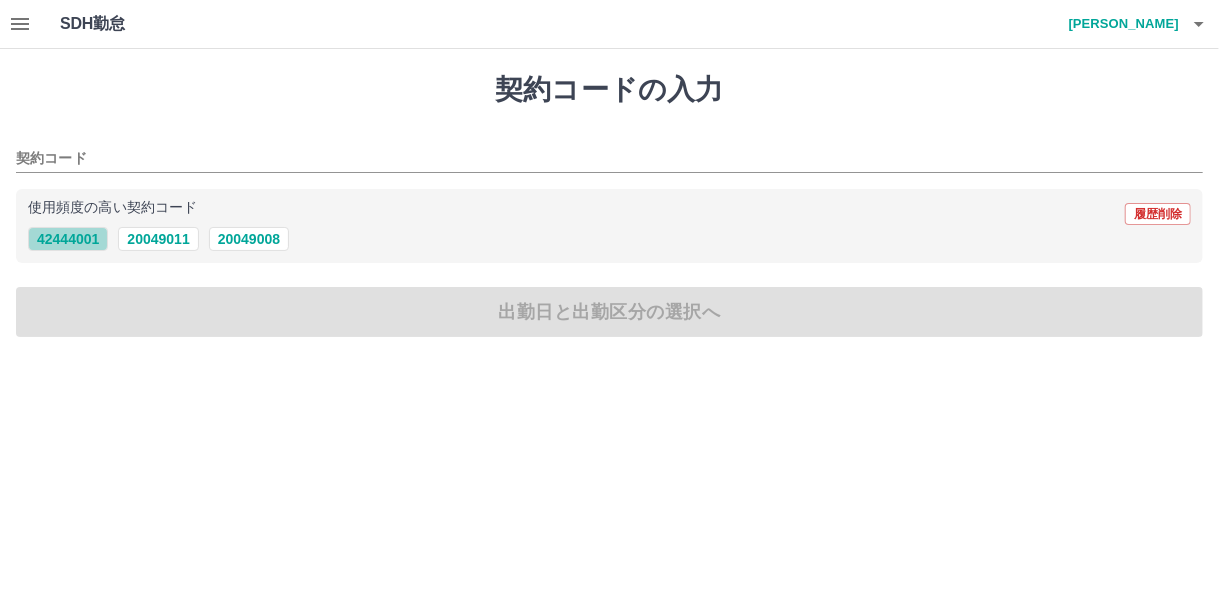 click on "42444001" at bounding box center [68, 239] 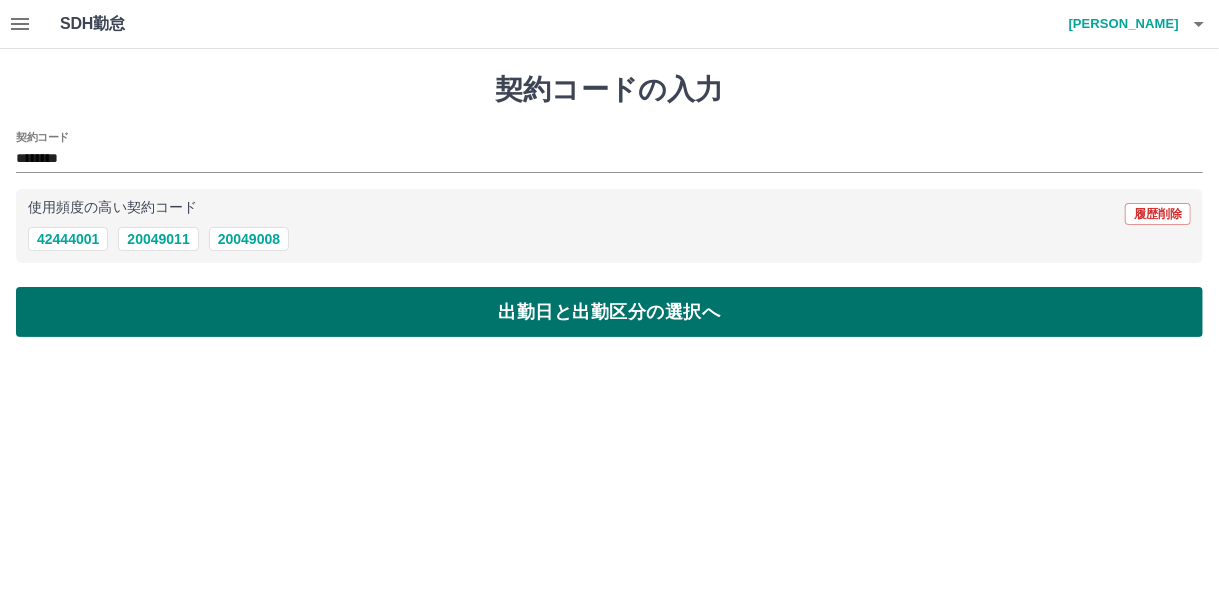 click on "出勤日と出勤区分の選択へ" at bounding box center (609, 312) 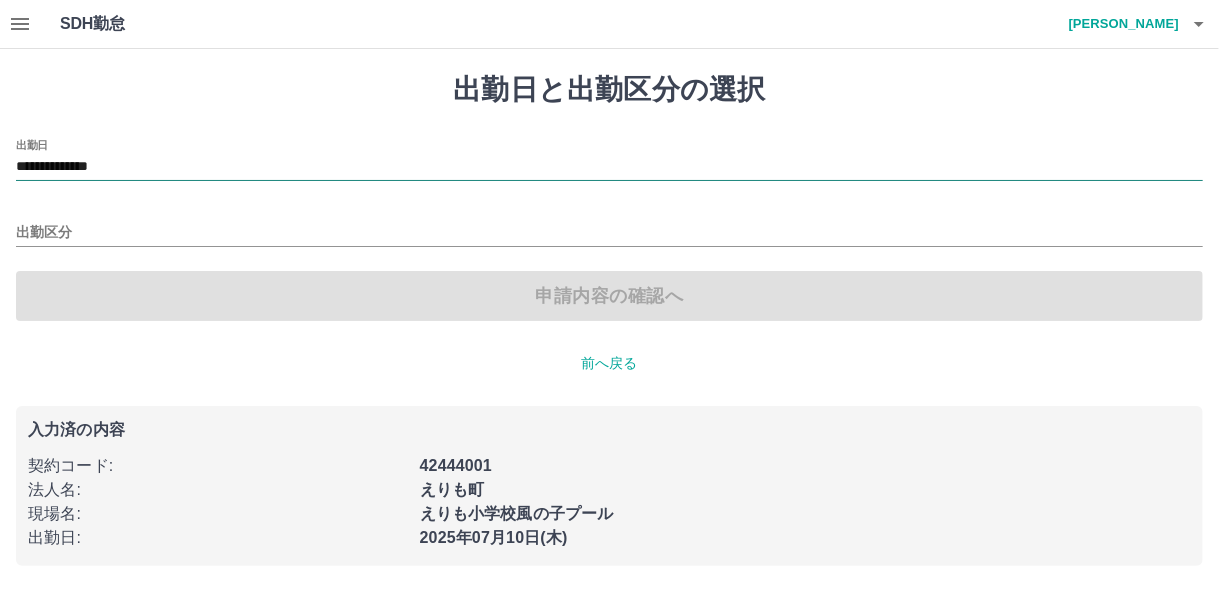 click on "**********" at bounding box center [609, 167] 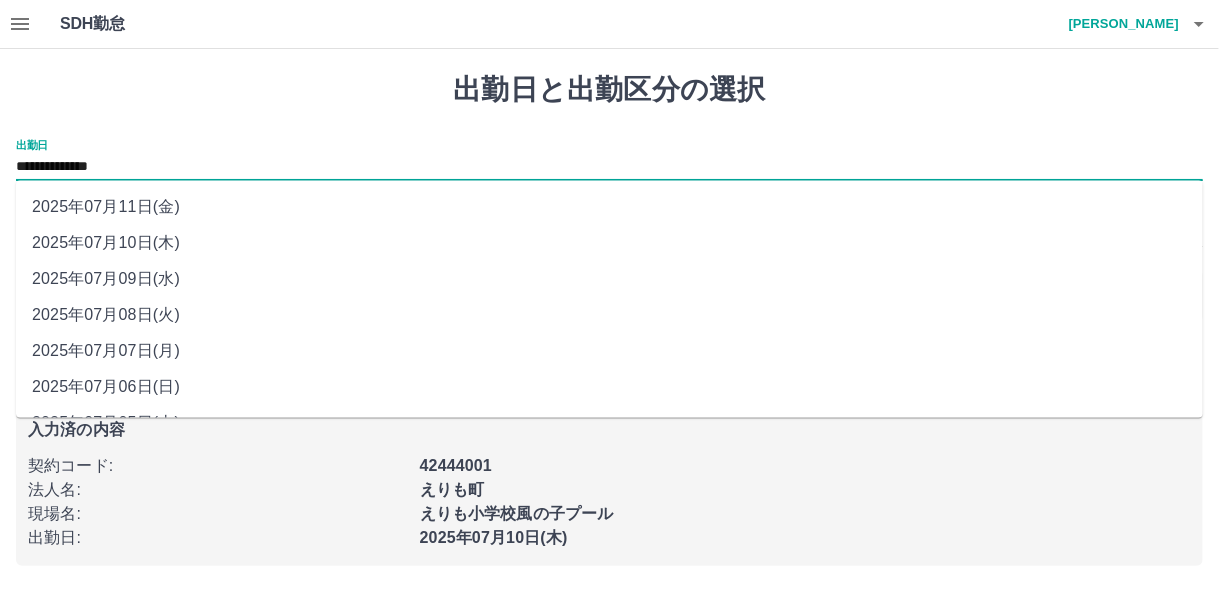 click on "2025年07月06日(日)" at bounding box center [609, 387] 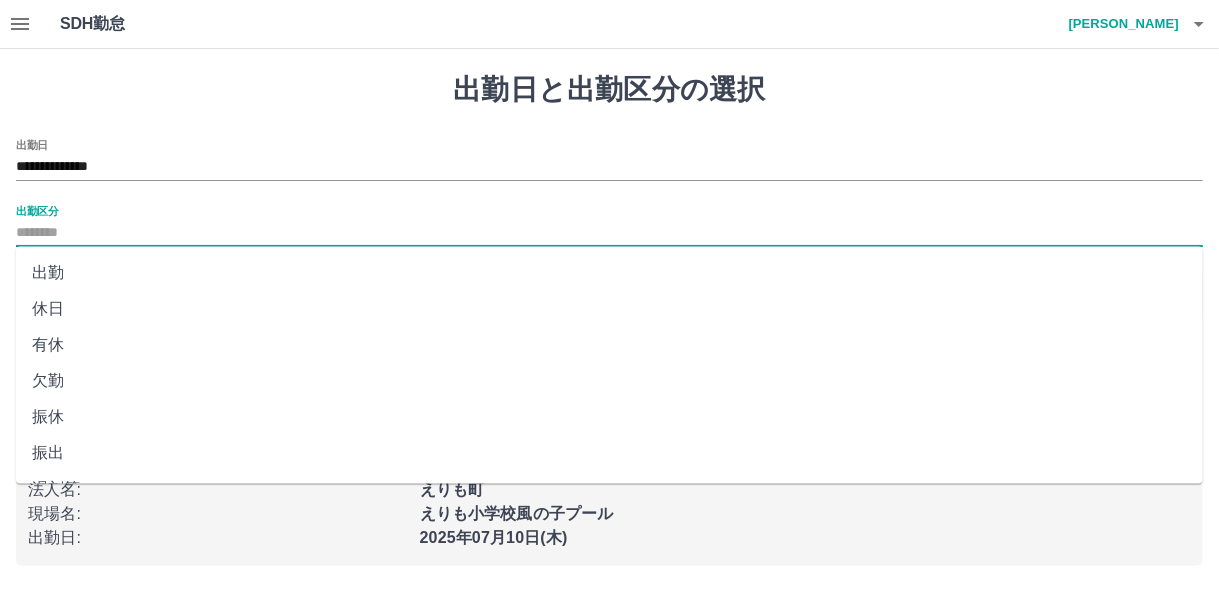 click on "出勤区分" at bounding box center (609, 233) 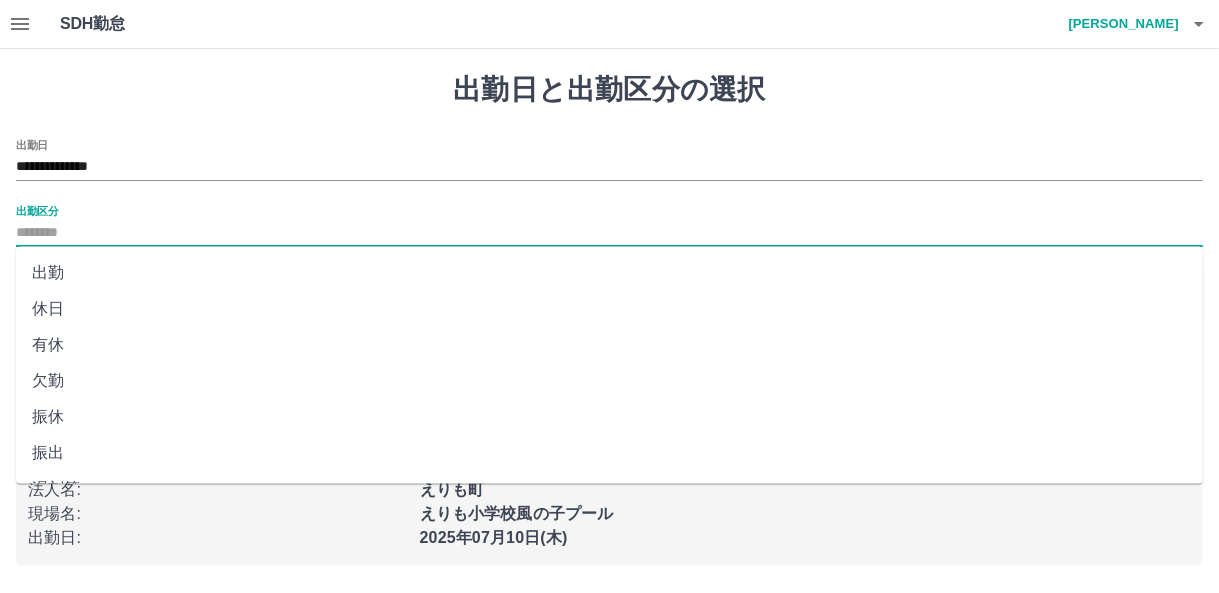 click on "出勤" at bounding box center [609, 273] 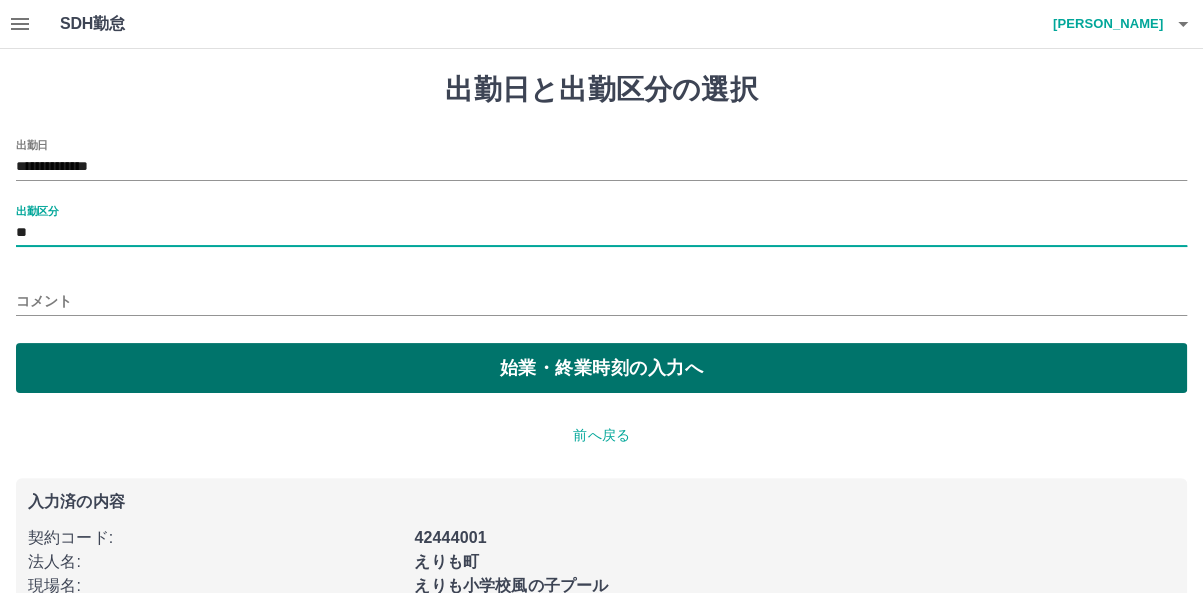 click on "始業・終業時刻の入力へ" at bounding box center [601, 368] 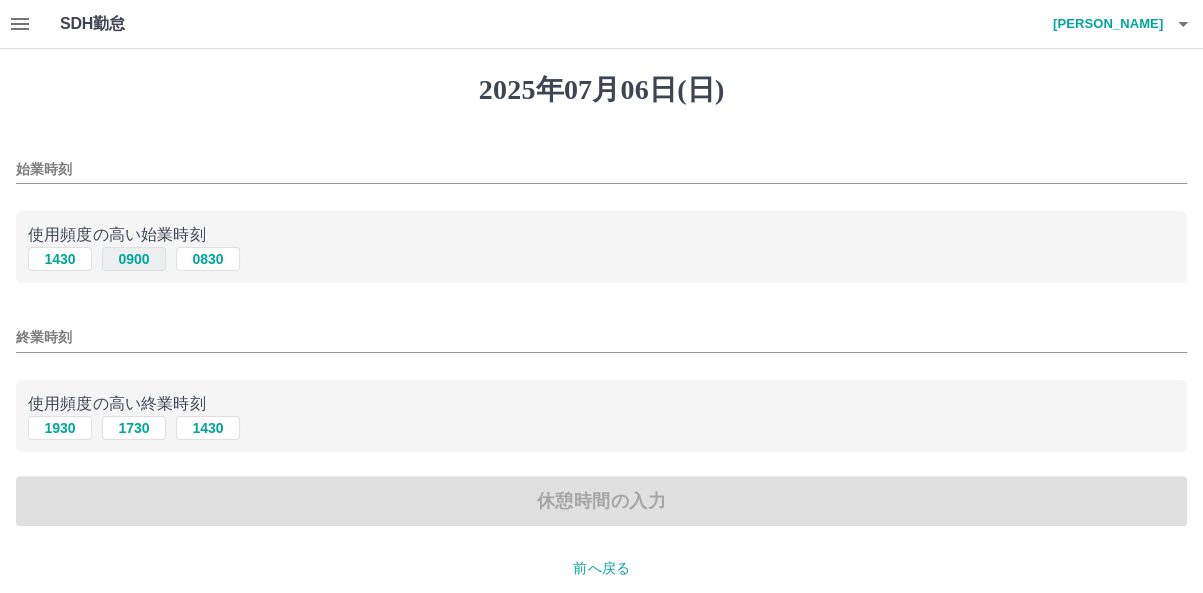 click on "0900" at bounding box center (134, 259) 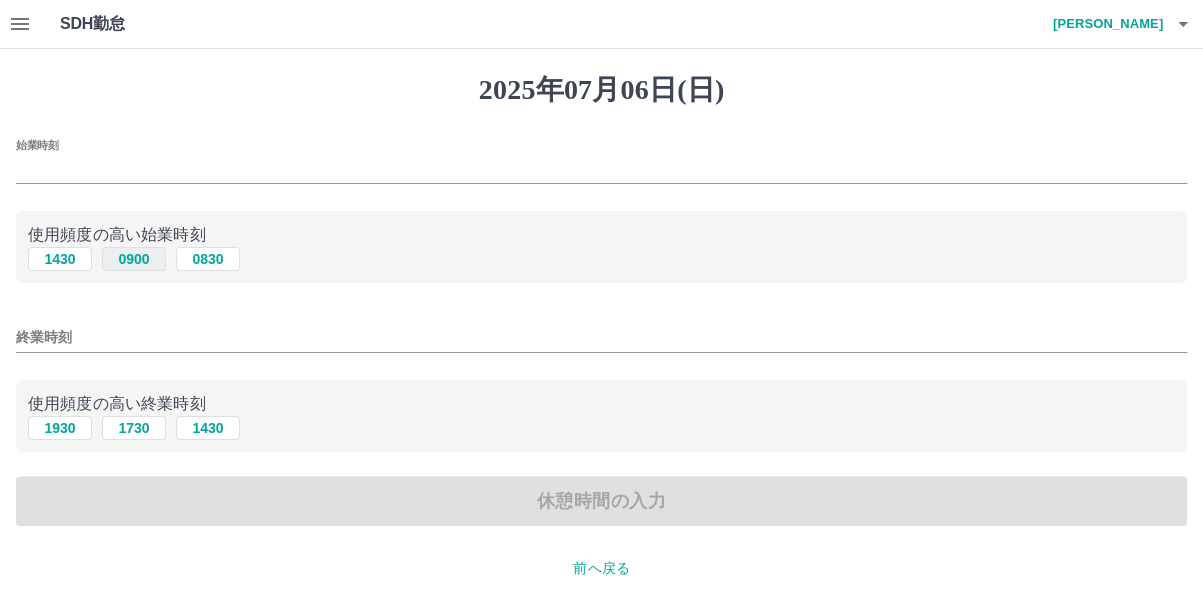 type on "****" 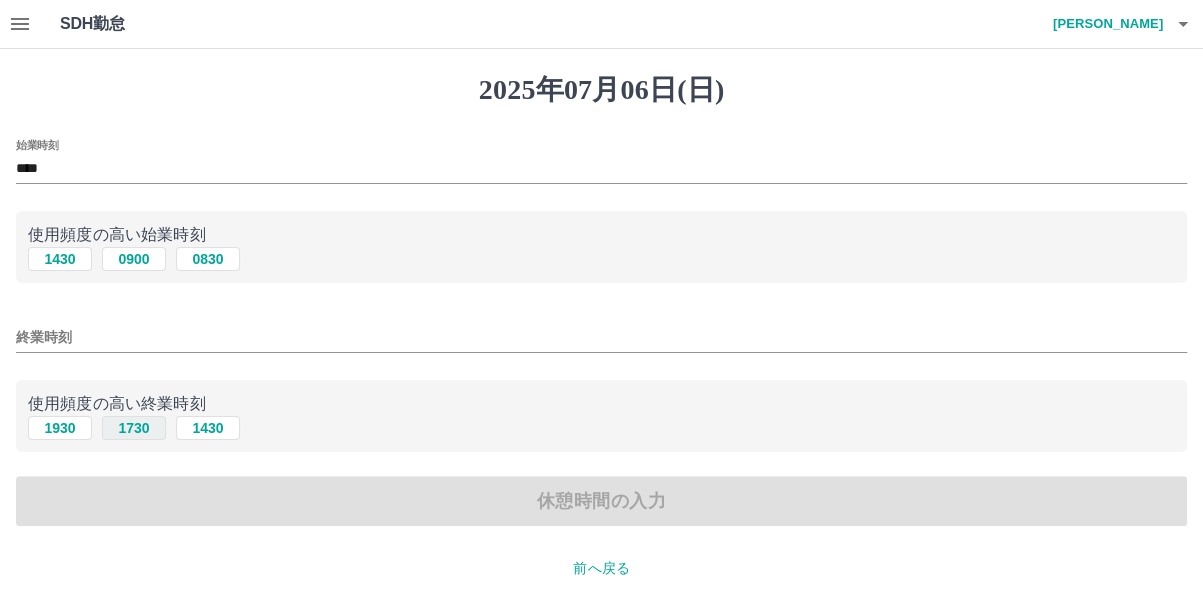 click on "1730" at bounding box center (134, 428) 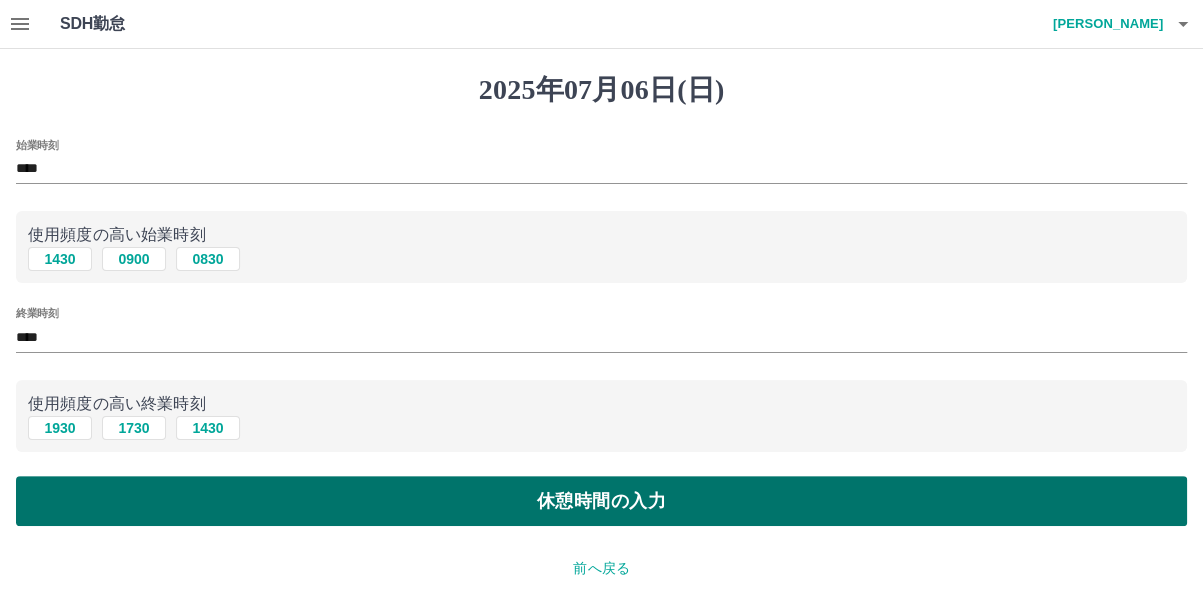 click on "休憩時間の入力" at bounding box center [601, 501] 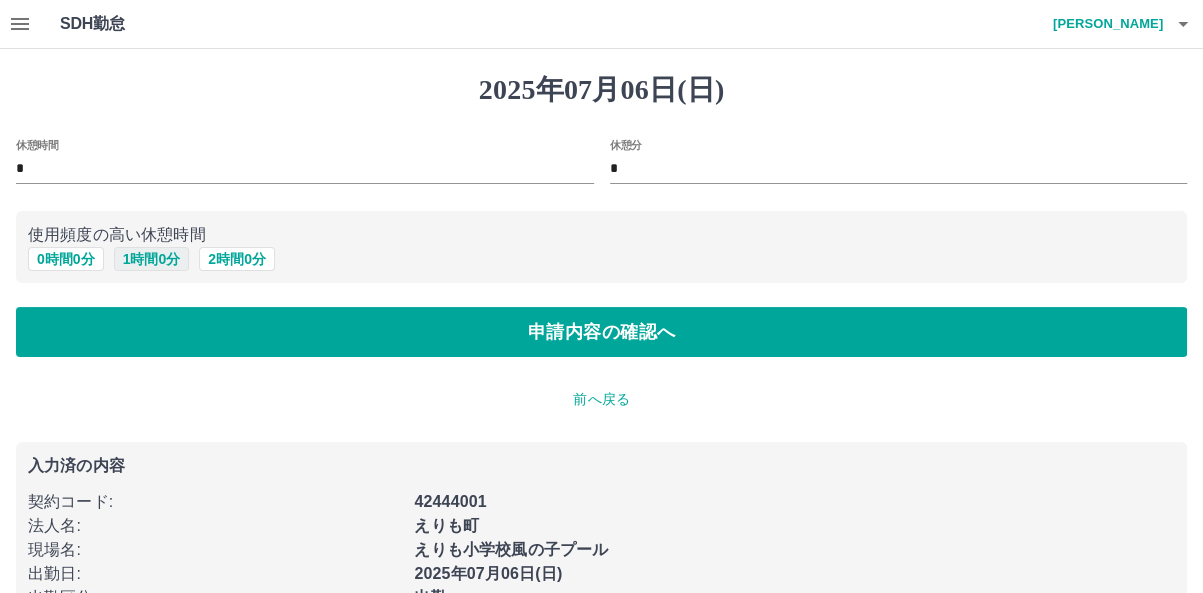click on "1 時間 0 分" at bounding box center (152, 259) 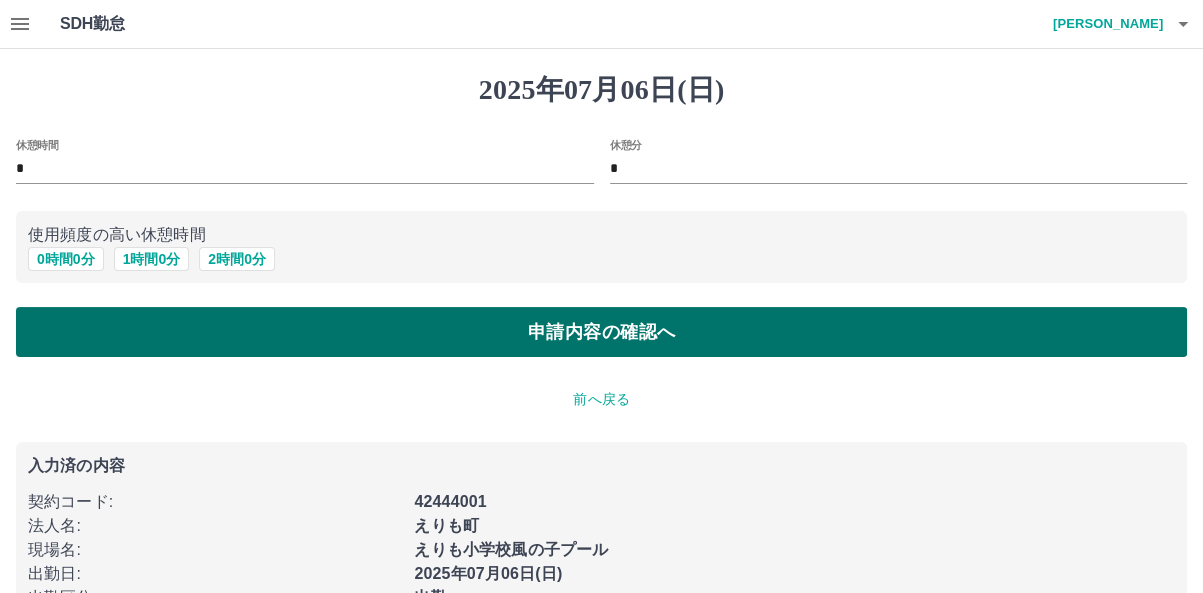 click on "申請内容の確認へ" at bounding box center (601, 332) 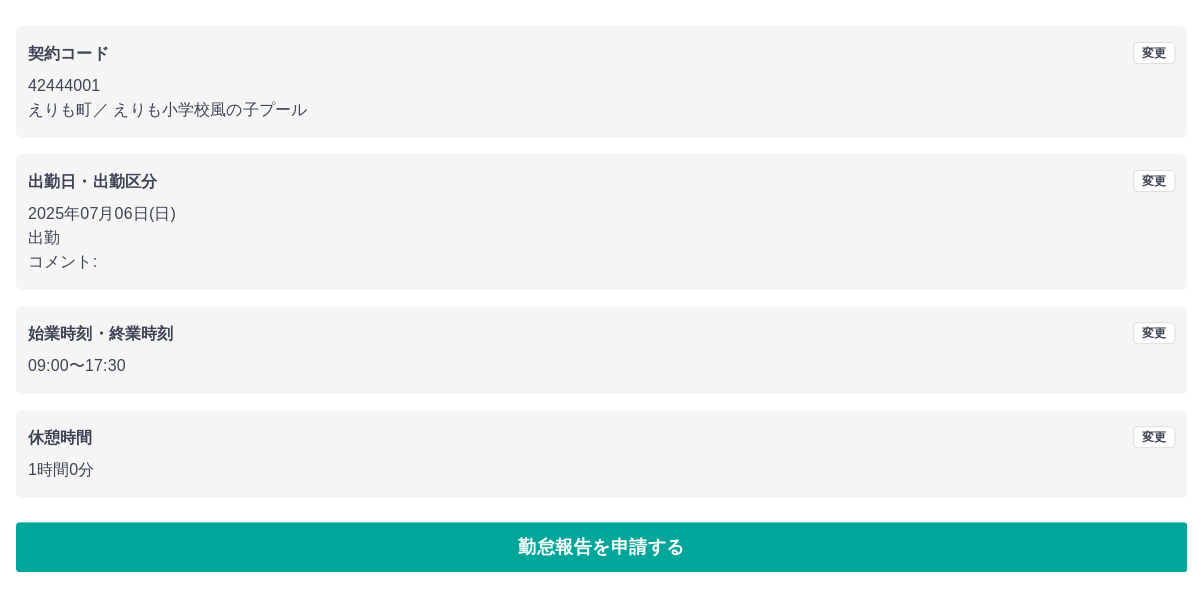 scroll, scrollTop: 155, scrollLeft: 0, axis: vertical 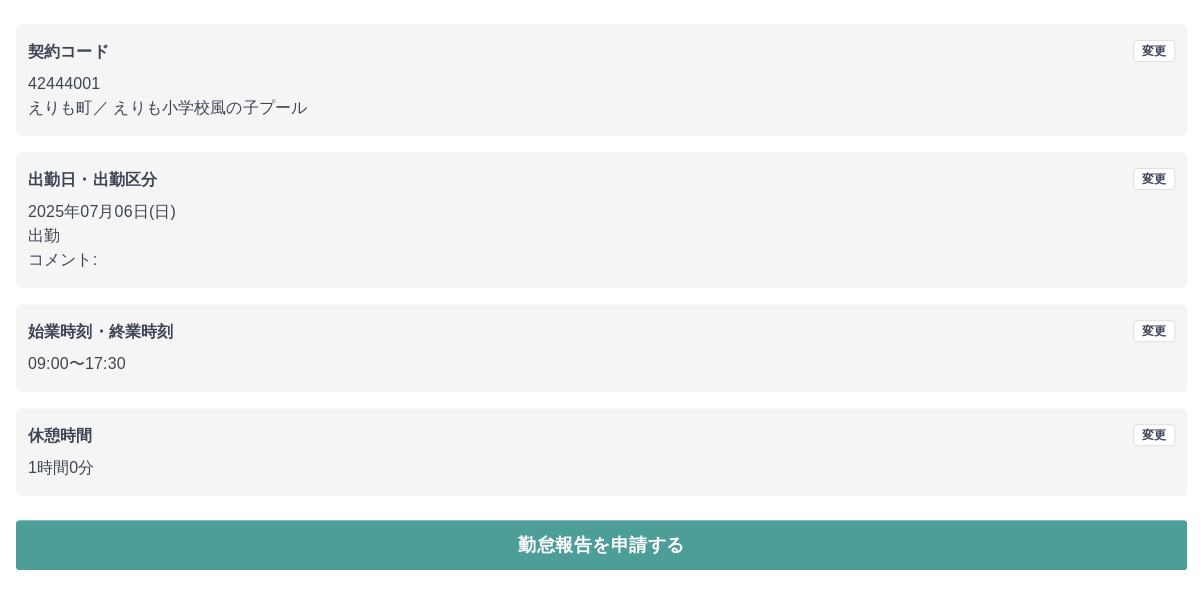 click on "勤怠報告を申請する" at bounding box center [601, 545] 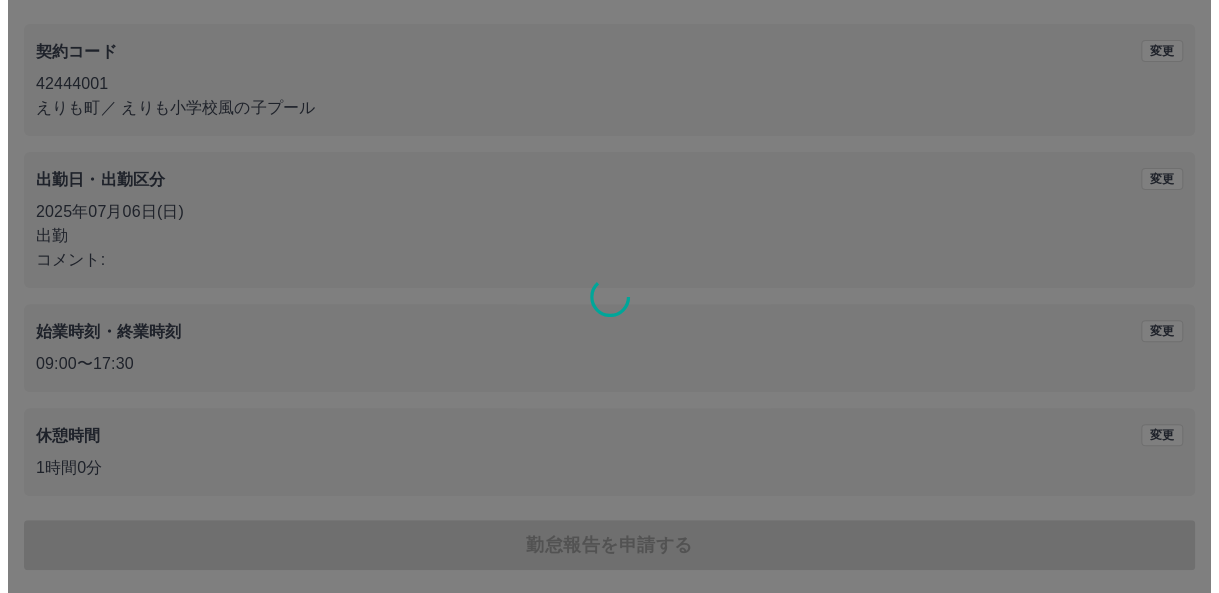 scroll, scrollTop: 0, scrollLeft: 0, axis: both 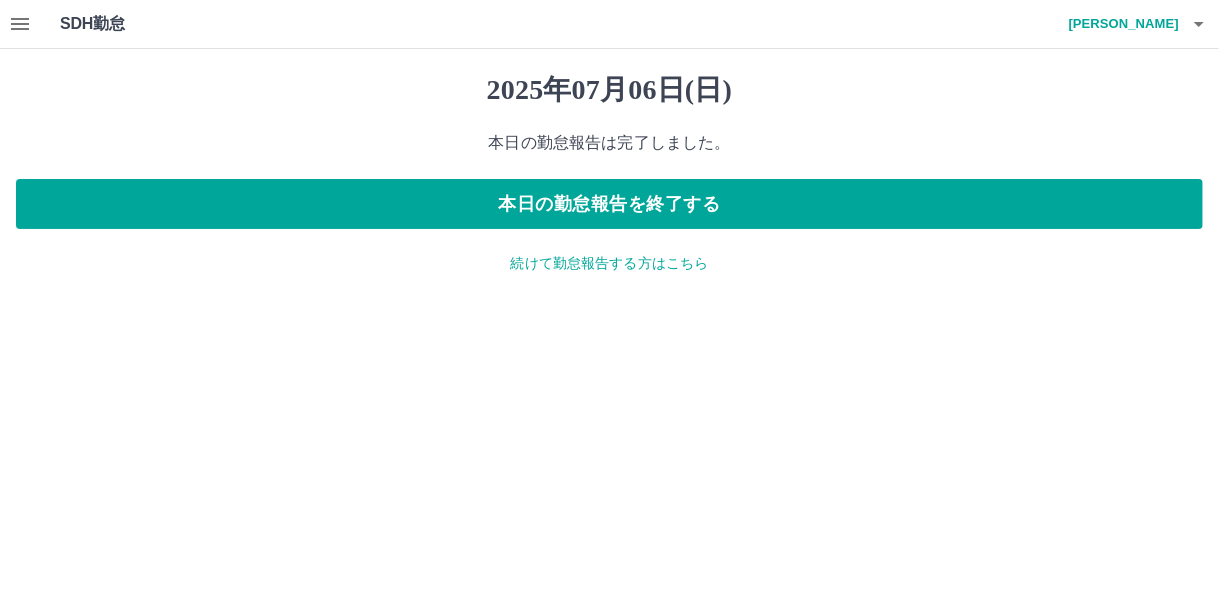 click on "続けて勤怠報告する方はこちら" at bounding box center [609, 263] 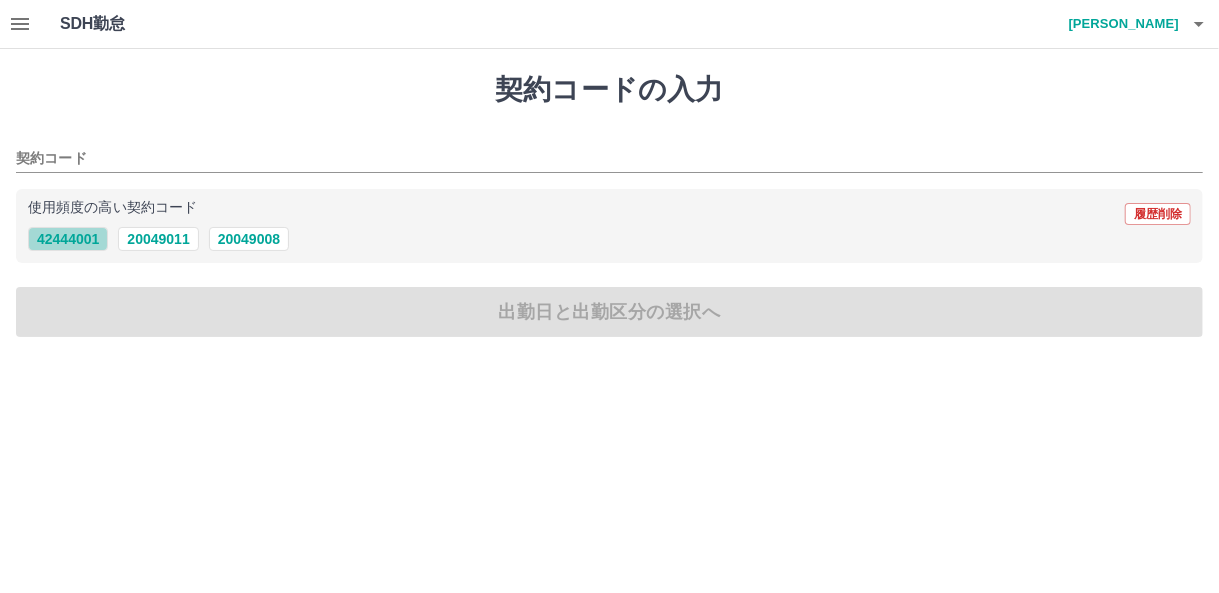click on "42444001" at bounding box center [68, 239] 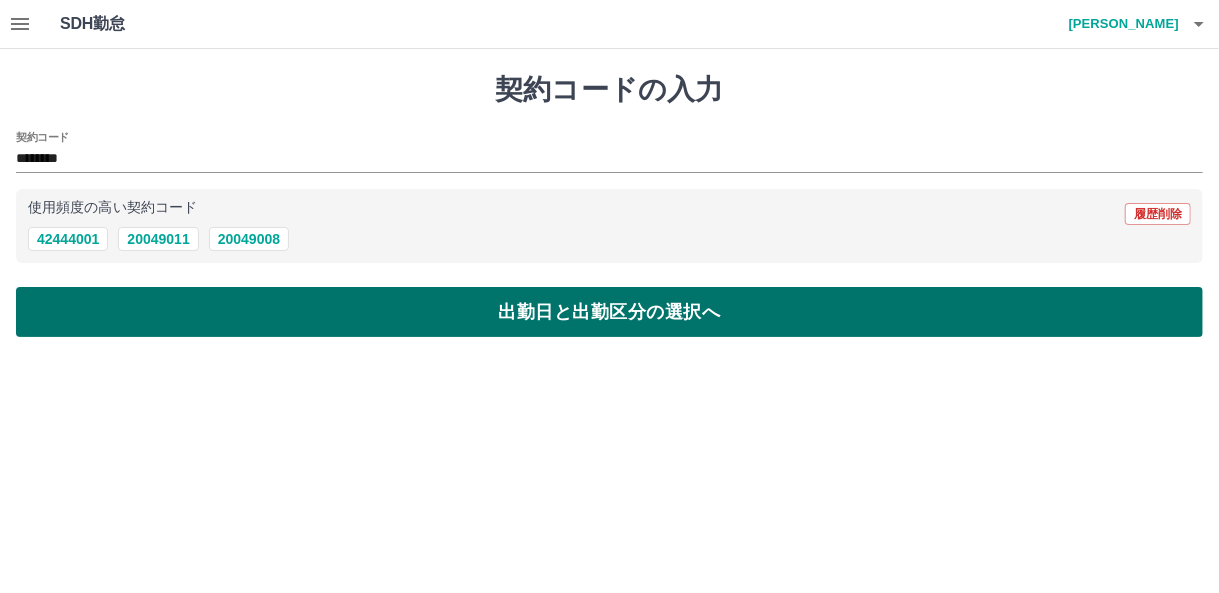 click on "出勤日と出勤区分の選択へ" at bounding box center (609, 312) 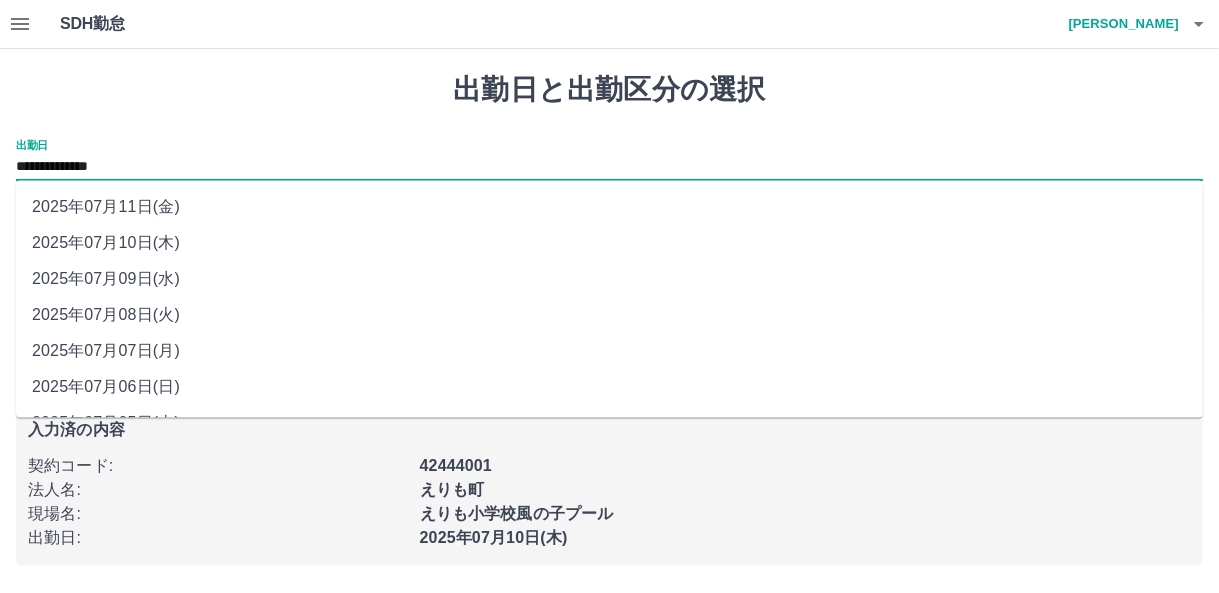 click on "**********" at bounding box center [609, 167] 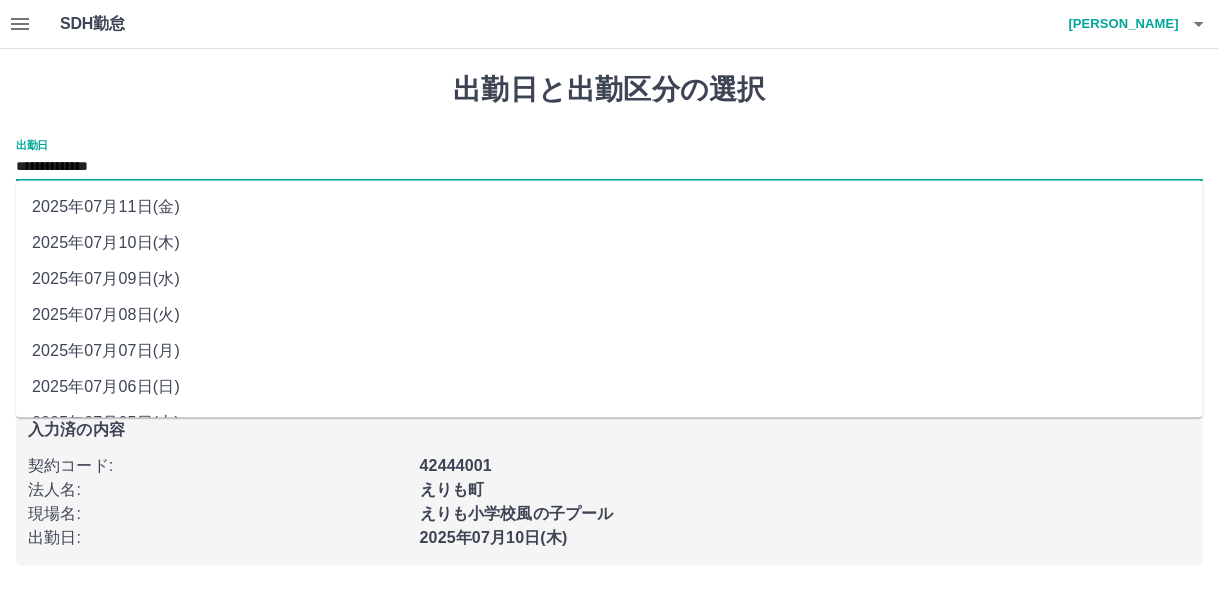 click on "2025年07月07日(月)" at bounding box center (609, 351) 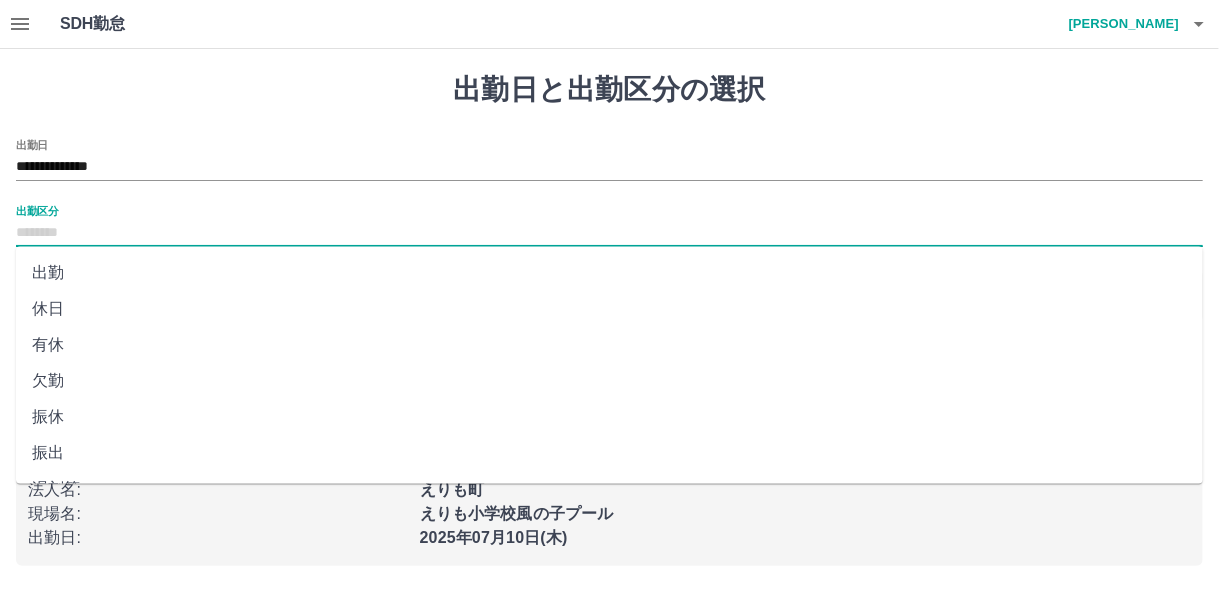 click on "出勤区分" at bounding box center [609, 233] 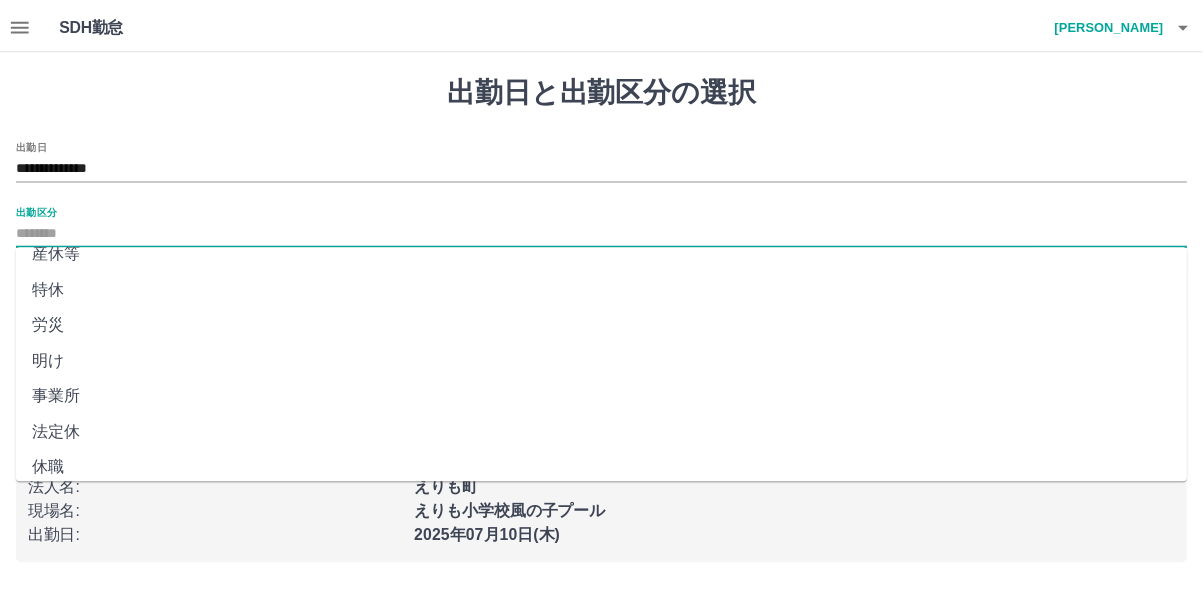 scroll, scrollTop: 426, scrollLeft: 0, axis: vertical 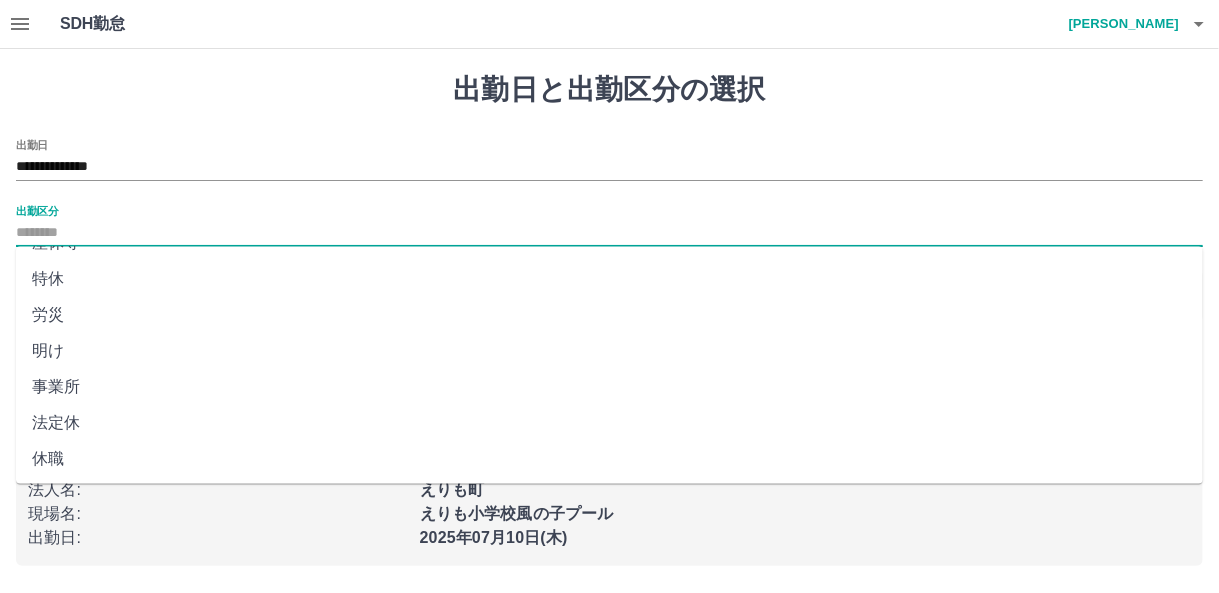 click on "法定休" at bounding box center (609, 423) 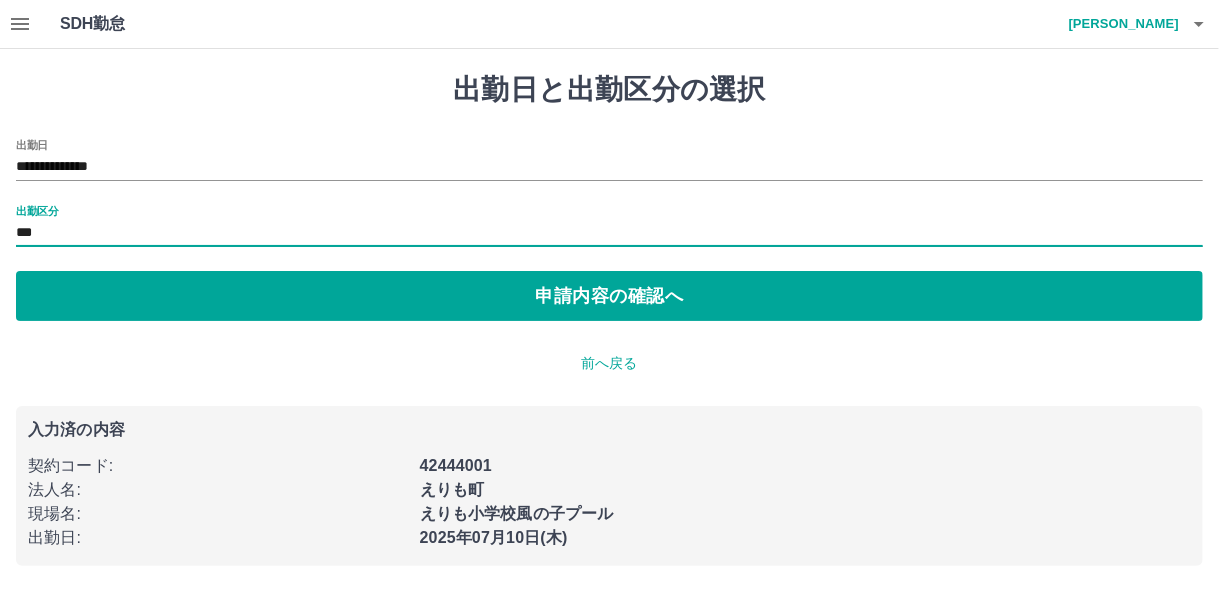 click on "**********" at bounding box center (609, 230) 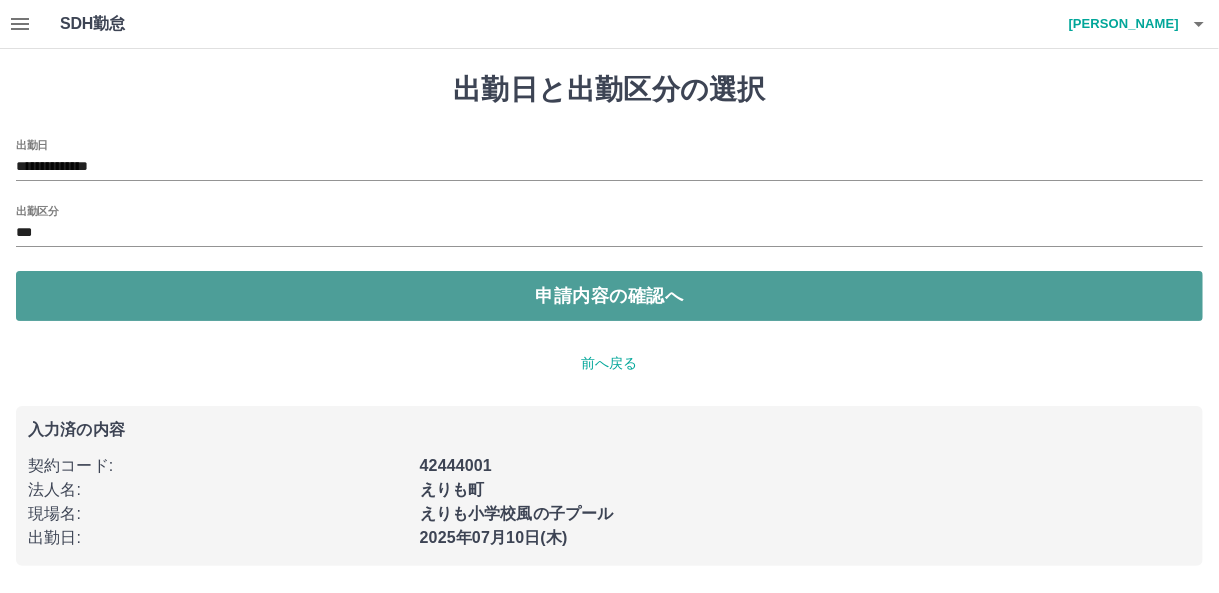 click on "申請内容の確認へ" at bounding box center [609, 296] 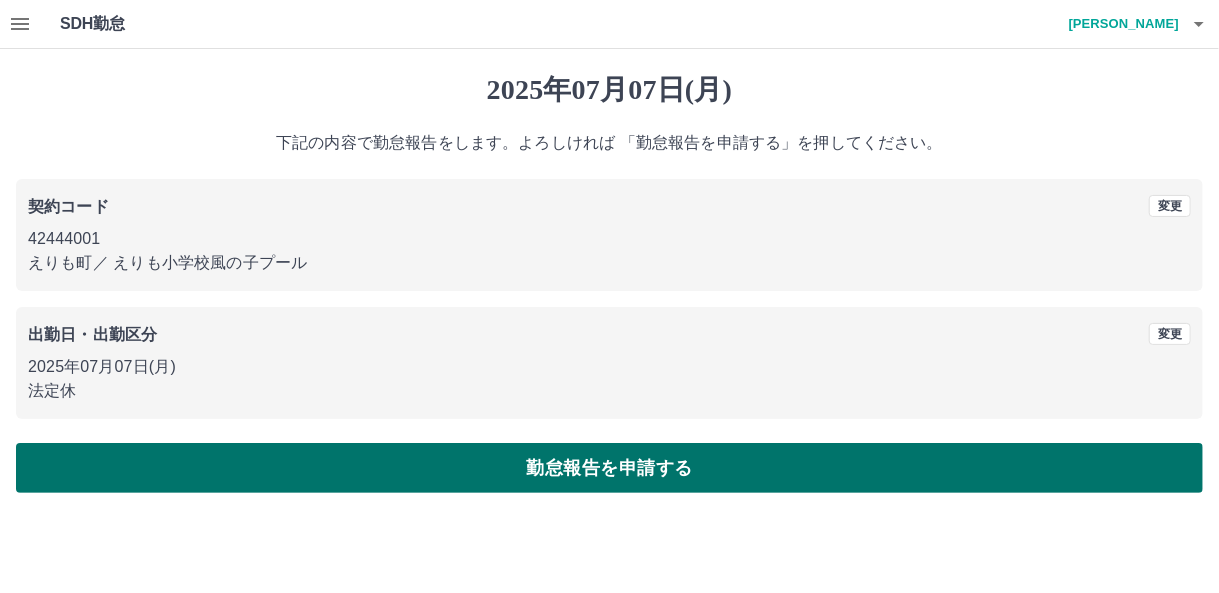 click on "勤怠報告を申請する" at bounding box center (609, 468) 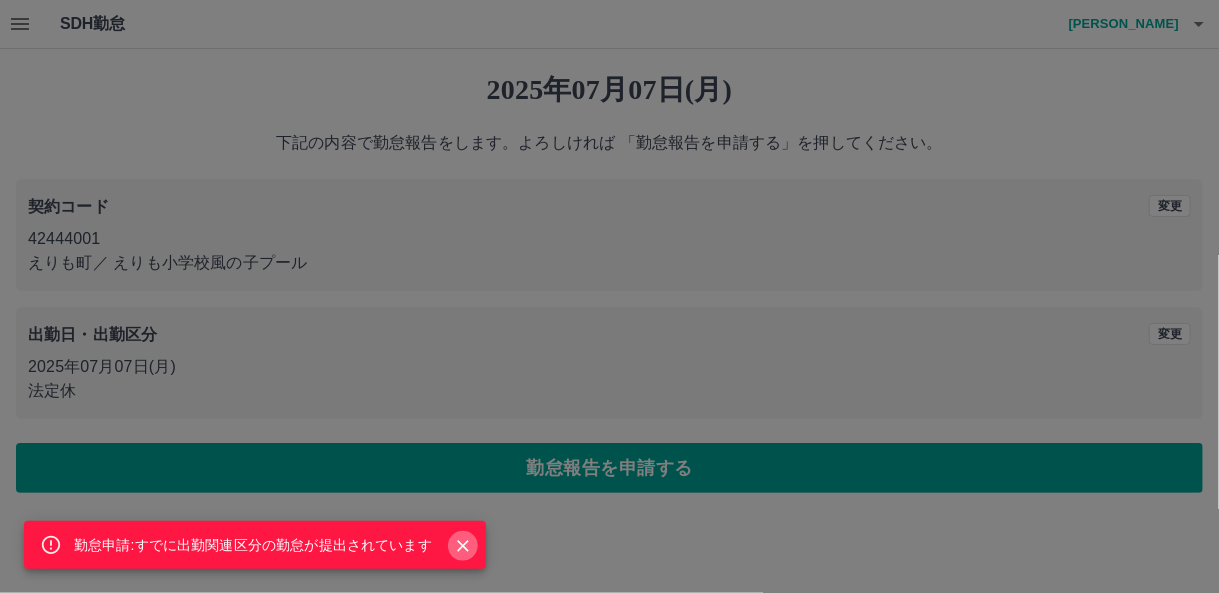 click 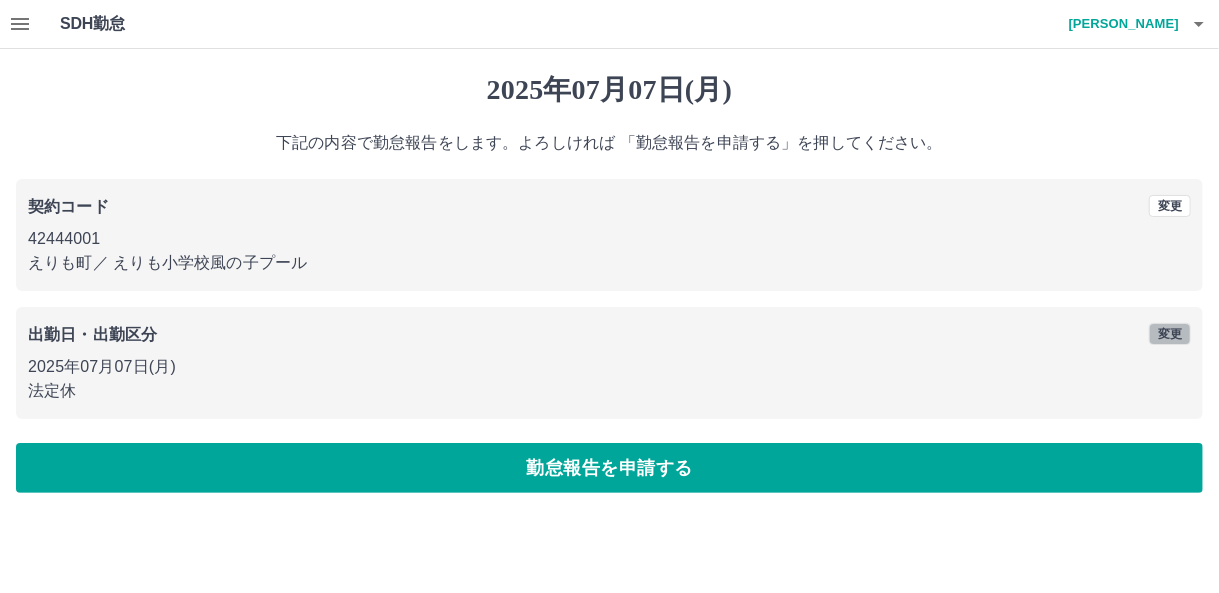 click on "変更" at bounding box center [1170, 334] 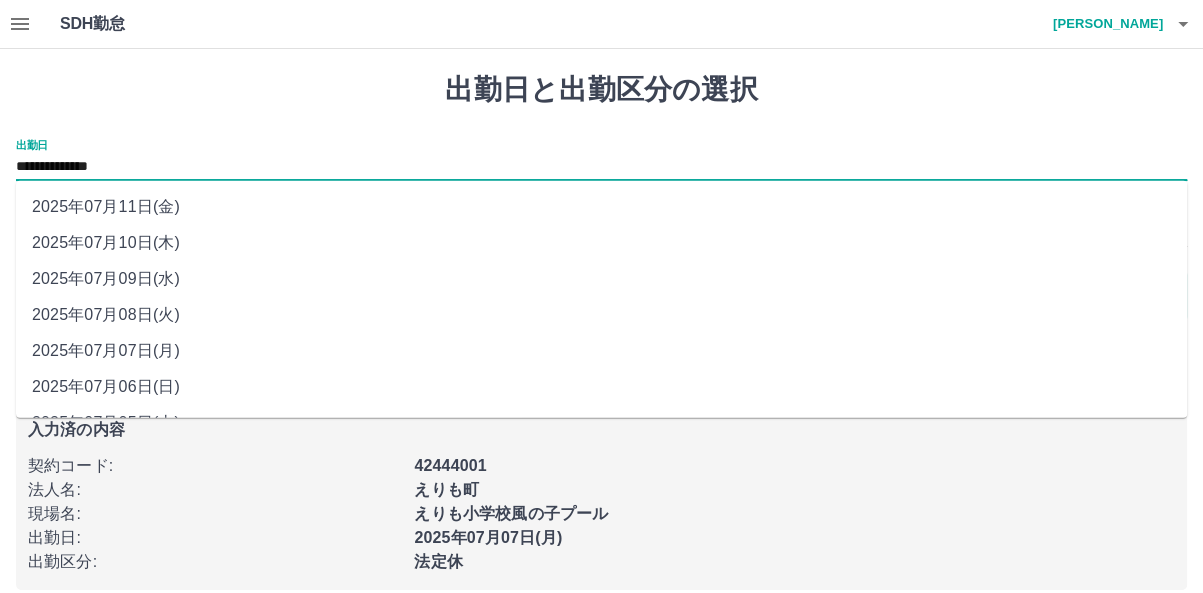 click on "**********" at bounding box center (601, 167) 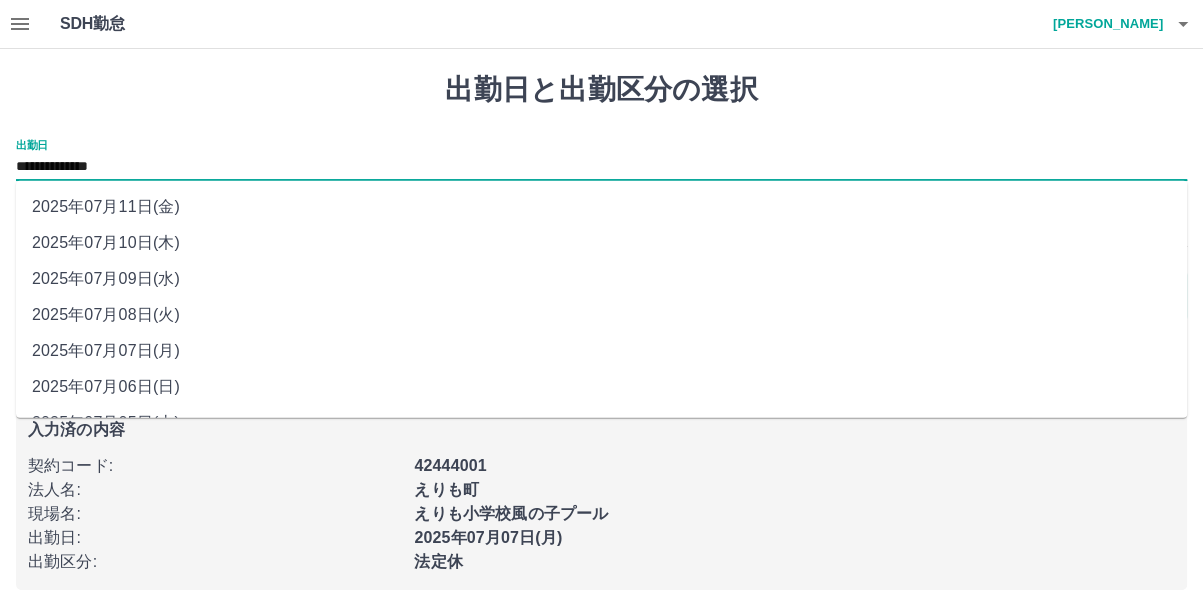 drag, startPoint x: 116, startPoint y: 160, endPoint x: 29, endPoint y: 17, distance: 167.38579 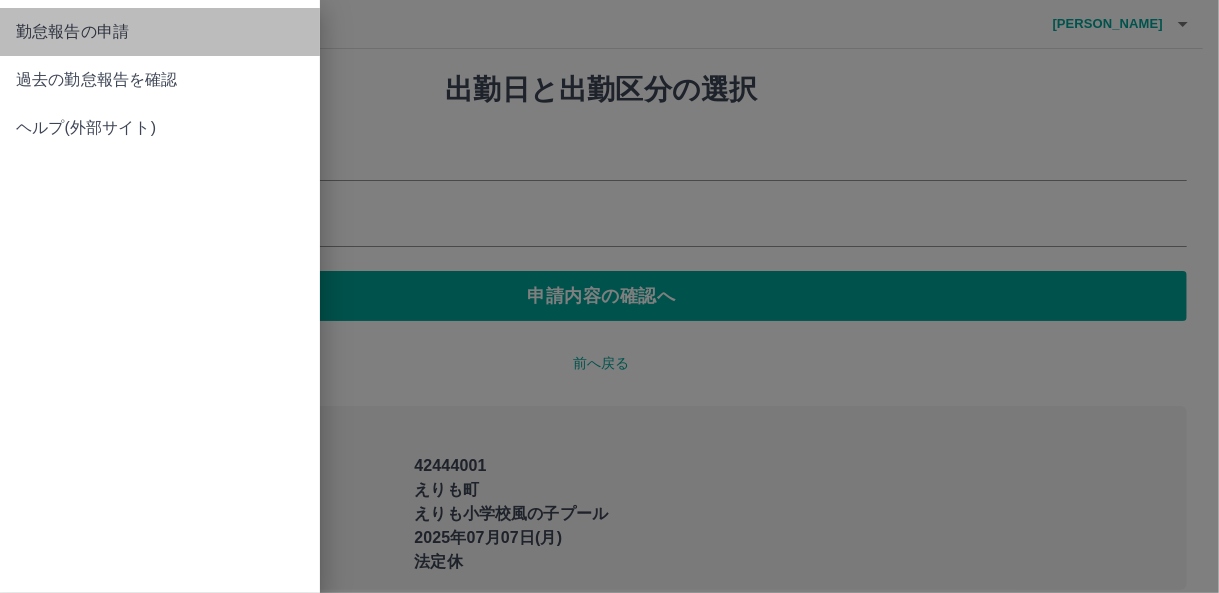 click on "勤怠報告の申請" at bounding box center [160, 32] 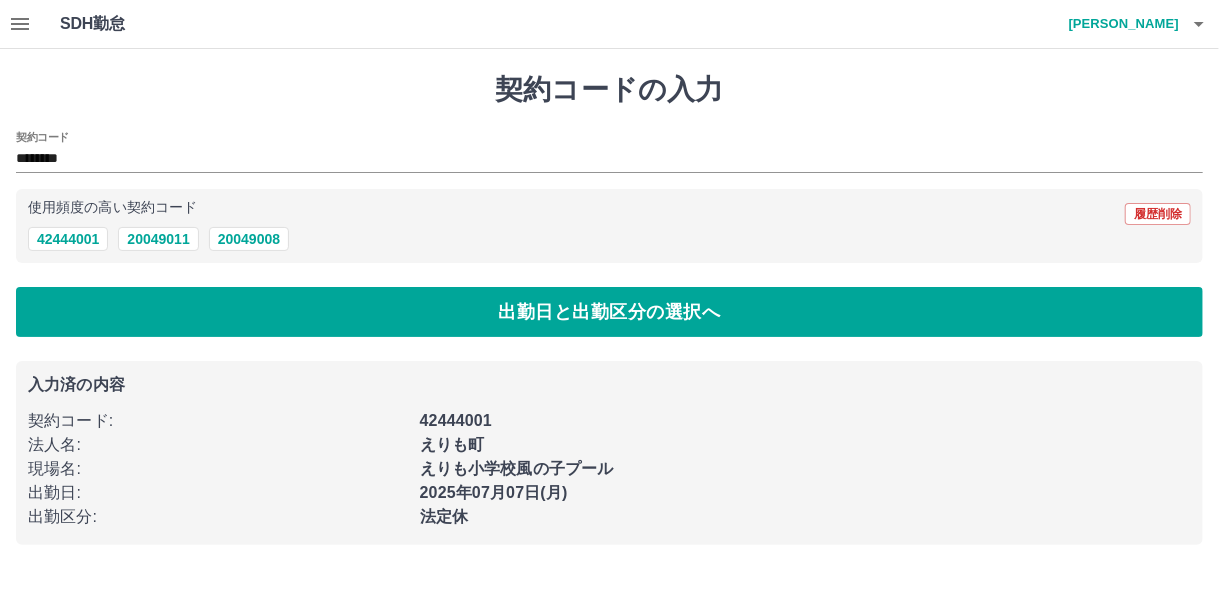 click 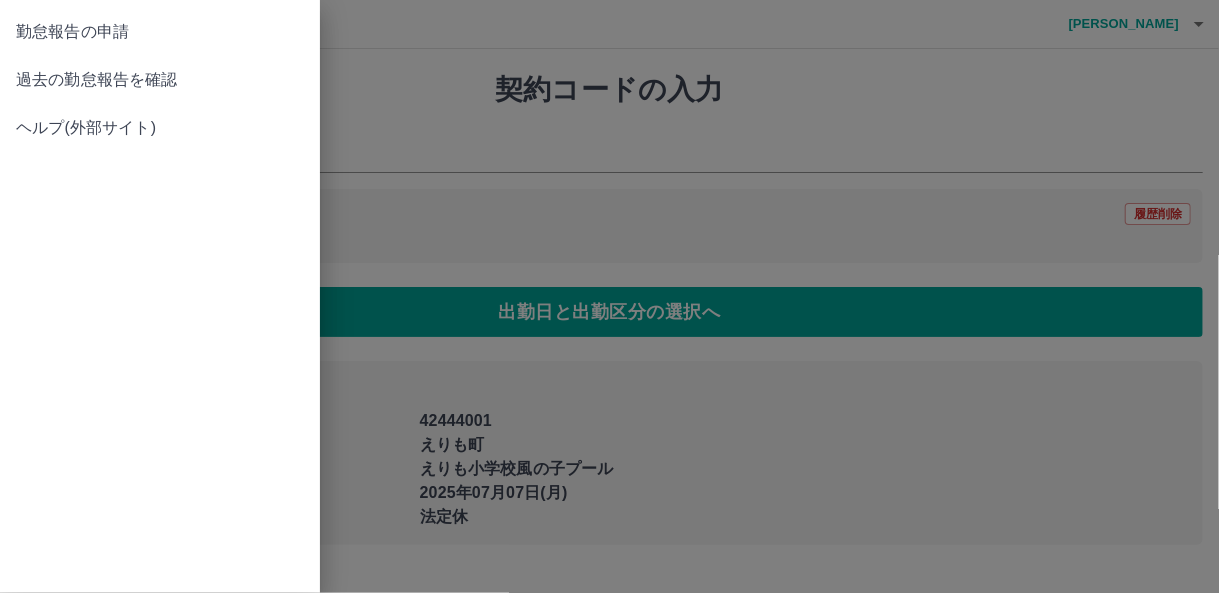 click on "過去の勤怠報告を確認" at bounding box center [160, 80] 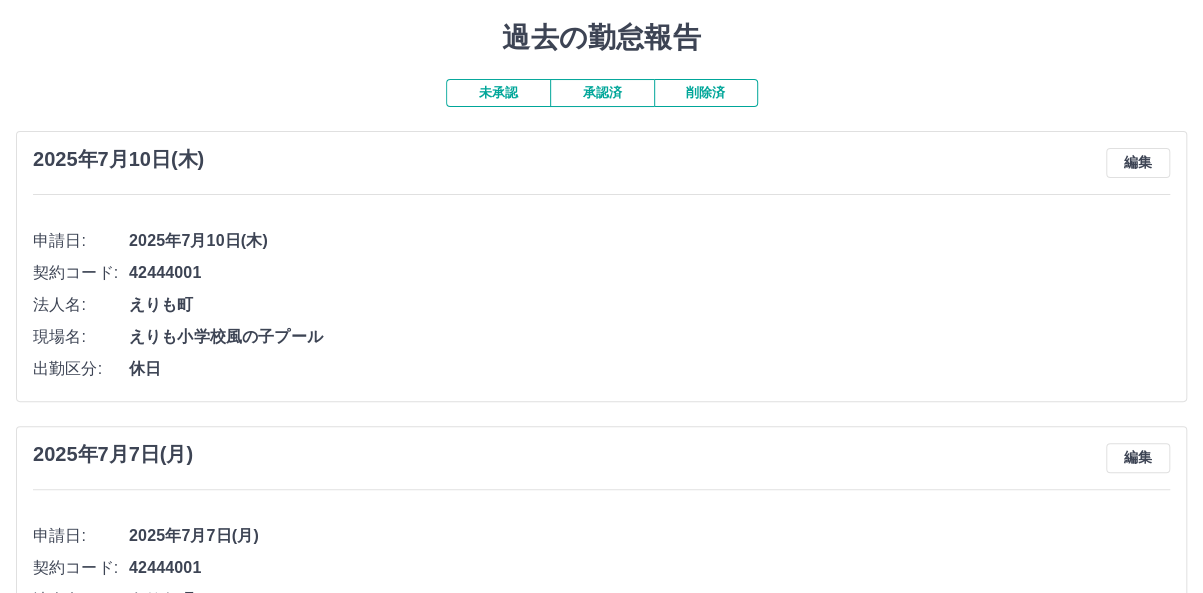 scroll, scrollTop: 0, scrollLeft: 0, axis: both 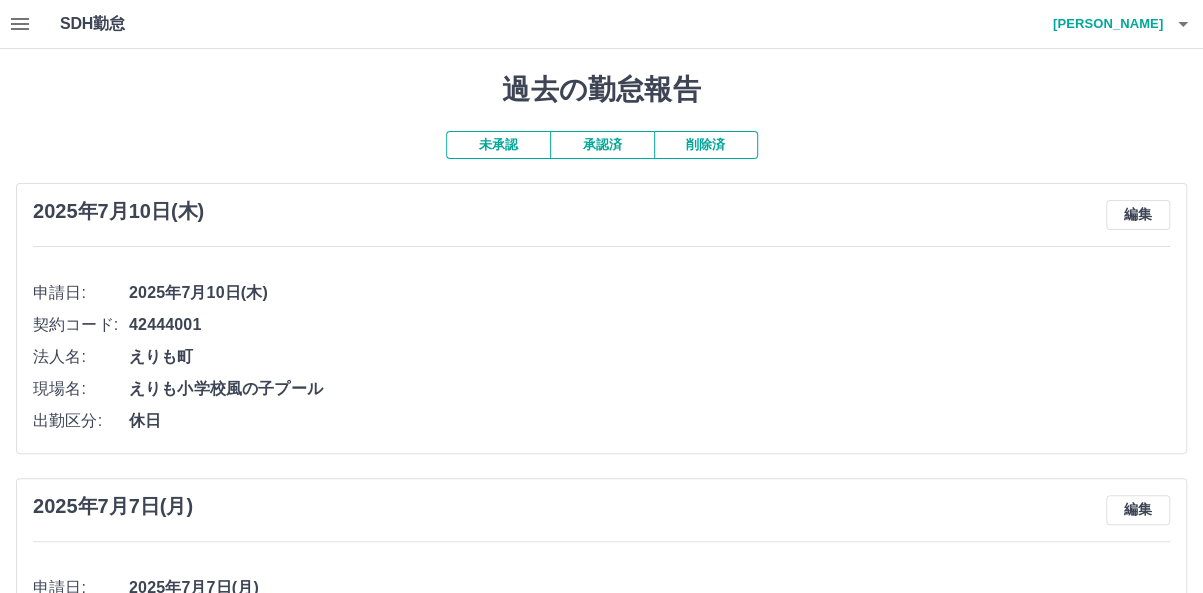 click 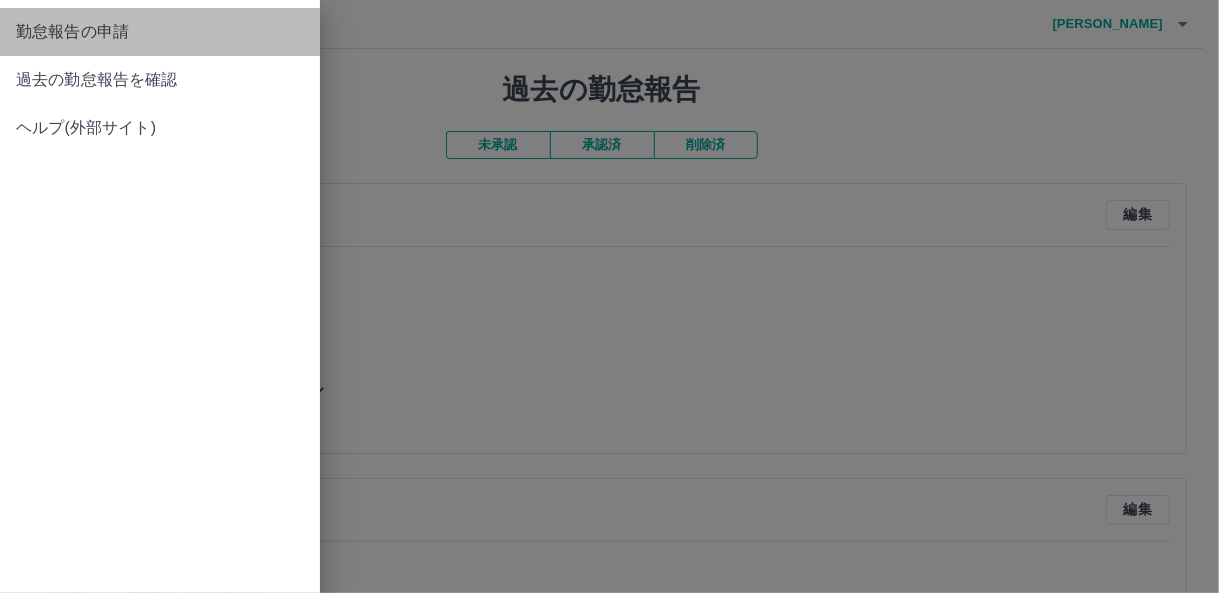 click on "勤怠報告の申請" at bounding box center [160, 32] 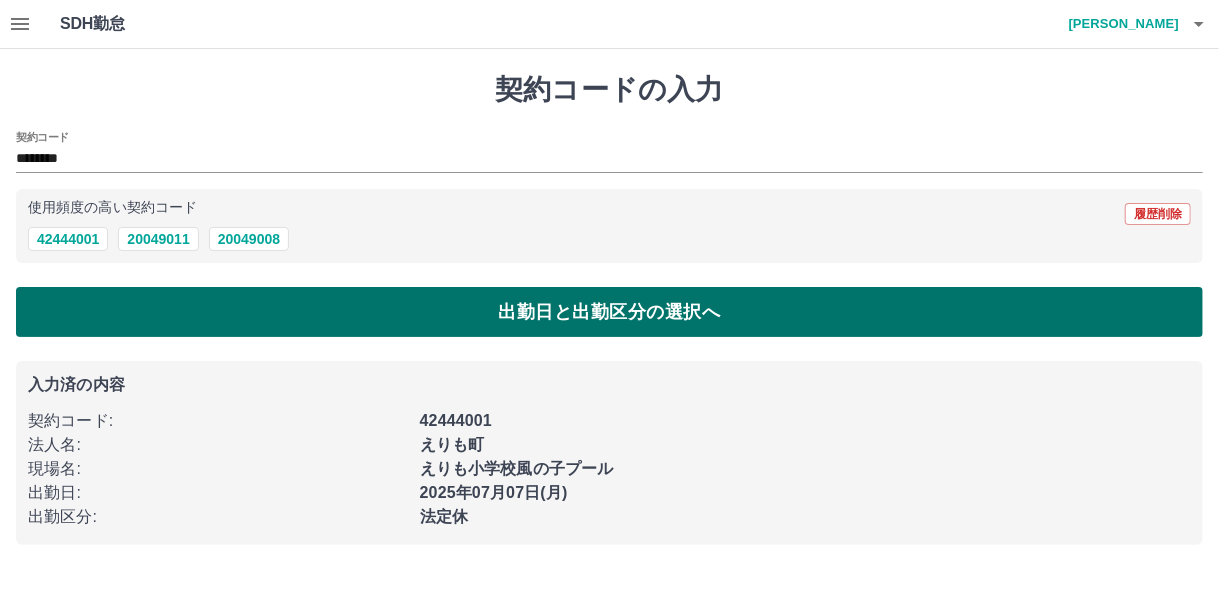 click on "出勤日と出勤区分の選択へ" at bounding box center [609, 312] 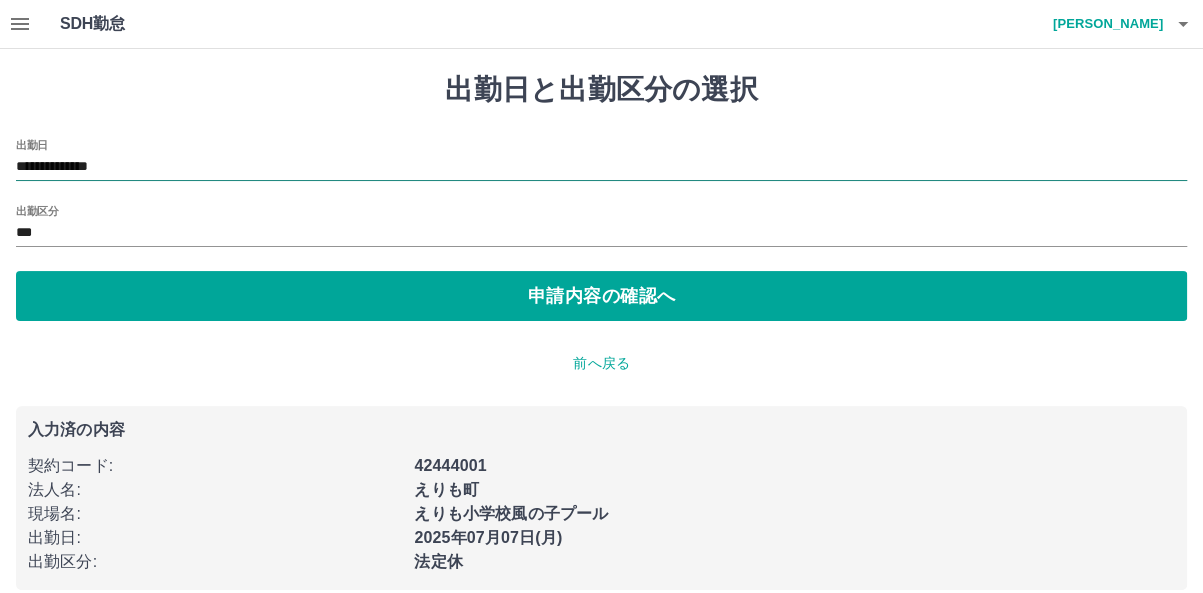 click on "**********" at bounding box center [601, 167] 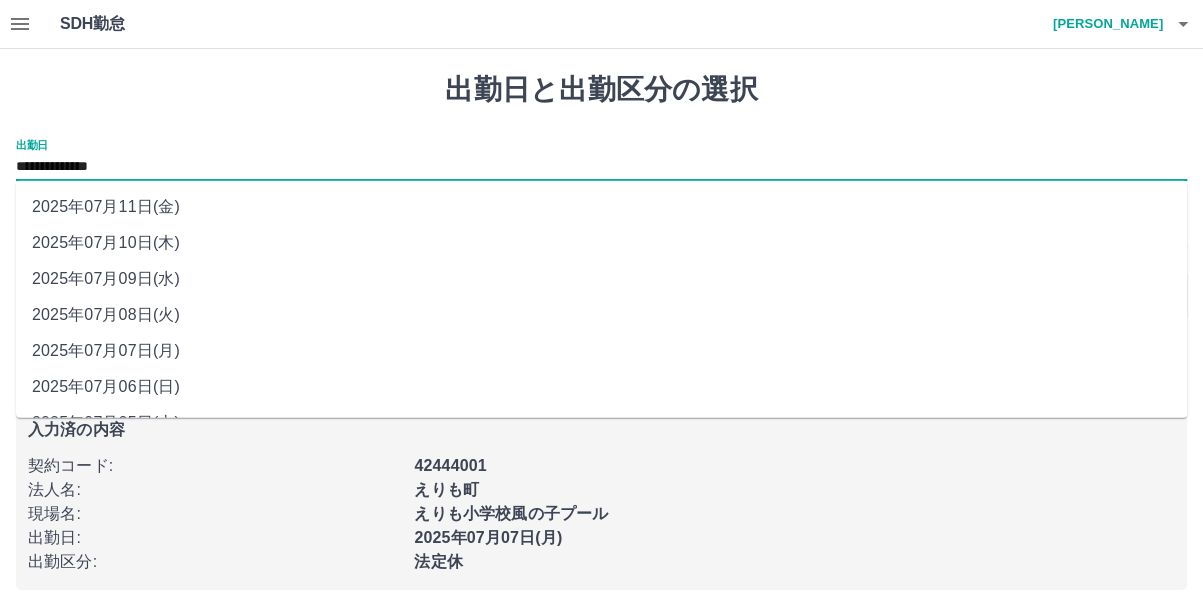 drag, startPoint x: 151, startPoint y: 158, endPoint x: 134, endPoint y: 311, distance: 153.94154 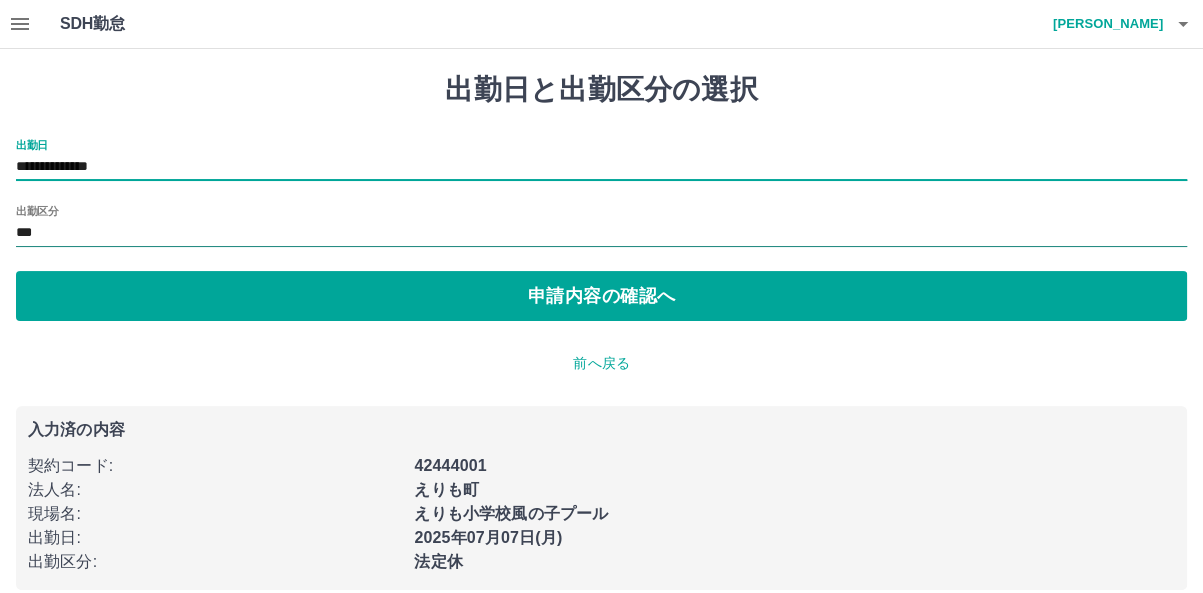 click on "***" at bounding box center (601, 233) 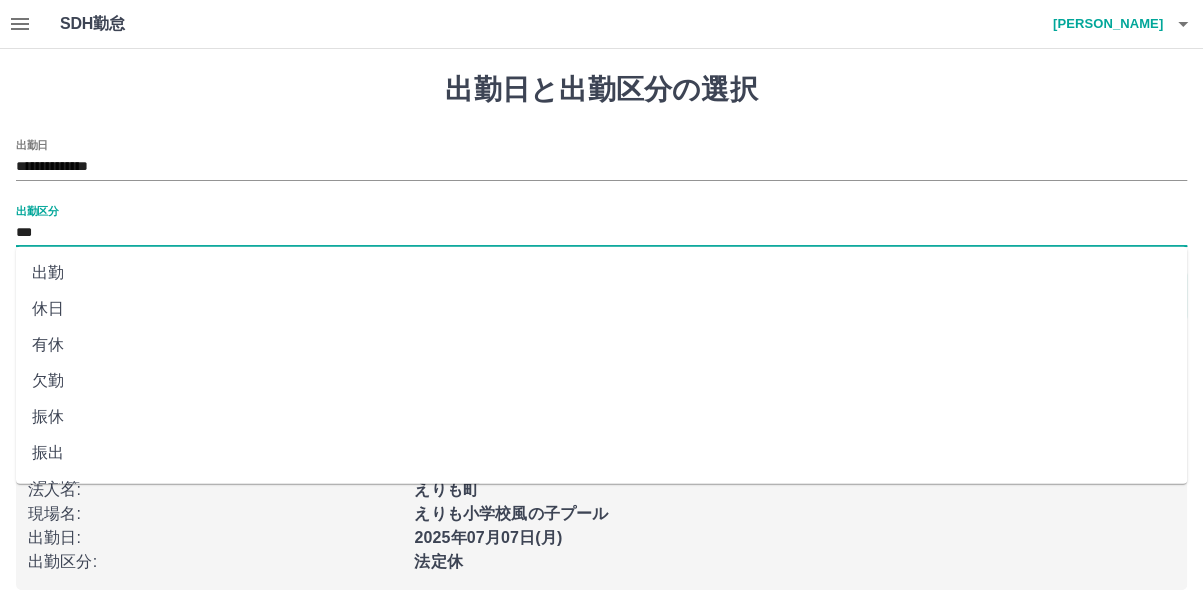 drag, startPoint x: 60, startPoint y: 235, endPoint x: 58, endPoint y: 300, distance: 65.03076 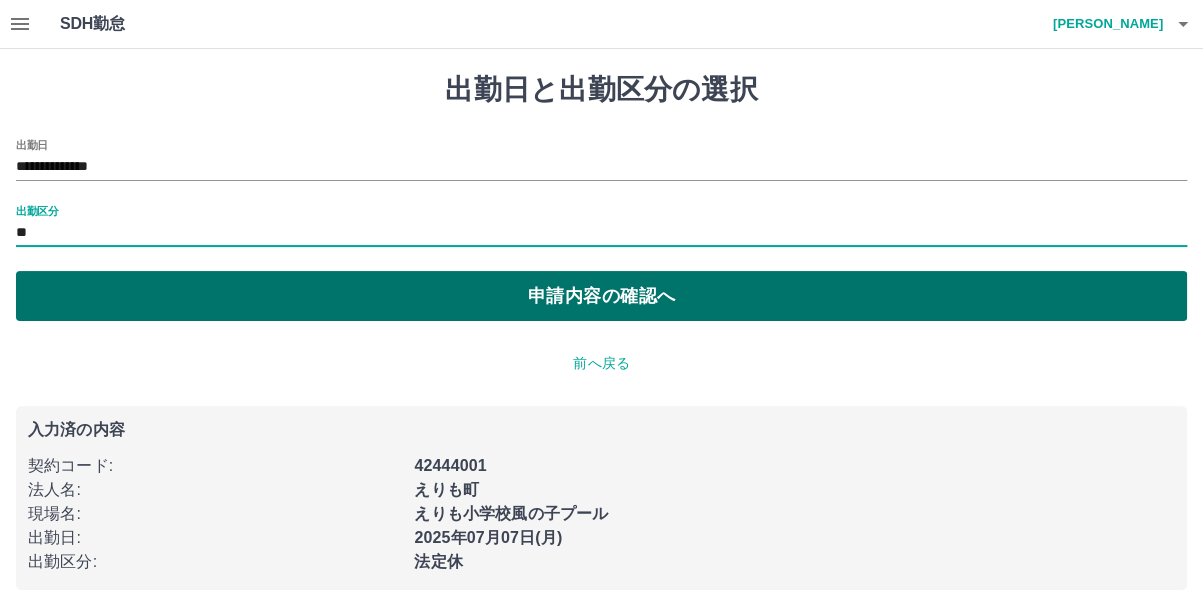type on "**" 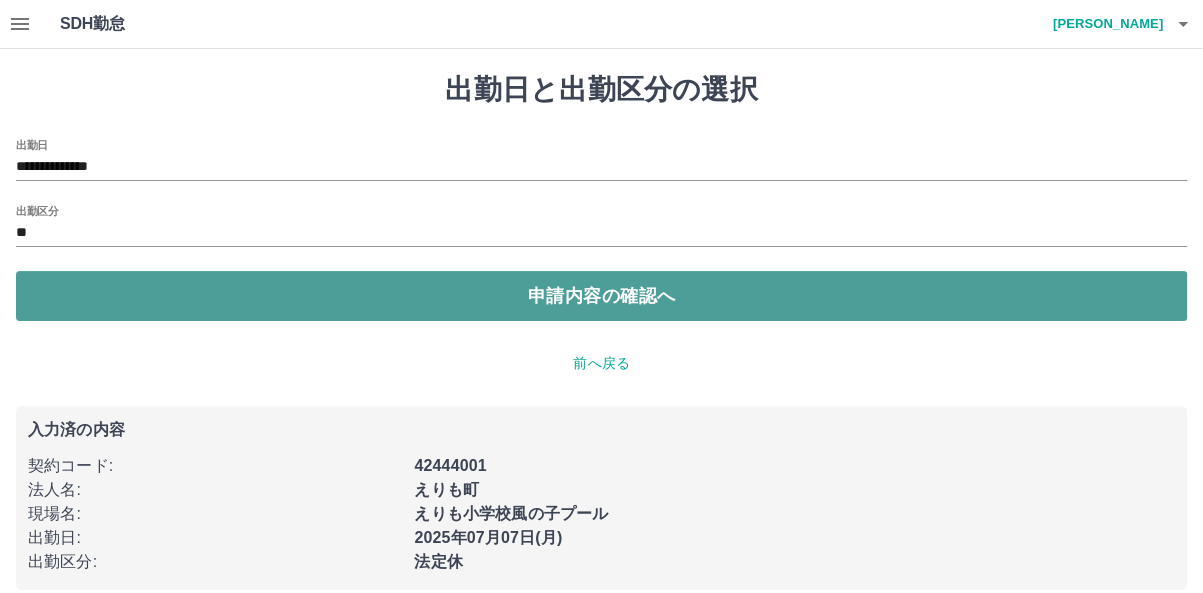 click on "申請内容の確認へ" at bounding box center (601, 296) 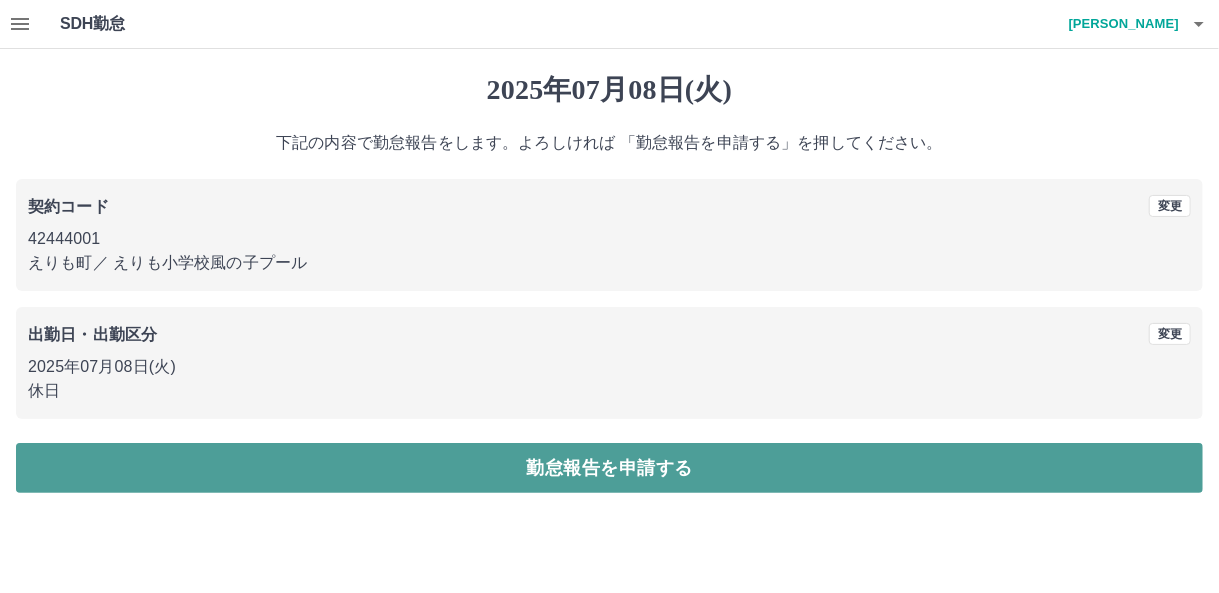 click on "勤怠報告を申請する" at bounding box center [609, 468] 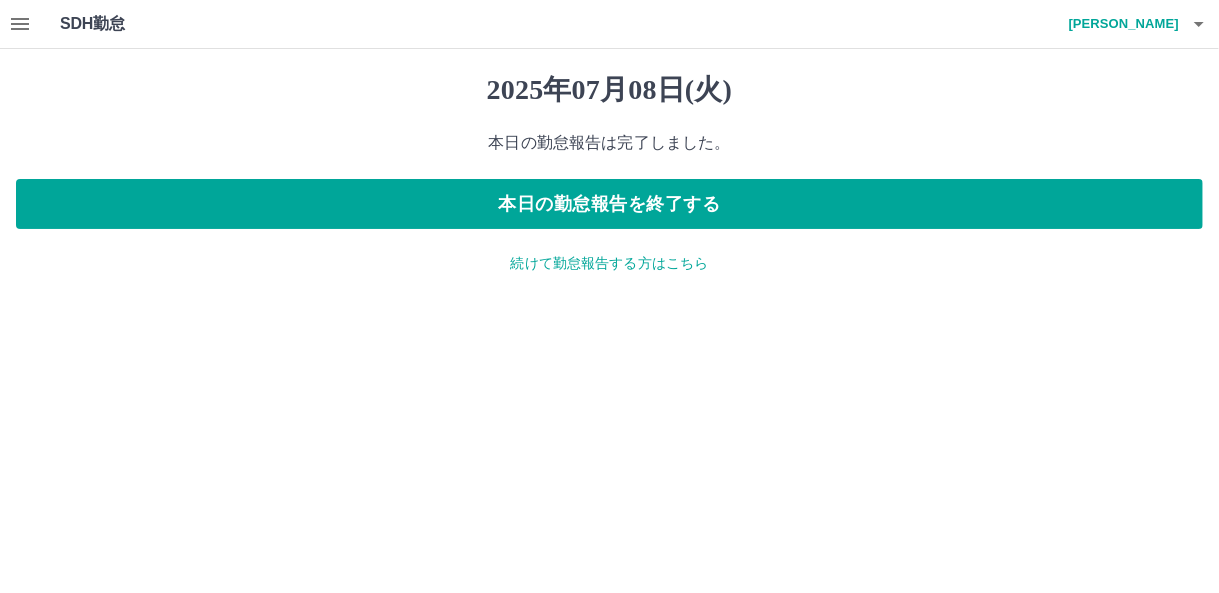 click on "続けて勤怠報告する方はこちら" at bounding box center (609, 263) 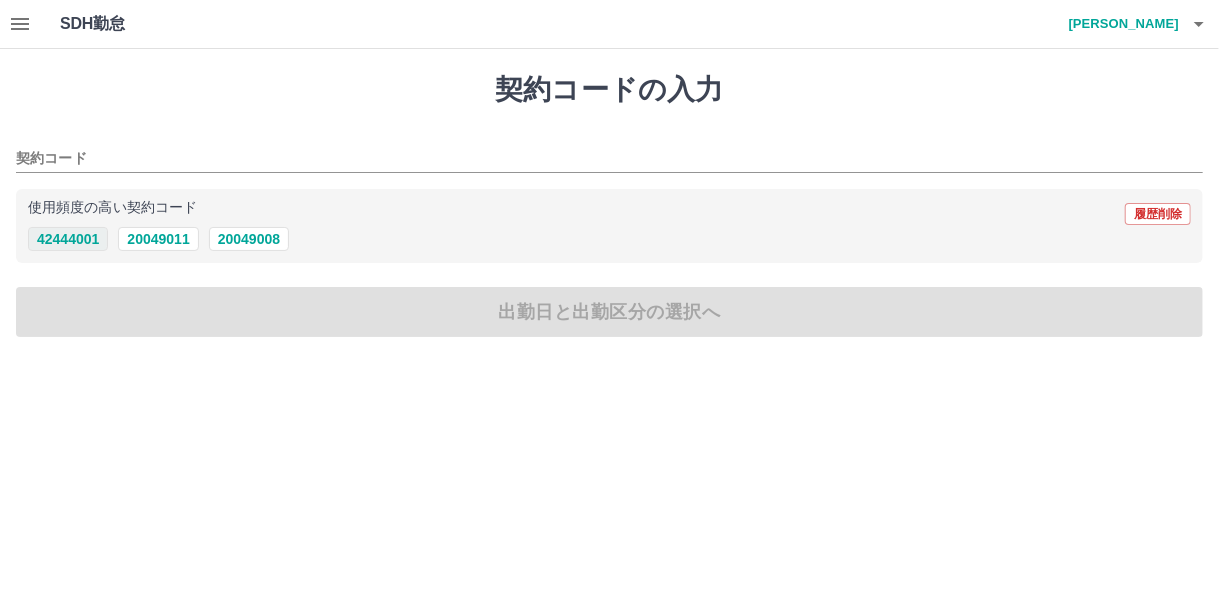 click on "42444001" at bounding box center [68, 239] 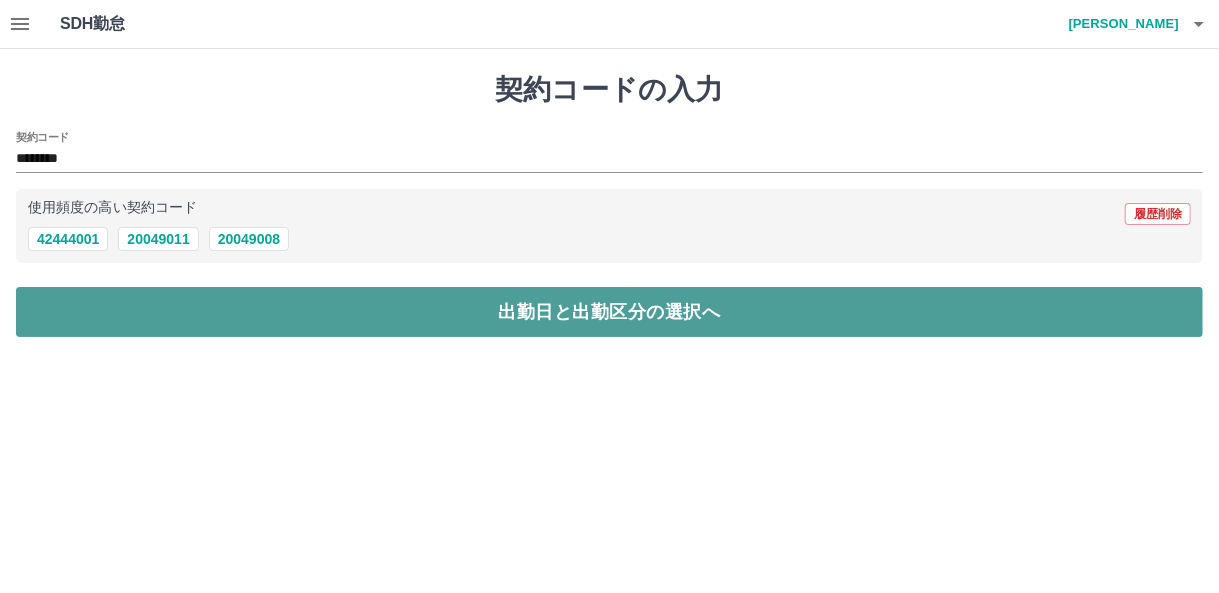 click on "出勤日と出勤区分の選択へ" at bounding box center (609, 312) 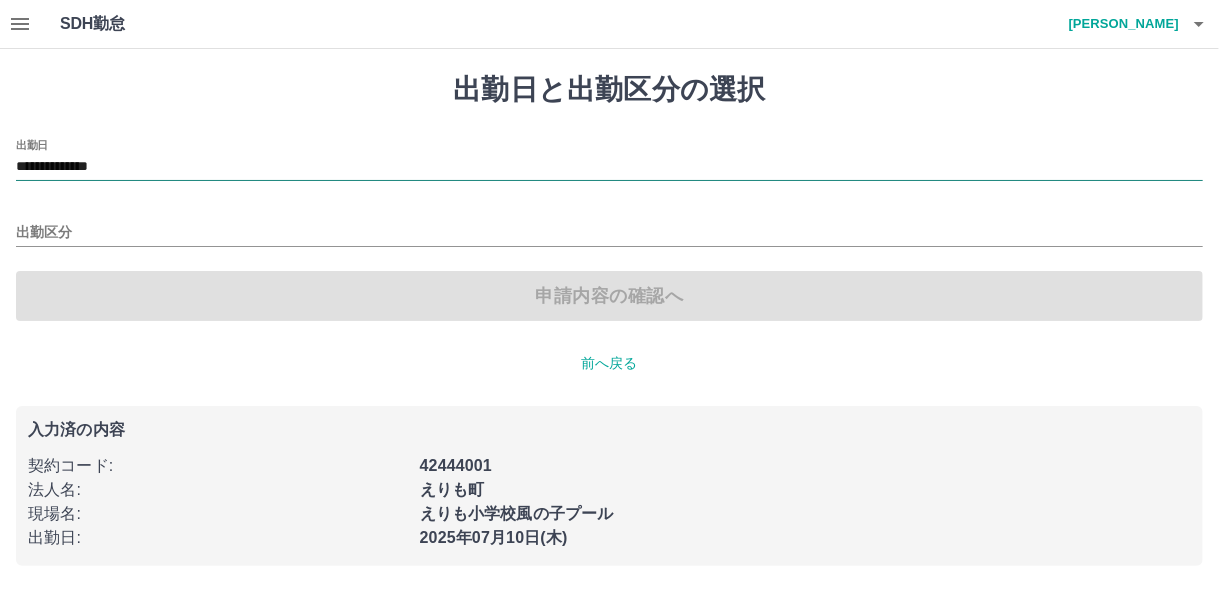 click on "**********" at bounding box center (609, 167) 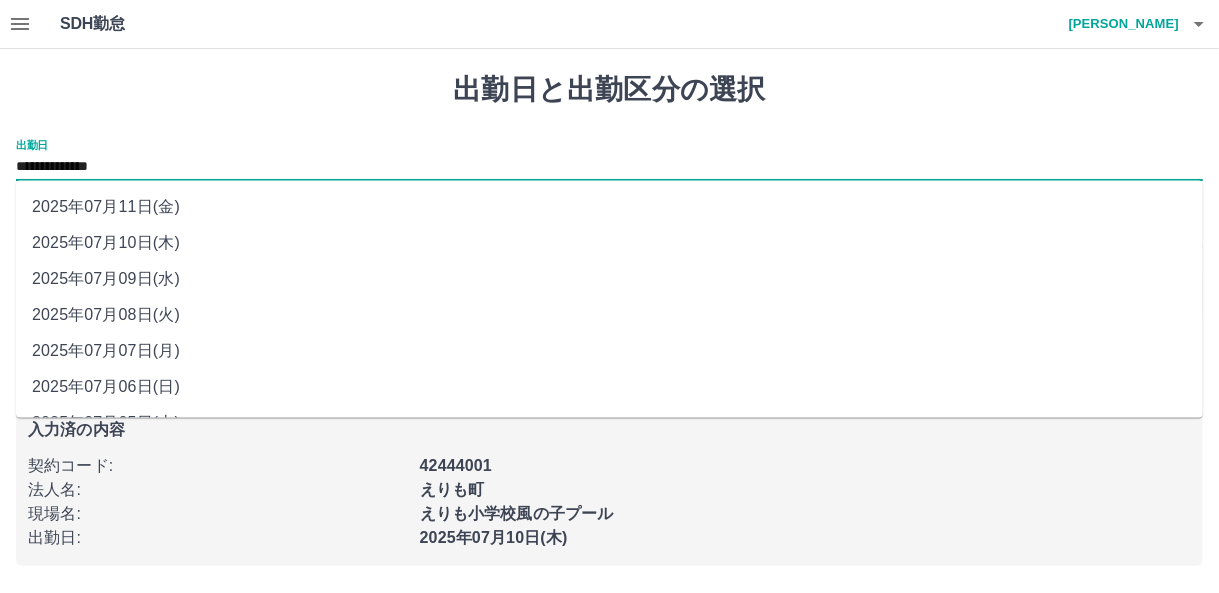 drag, startPoint x: 77, startPoint y: 154, endPoint x: 103, endPoint y: 282, distance: 130.61394 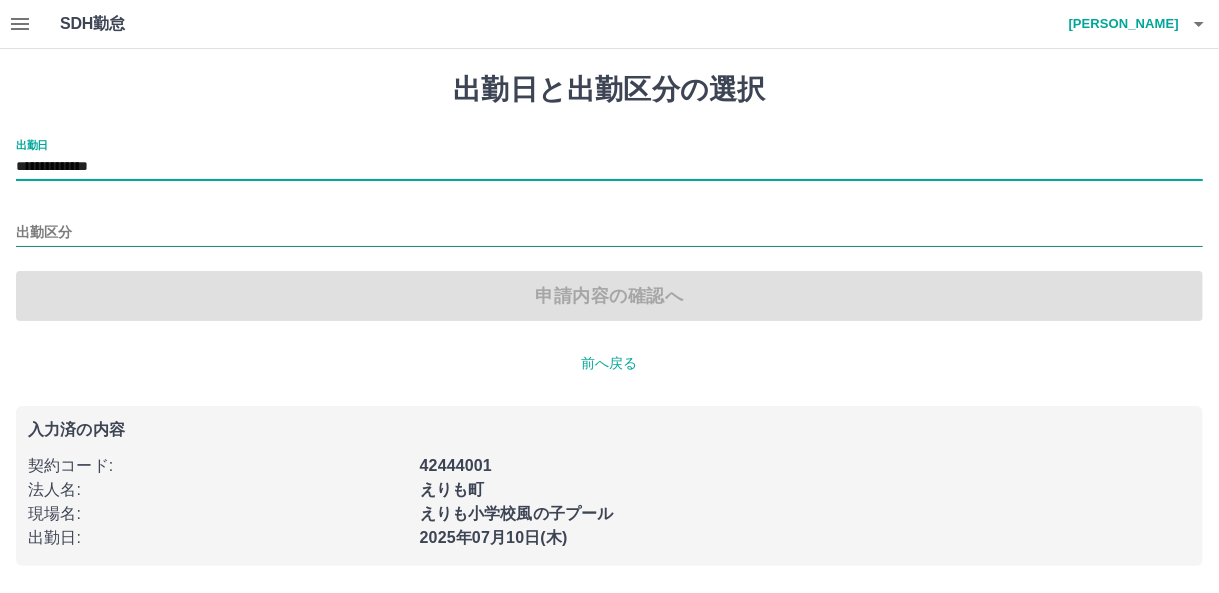 click on "出勤区分" at bounding box center [609, 233] 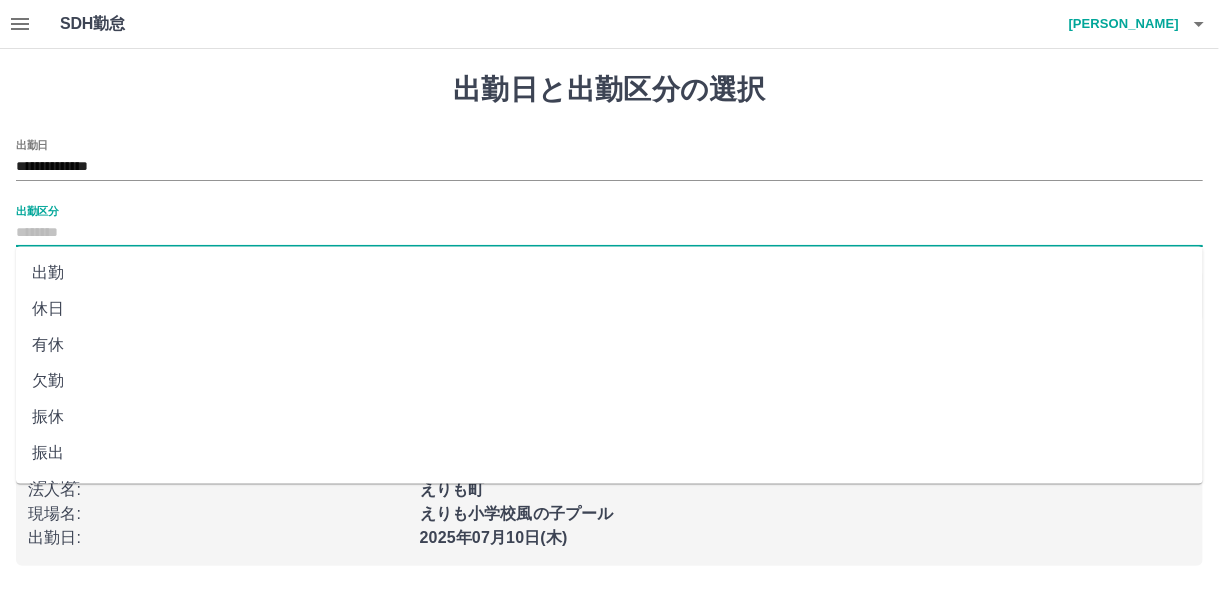 click on "休日" at bounding box center (609, 309) 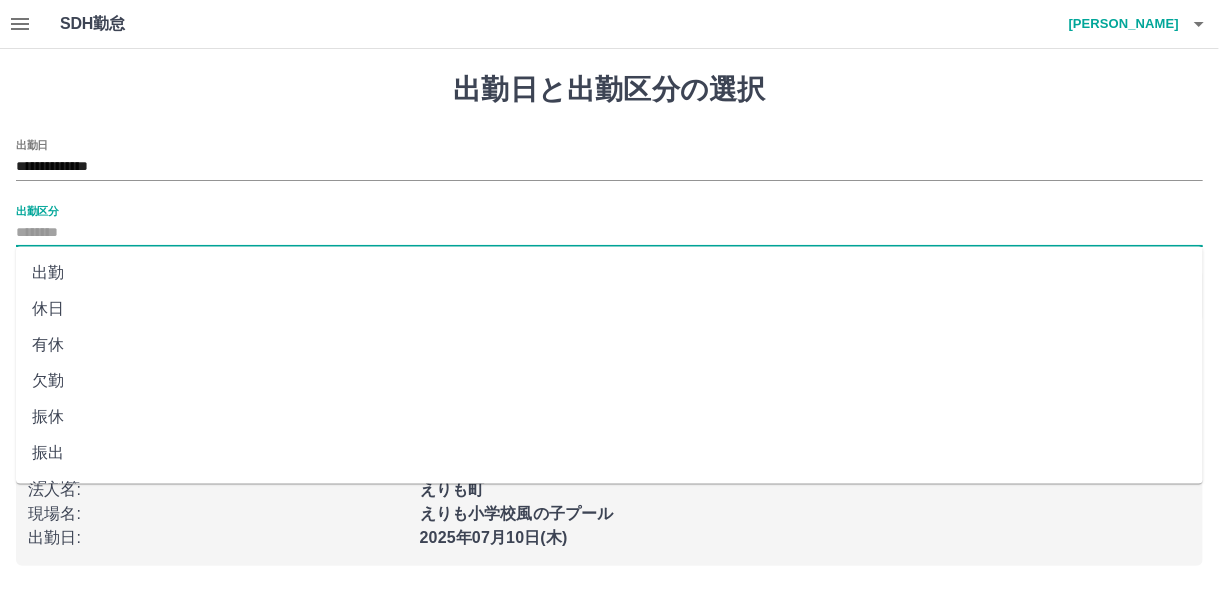 type on "**" 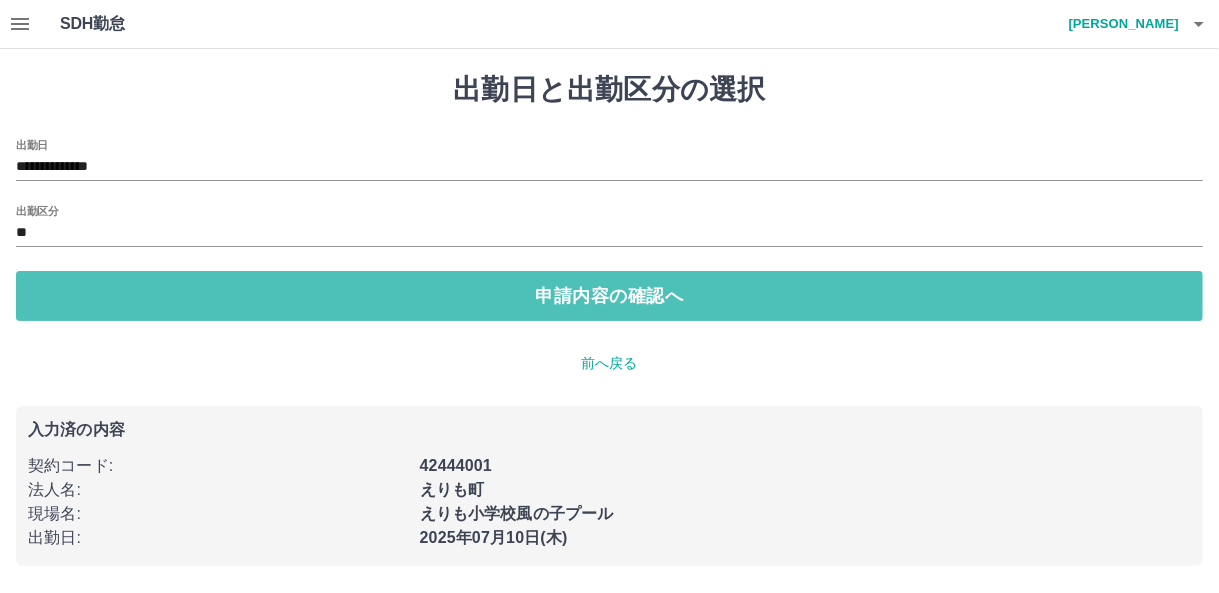 click on "申請内容の確認へ" at bounding box center (609, 296) 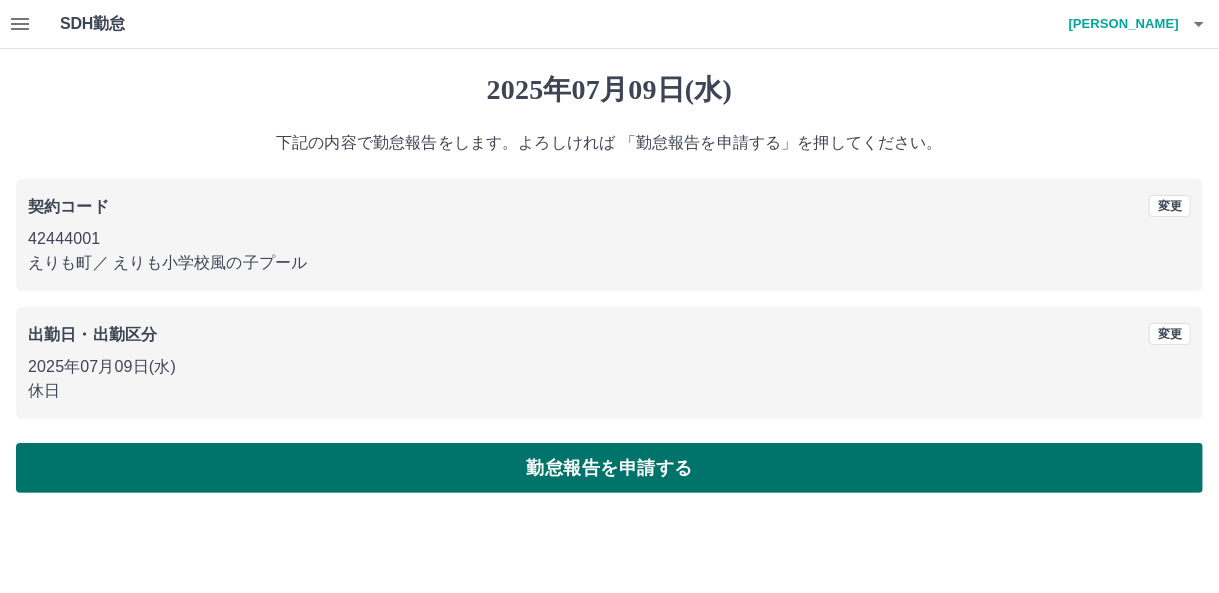 click on "勤怠報告を申請する" at bounding box center [609, 468] 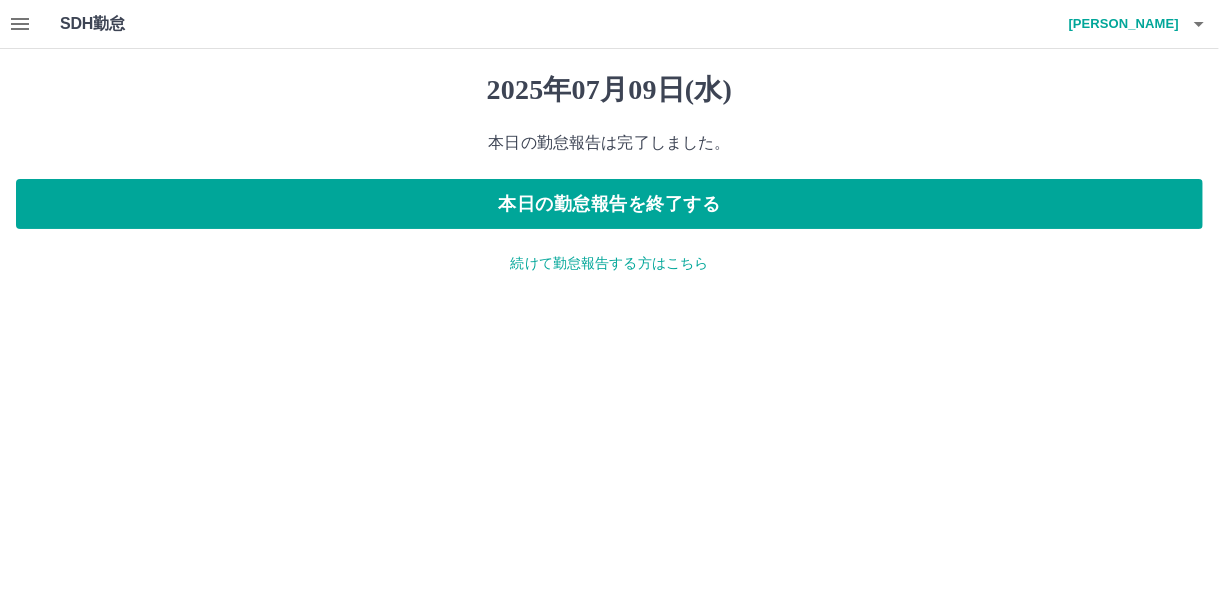 click 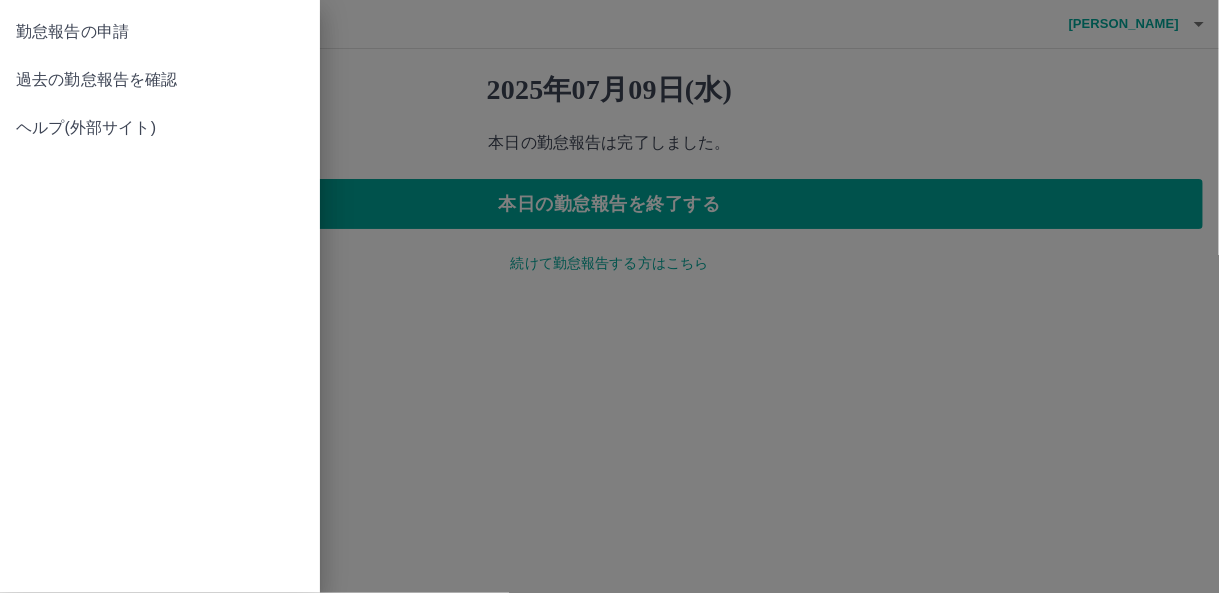 click on "過去の勤怠報告を確認" at bounding box center (160, 80) 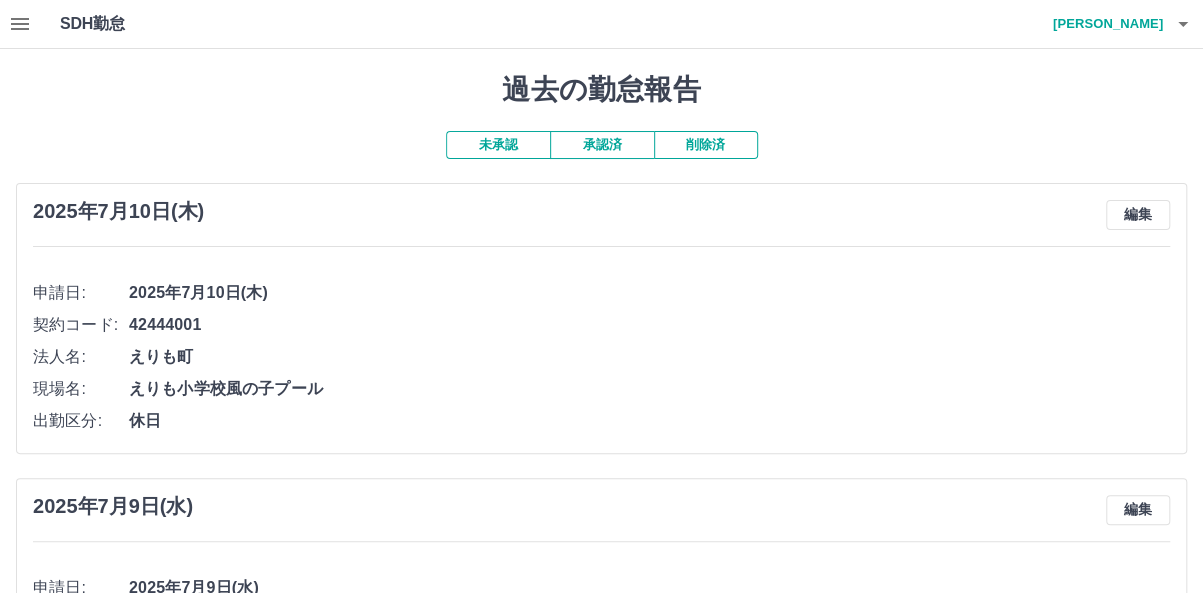 click 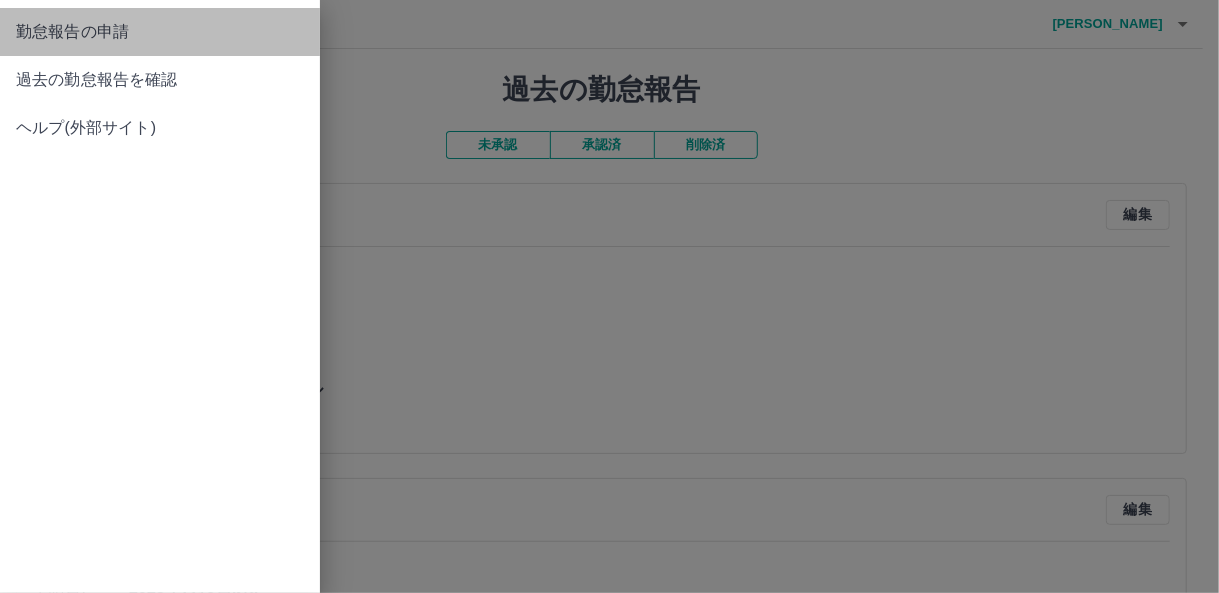 click on "勤怠報告の申請" at bounding box center (160, 32) 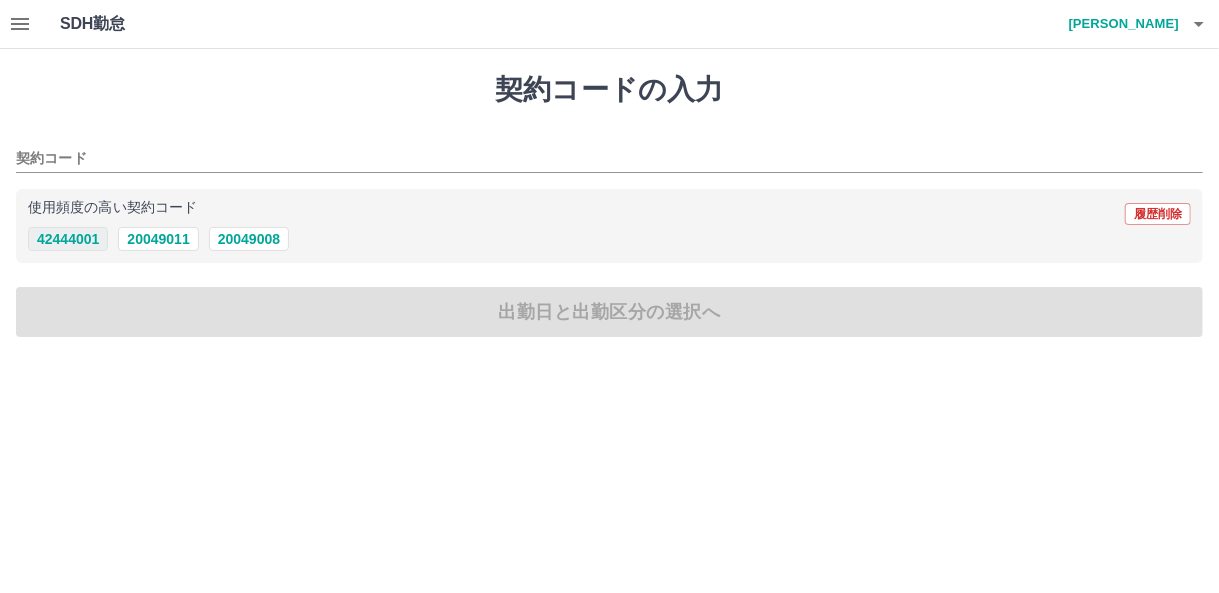 click on "42444001" at bounding box center (68, 239) 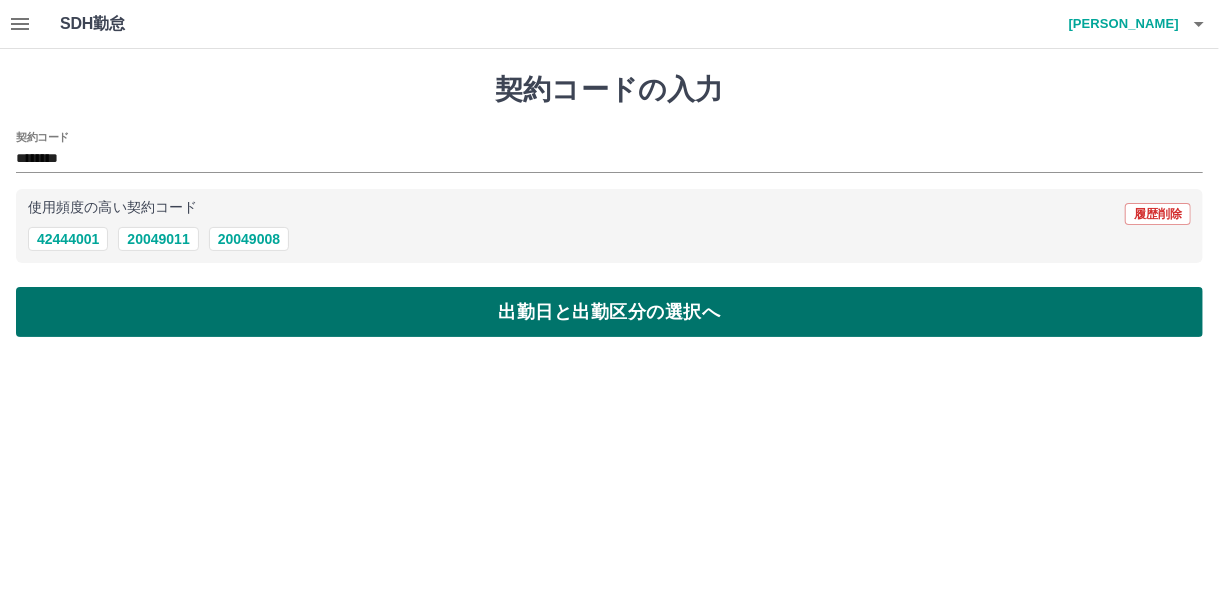 click on "出勤日と出勤区分の選択へ" at bounding box center (609, 312) 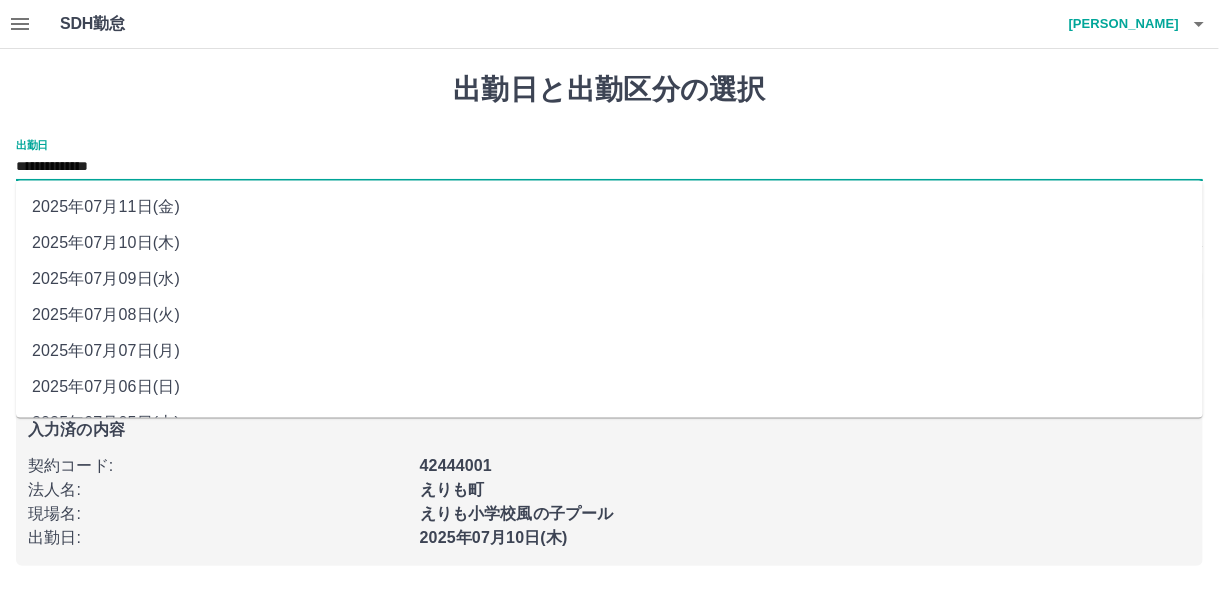 click on "**********" at bounding box center [609, 167] 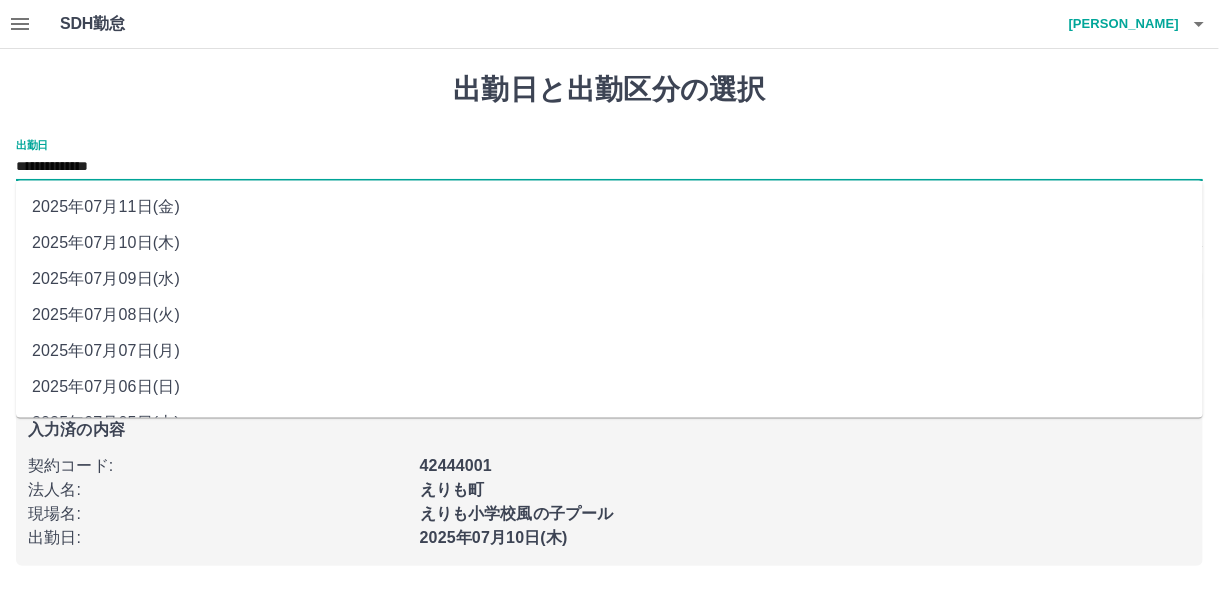 drag, startPoint x: 89, startPoint y: 165, endPoint x: 86, endPoint y: 208, distance: 43.104523 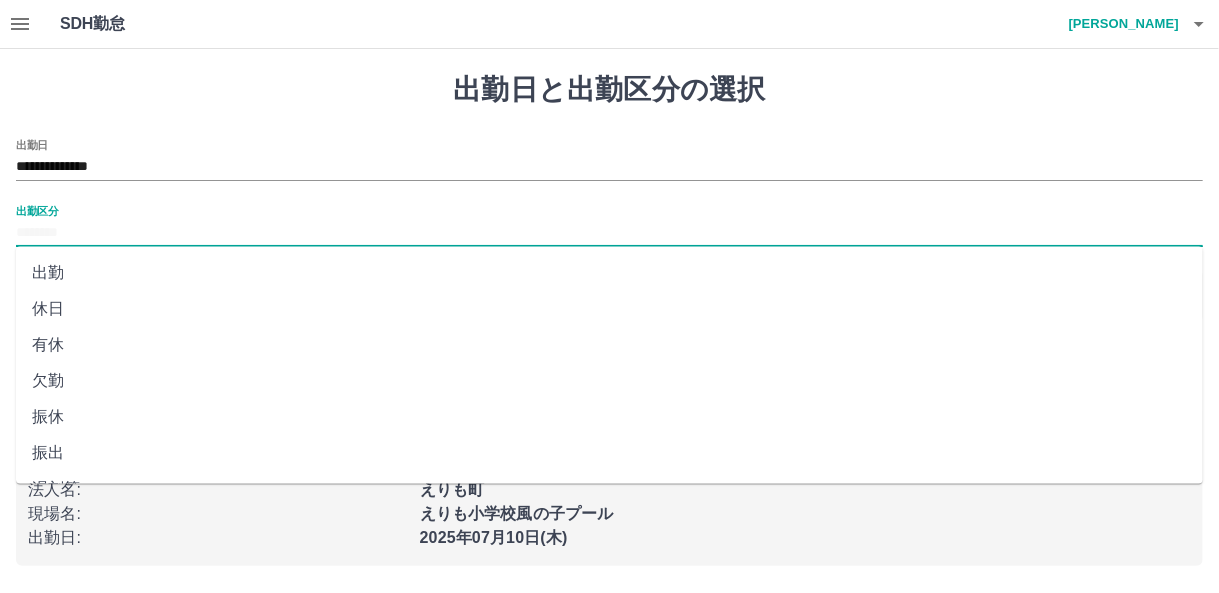 click on "出勤区分" at bounding box center (609, 233) 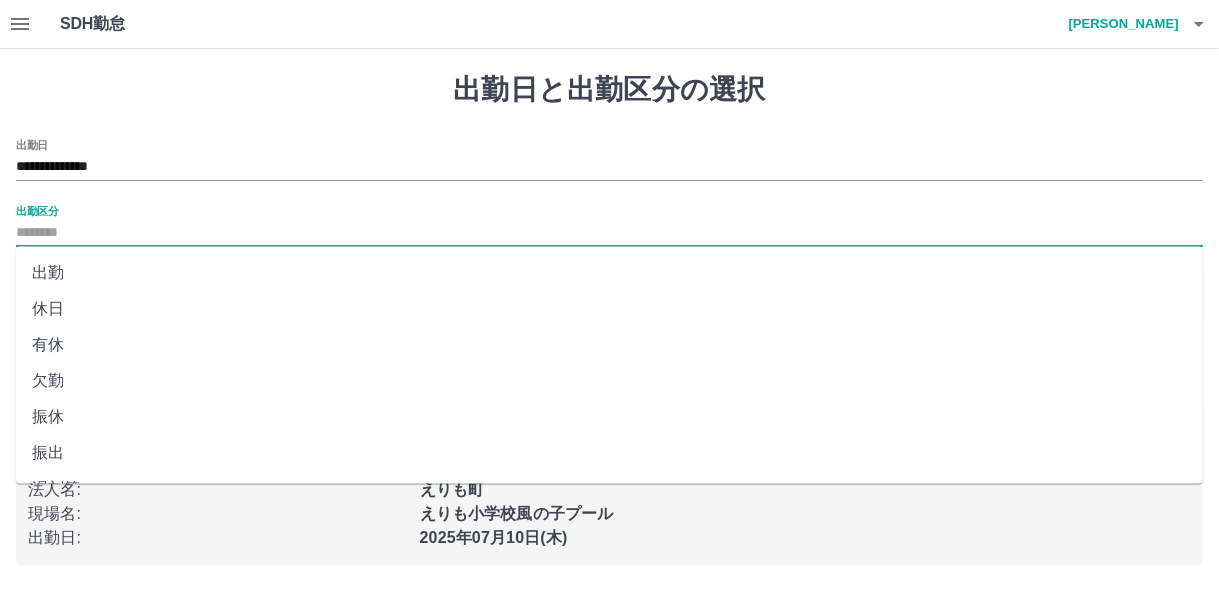 click on "出勤" at bounding box center (609, 273) 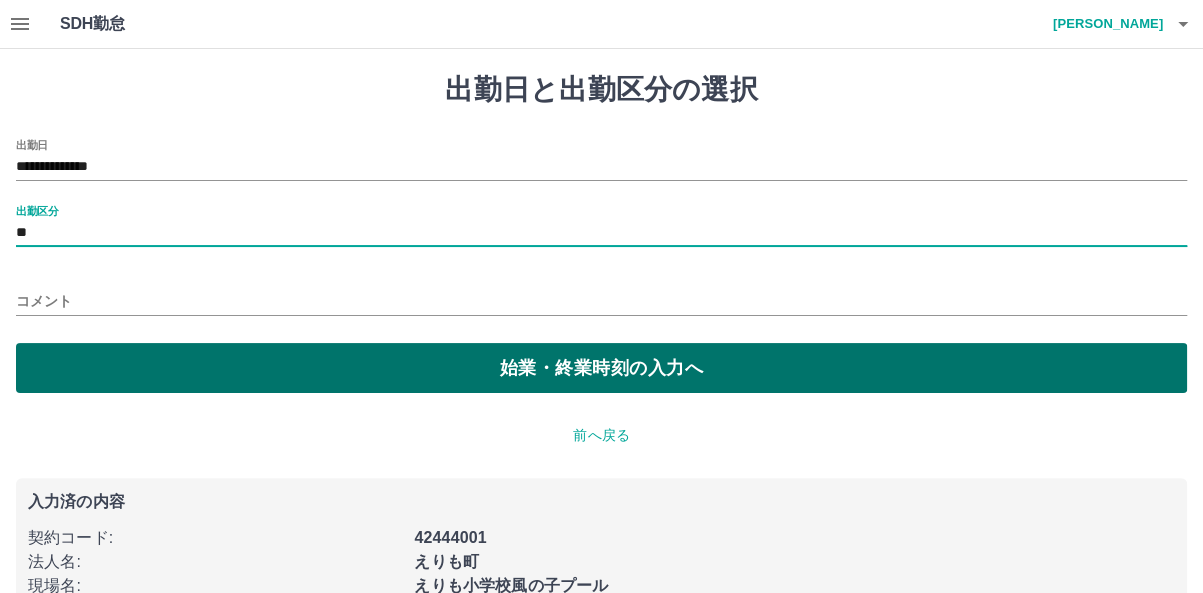 click on "始業・終業時刻の入力へ" at bounding box center [601, 368] 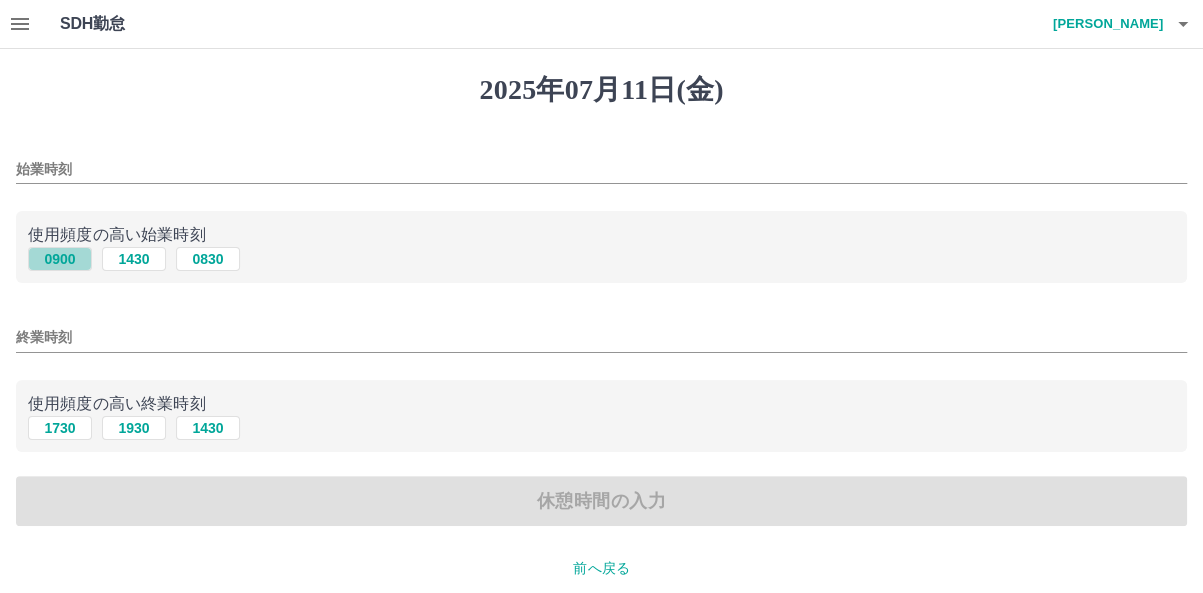 click on "0900" at bounding box center (60, 259) 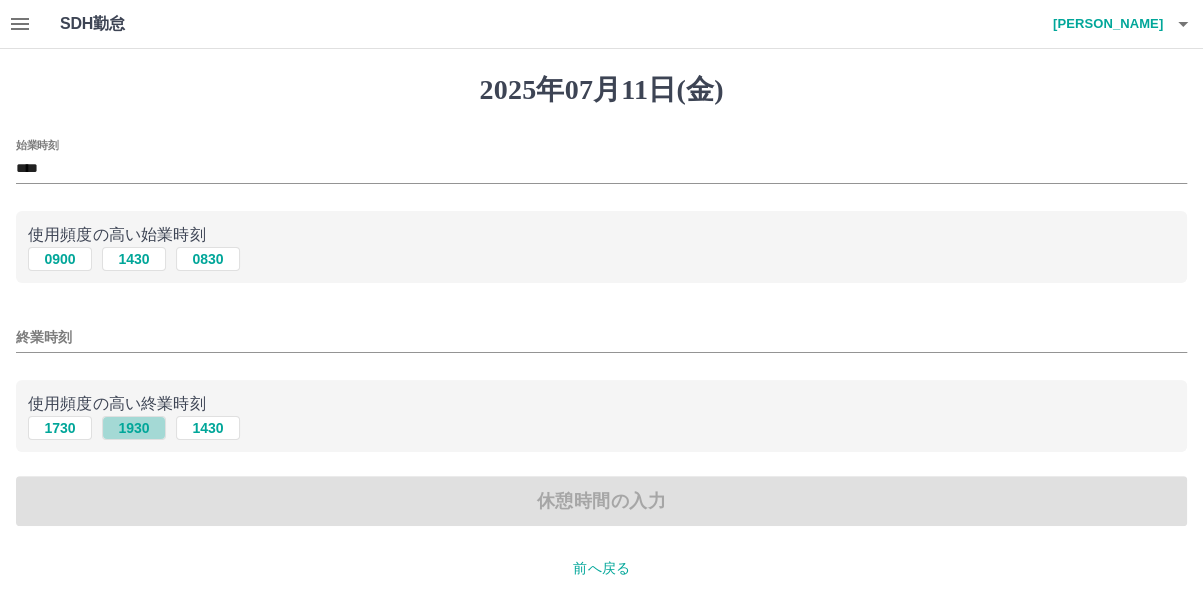 click on "1930" at bounding box center [134, 428] 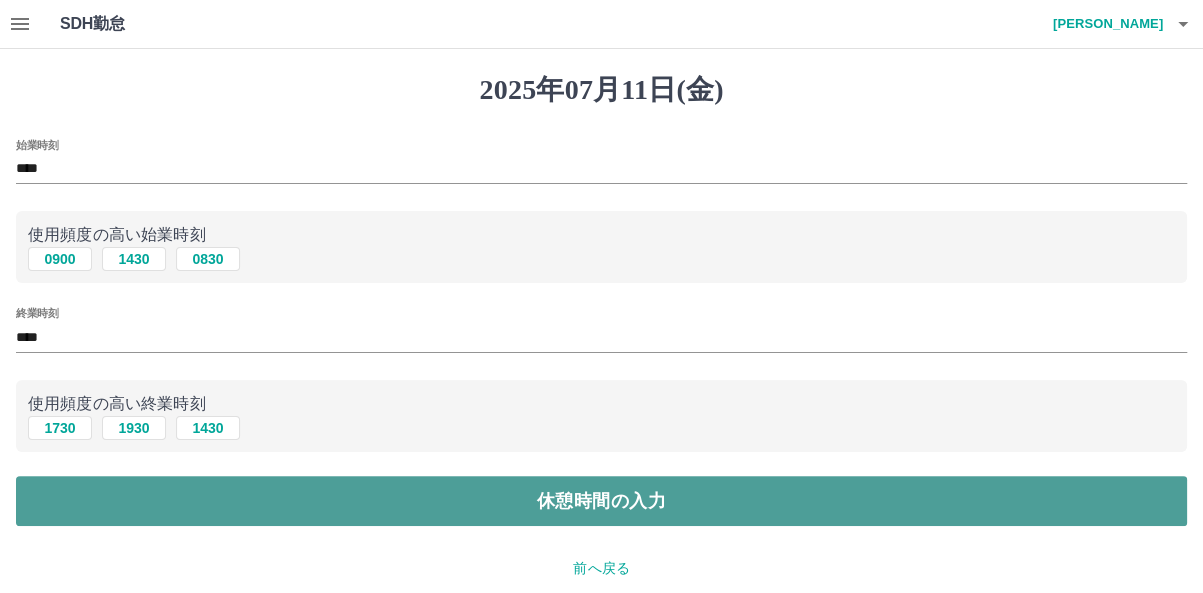 click on "休憩時間の入力" at bounding box center (601, 501) 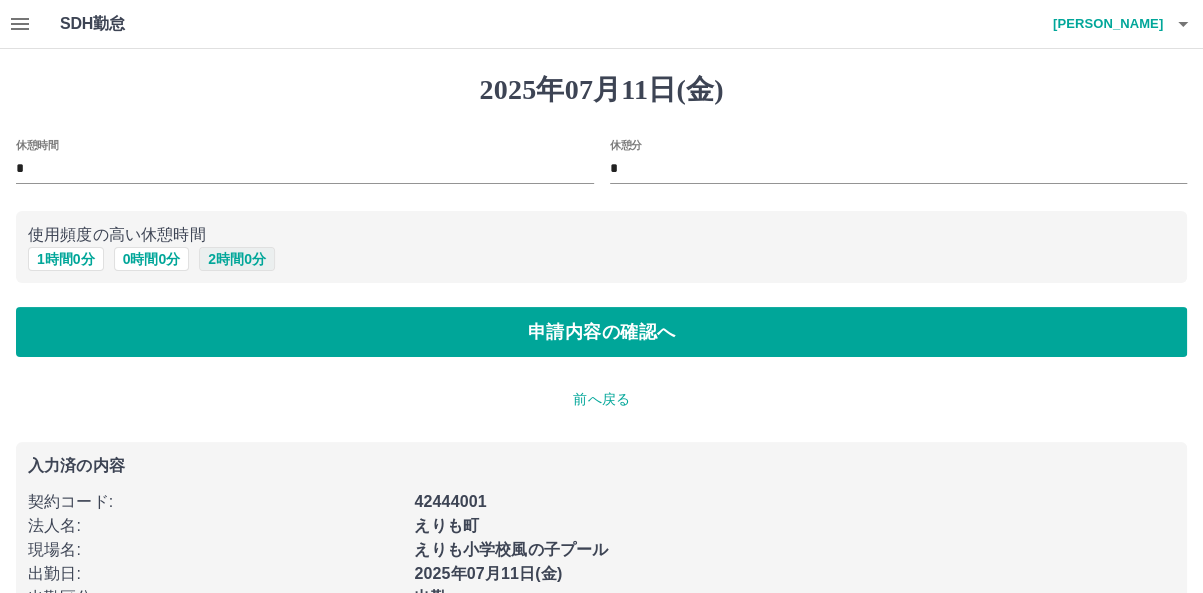 click on "2 時間 0 分" at bounding box center [237, 259] 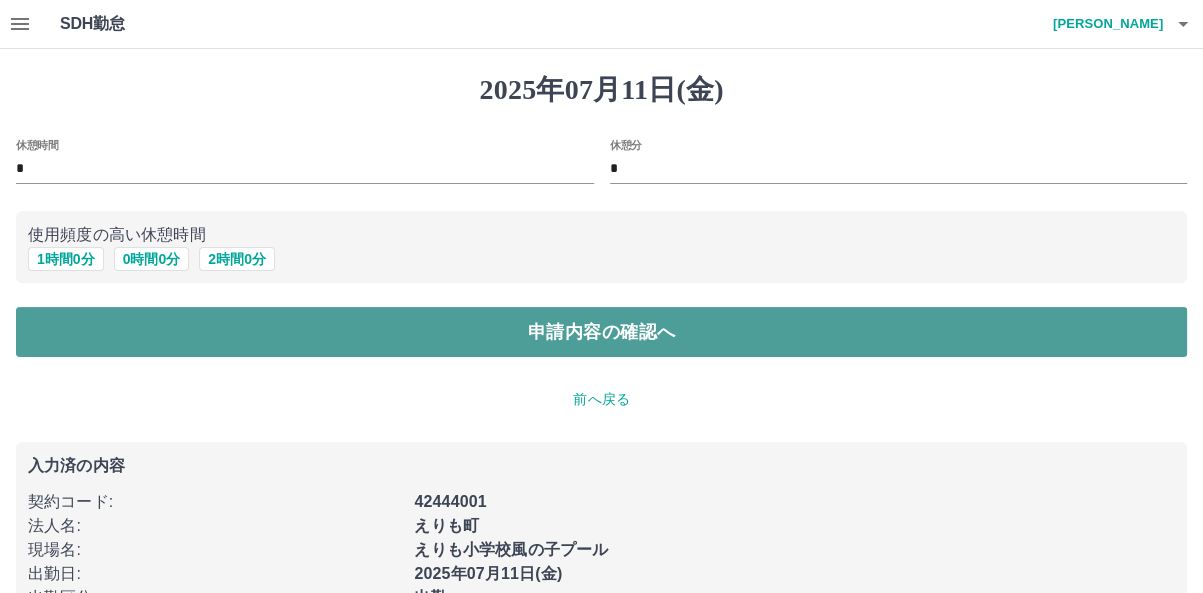 click on "申請内容の確認へ" at bounding box center (601, 332) 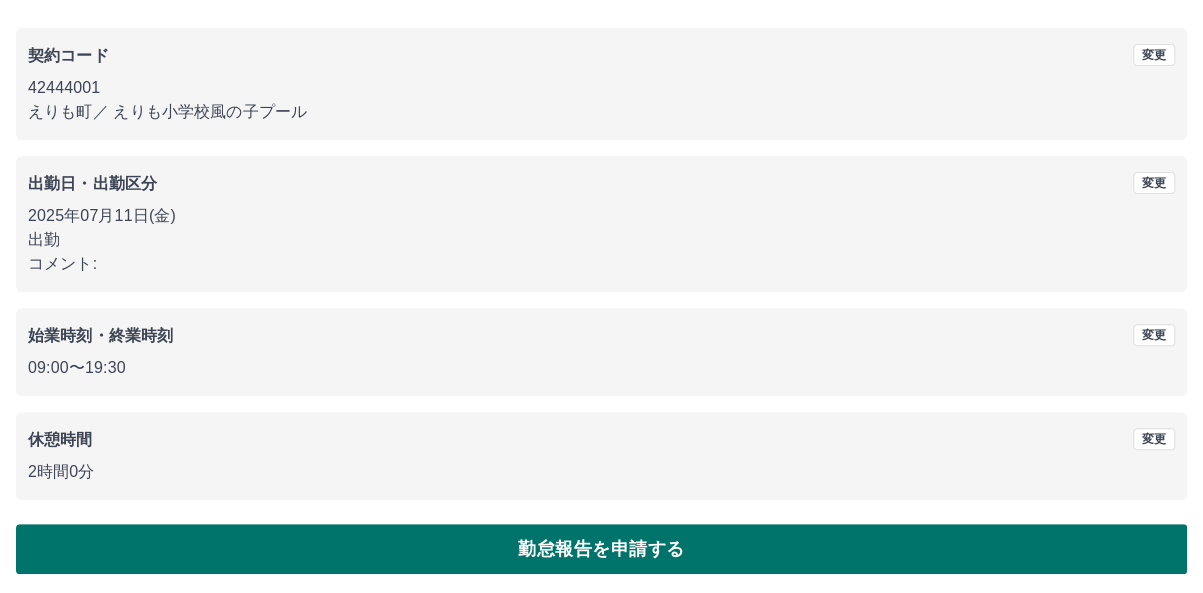 scroll, scrollTop: 155, scrollLeft: 0, axis: vertical 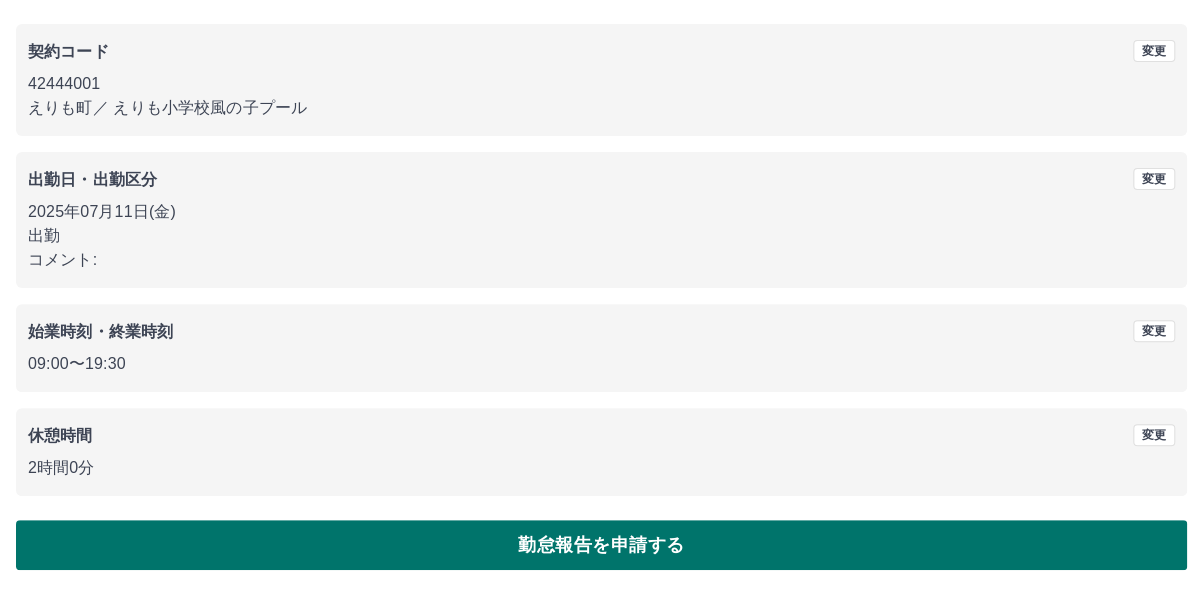 click on "勤怠報告を申請する" at bounding box center [601, 545] 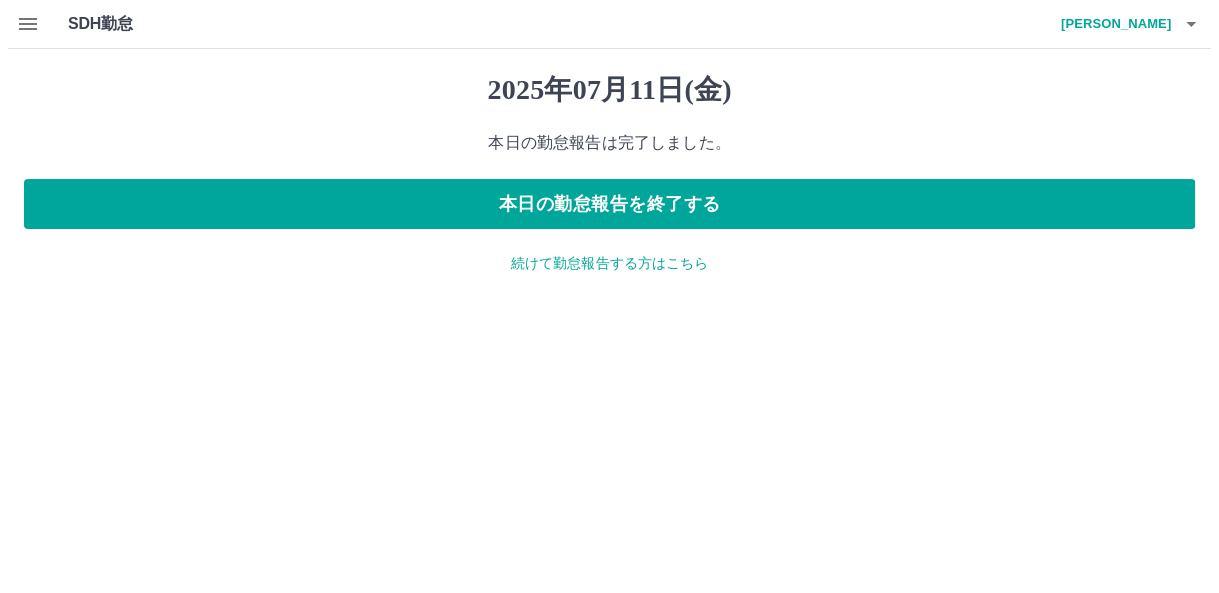 scroll, scrollTop: 0, scrollLeft: 0, axis: both 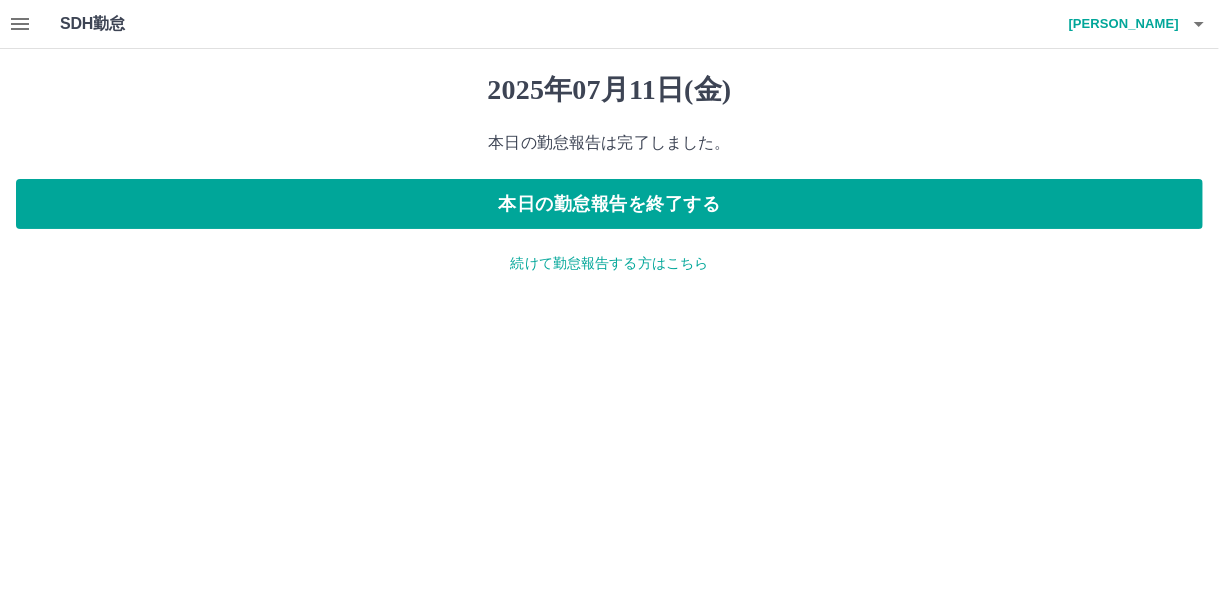 click 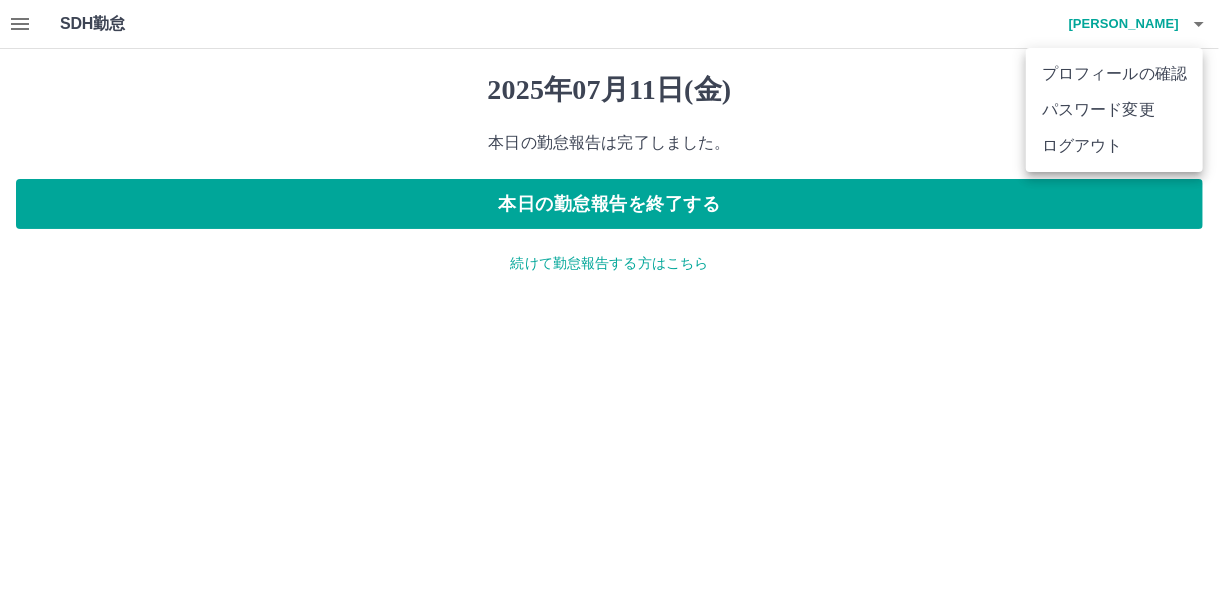 click on "ログアウト" at bounding box center [1114, 146] 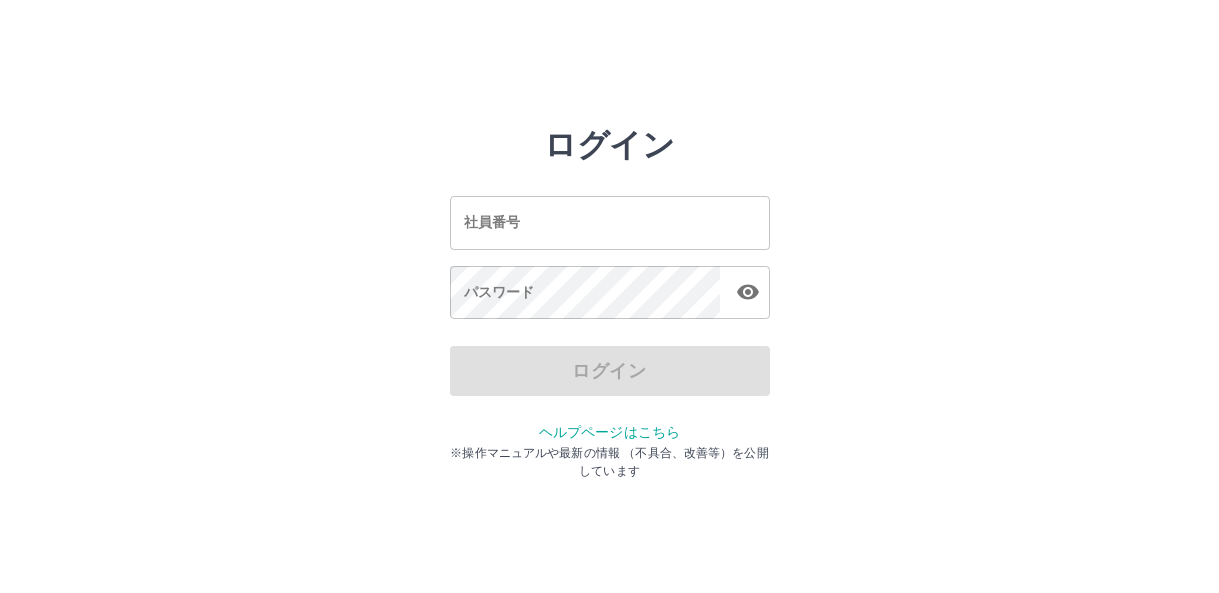 scroll, scrollTop: 0, scrollLeft: 0, axis: both 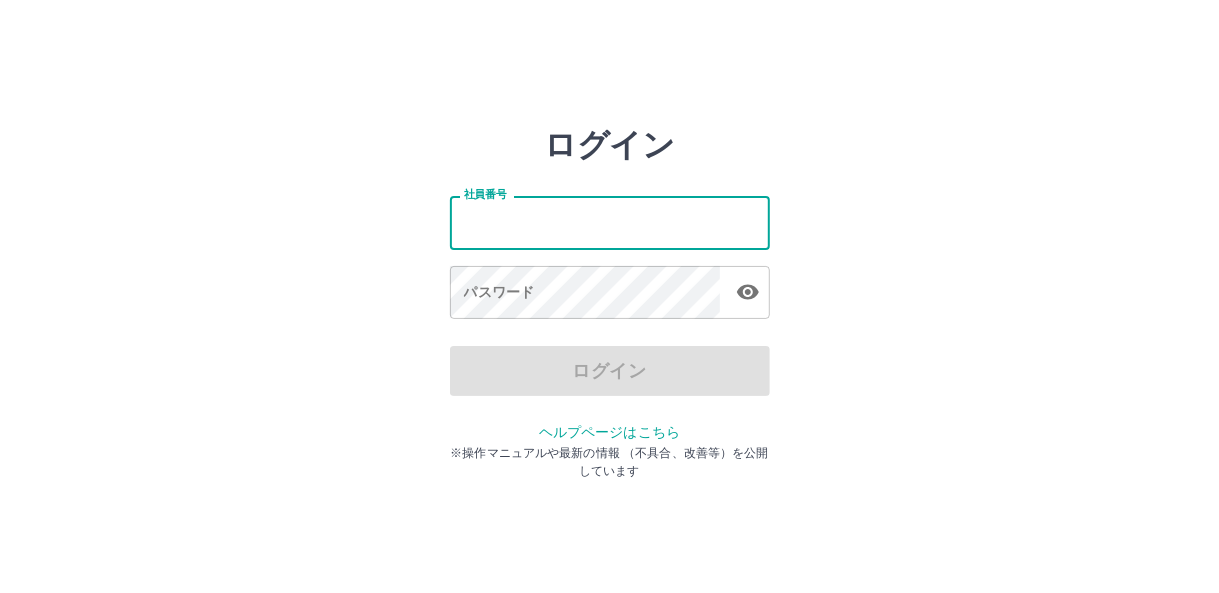 click on "社員番号" at bounding box center [610, 222] 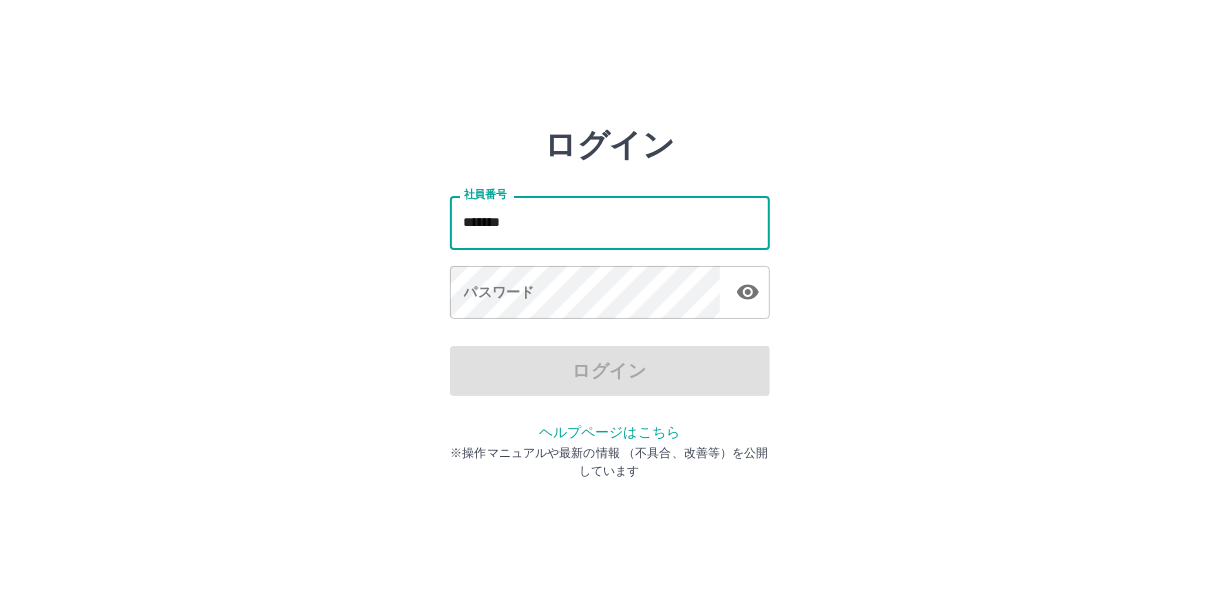 type on "*******" 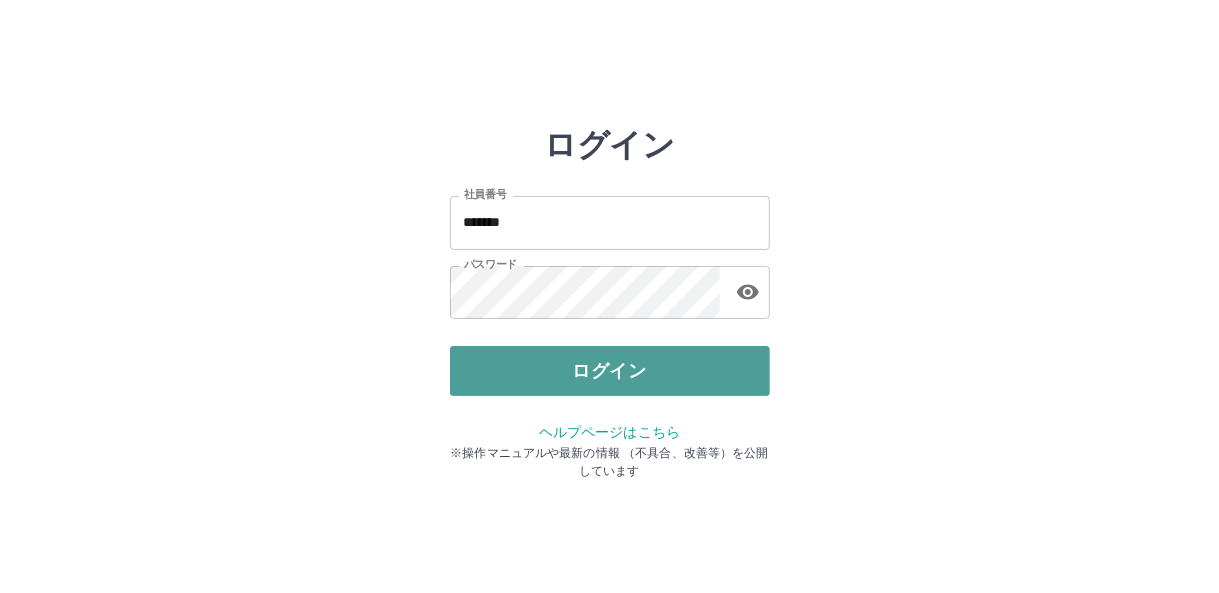 click on "ログイン" at bounding box center [610, 371] 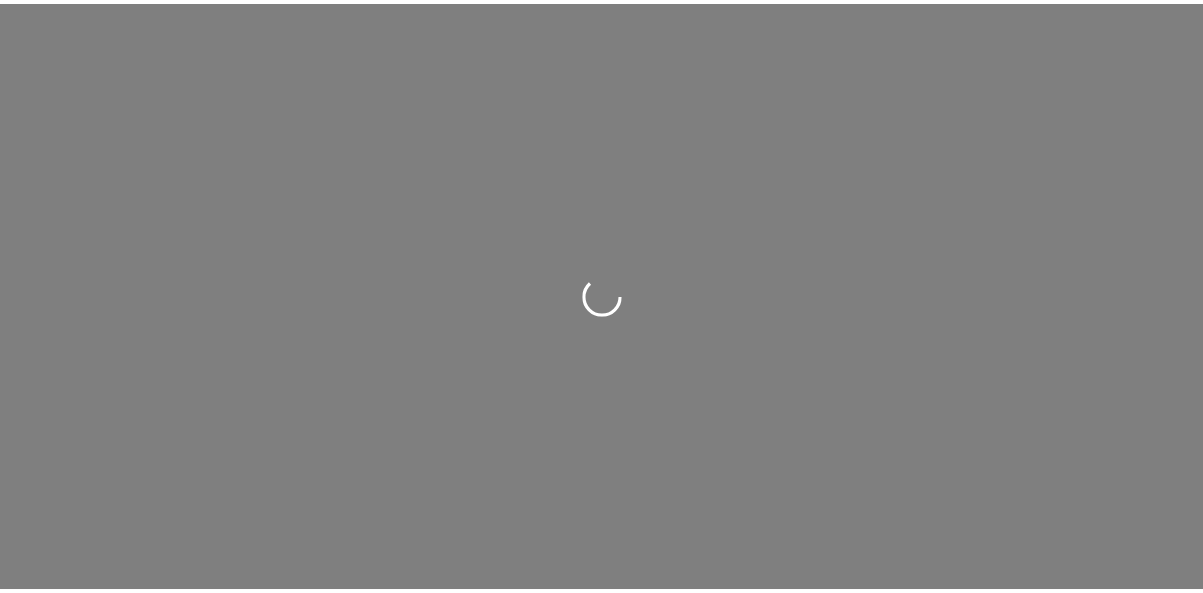 scroll, scrollTop: 0, scrollLeft: 0, axis: both 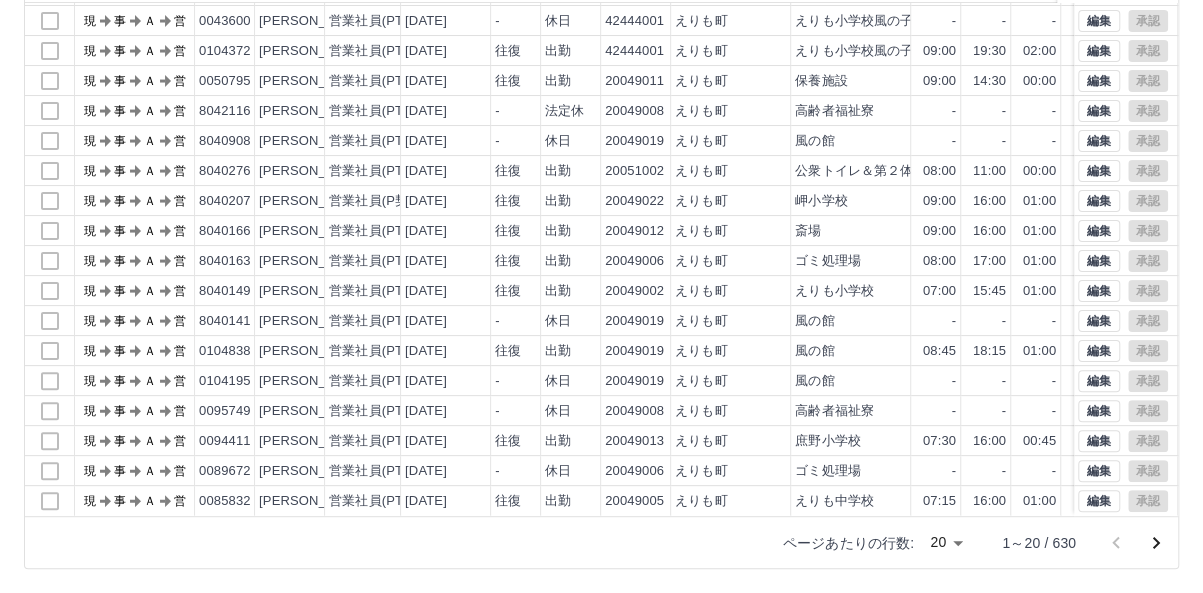 click on "SDH勤怠 [PERSON_NAME] 勤務実績承認 前月 [DATE] 次月 今月 月選択 承認モード 削除モード 一括承認 列一覧 0 フィルター 行間隔 エクスポート 承認フロー 社員番号 社員名 社員区分 勤務日 交通費 勤務区分 契約コード 契約名 現場名 始業 終業 休憩 所定開始 所定終業 所定休憩 拘束 勤務 承認 現 事 Ａ 営 0104350 [PERSON_NAME] 営業社員(PT契約) [DATE]  -  休日 42444001 えりも町 えりも小学校風の子プール - - - - - - 00:00 00:00 現 事 Ａ 営 0085310 [PERSON_NAME] 営業社員(PT契約) [DATE] 往復 出勤 42444001 えりも町 えりも小学校風の子プール 14:30 19:30 00:00 14:30 19:30 00:00 05:00 05:00 現 事 Ａ 営 0043600 [PERSON_NAME] 営業社員(PT契約) [DATE]  -  休日 42444001 えりも町 えりも小学校風の子プール - - - - - - 00:00 00:00 現 事 Ａ 営 0104372 [PERSON_NAME] 営業社員(PT契約) [DATE] 往復 出勤 42444001" at bounding box center (601, 170) 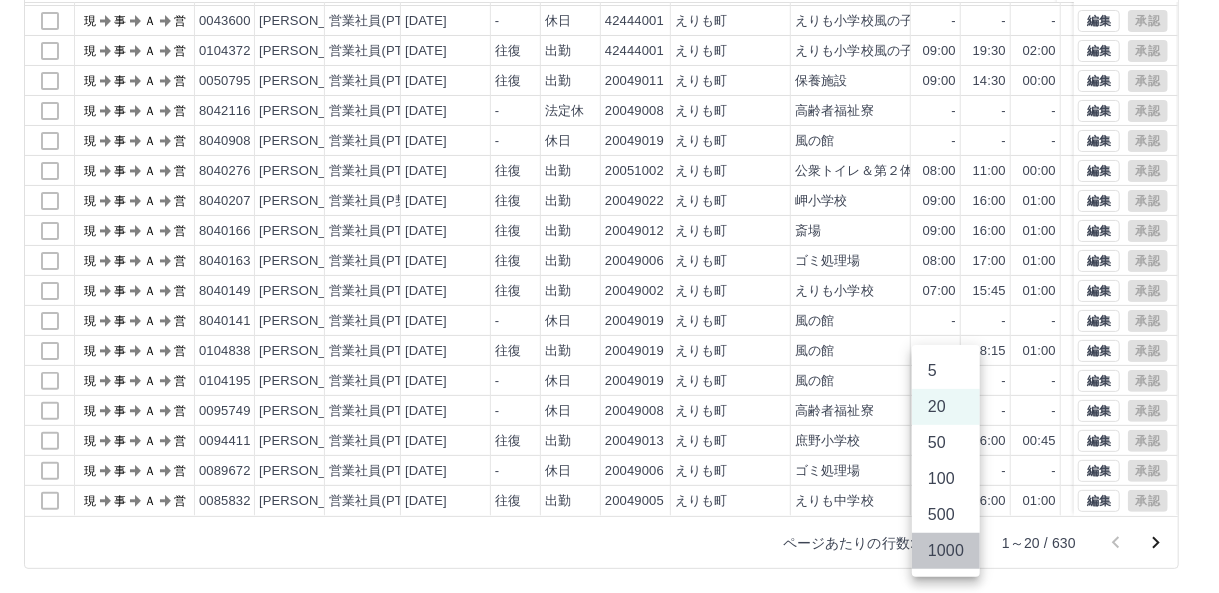 click on "1000" at bounding box center [946, 551] 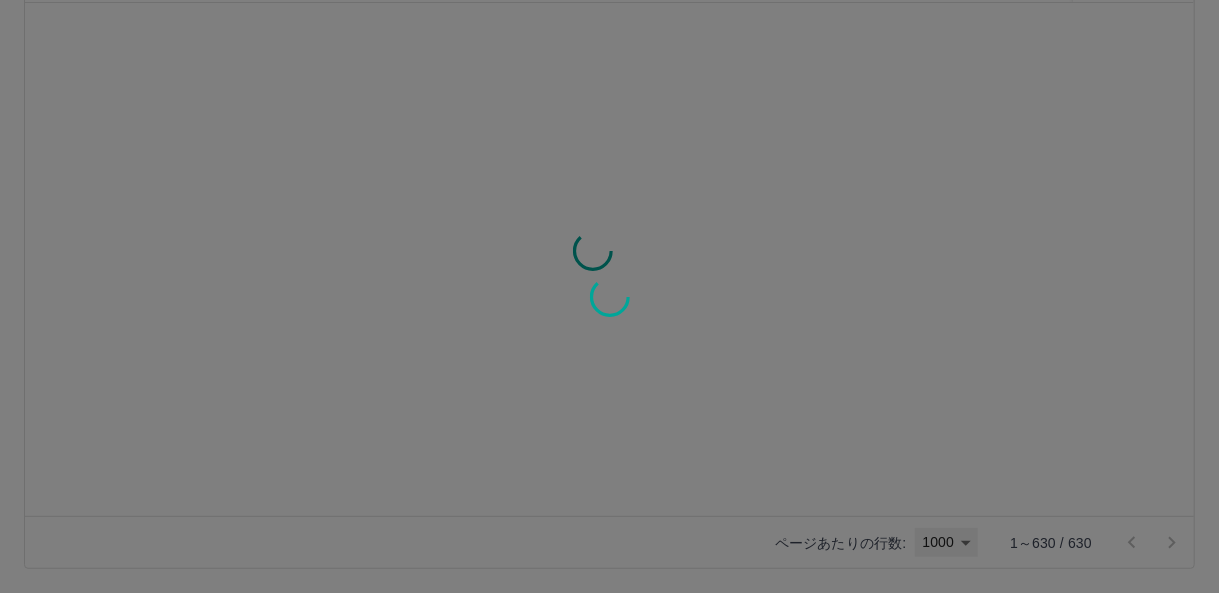 type on "****" 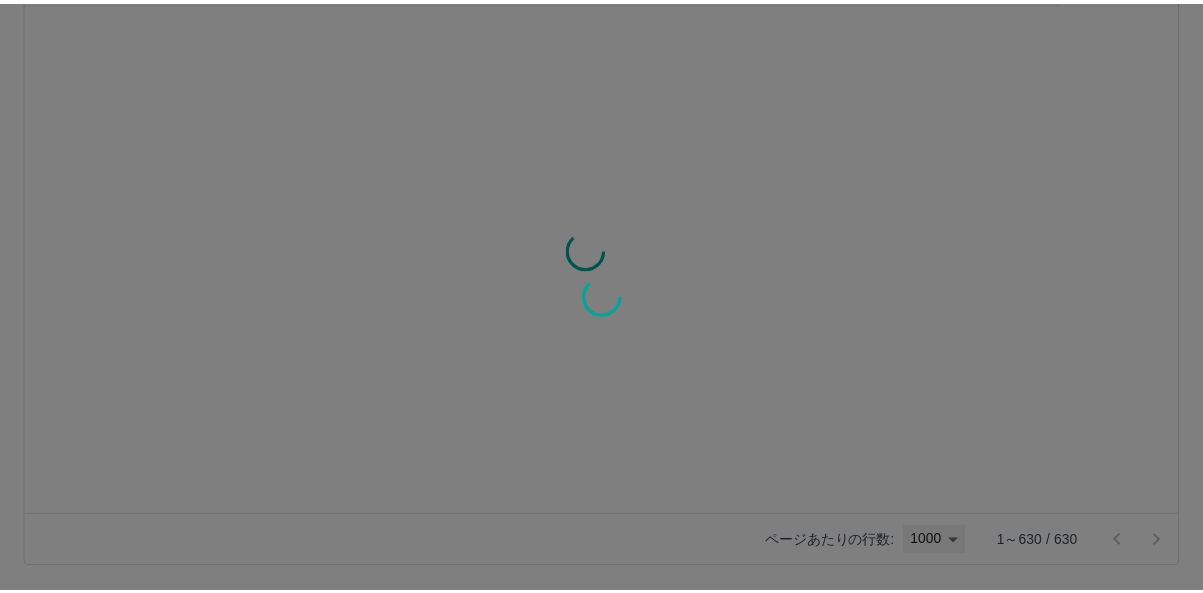 scroll, scrollTop: 0, scrollLeft: 0, axis: both 